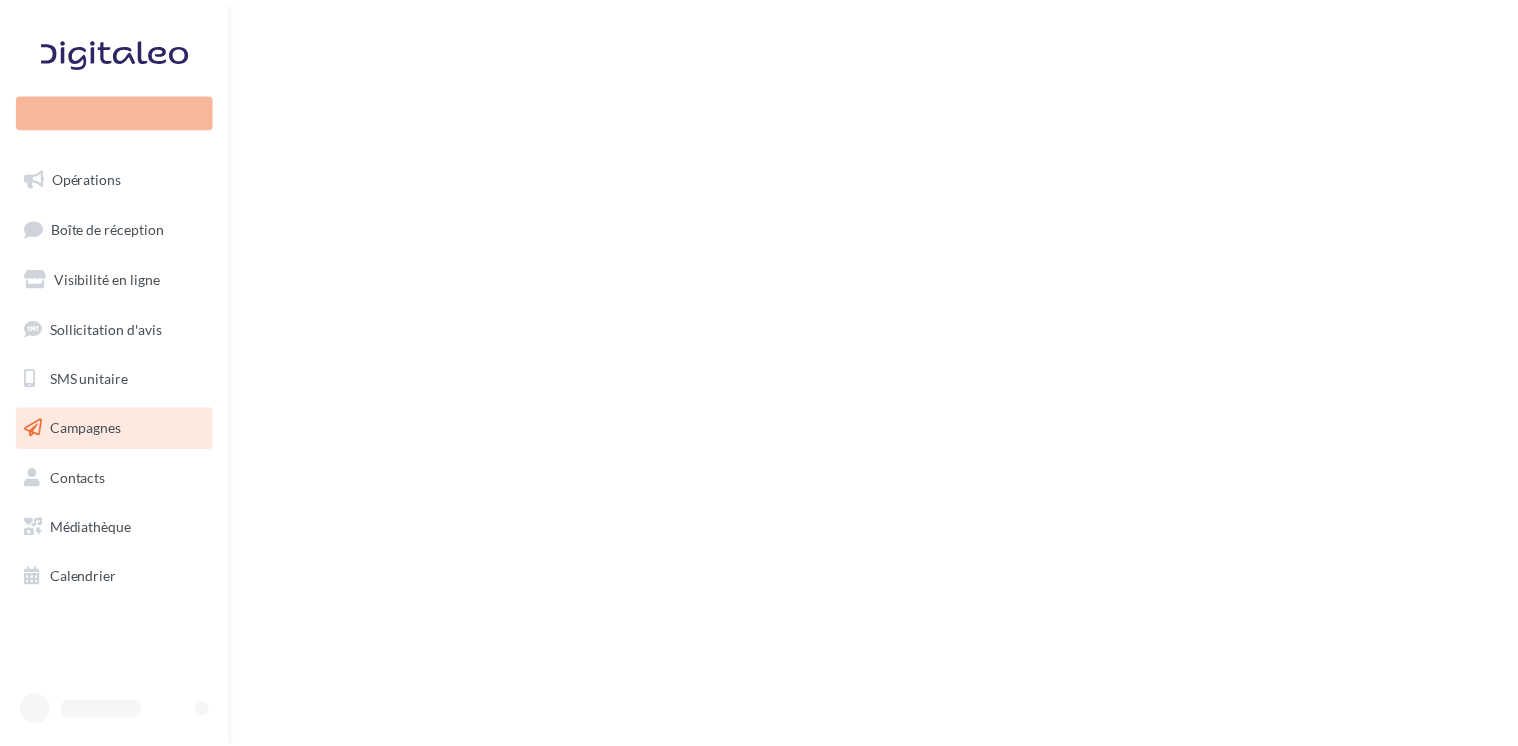 scroll, scrollTop: 0, scrollLeft: 0, axis: both 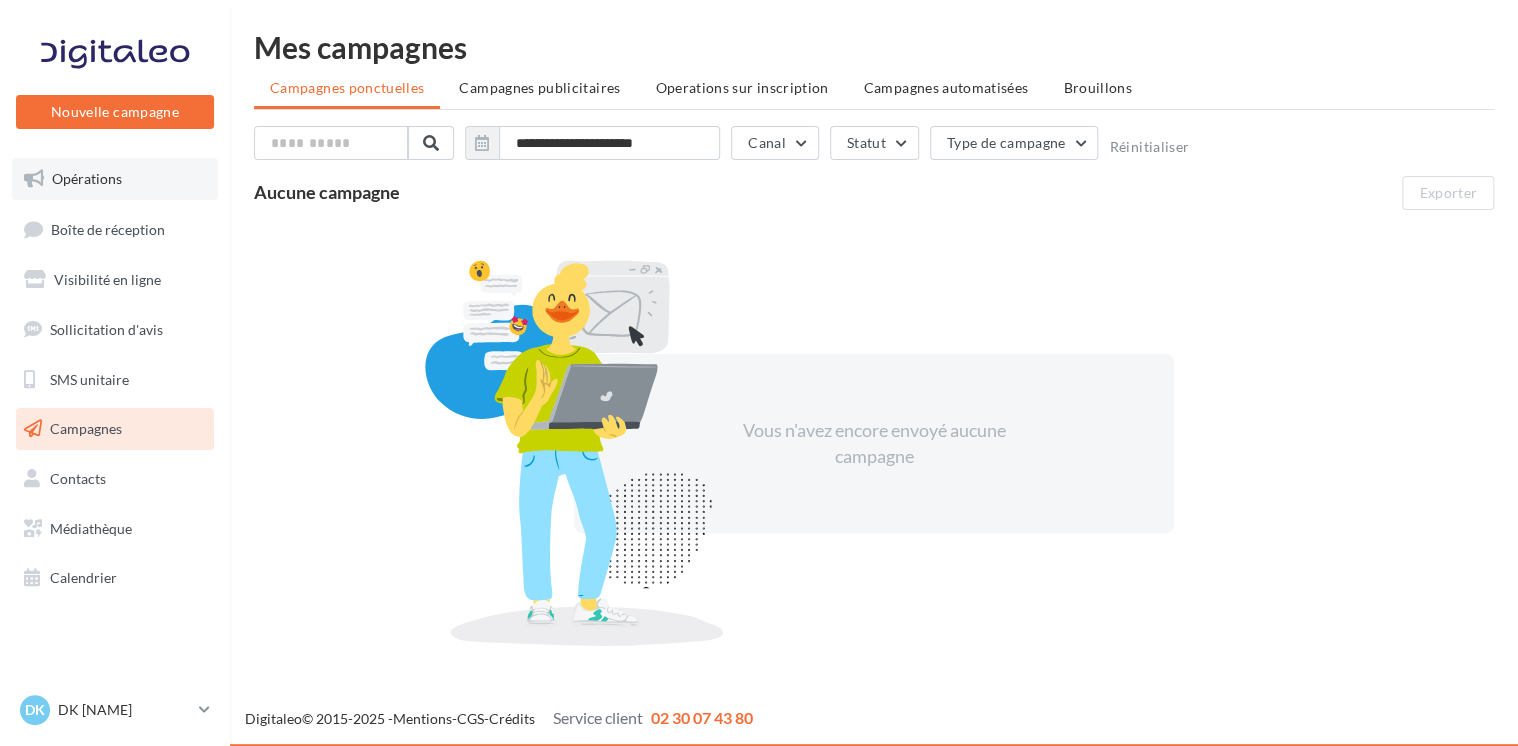 click on "Opérations" at bounding box center (87, 178) 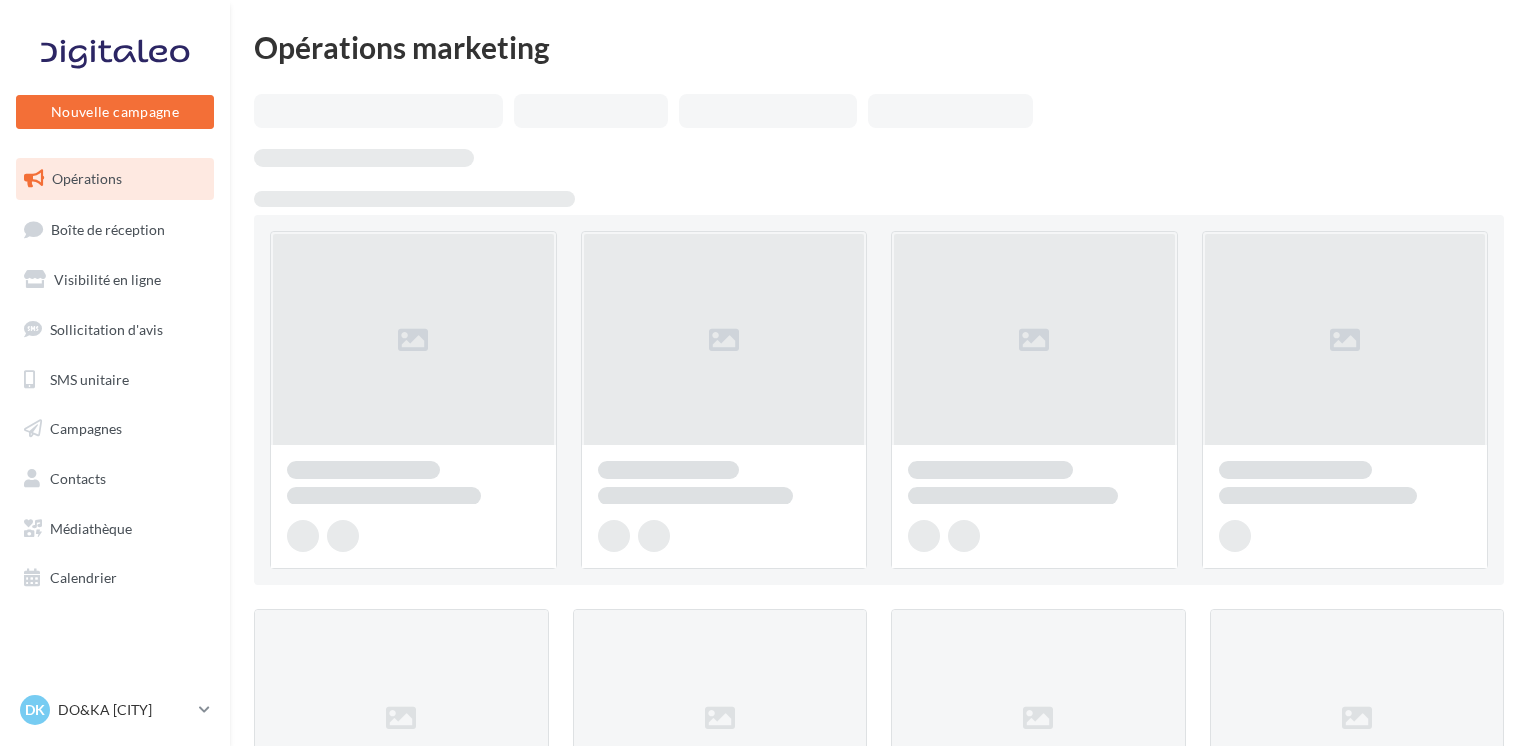 scroll, scrollTop: 0, scrollLeft: 0, axis: both 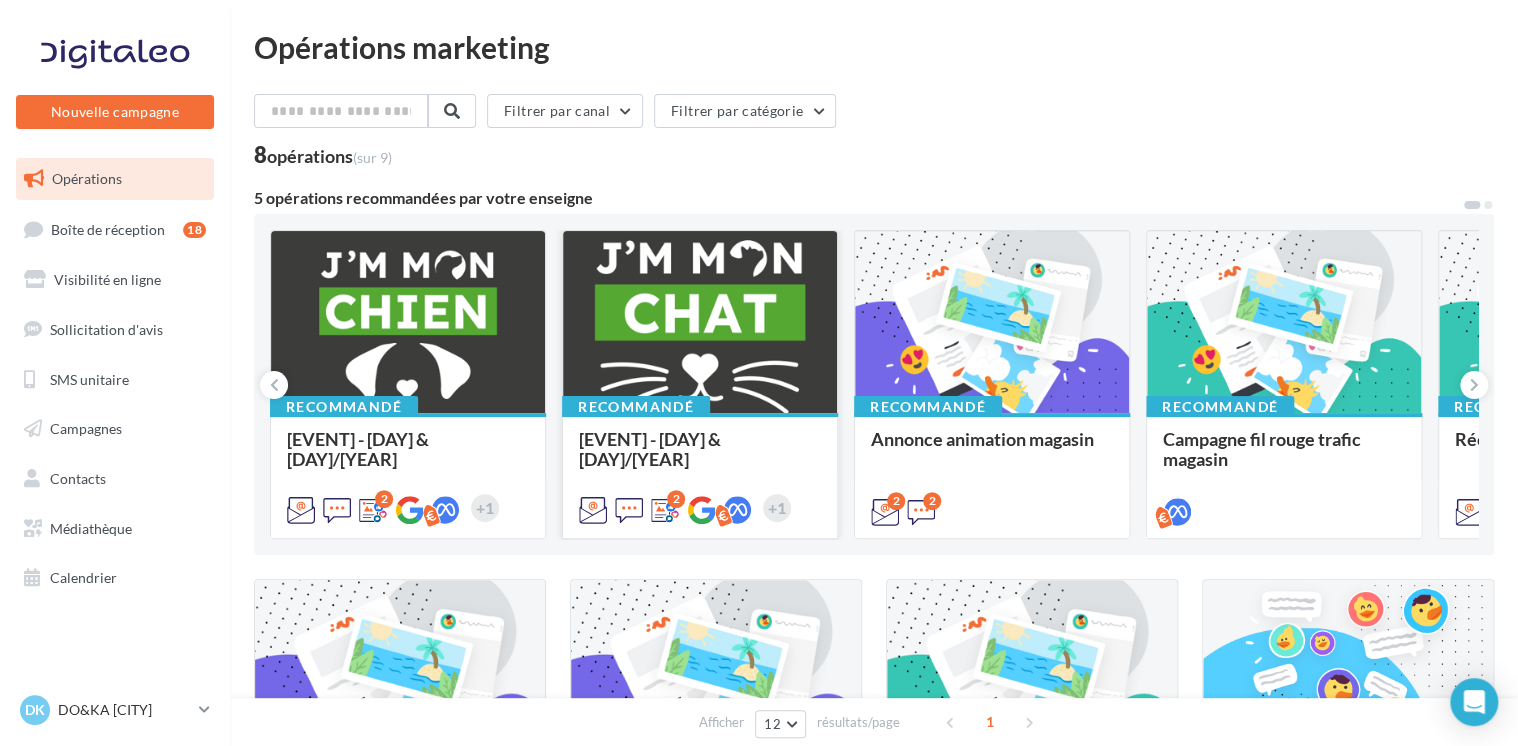 click at bounding box center (700, 323) 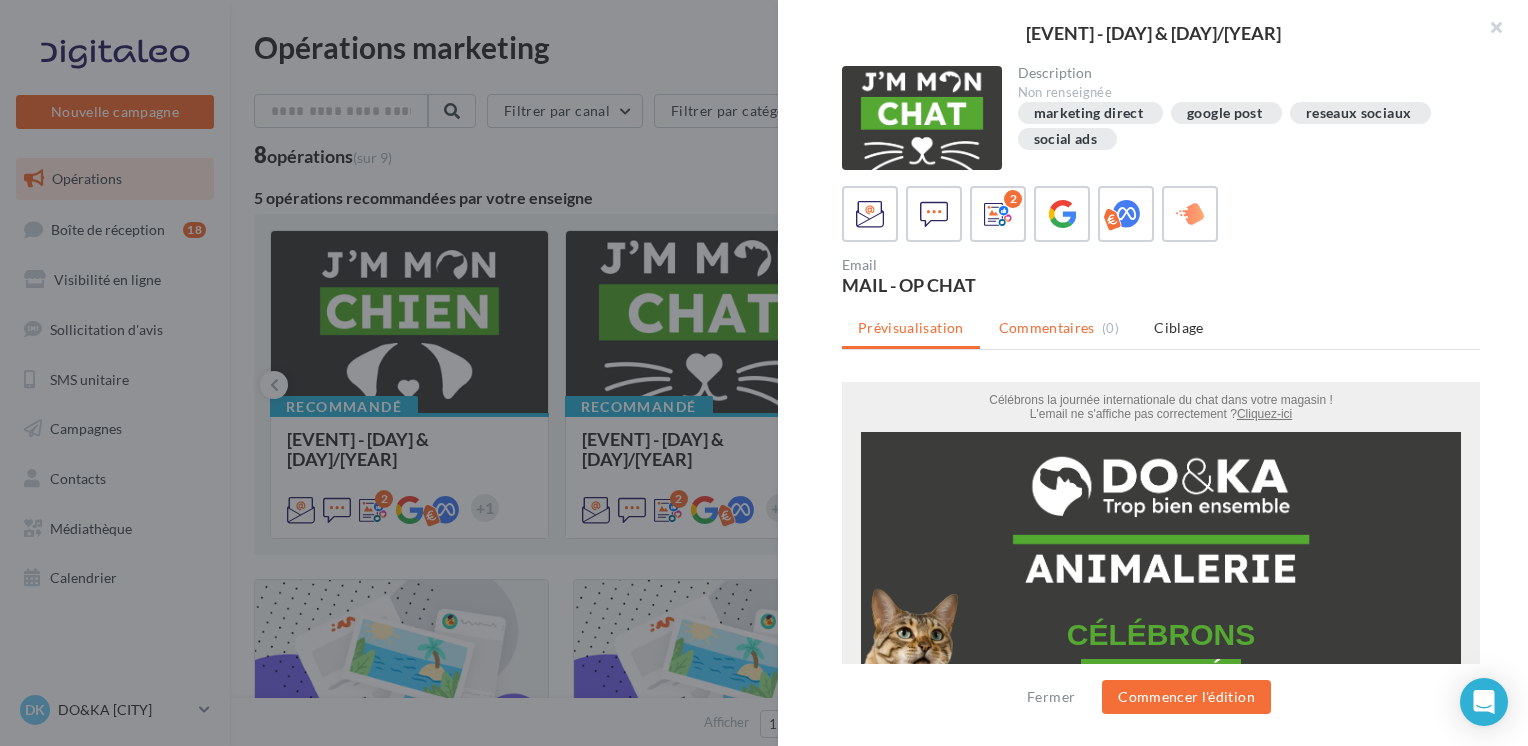 scroll, scrollTop: 0, scrollLeft: 0, axis: both 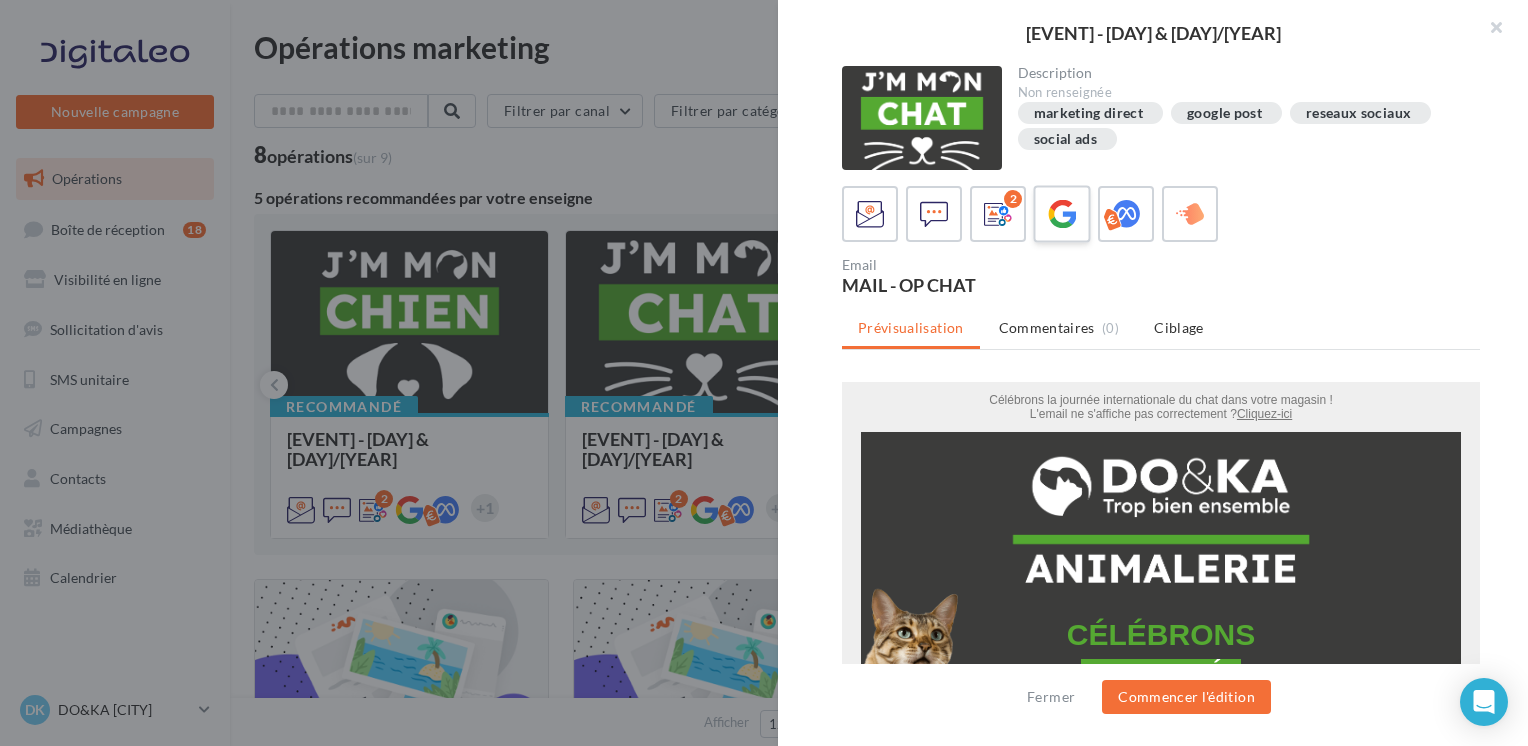 click at bounding box center (1062, 214) 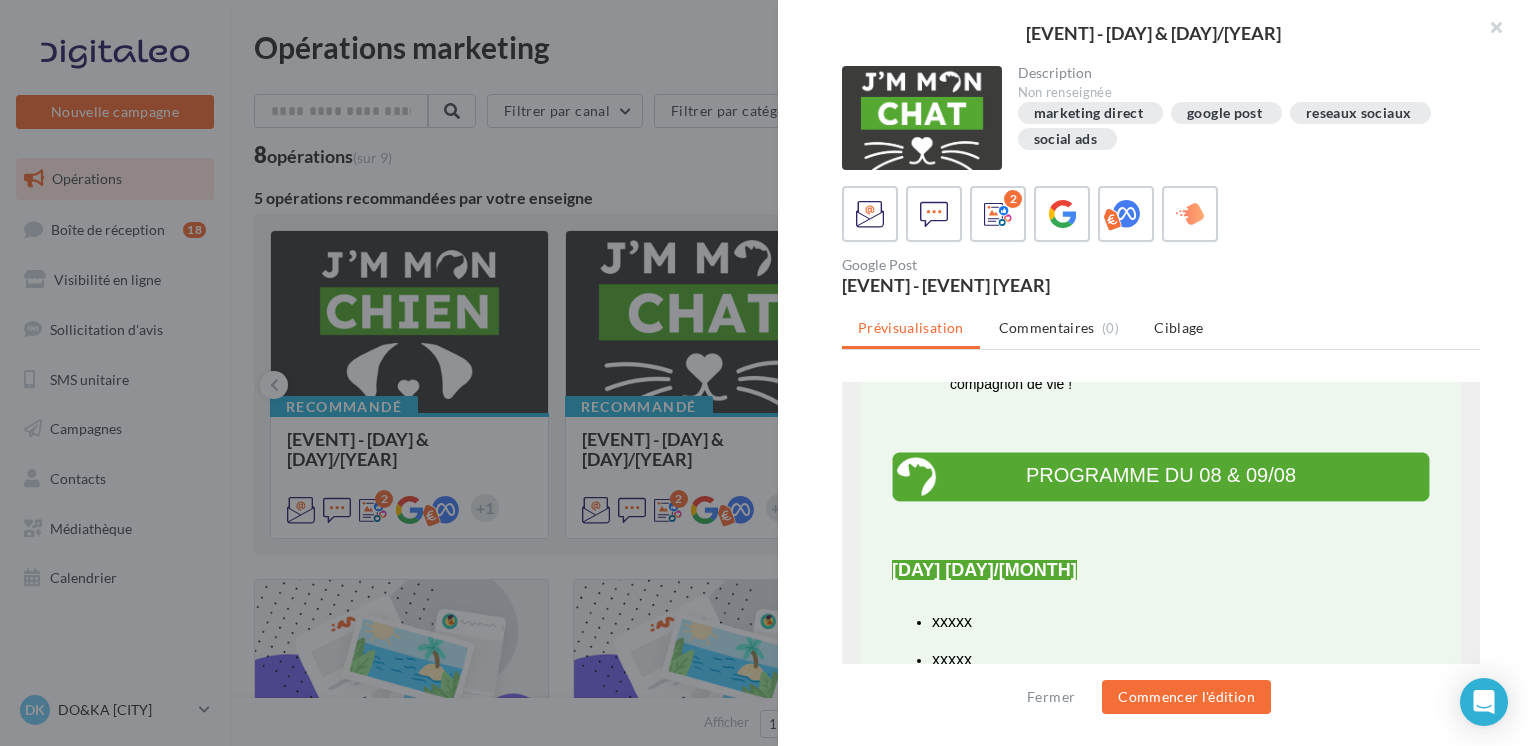scroll, scrollTop: 700, scrollLeft: 0, axis: vertical 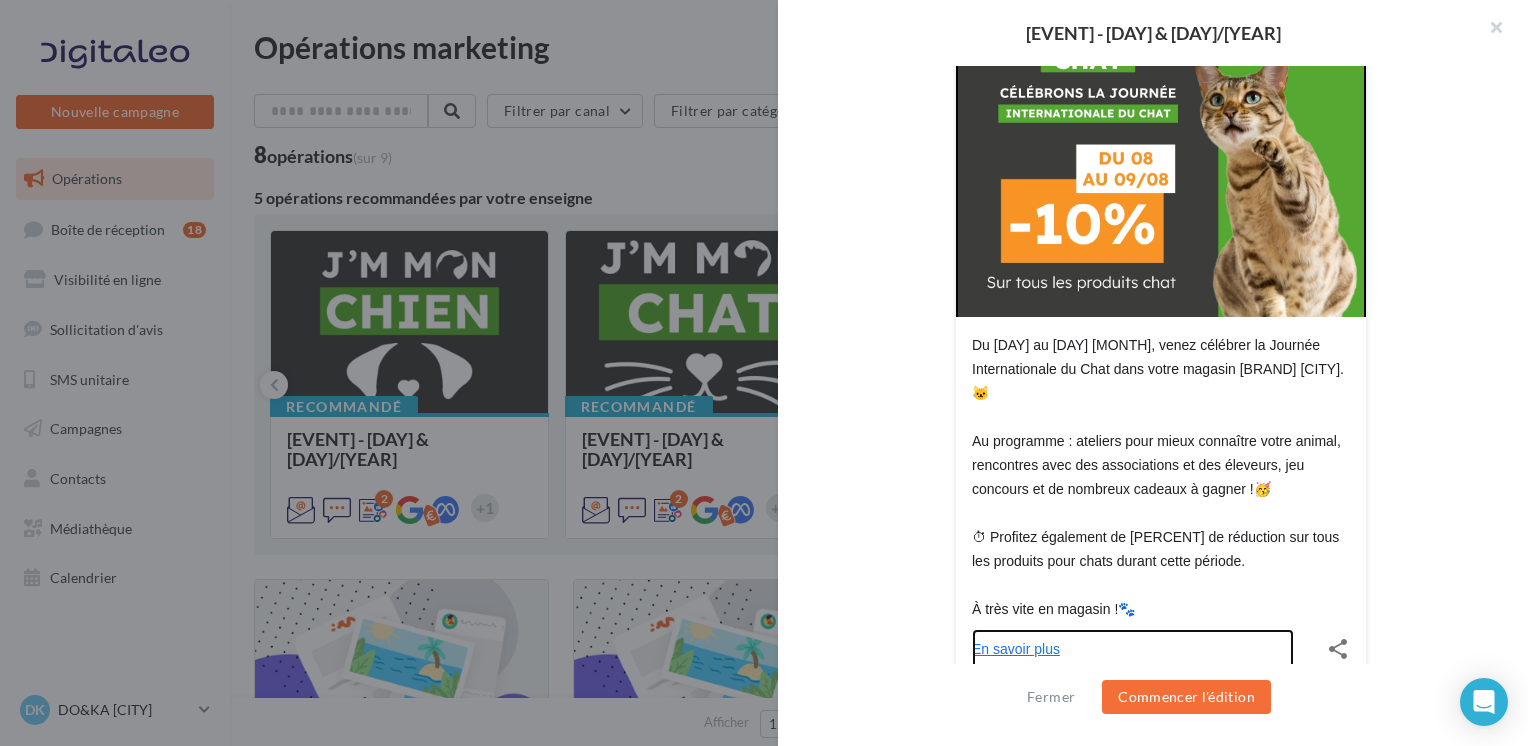 click on "En savoir plus" at bounding box center [1133, 649] 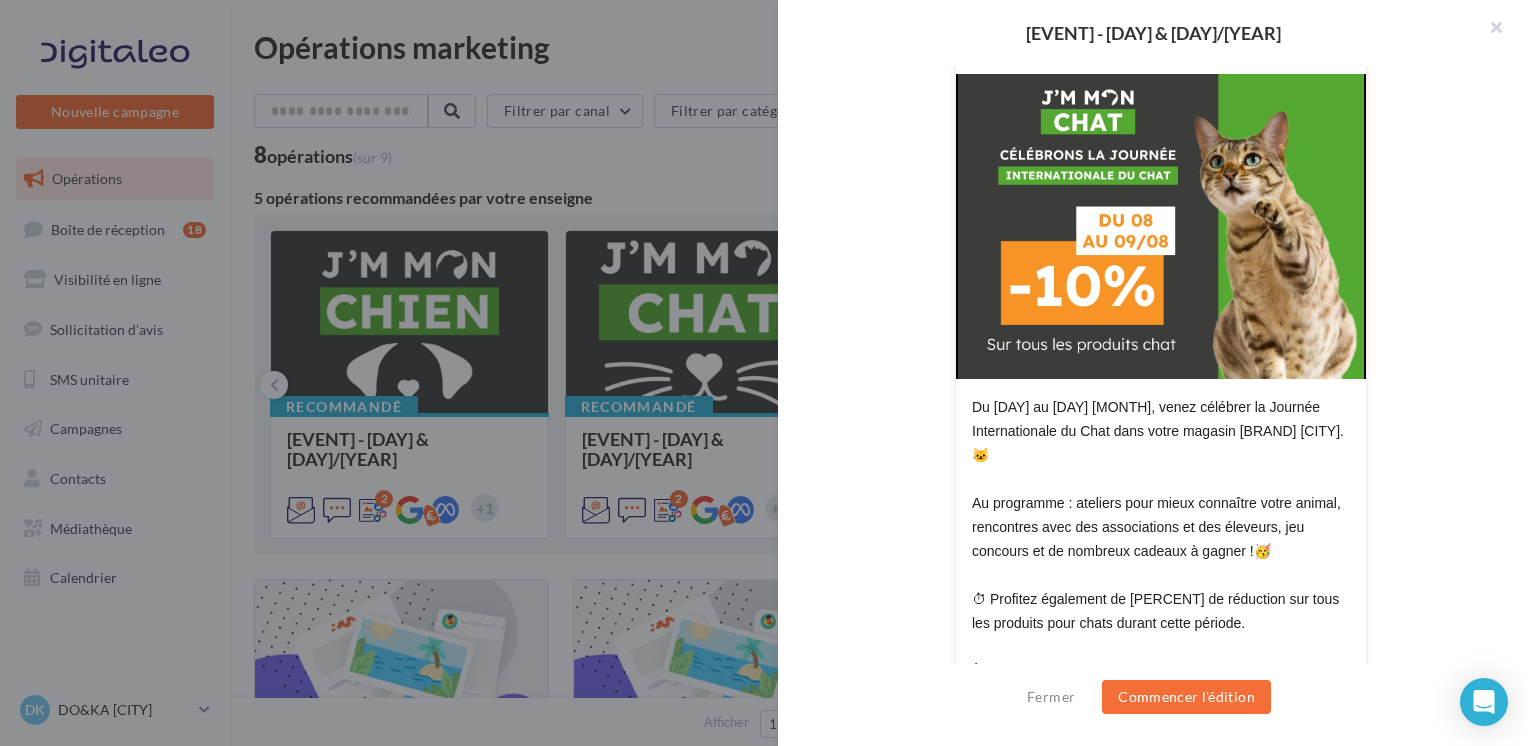 scroll, scrollTop: 400, scrollLeft: 0, axis: vertical 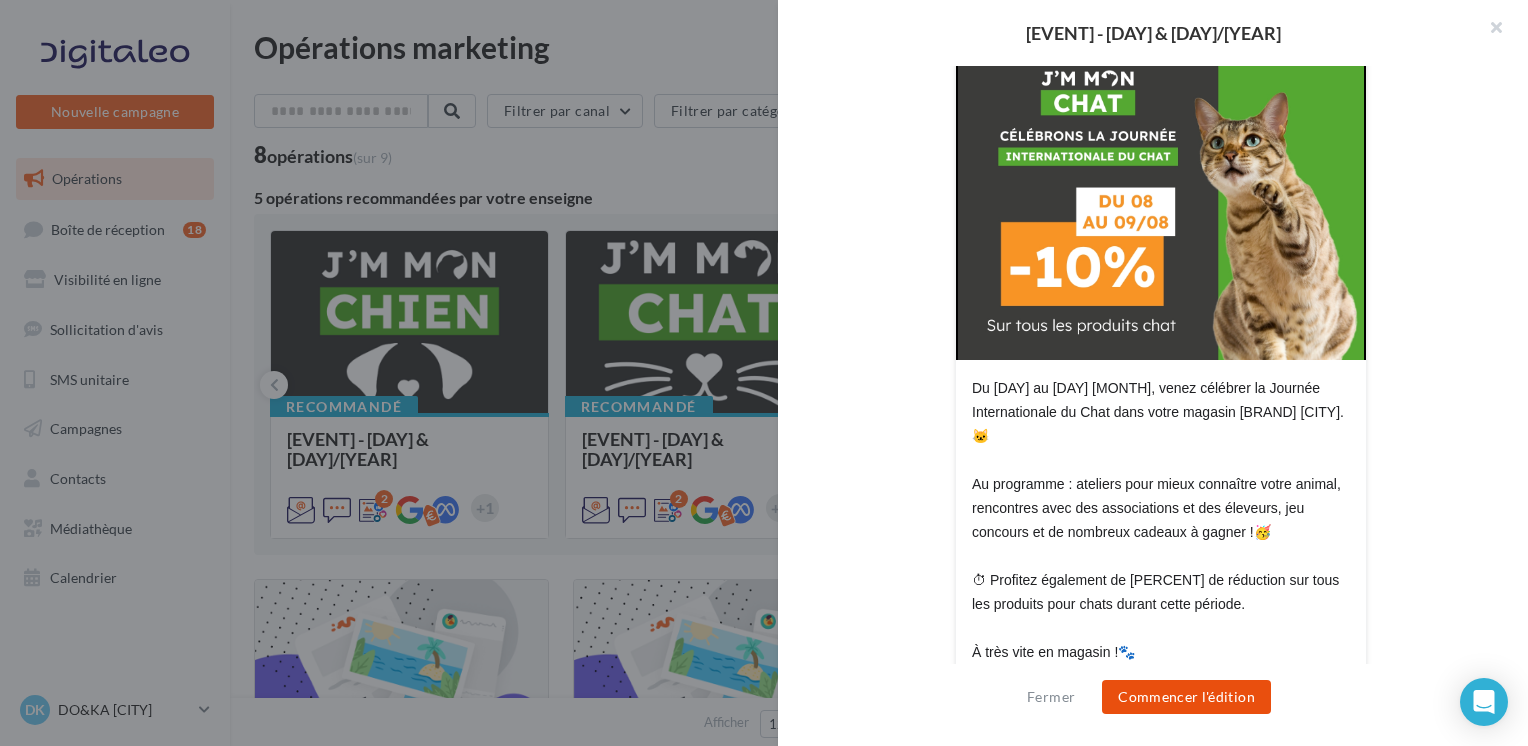 click on "Commencer l'édition" at bounding box center (1186, 697) 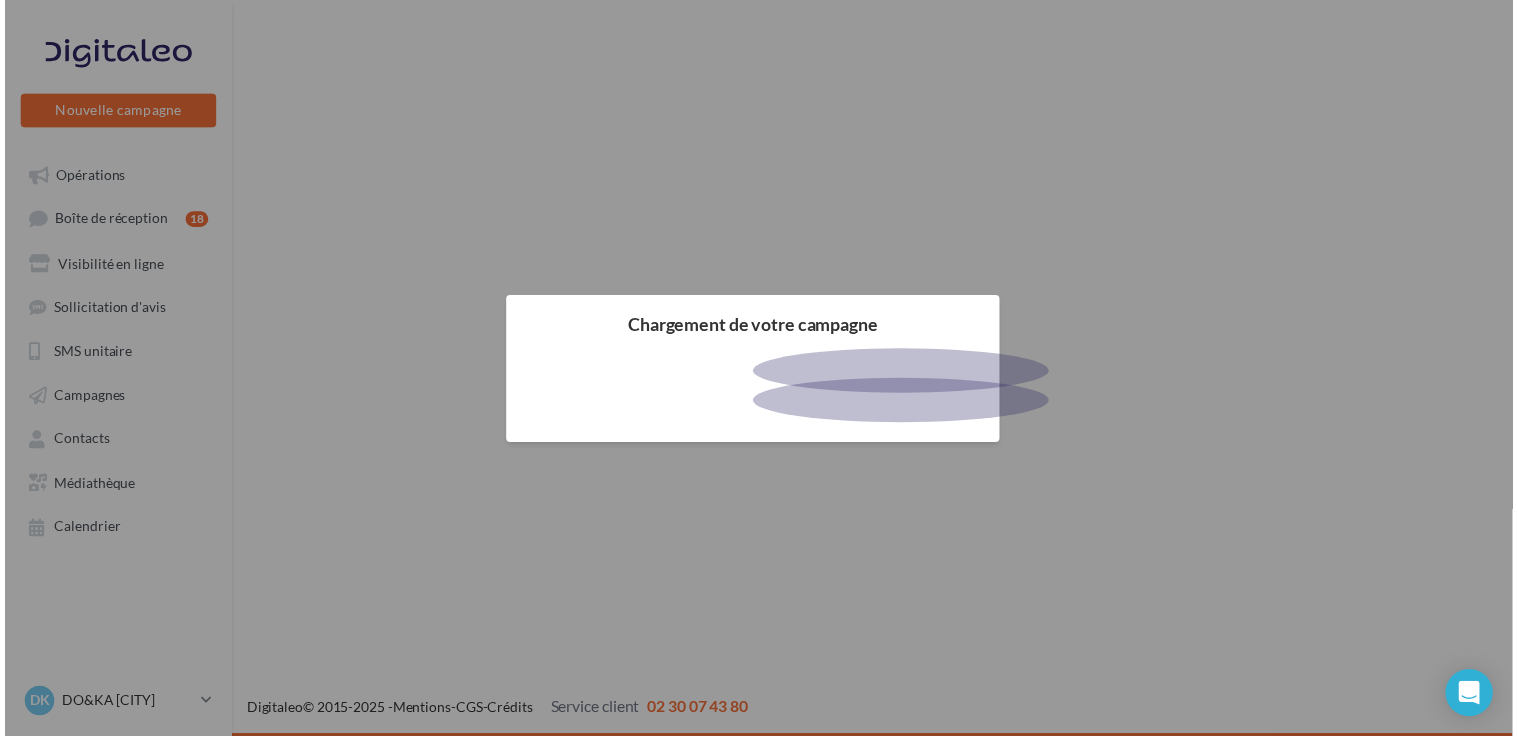 scroll, scrollTop: 0, scrollLeft: 0, axis: both 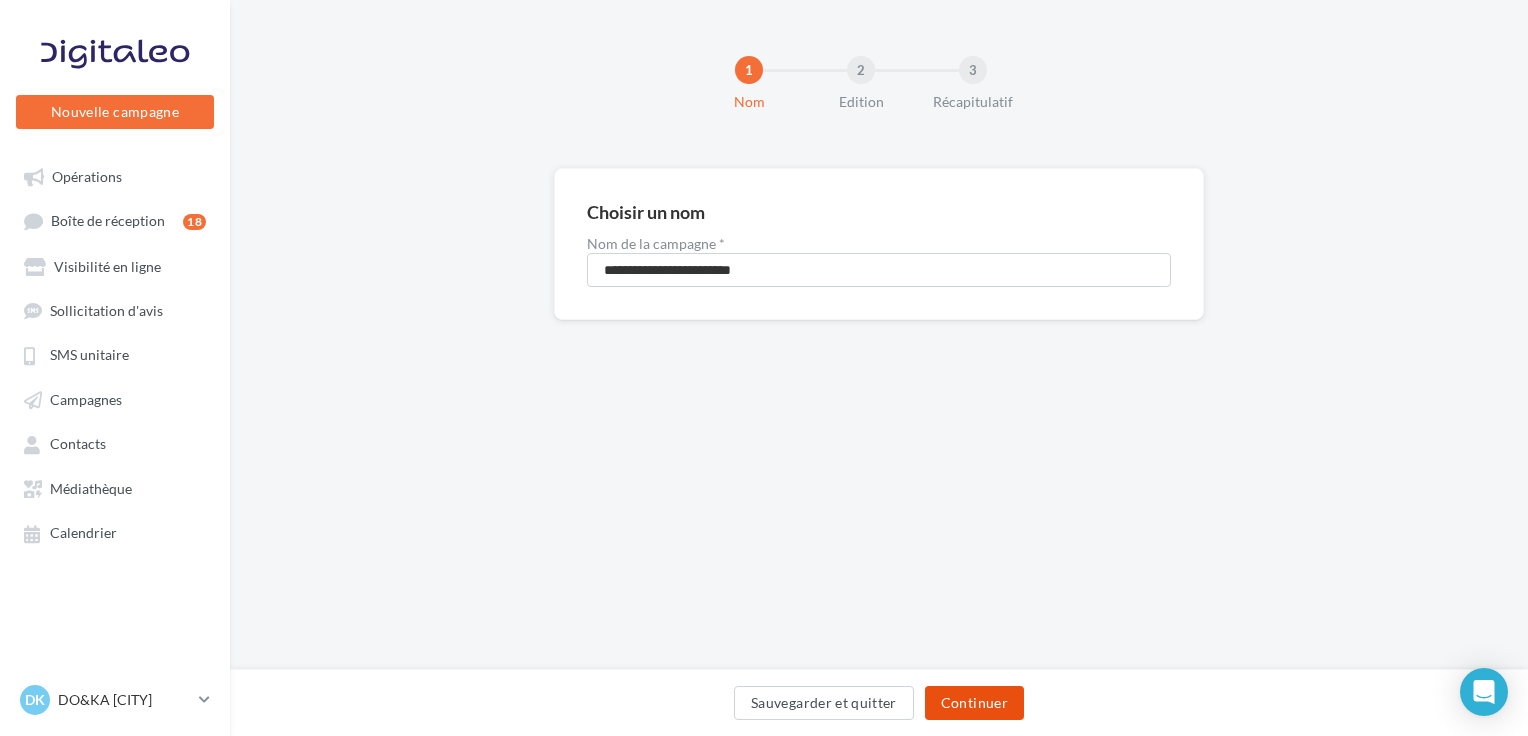 click on "Continuer" at bounding box center [974, 703] 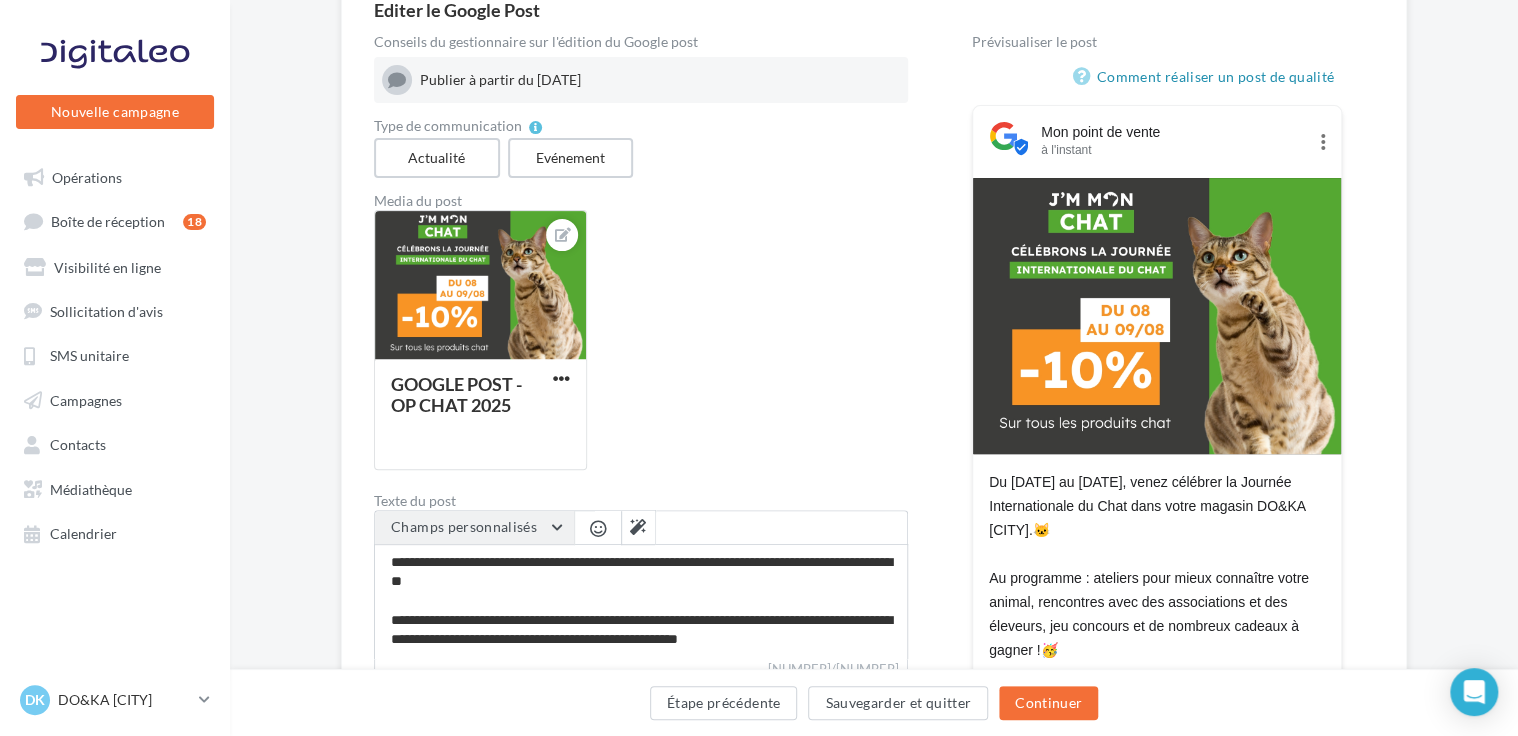 scroll, scrollTop: 300, scrollLeft: 0, axis: vertical 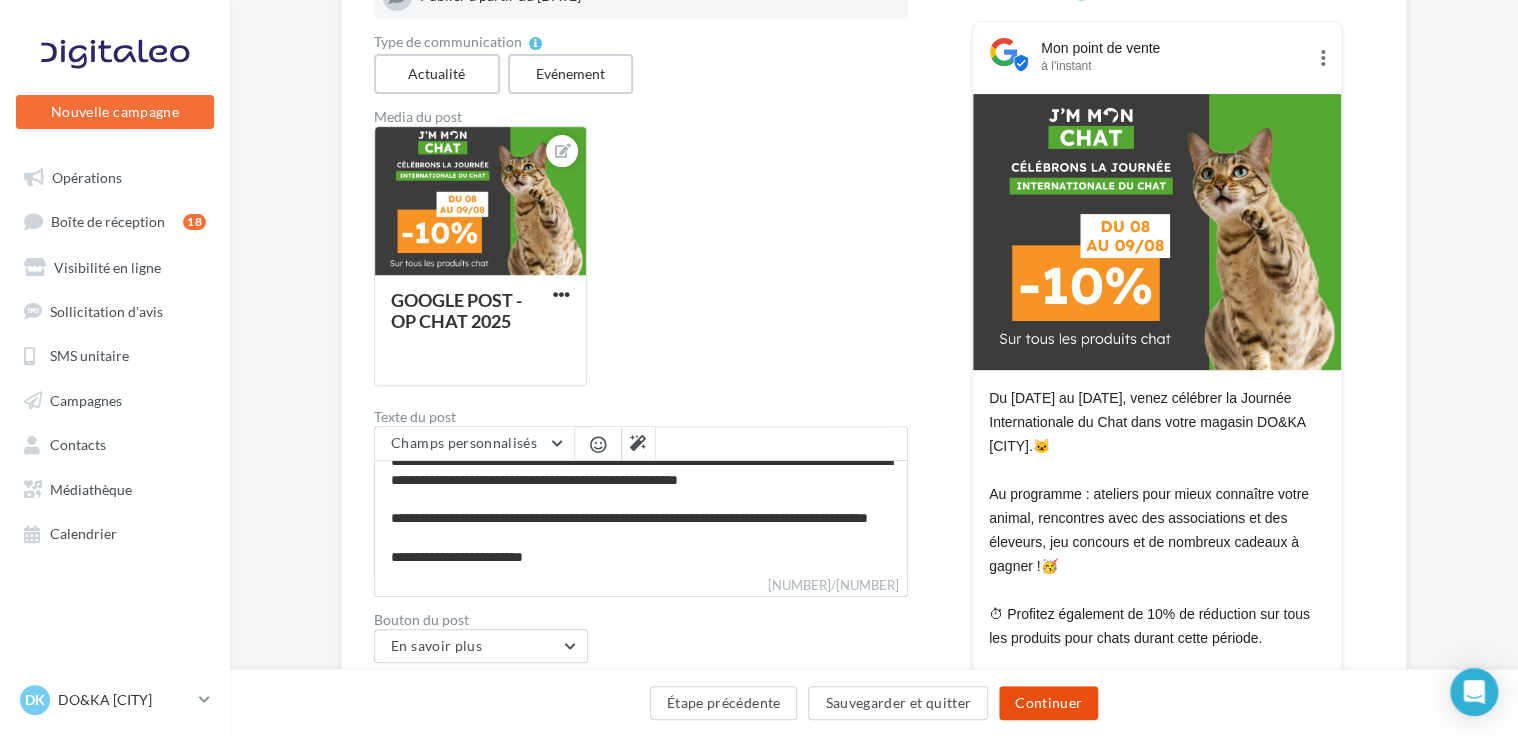 click on "Continuer" at bounding box center (1048, 703) 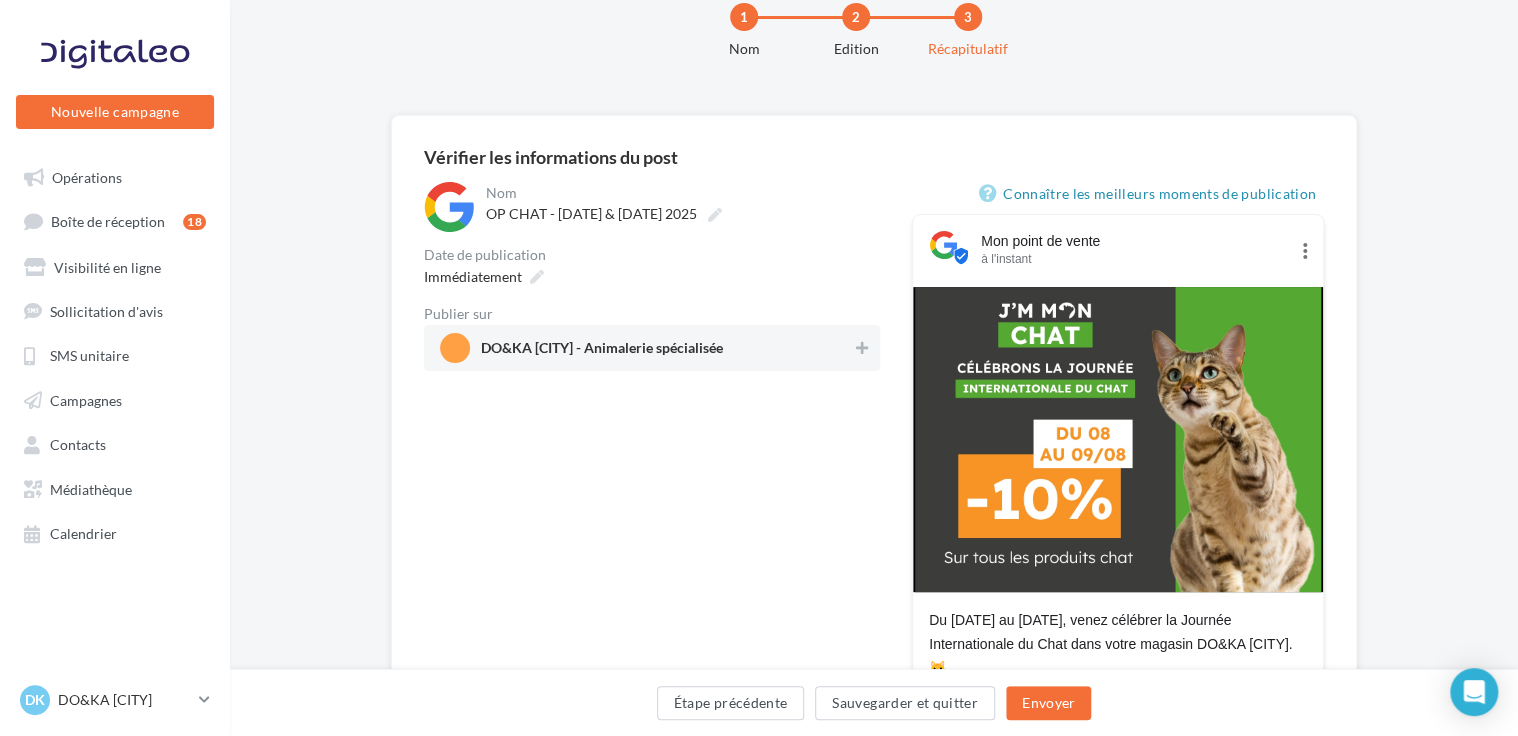 scroll, scrollTop: 100, scrollLeft: 0, axis: vertical 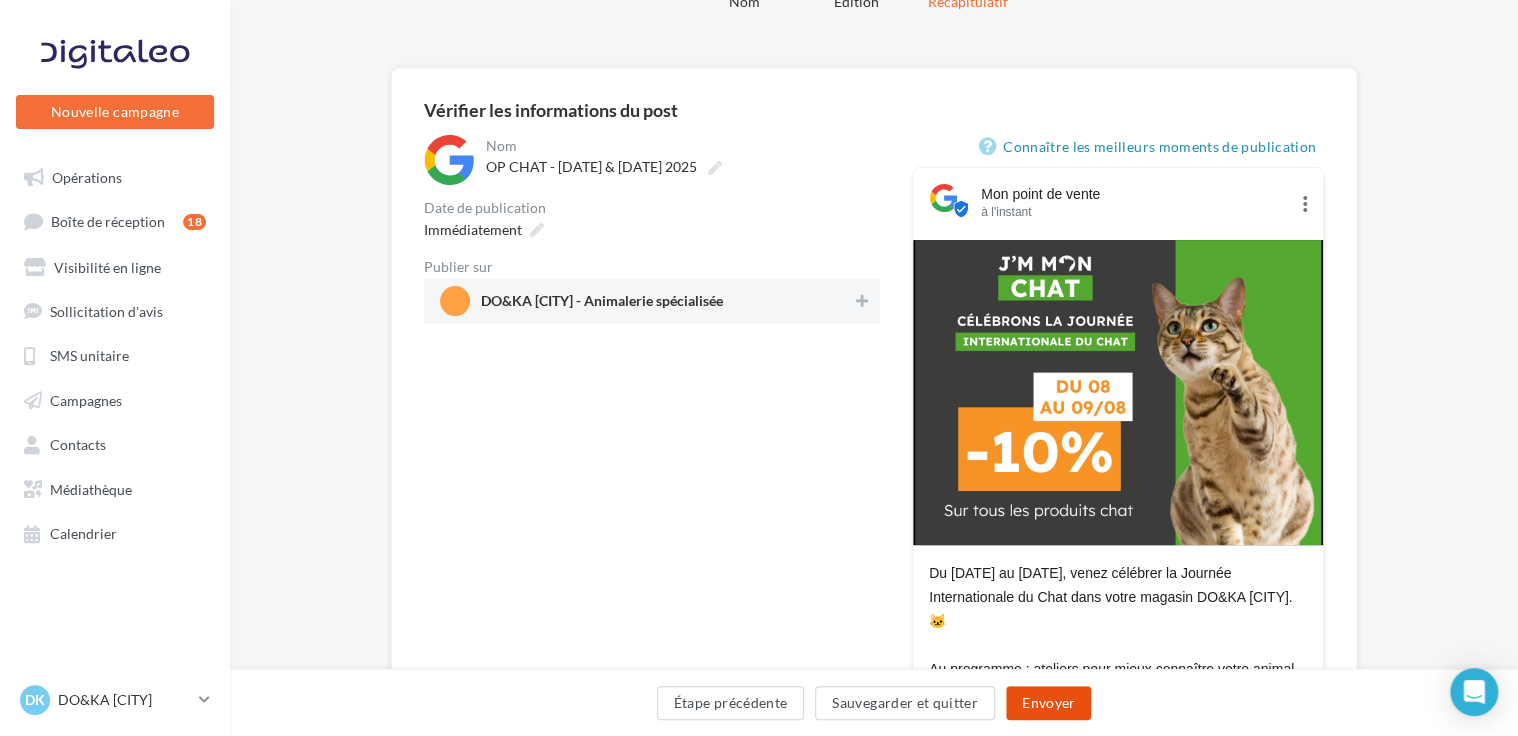 click on "Envoyer" at bounding box center (1048, 703) 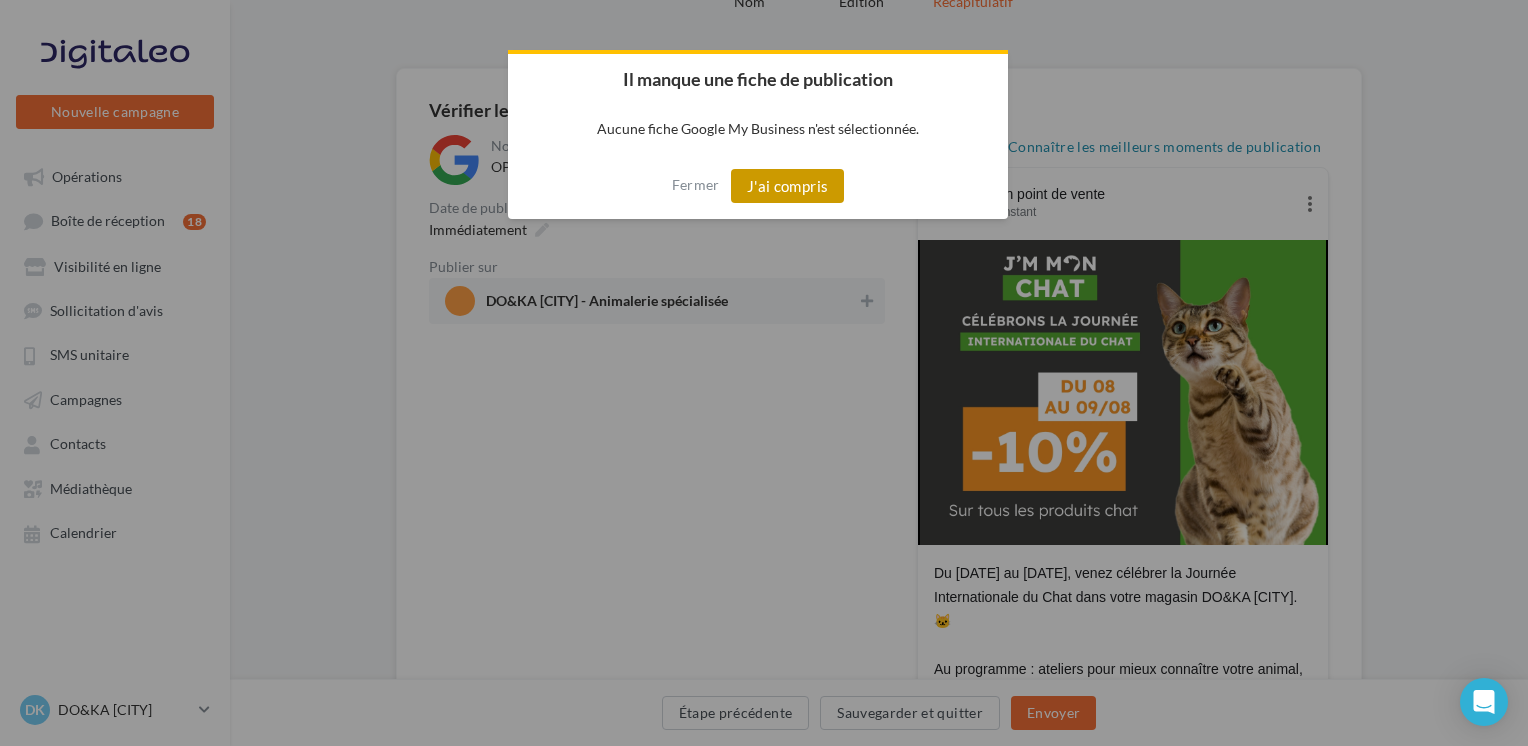click on "J'ai compris" at bounding box center [788, 186] 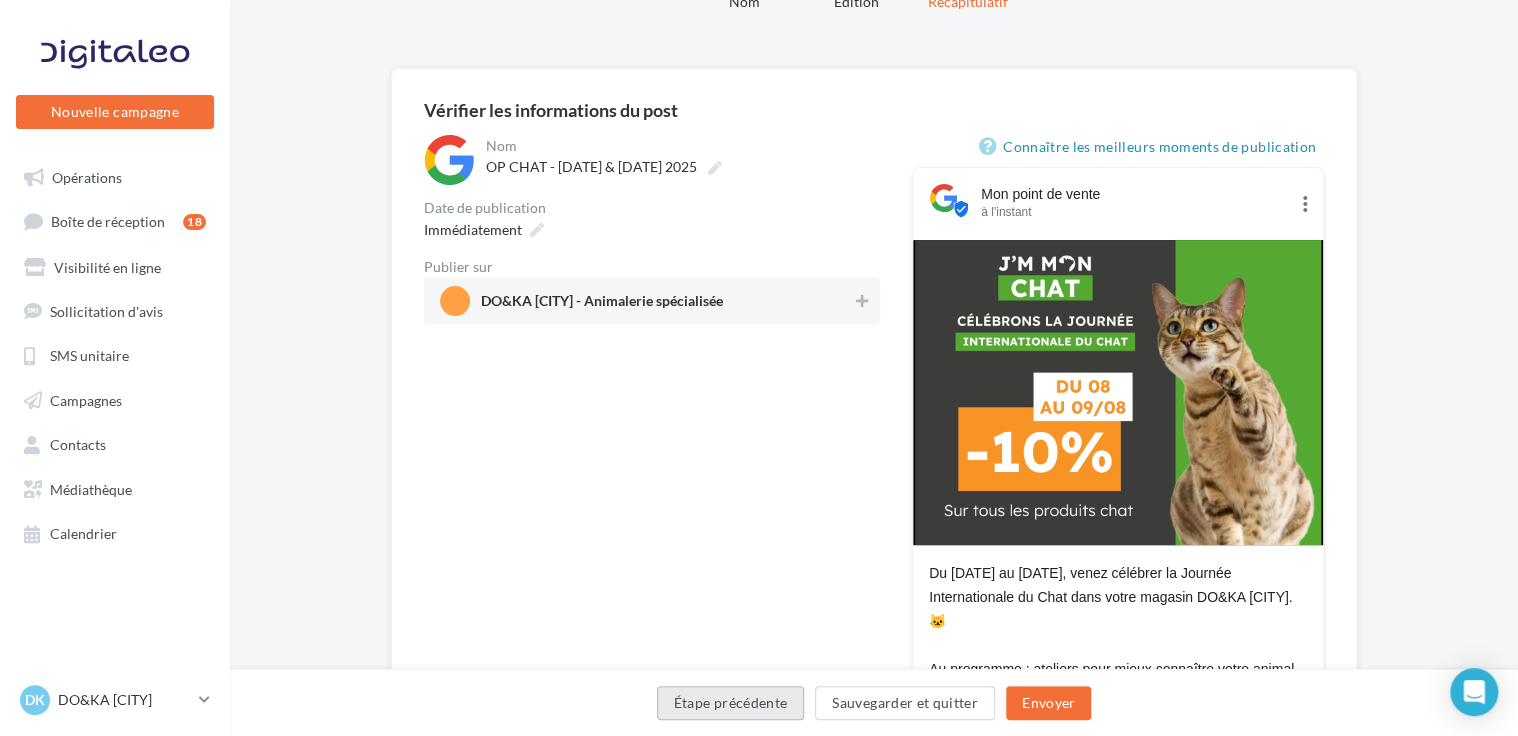 click on "Étape précédente" at bounding box center (731, 703) 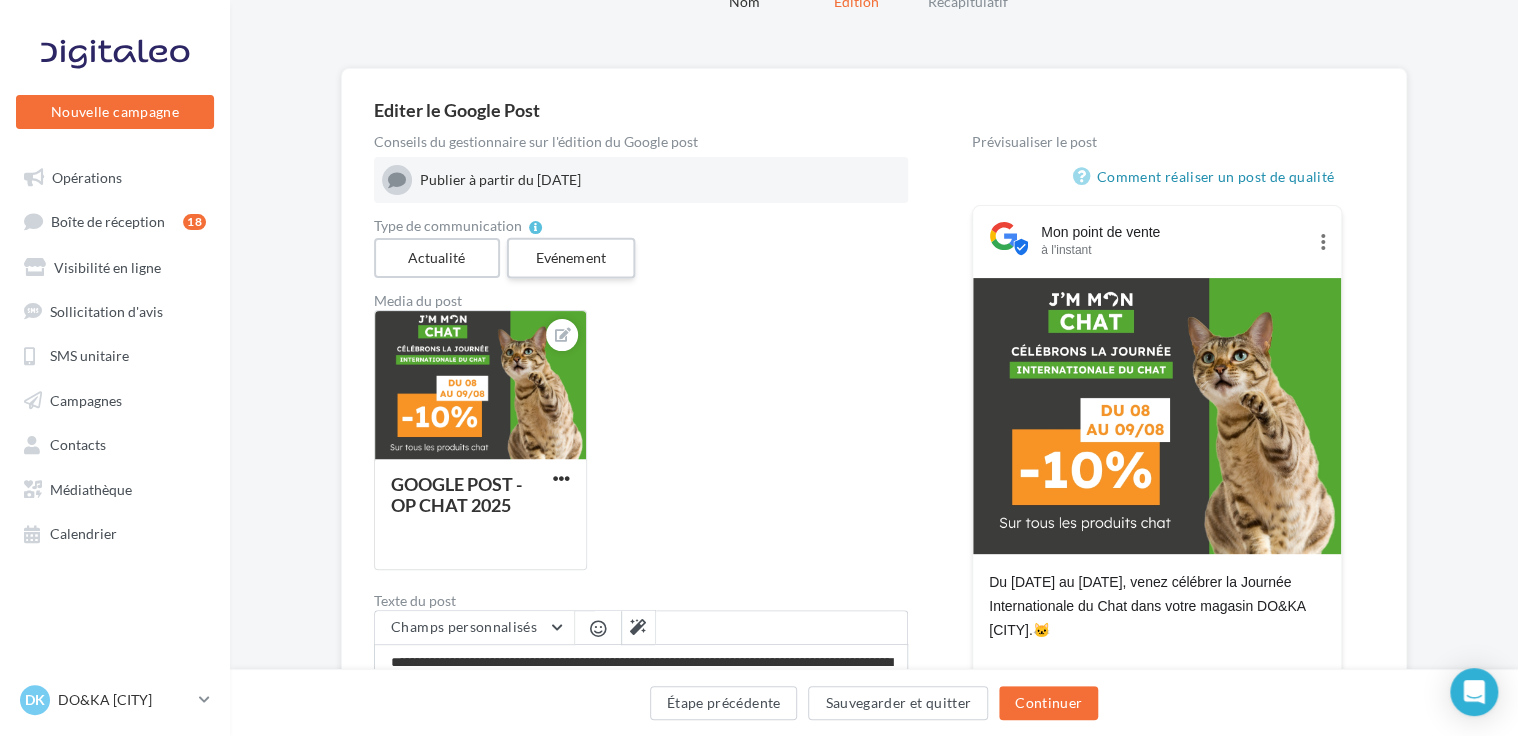 click on "Evénement" at bounding box center [570, 258] 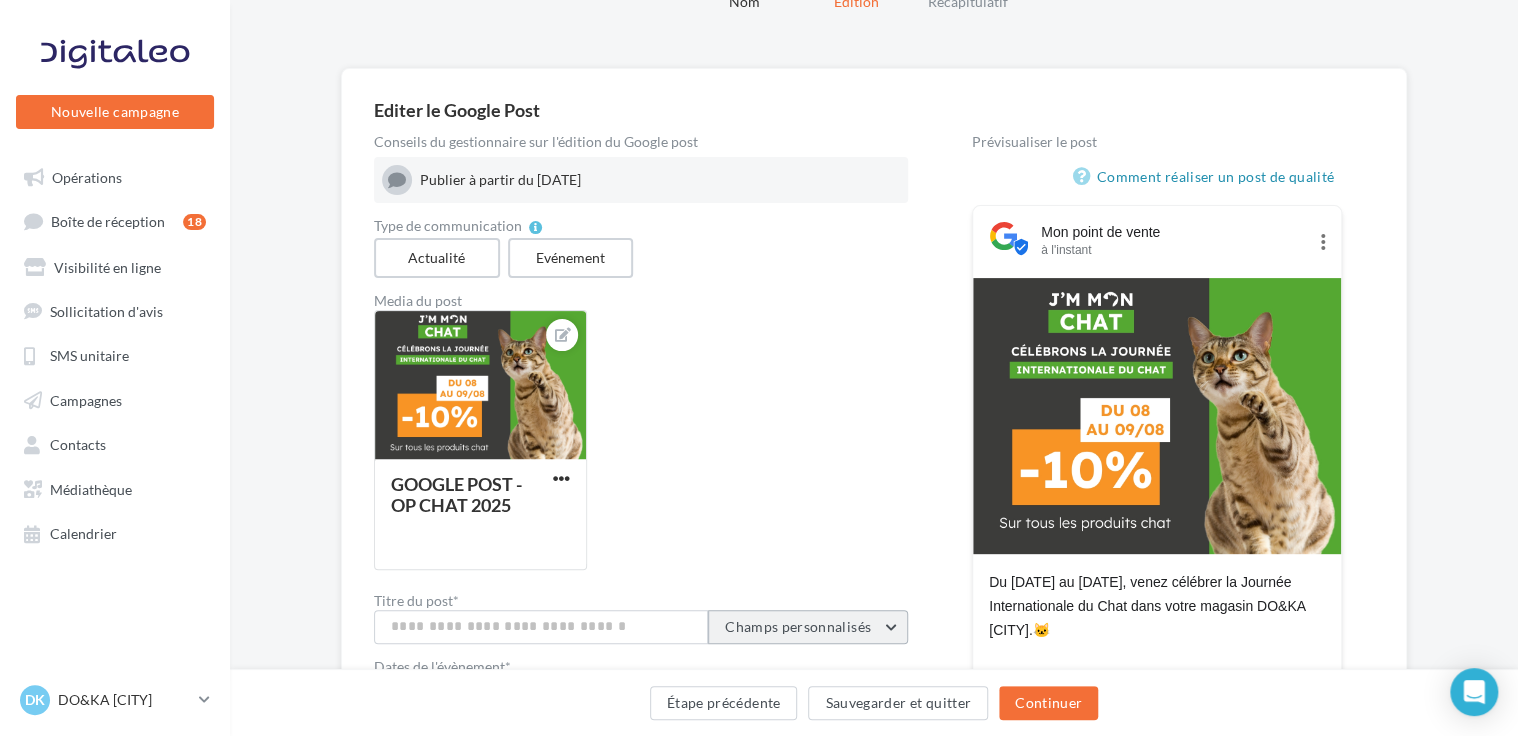 click on "Champs personnalisés" at bounding box center (808, 627) 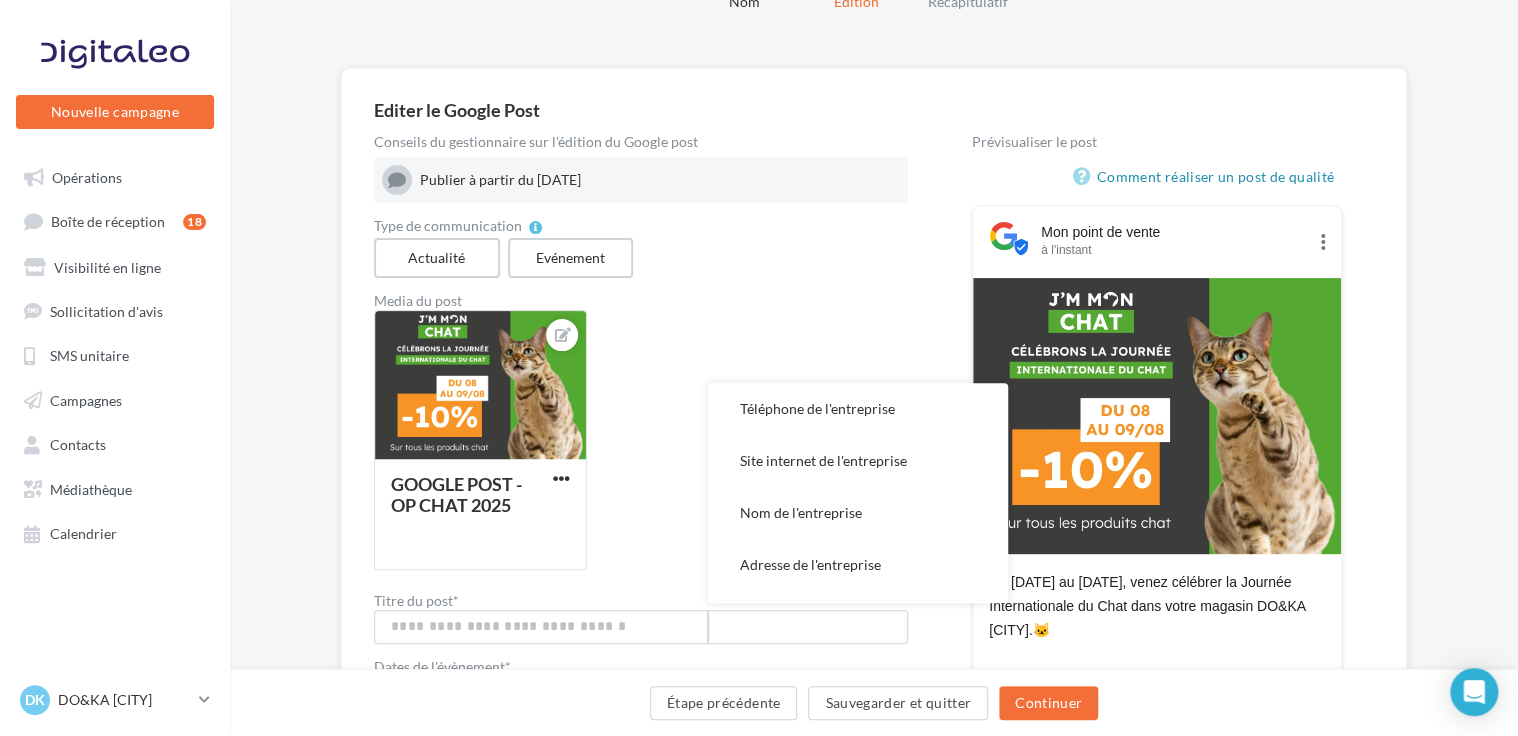 click on "Conseils du gestionnaire sur l'édition du Google post
Publier à partir du 28/07
Type de communication
Actualité
Evénement
Media du post
GOOGLE POST - OP CHAT 2025
Titre du post
*                       Téléphone de l'entreprise     Site internet de l'entreprise     Nom de l'entreprise     Adresse de l'entreprise     Signature de l'entreprise     Facebook     Instagram     Ville     Lien de sollicitation d'avis Google     Horaires d'ouverture     Lien CALAMEO     Lien itinéraire     Adresse de l'entreprise     Nom de l'entreprise     Téléphone de l'entreprise     Signature de l'entreprise     Site internet de l'entreprise     Ville     Horaires d'ouverture     Nouveau mag               Dates de l'évènement*     Définir une heure de début et de fin   *" at bounding box center (874, 651) 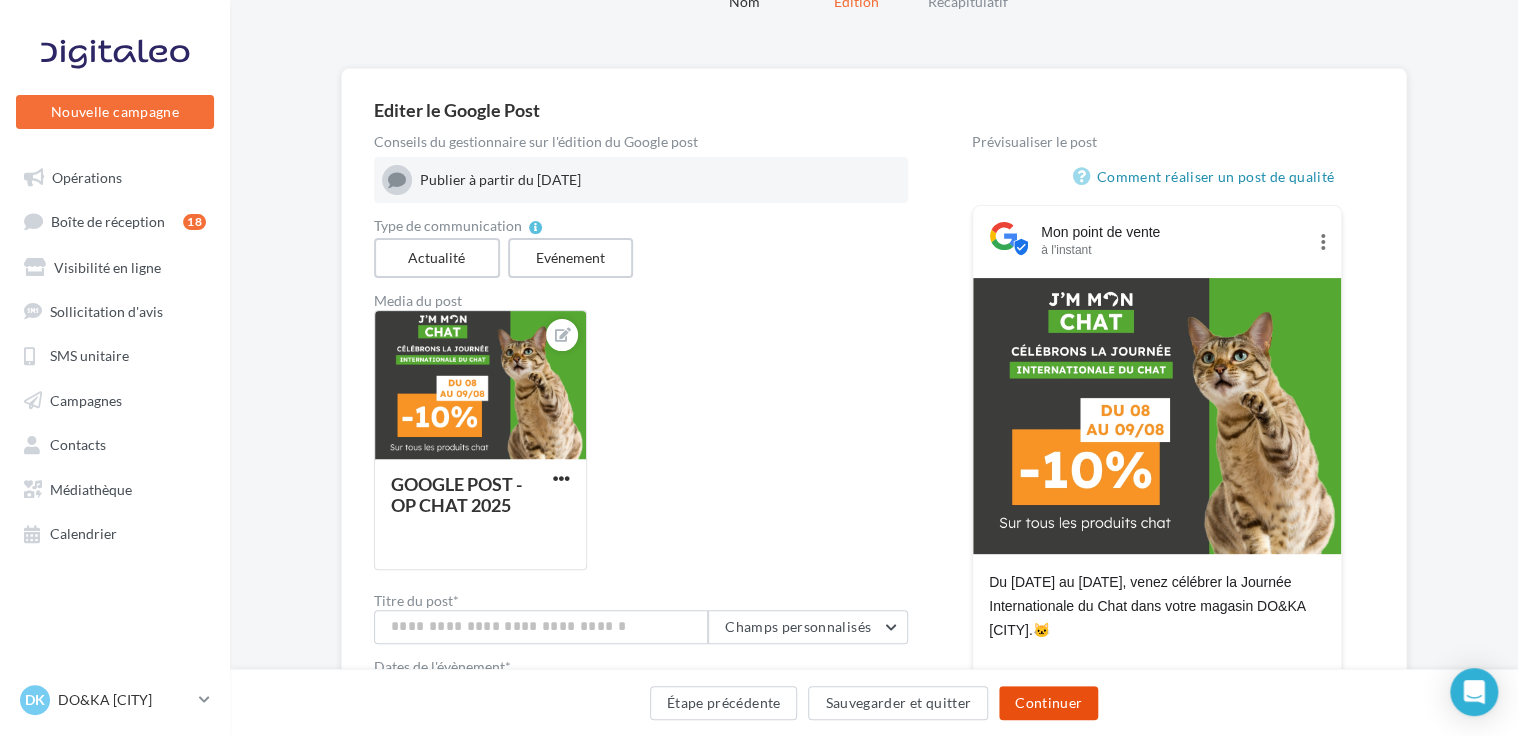 click on "Continuer" at bounding box center (1048, 703) 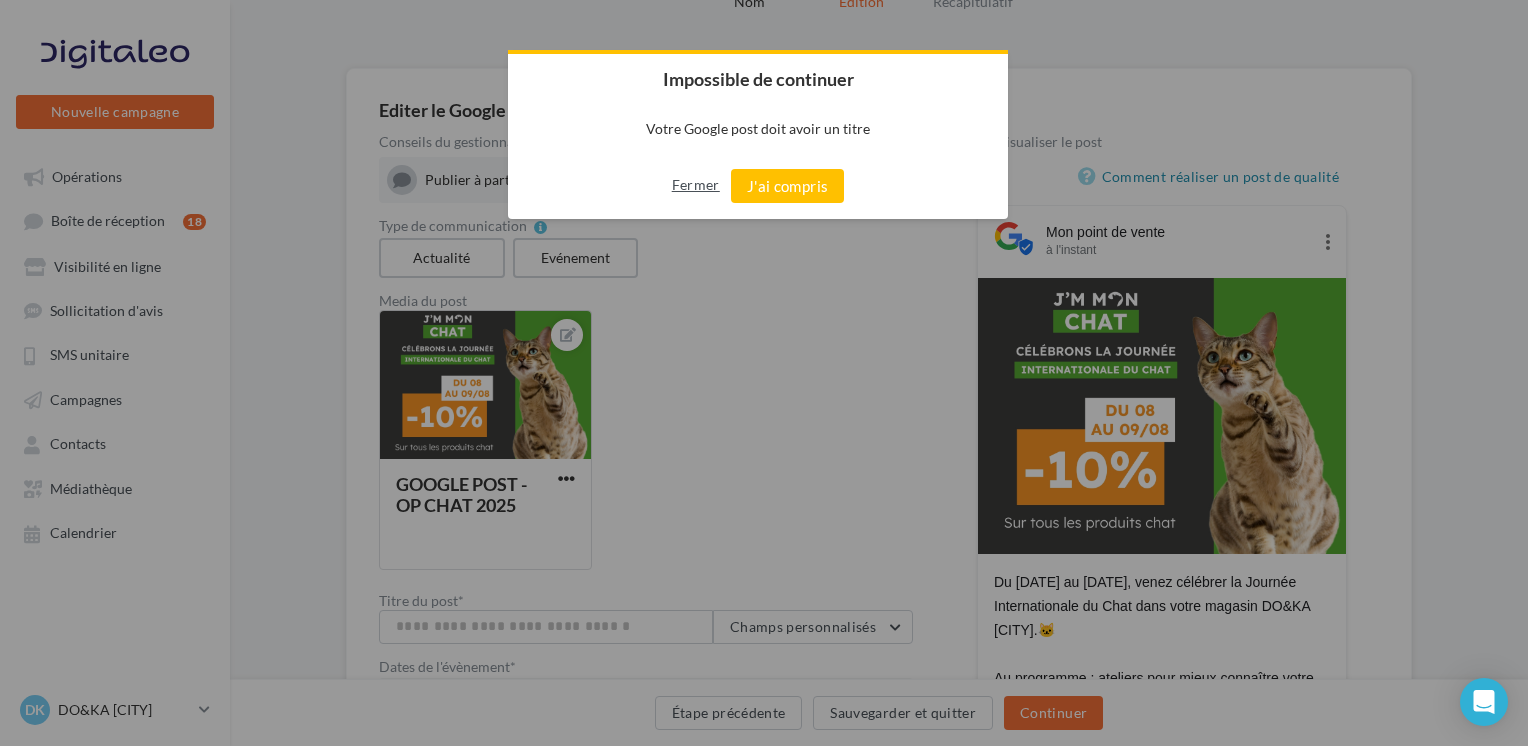 click on "Fermer" at bounding box center [696, 185] 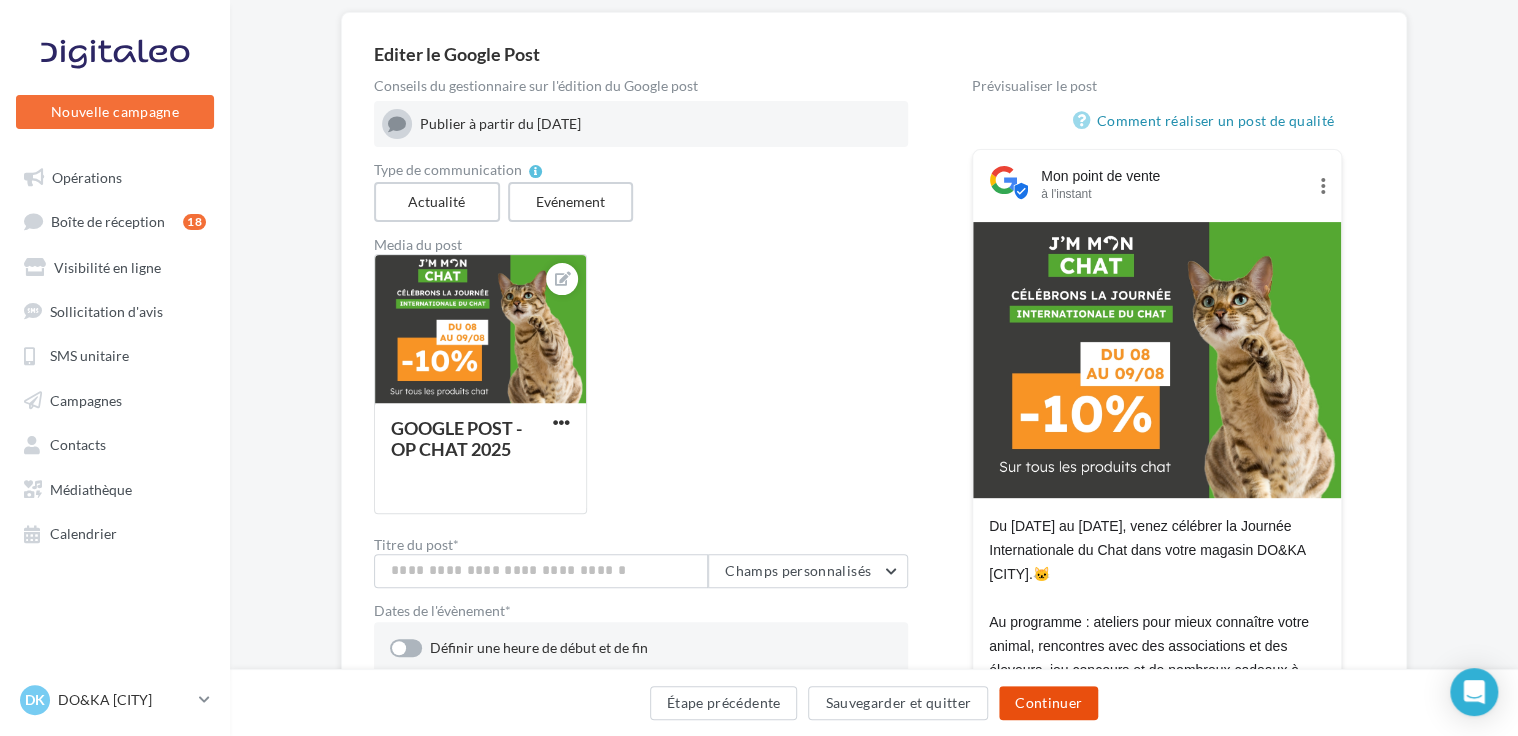 scroll, scrollTop: 100, scrollLeft: 0, axis: vertical 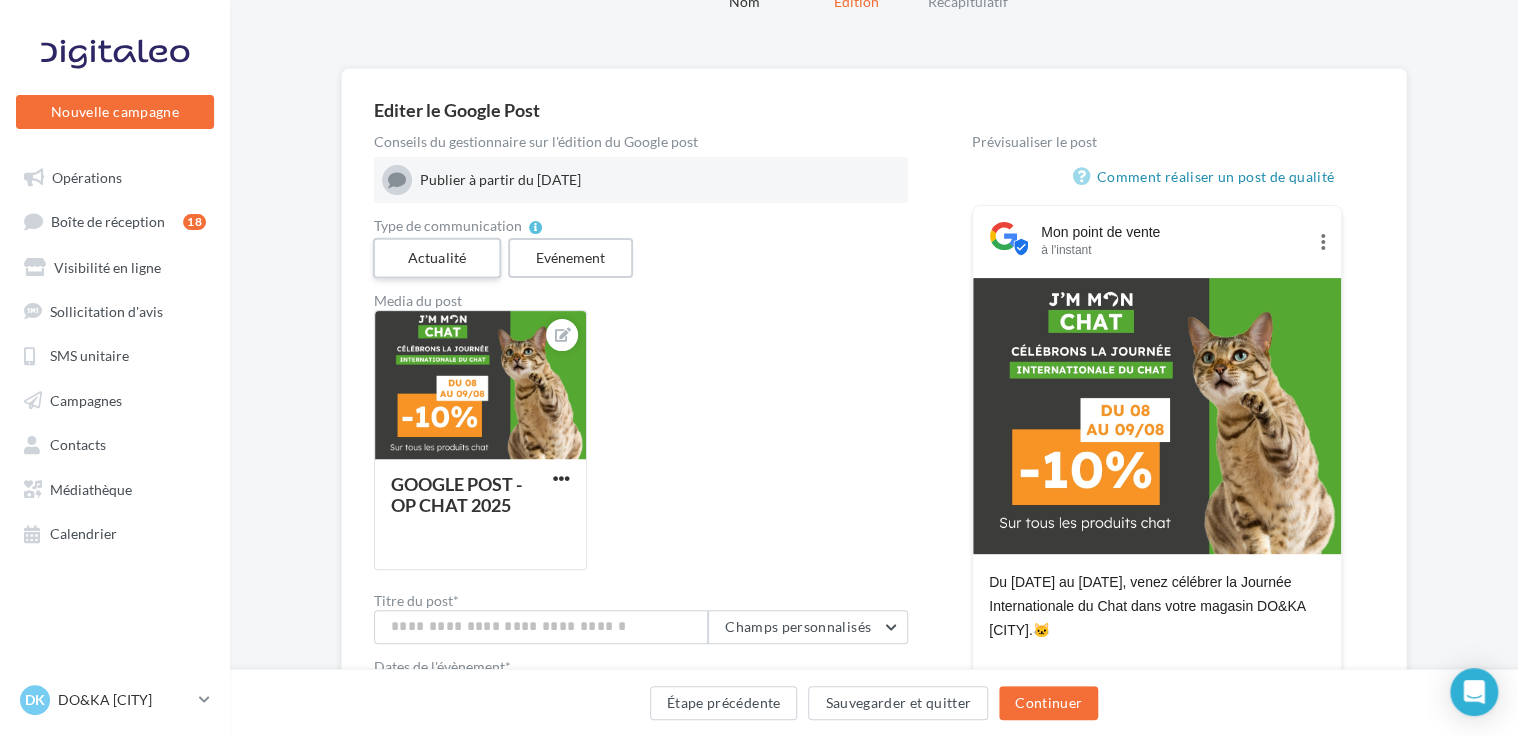 click on "Actualité" at bounding box center (437, 258) 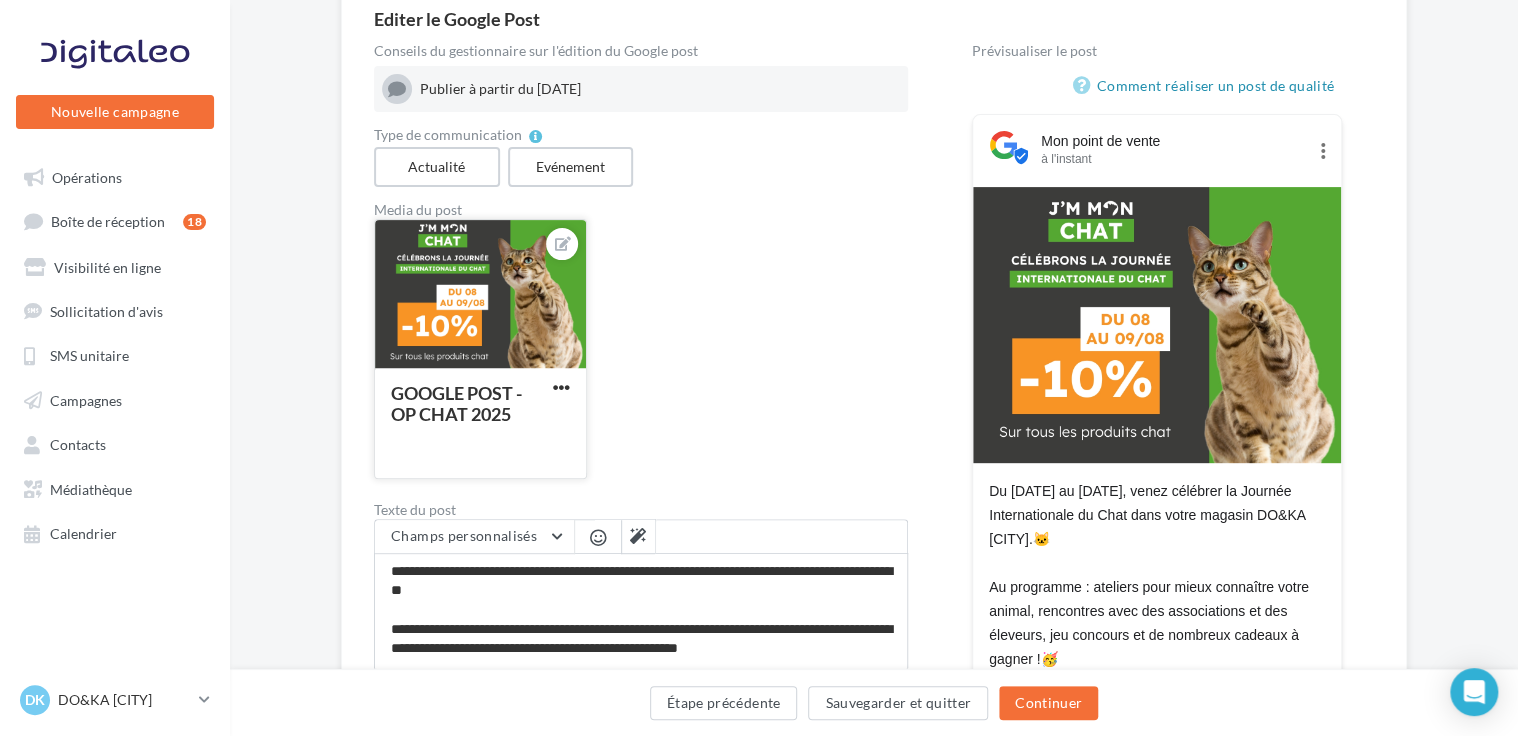 scroll, scrollTop: 300, scrollLeft: 0, axis: vertical 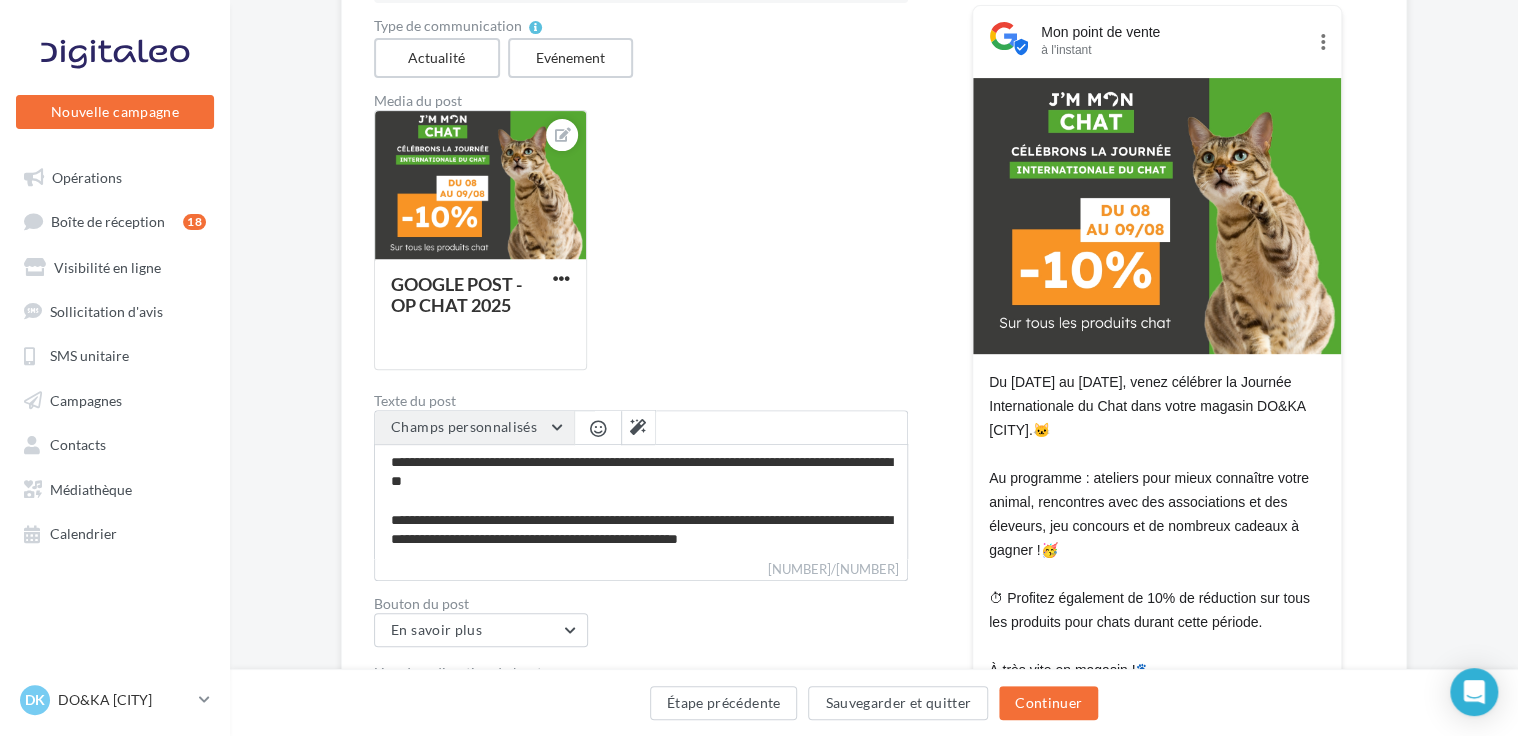 click on "Champs personnalisés" at bounding box center (474, 428) 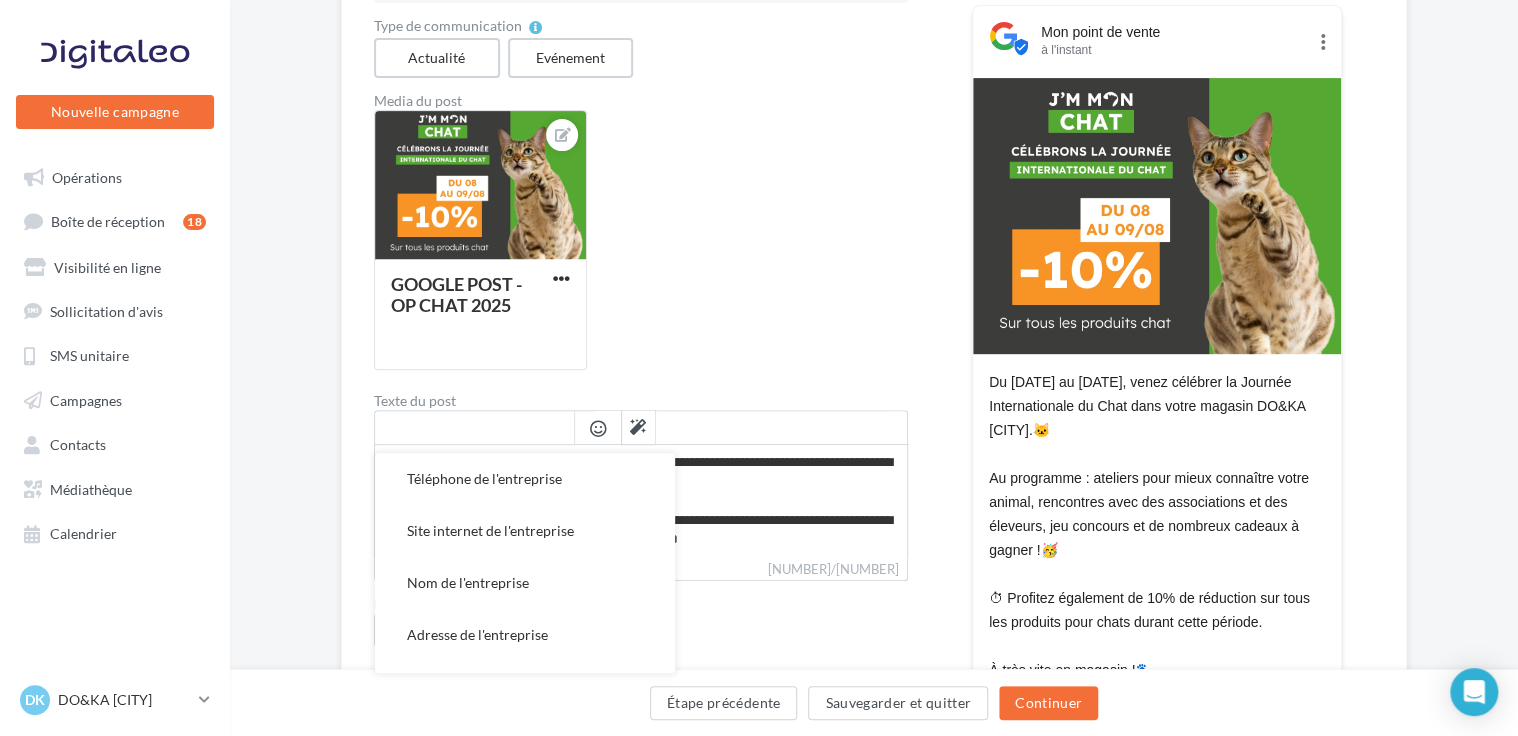 click at bounding box center [474, 428] 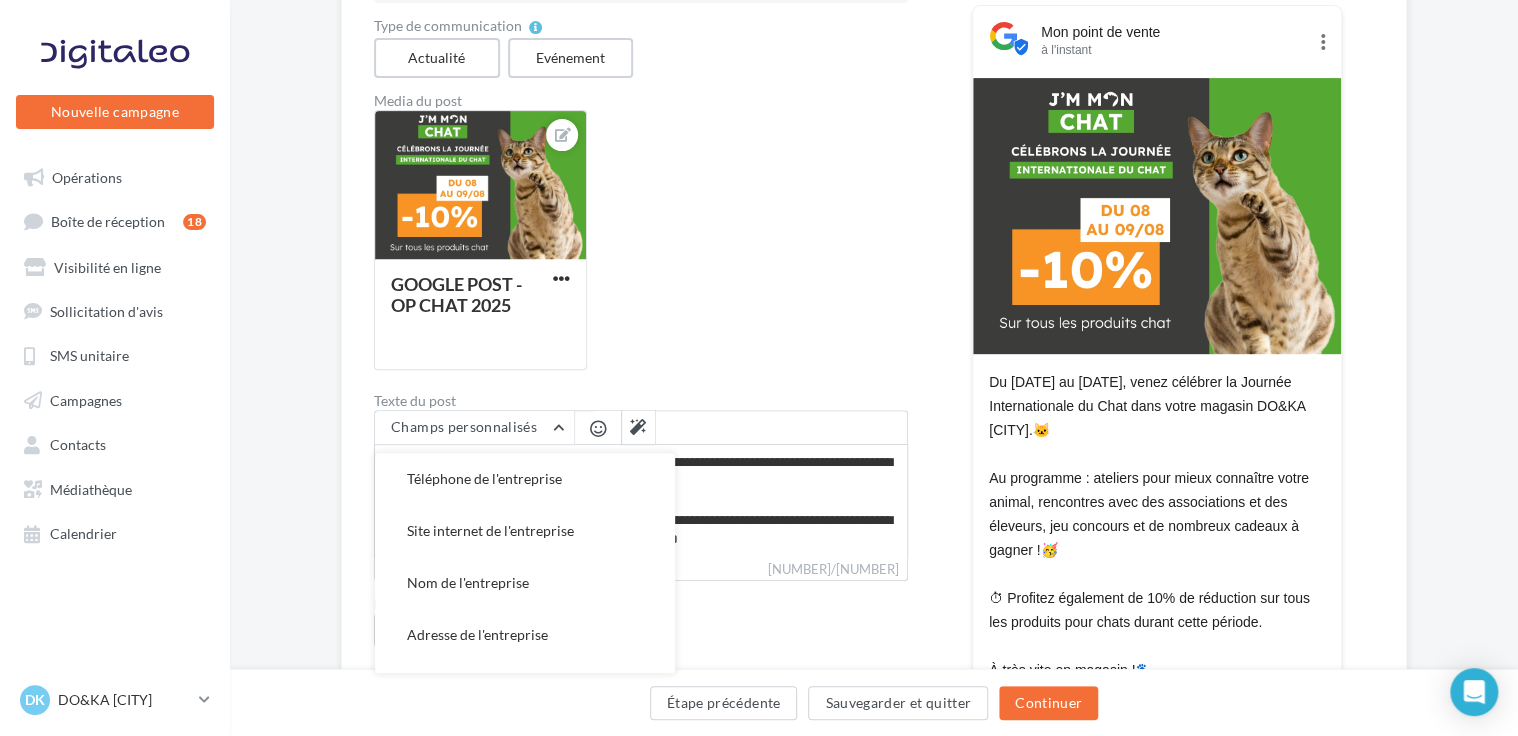 click on "GOOGLE POST - OP CHAT 2025" at bounding box center (649, 248) 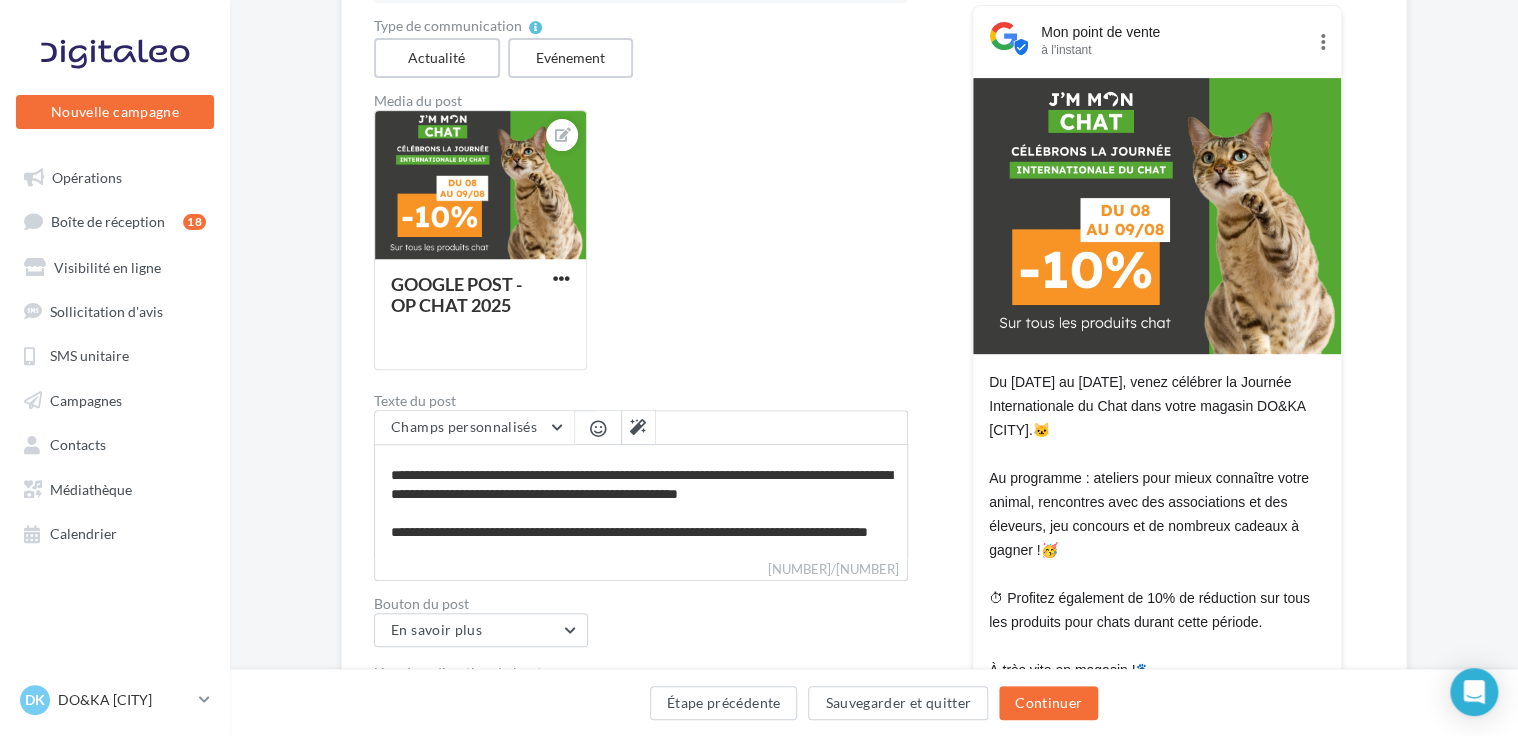 scroll, scrollTop: 0, scrollLeft: 0, axis: both 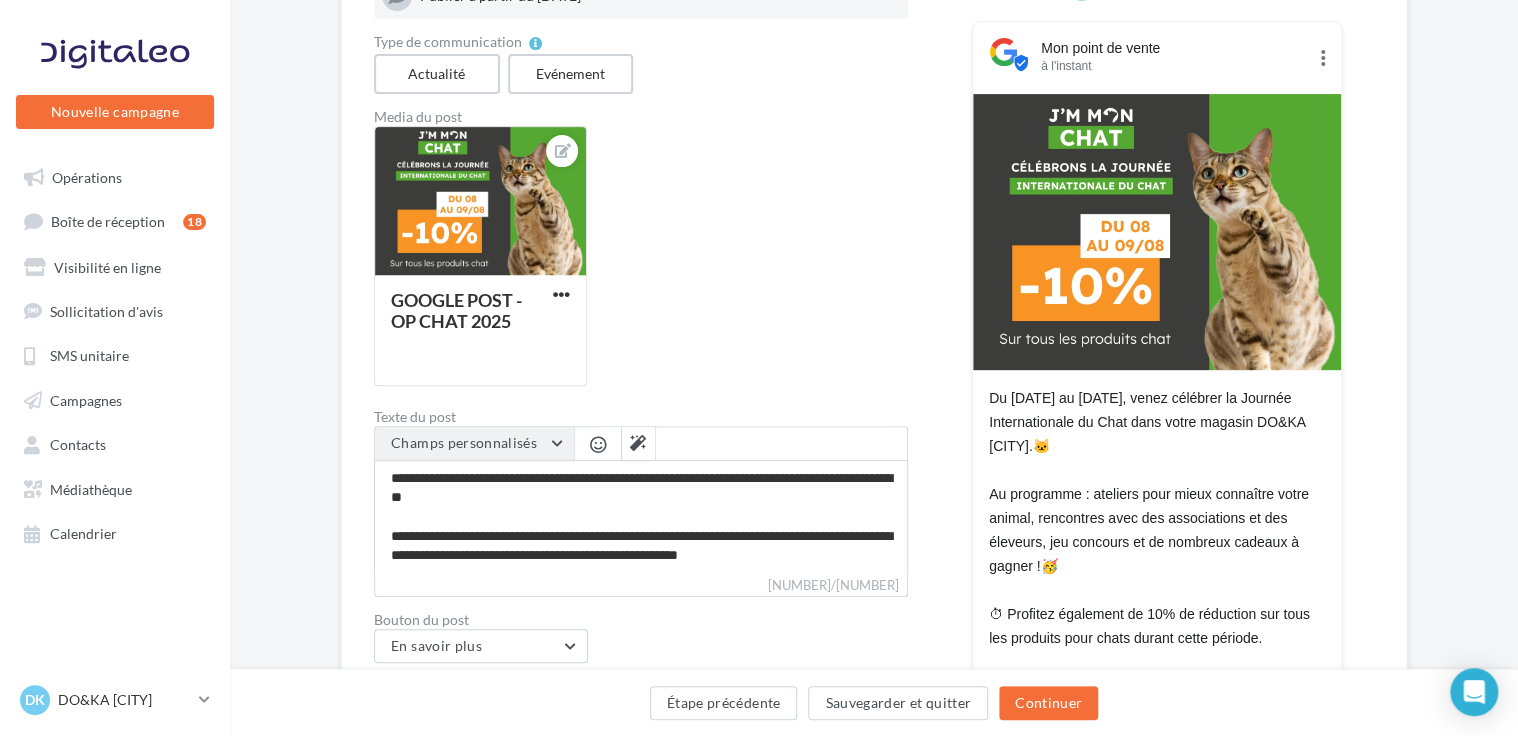 click on "Champs personnalisés" at bounding box center (474, 444) 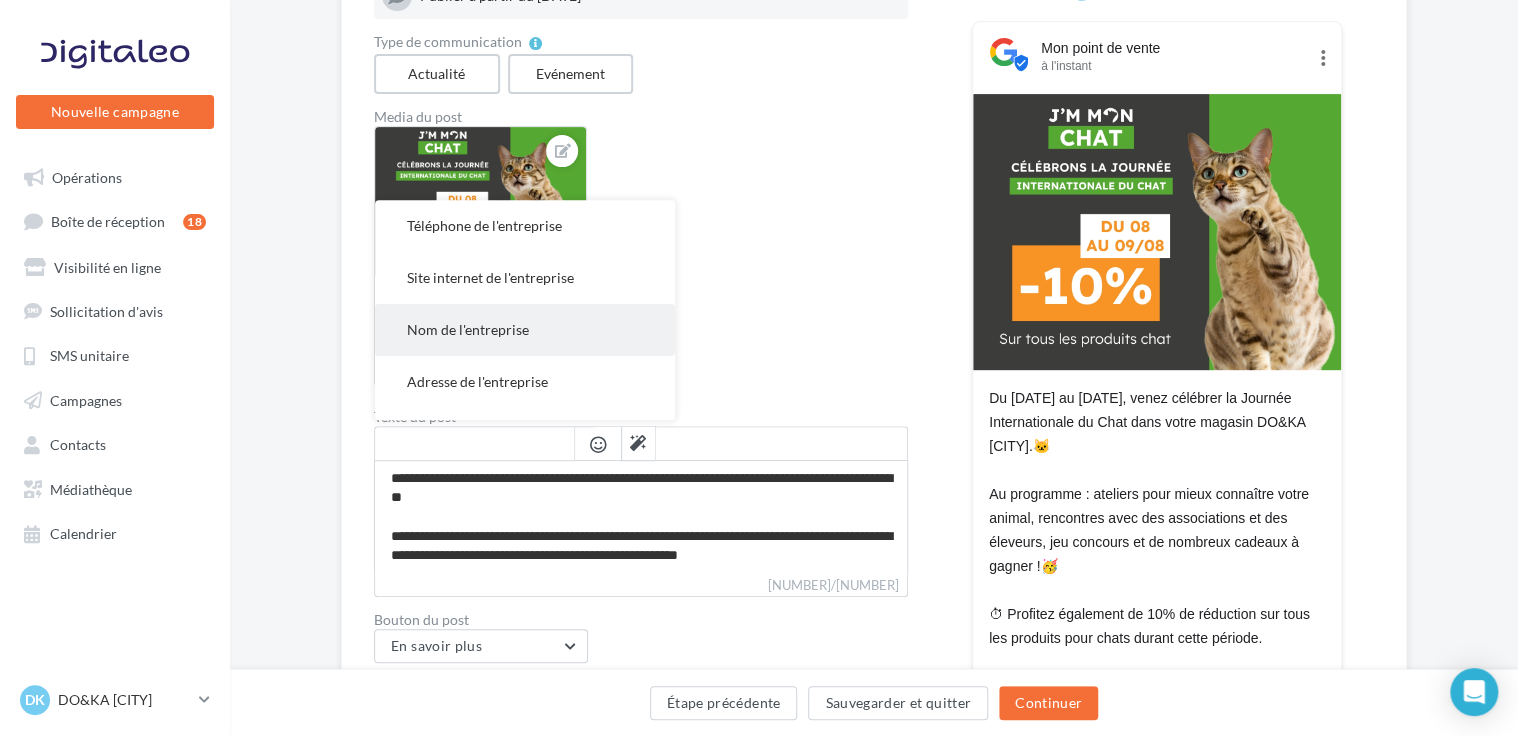 click on "Nom de l'entreprise" at bounding box center [468, 329] 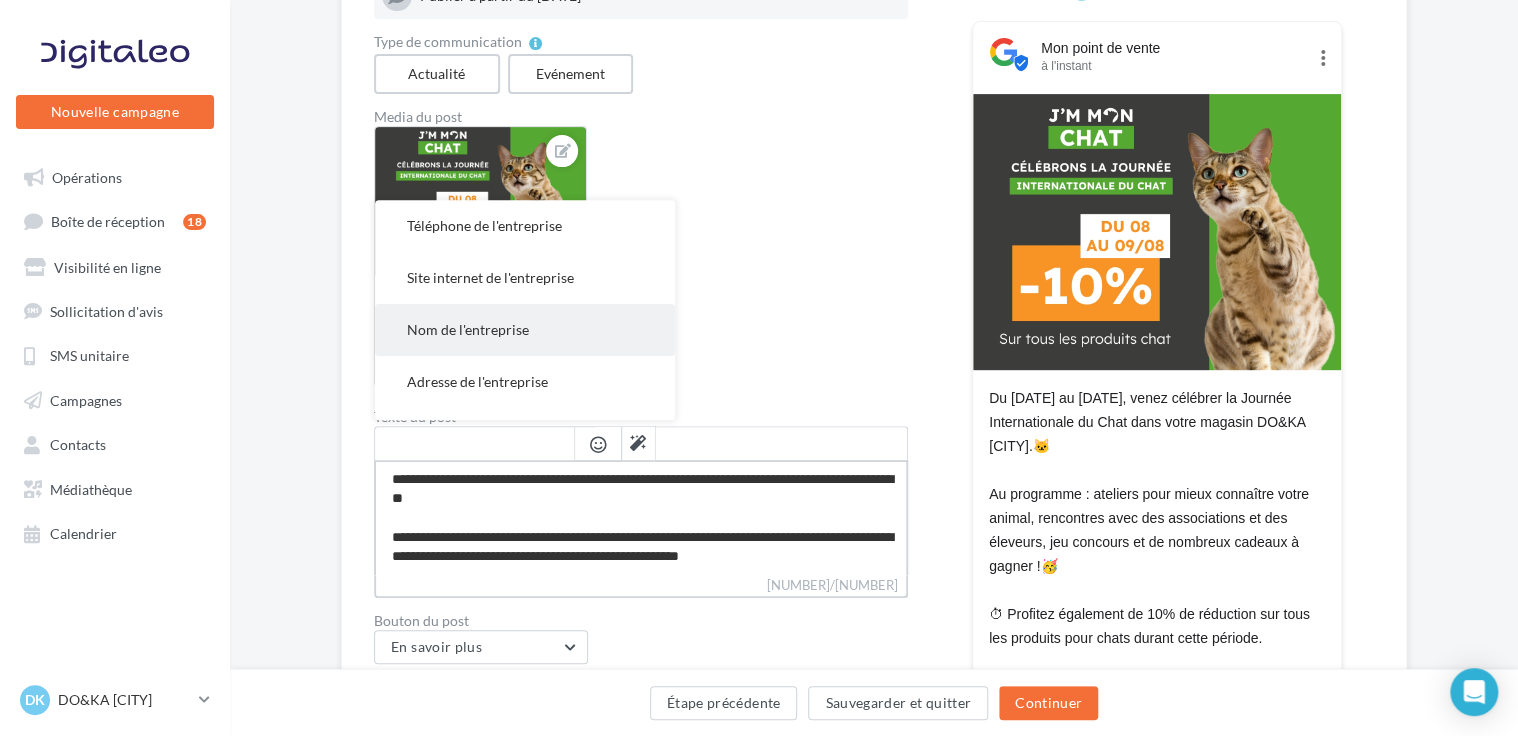 type on "**********" 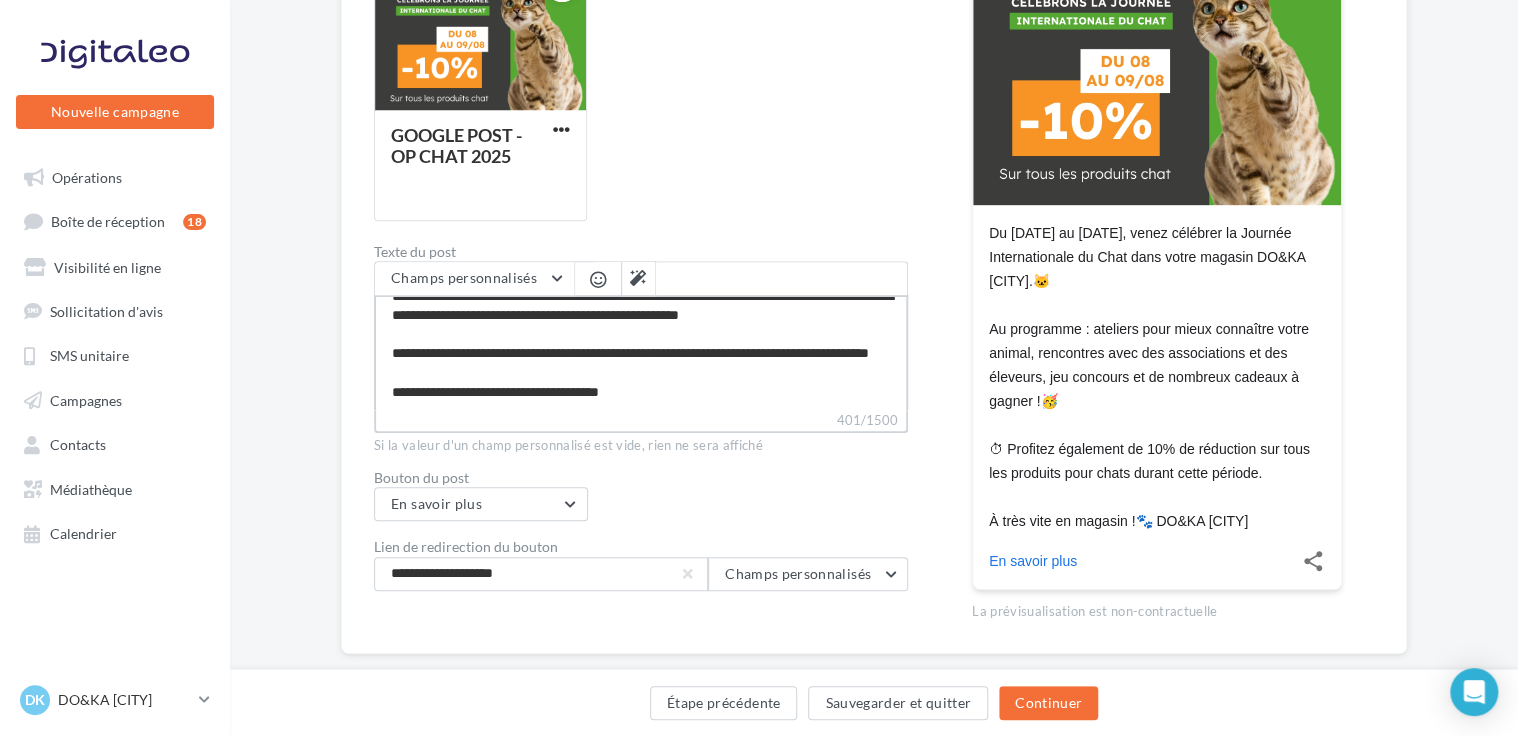 scroll, scrollTop: 484, scrollLeft: 0, axis: vertical 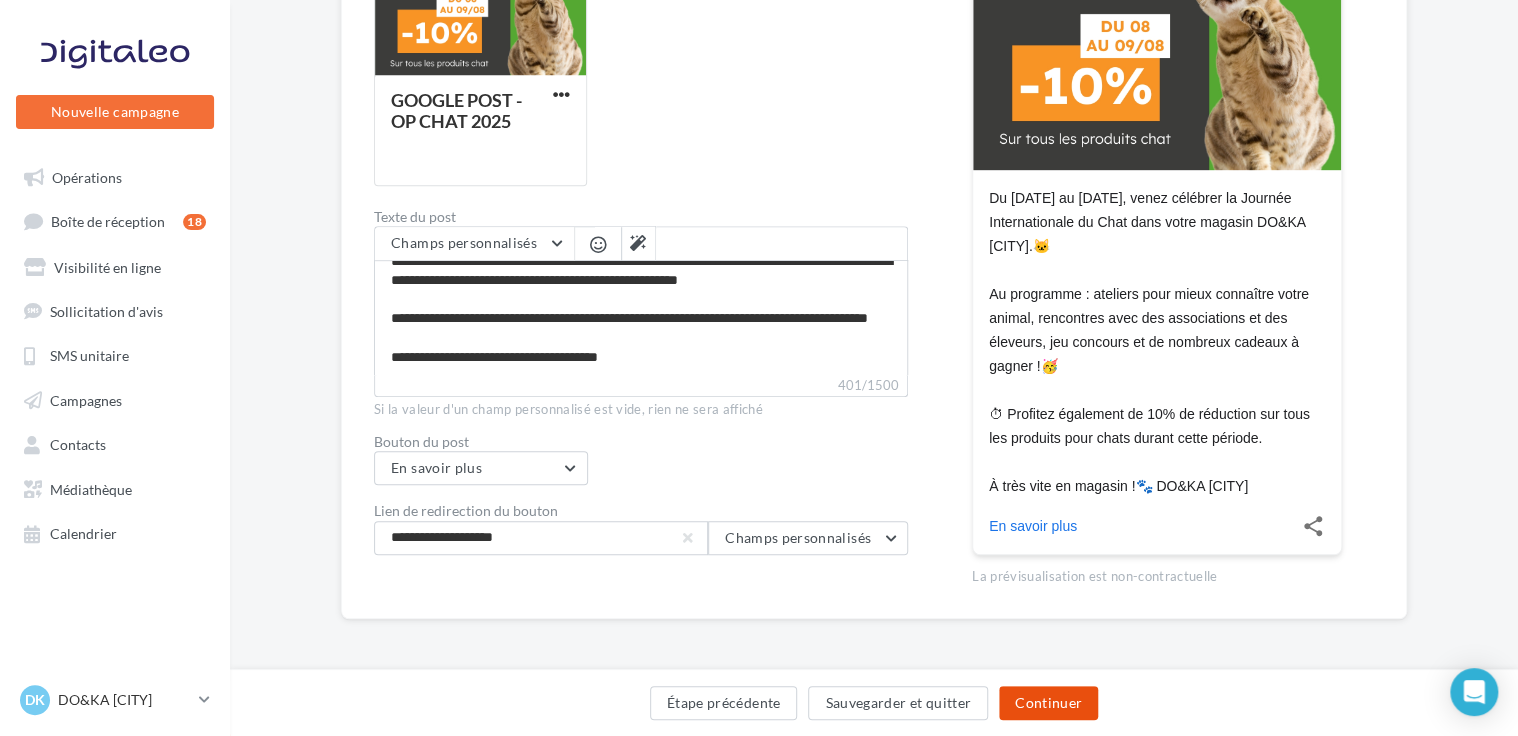 click on "Continuer" at bounding box center [1048, 703] 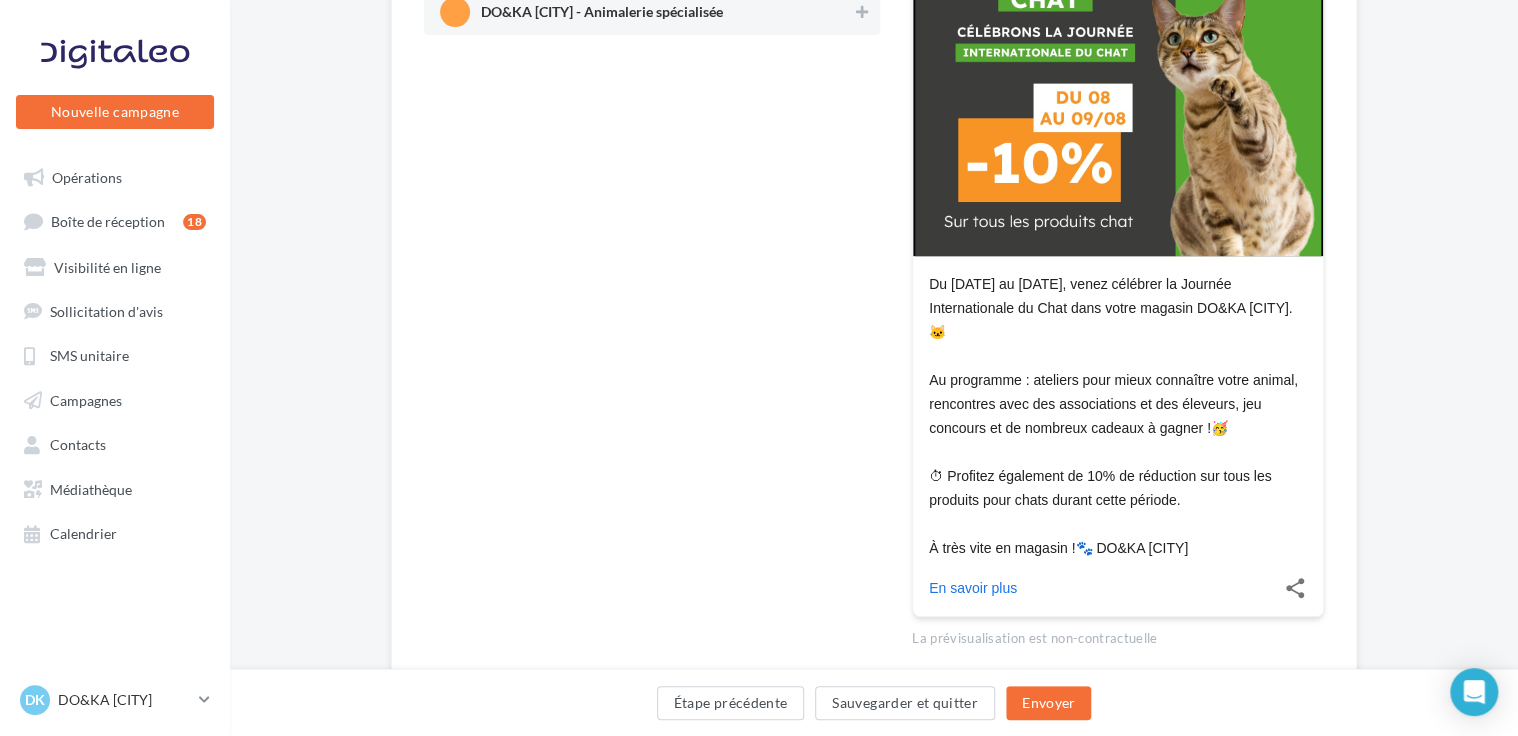 scroll, scrollTop: 396, scrollLeft: 0, axis: vertical 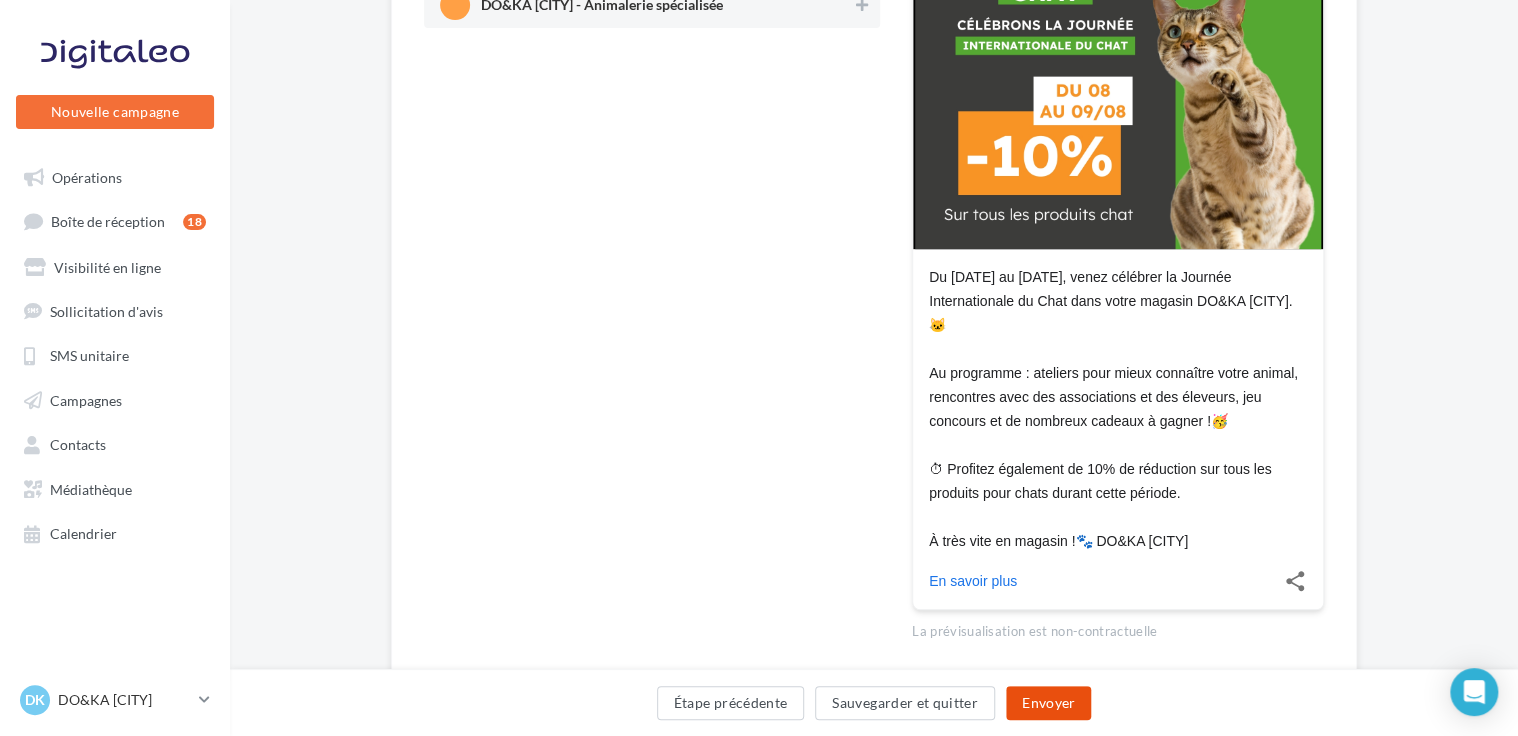 click on "Envoyer" at bounding box center (1048, 703) 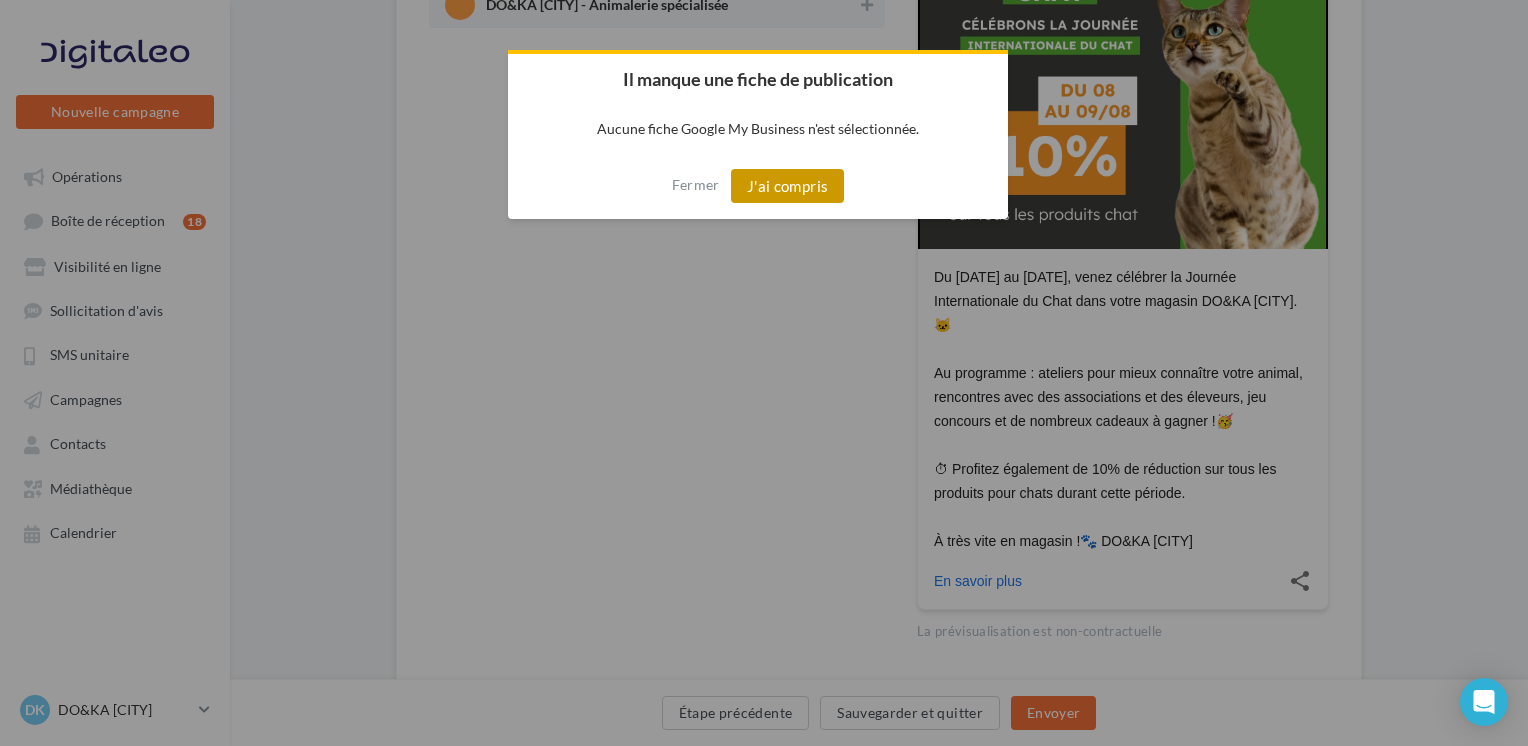 click on "J'ai compris" at bounding box center (788, 186) 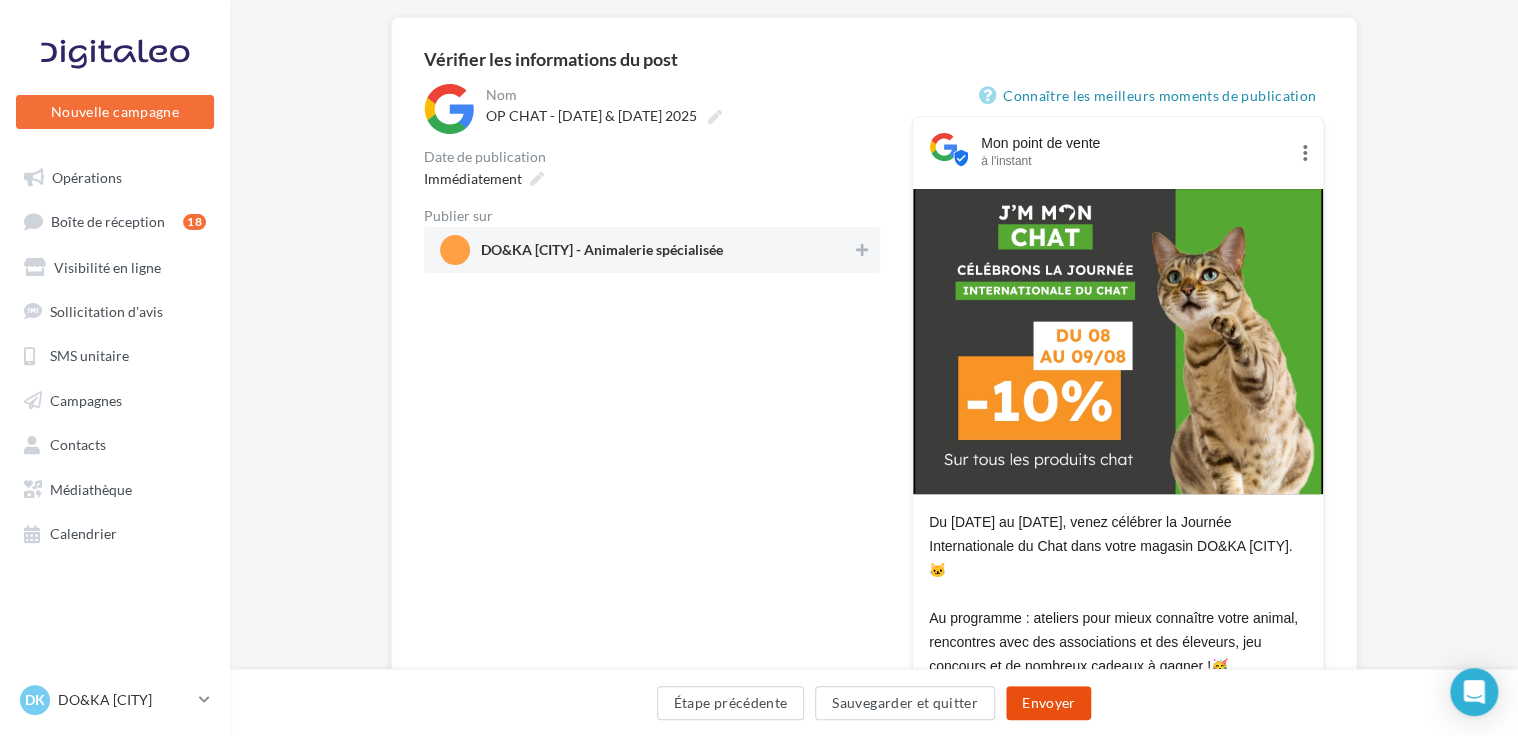 scroll, scrollTop: 196, scrollLeft: 0, axis: vertical 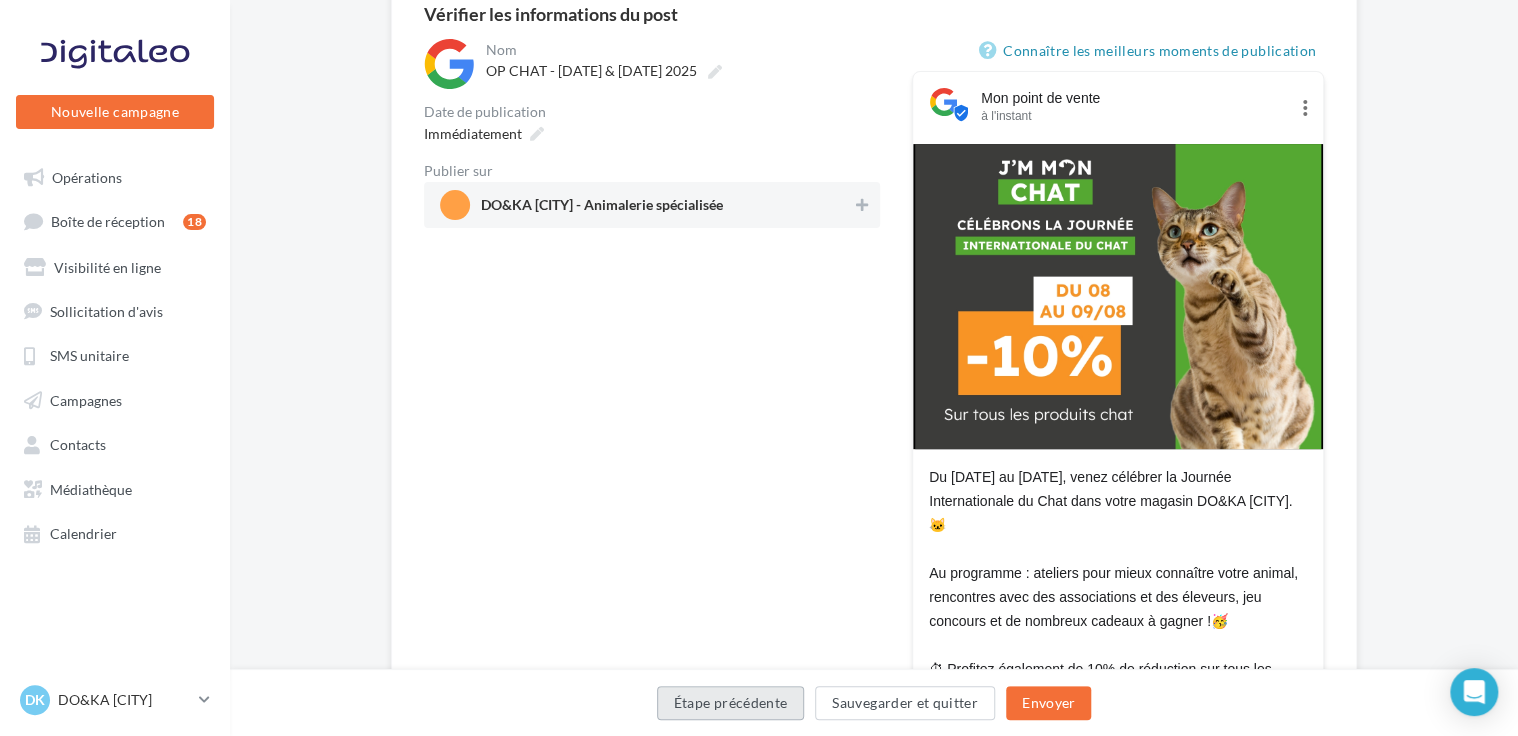 click on "Étape précédente" at bounding box center [731, 703] 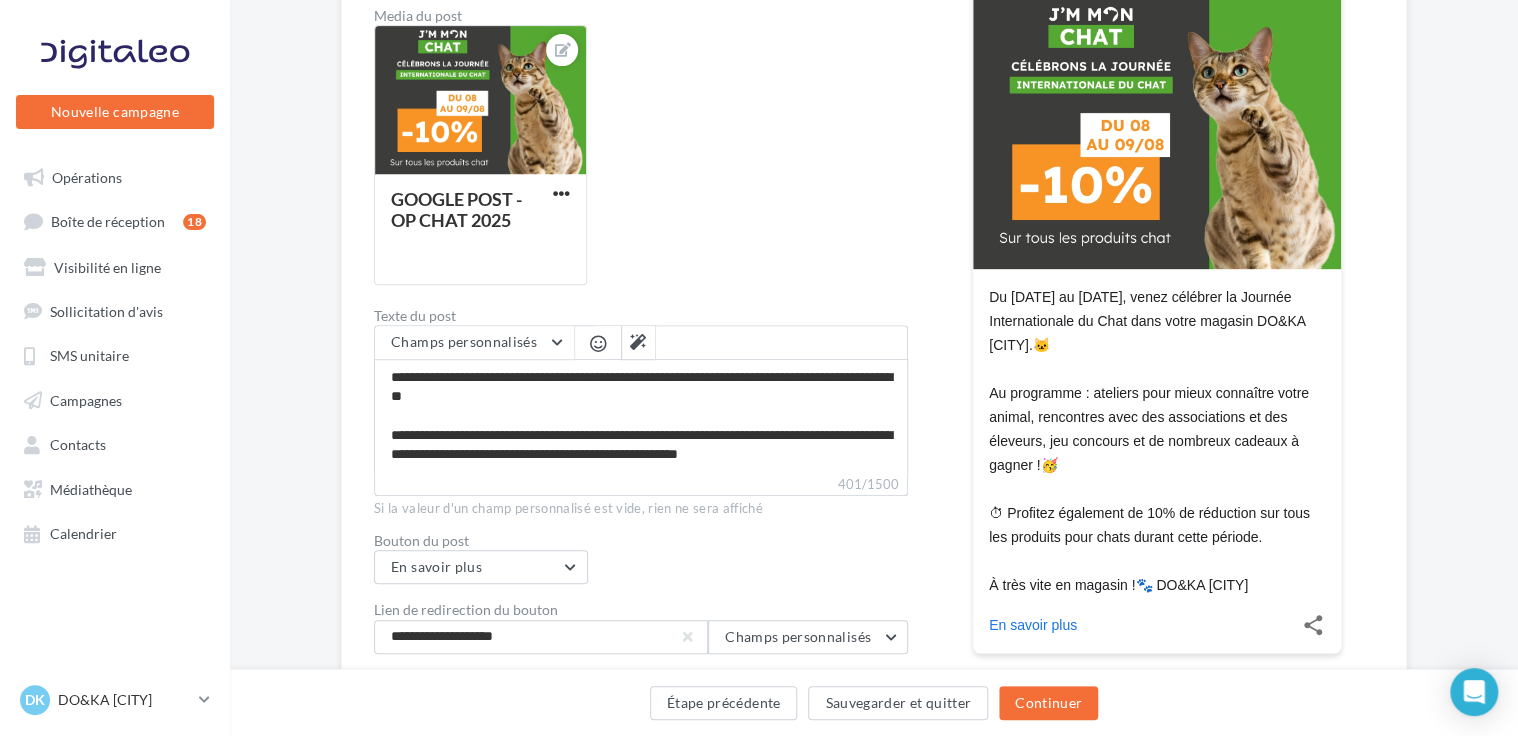 scroll, scrollTop: 484, scrollLeft: 0, axis: vertical 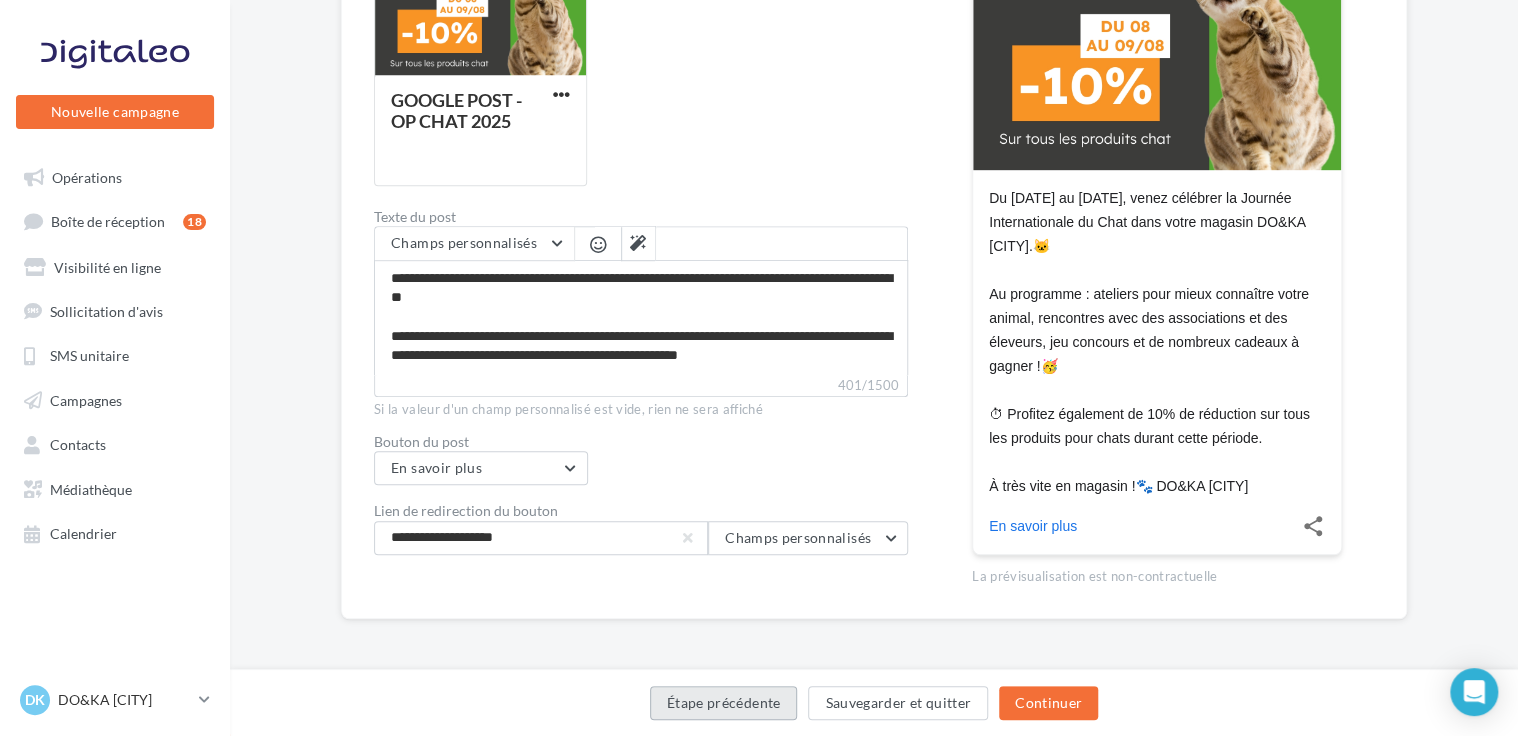 click on "Étape précédente" at bounding box center (724, 703) 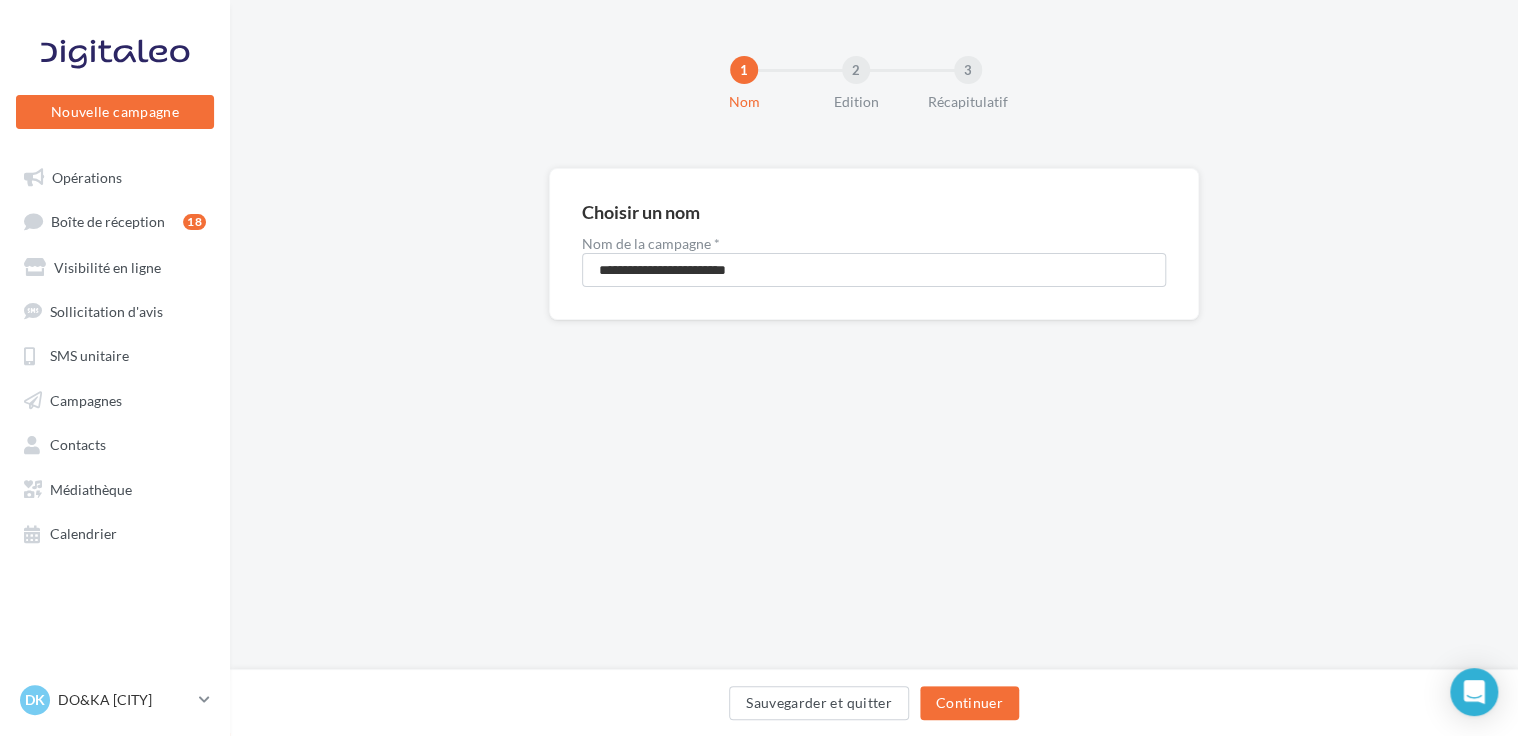 scroll, scrollTop: 0, scrollLeft: 0, axis: both 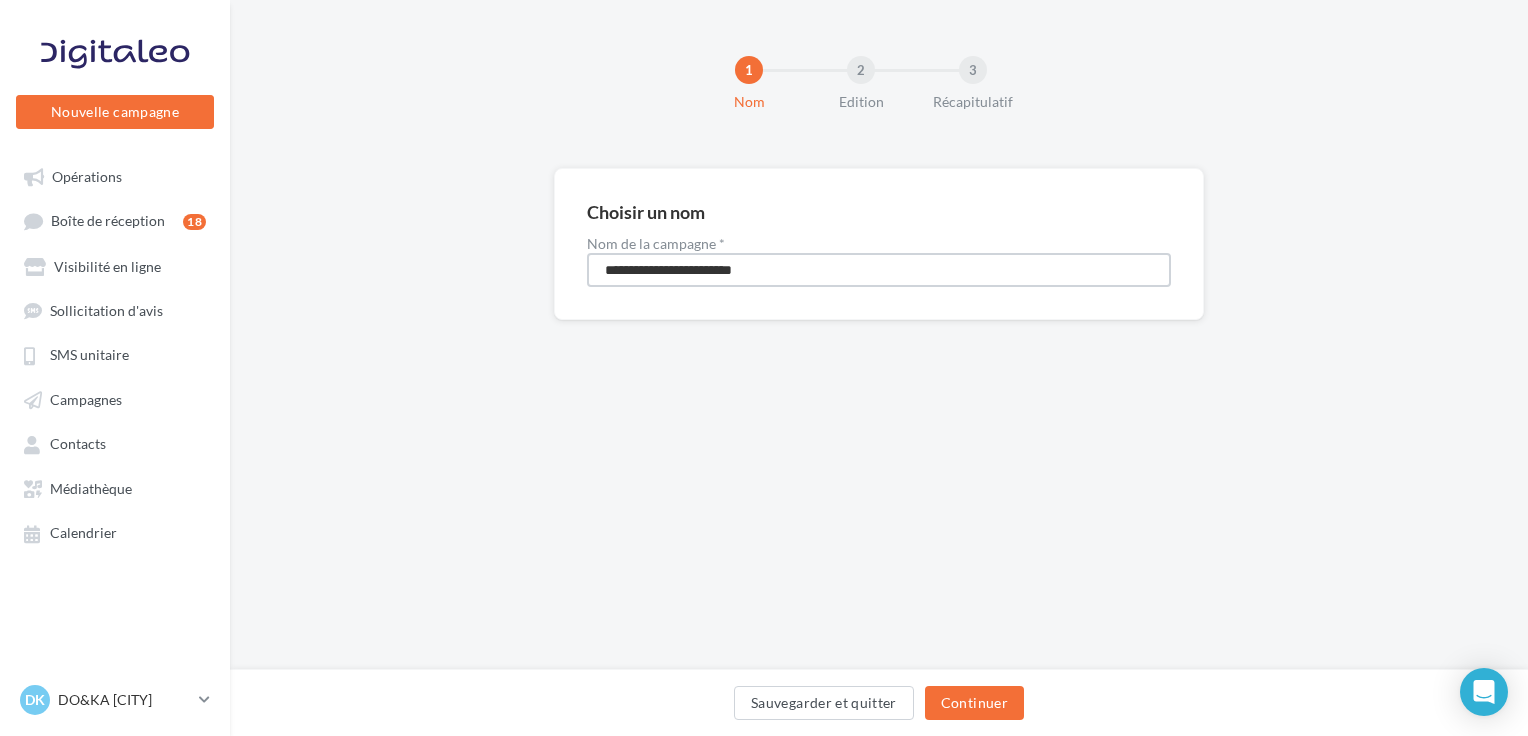 click on "**********" at bounding box center [879, 270] 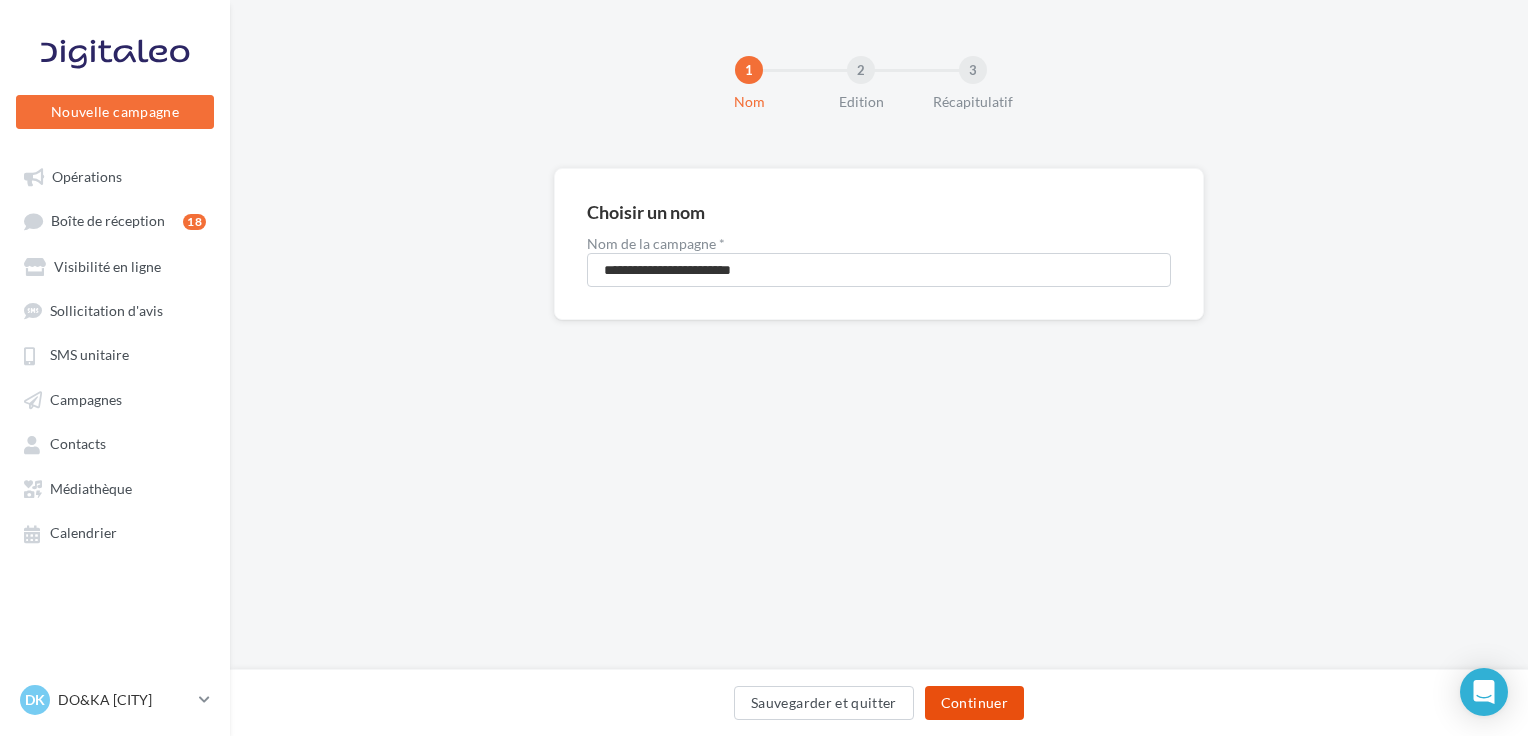 click on "Continuer" at bounding box center [974, 703] 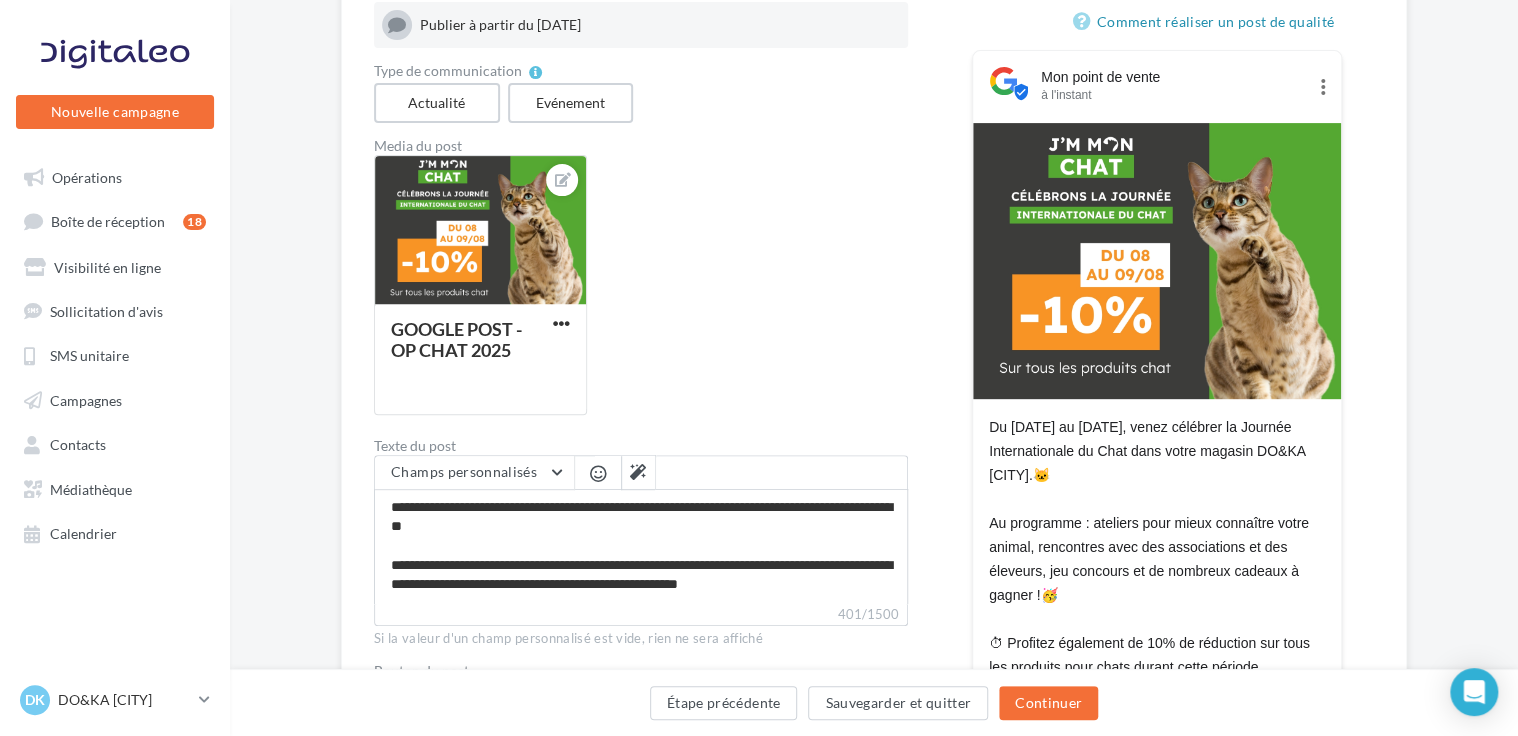 scroll, scrollTop: 300, scrollLeft: 0, axis: vertical 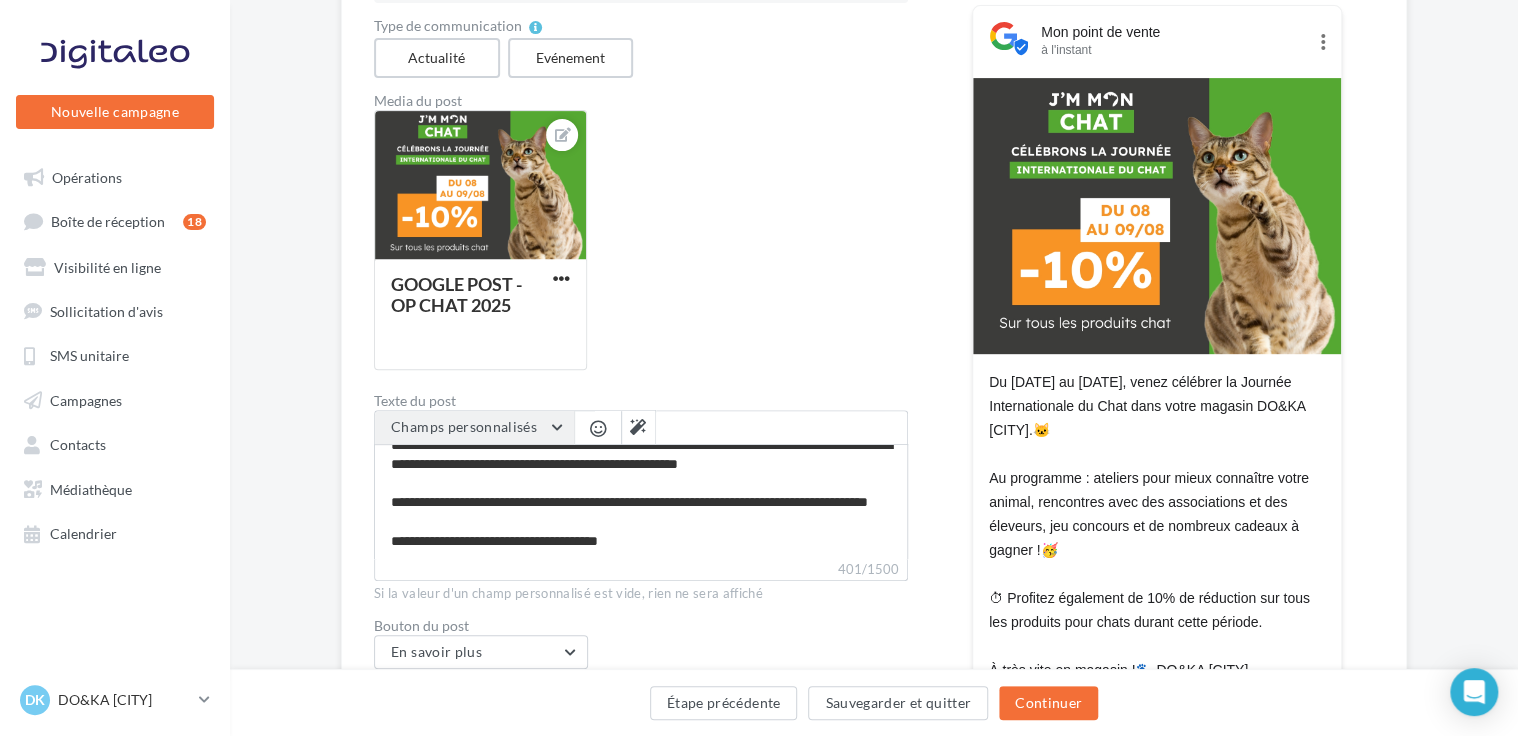 click on "Champs personnalisés" at bounding box center (474, 428) 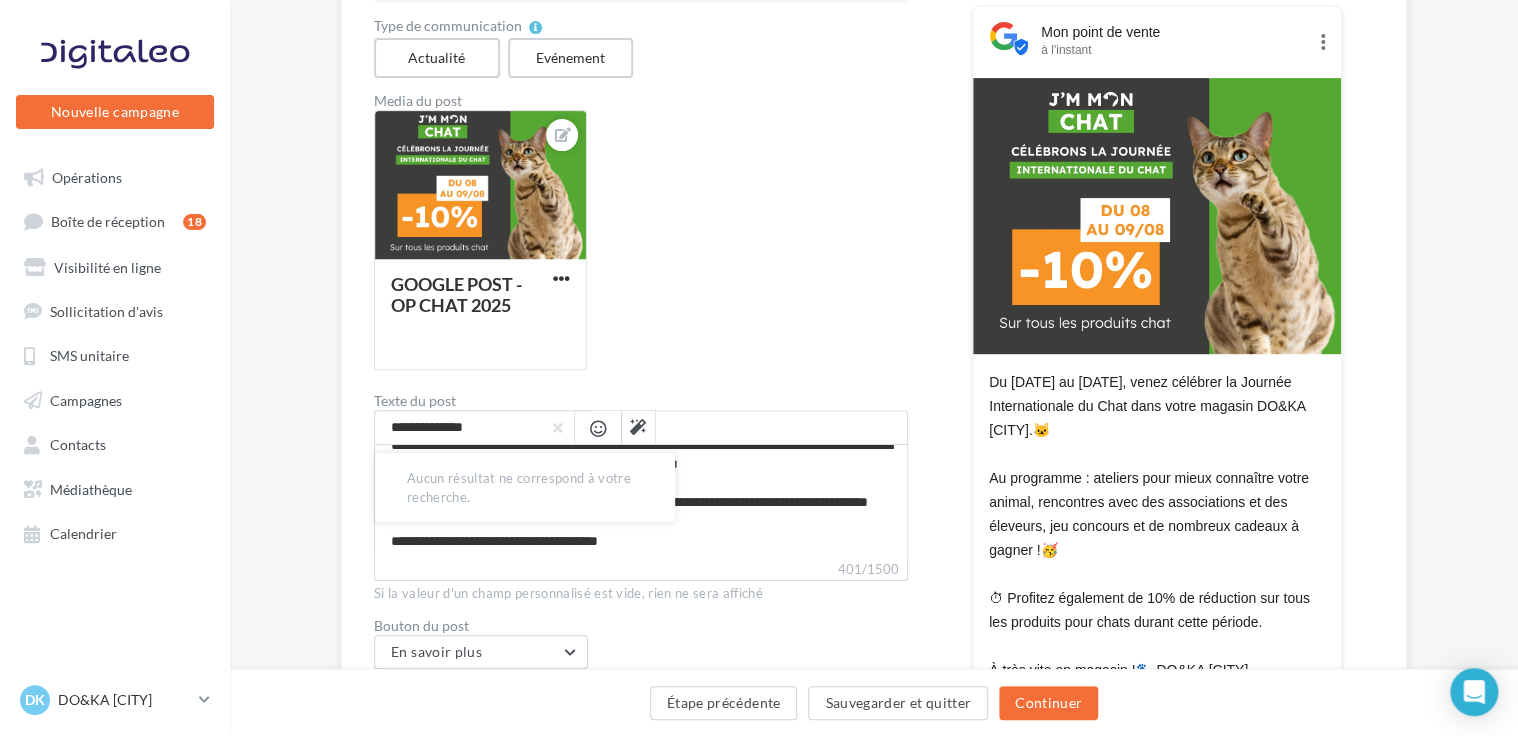 type on "**********" 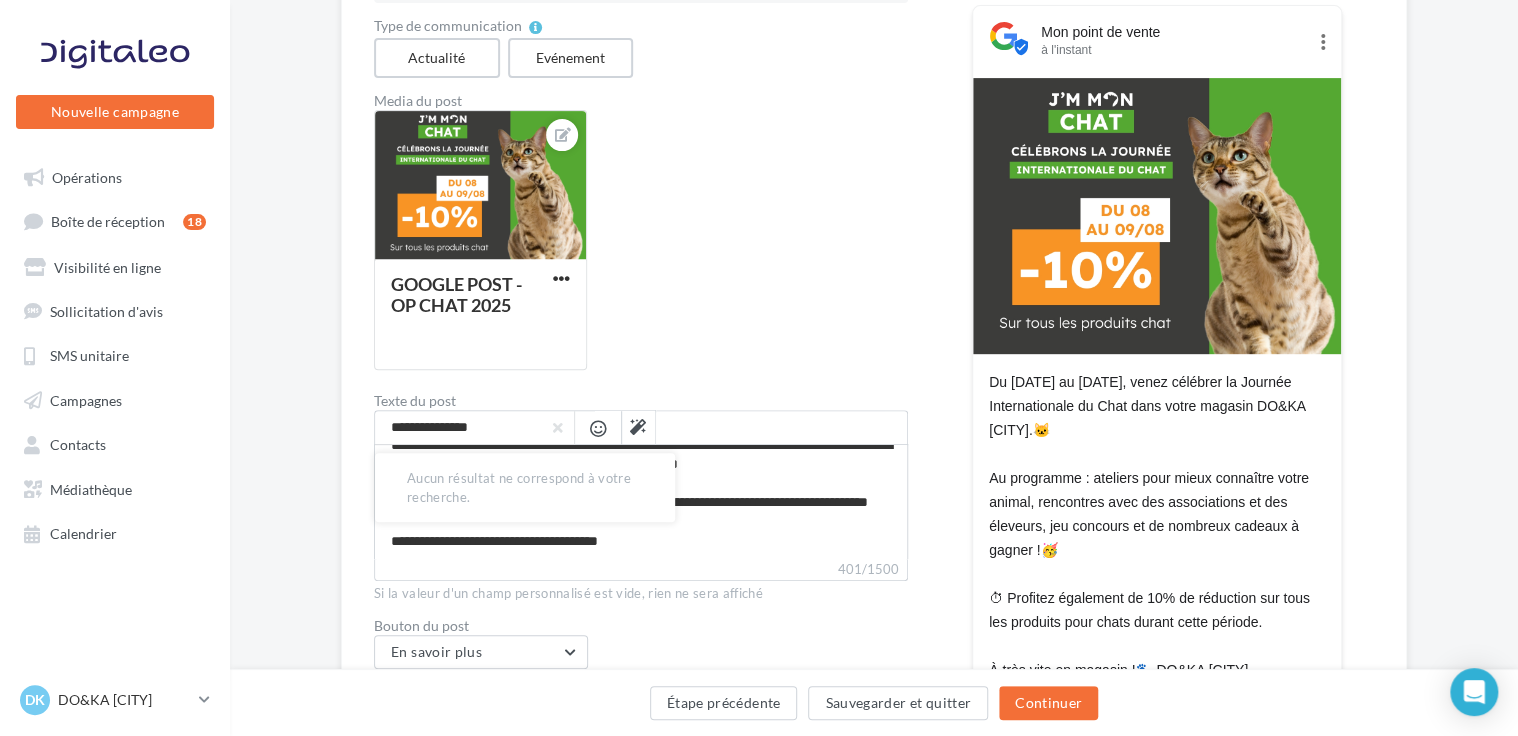 click on "GOOGLE POST - OP CHAT 2025" at bounding box center (649, 248) 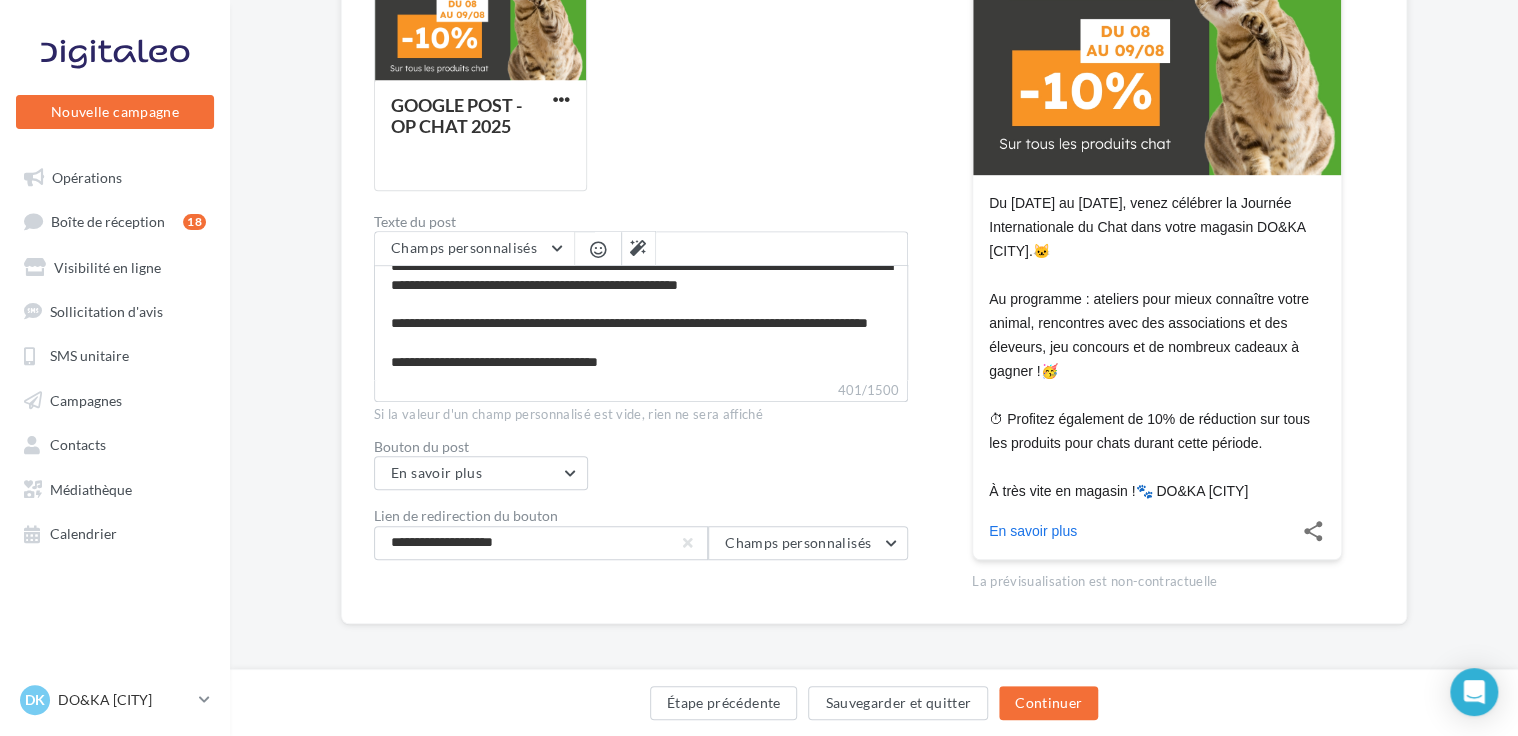 scroll, scrollTop: 484, scrollLeft: 0, axis: vertical 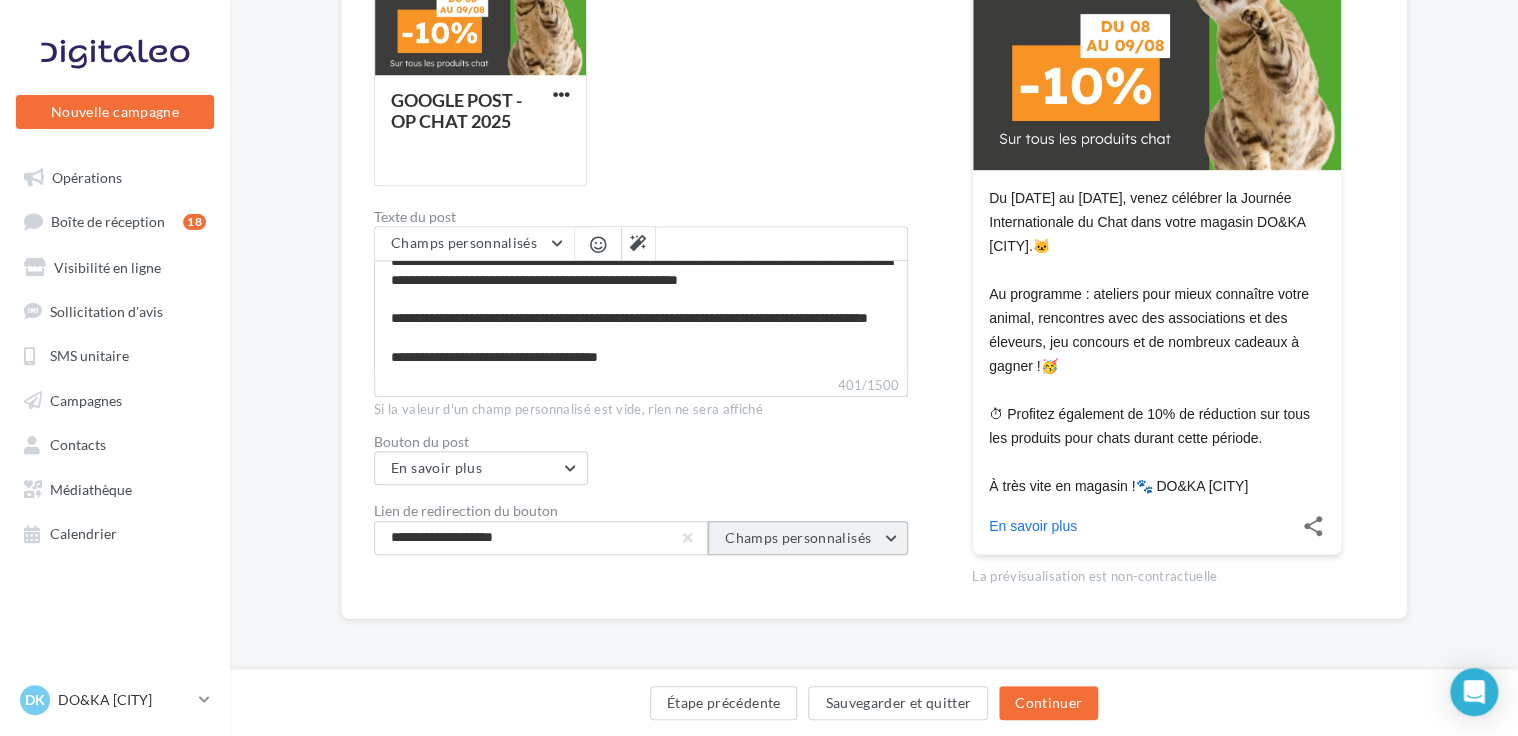 click on "Champs personnalisés" at bounding box center (808, 538) 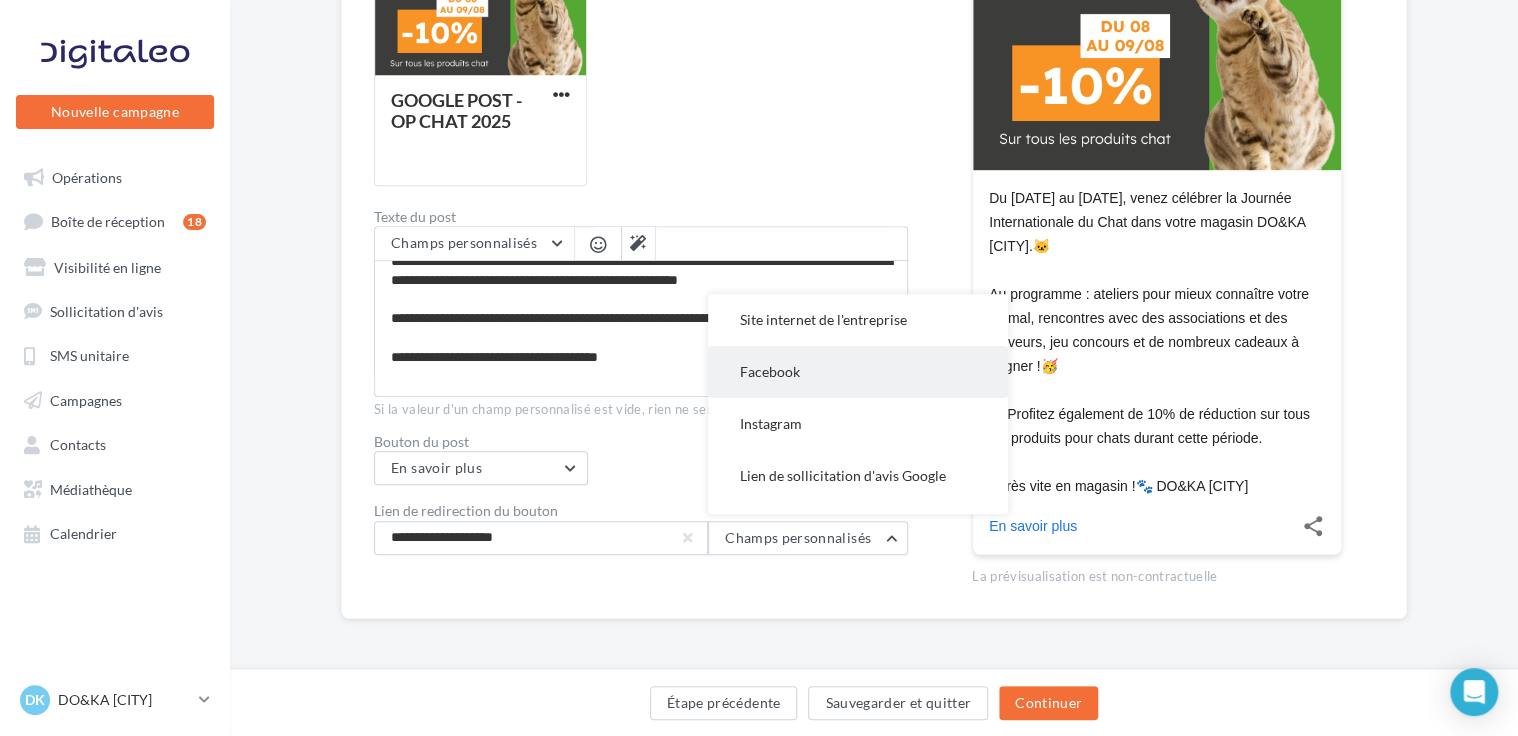click on "Facebook" at bounding box center (770, 371) 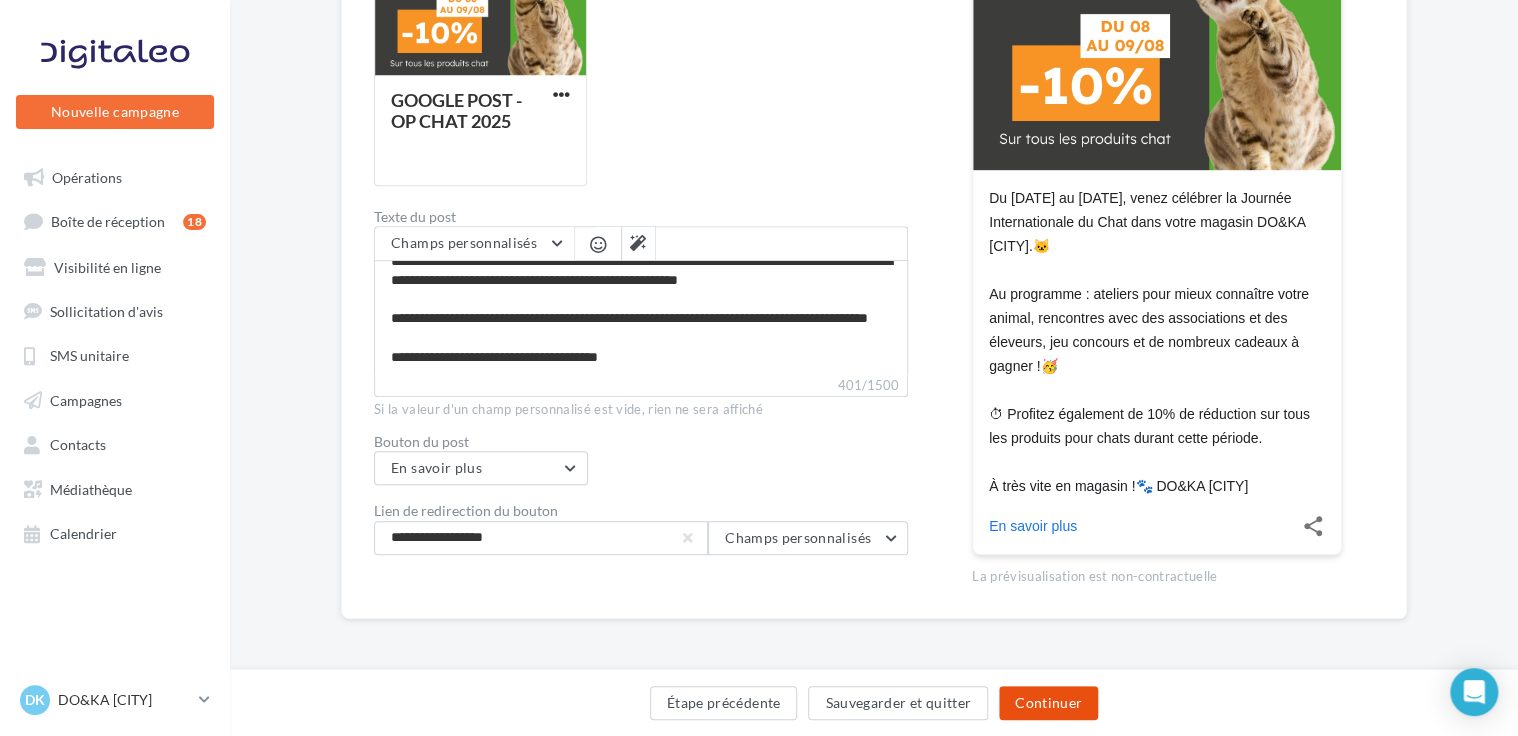 click on "Continuer" at bounding box center [1048, 703] 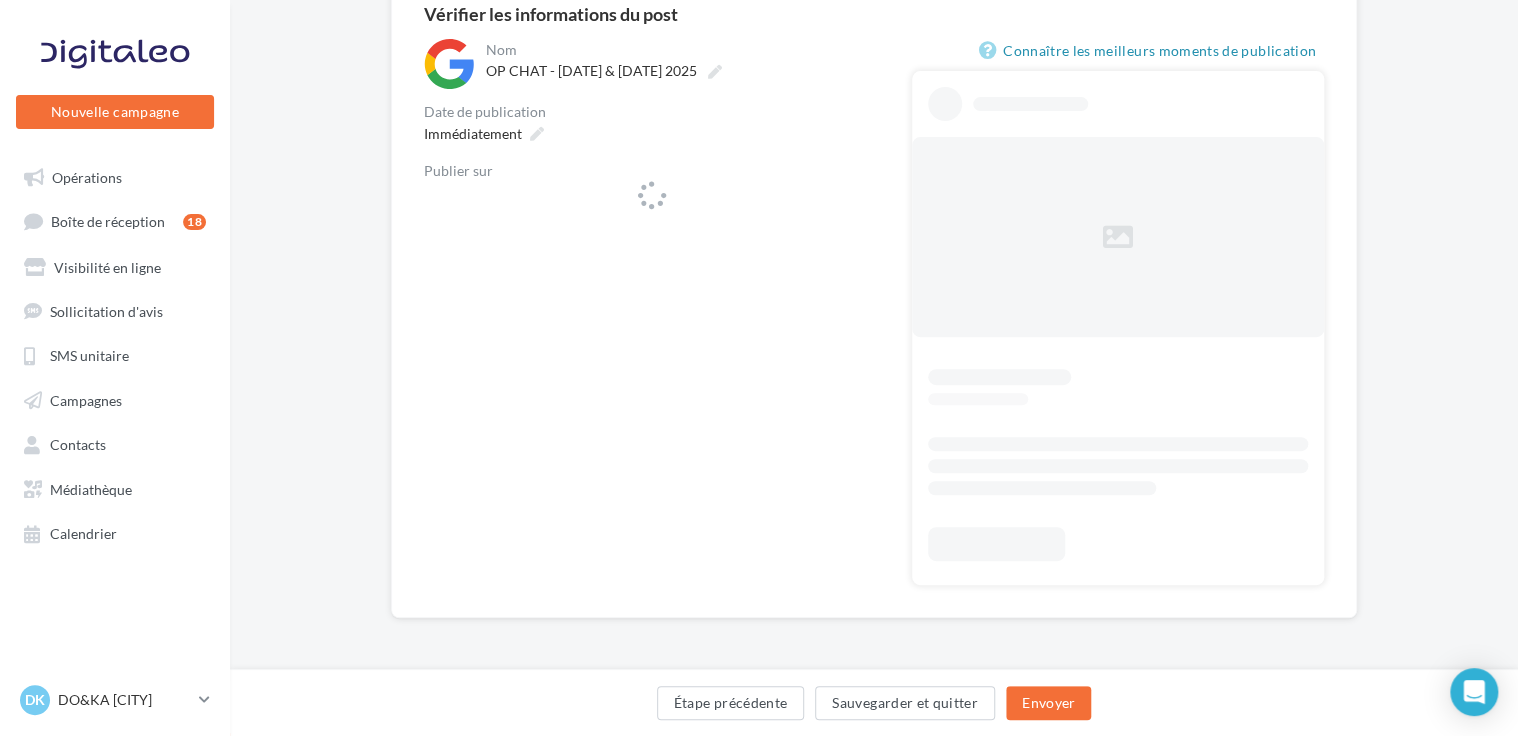 scroll, scrollTop: 196, scrollLeft: 0, axis: vertical 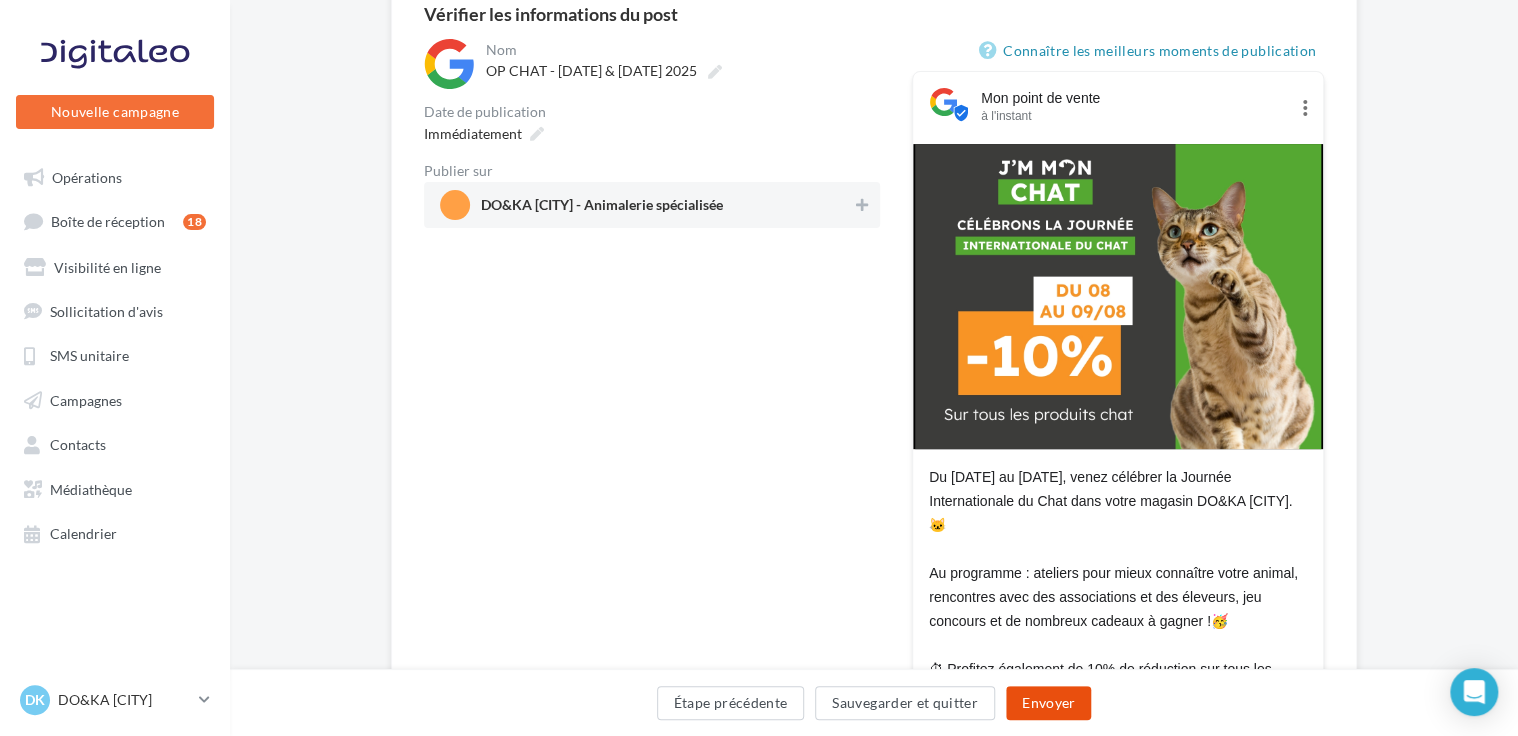 click on "Envoyer" at bounding box center [1048, 703] 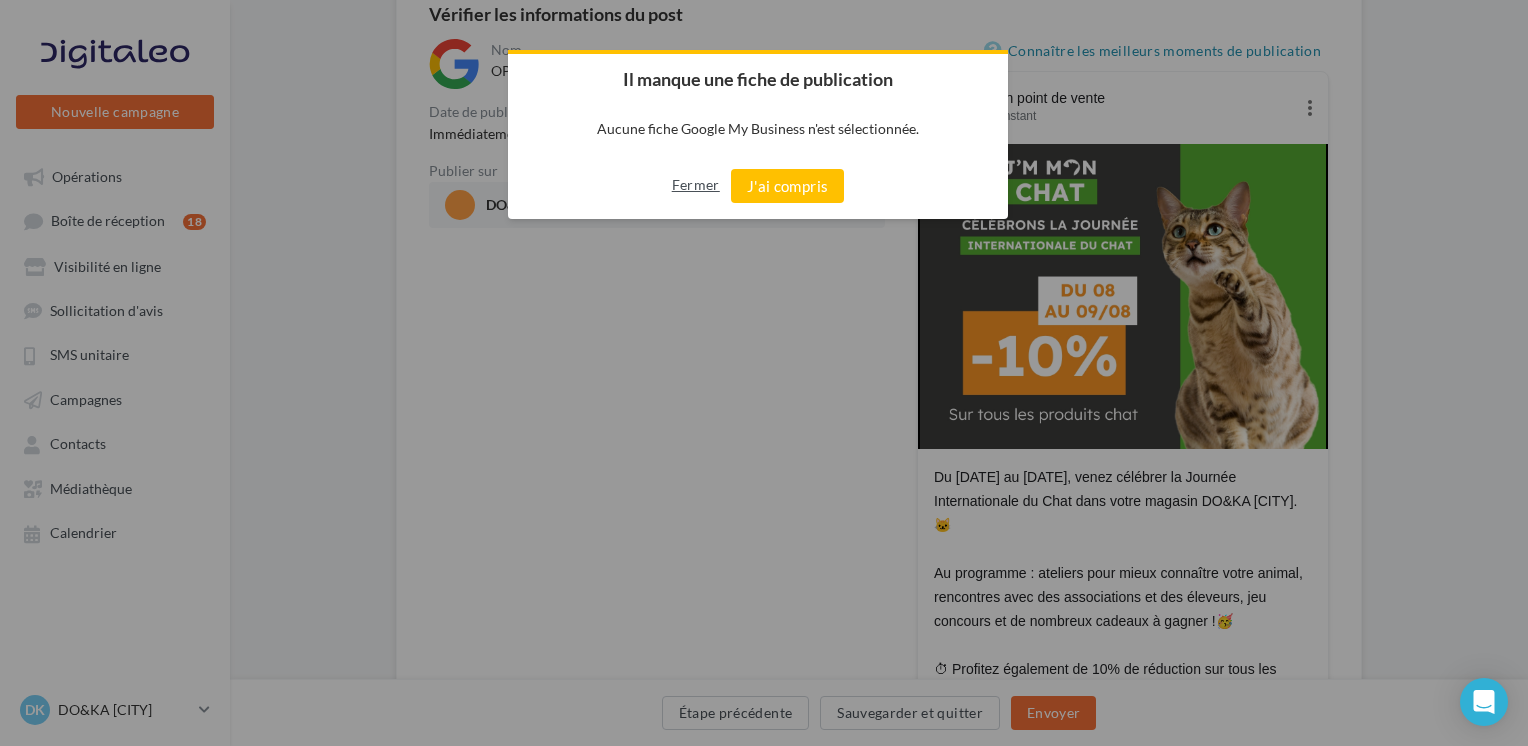 click on "Fermer" at bounding box center [696, 185] 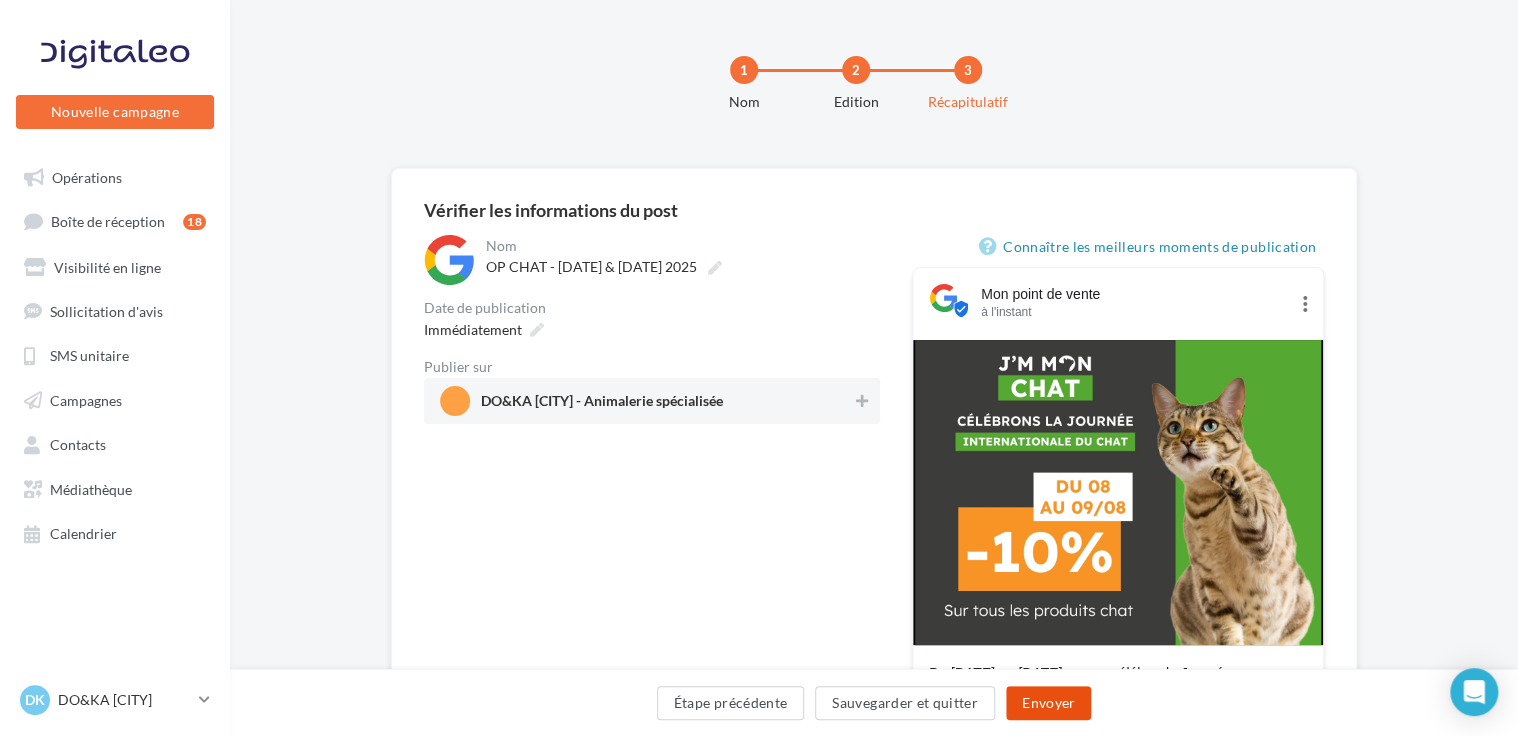 scroll, scrollTop: 100, scrollLeft: 0, axis: vertical 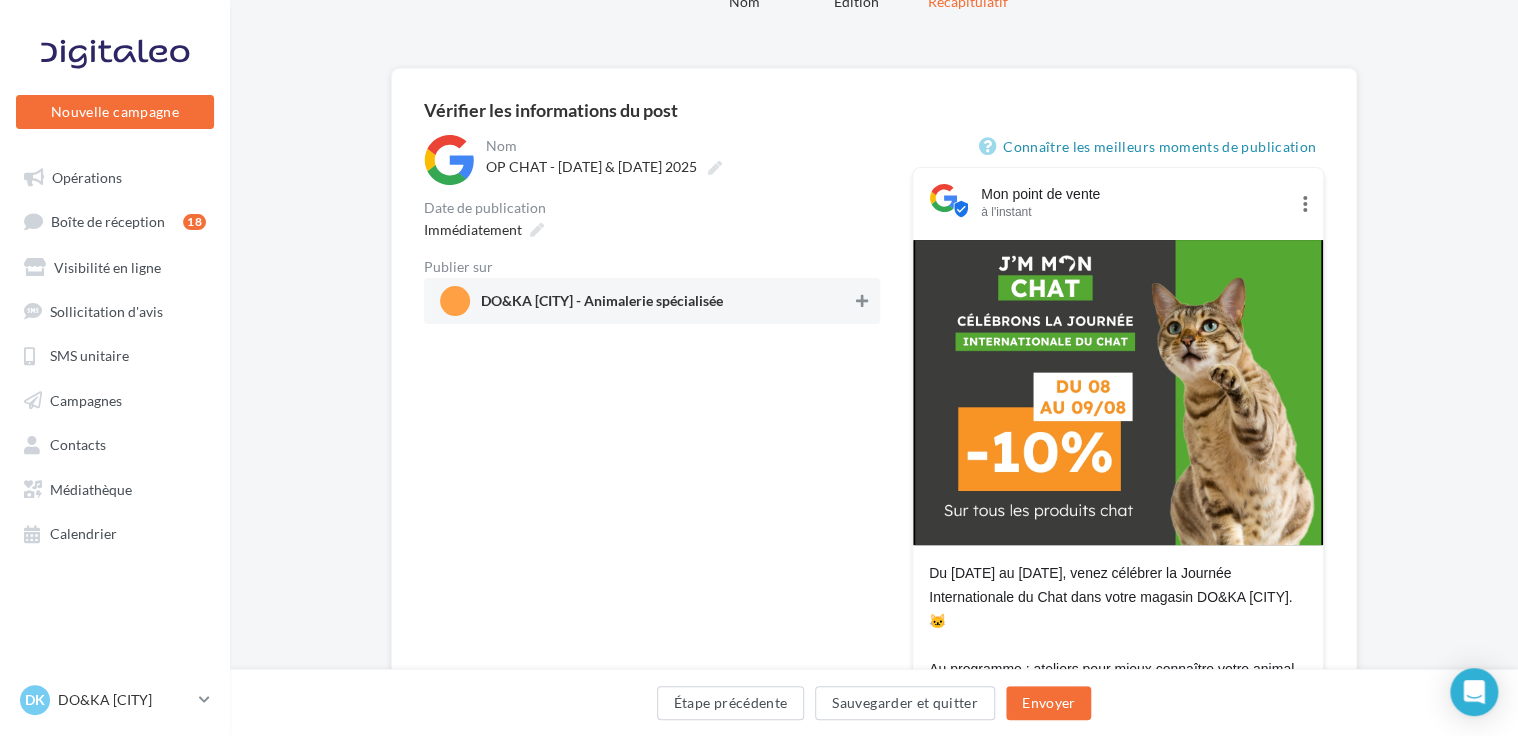 click at bounding box center (862, 301) 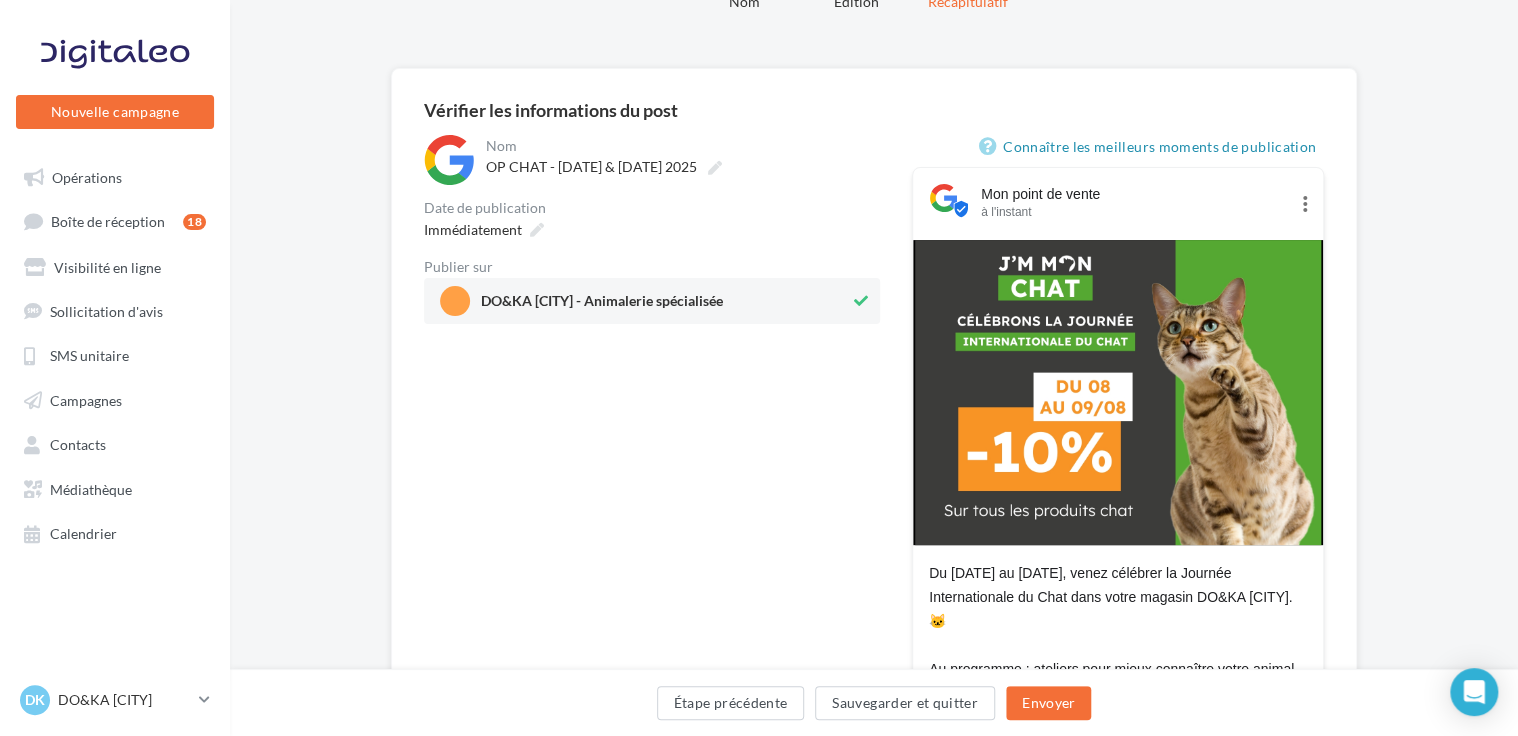 click on "DO&KA Monteux - Animalerie spécialisée" at bounding box center (645, 301) 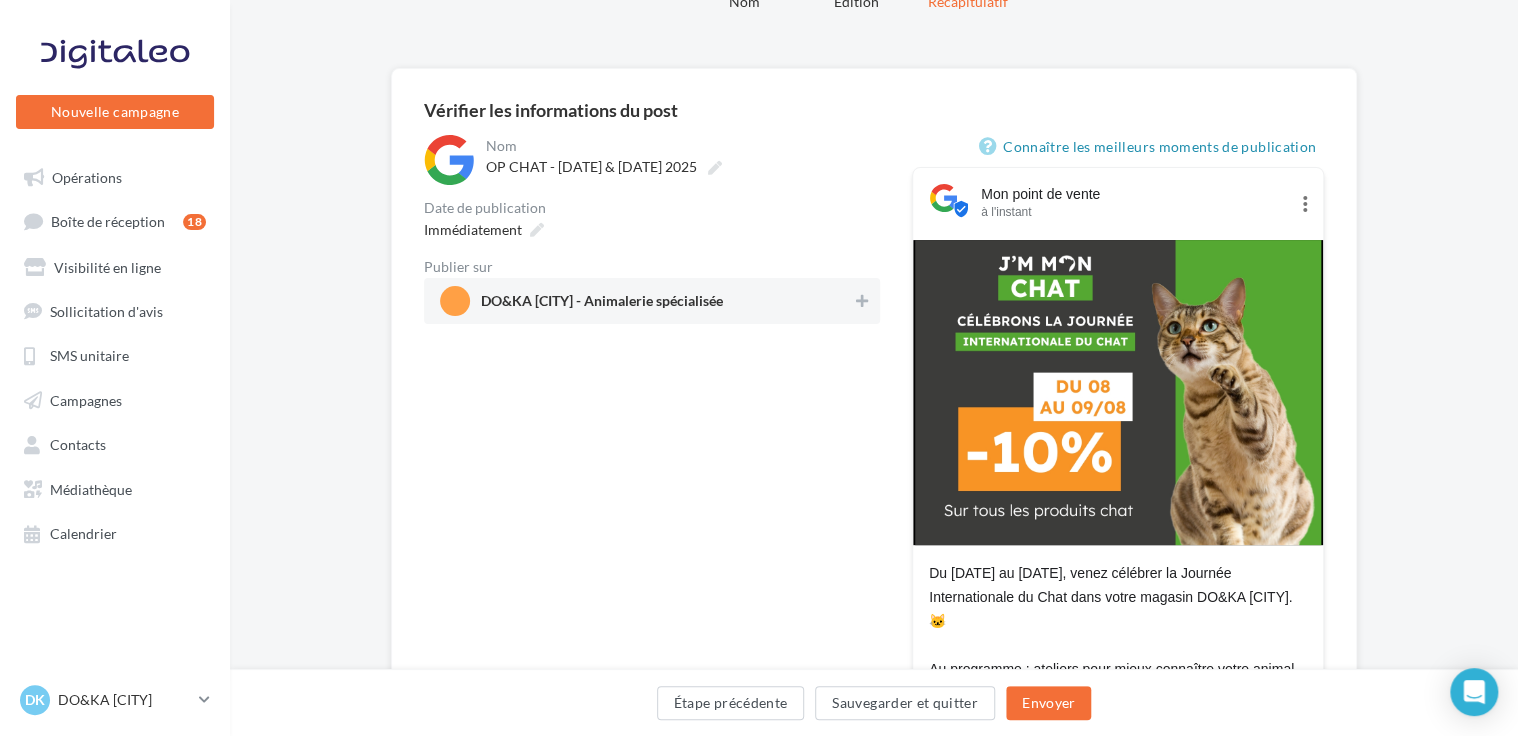 click at bounding box center (455, 301) 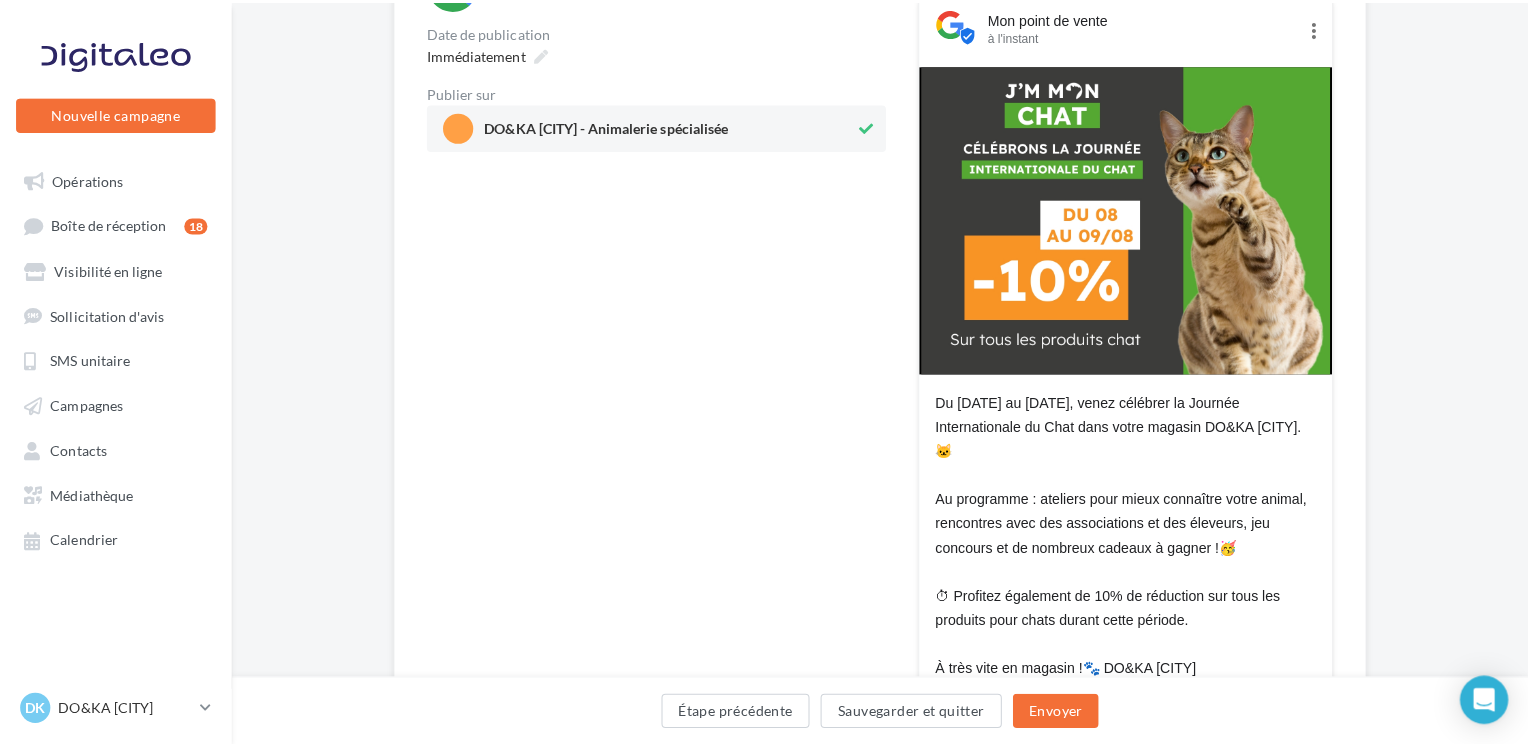 scroll, scrollTop: 300, scrollLeft: 0, axis: vertical 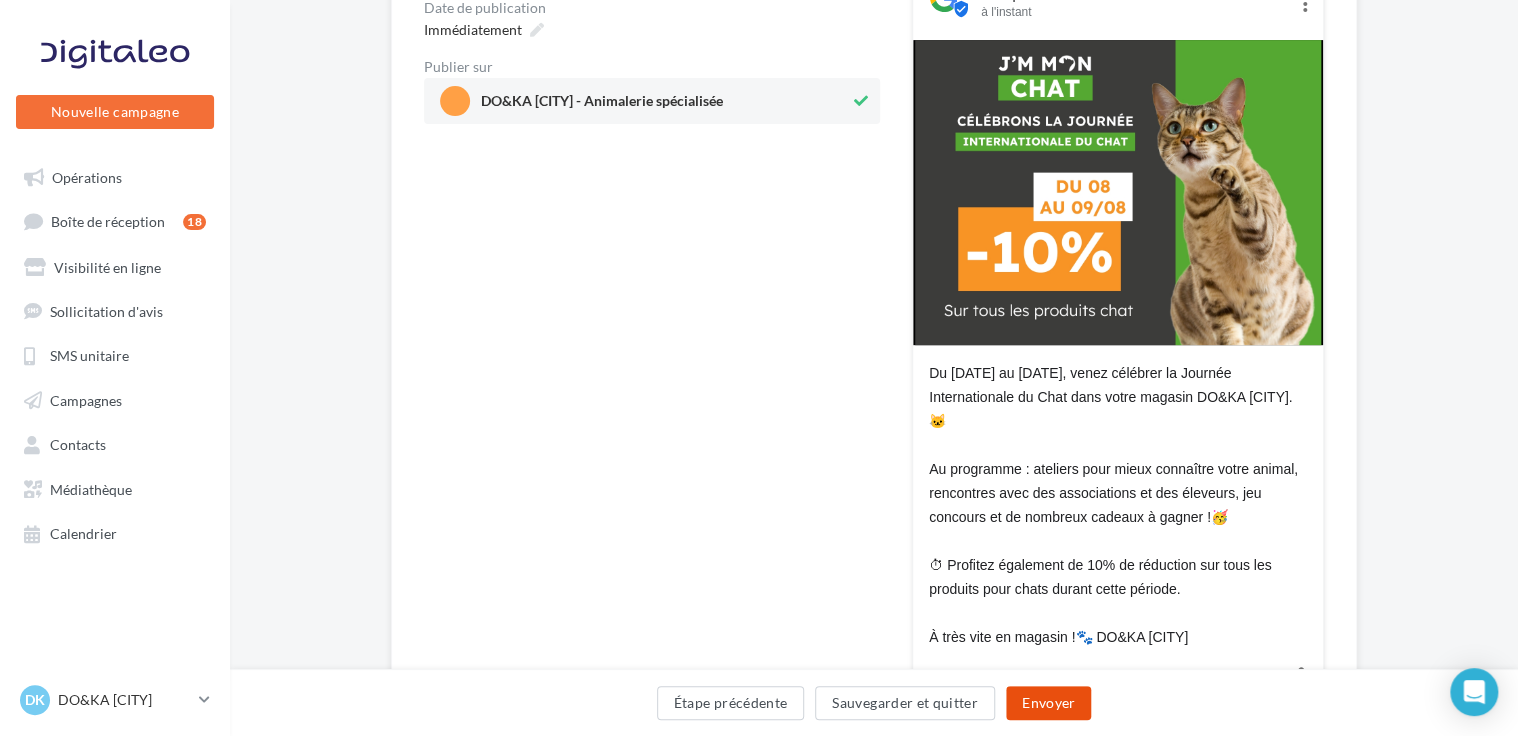 click on "Envoyer" at bounding box center (1048, 703) 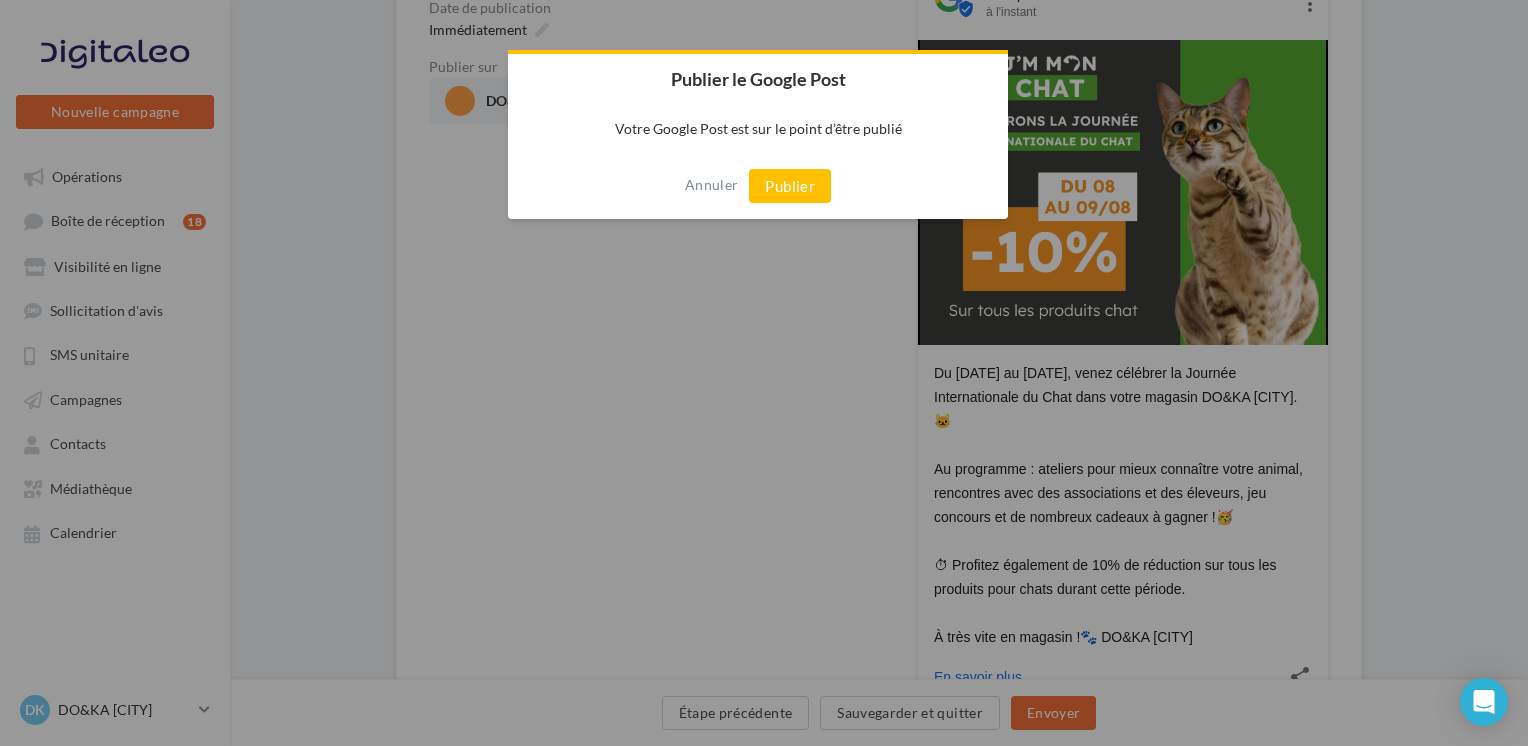 click on "Publier" at bounding box center [790, 186] 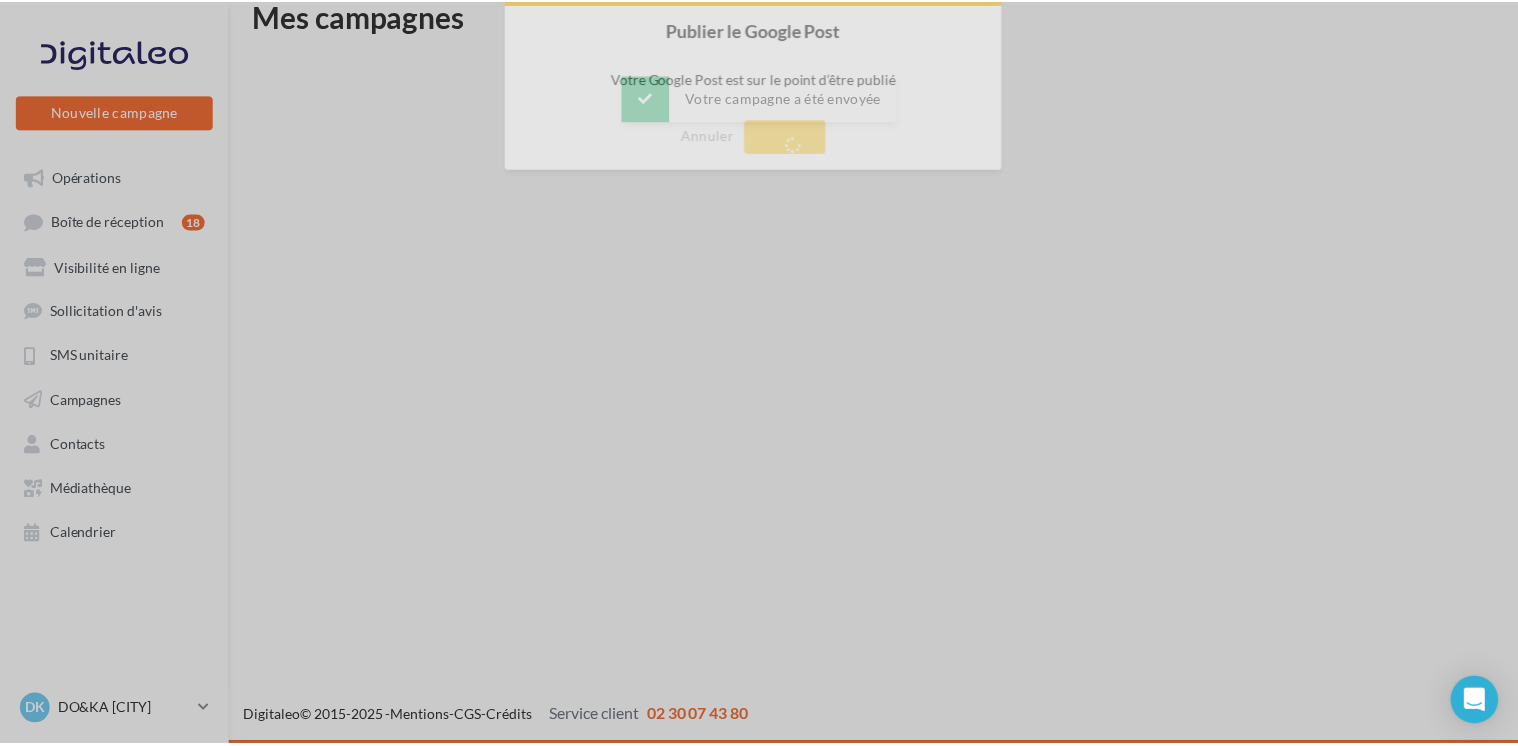 scroll, scrollTop: 32, scrollLeft: 0, axis: vertical 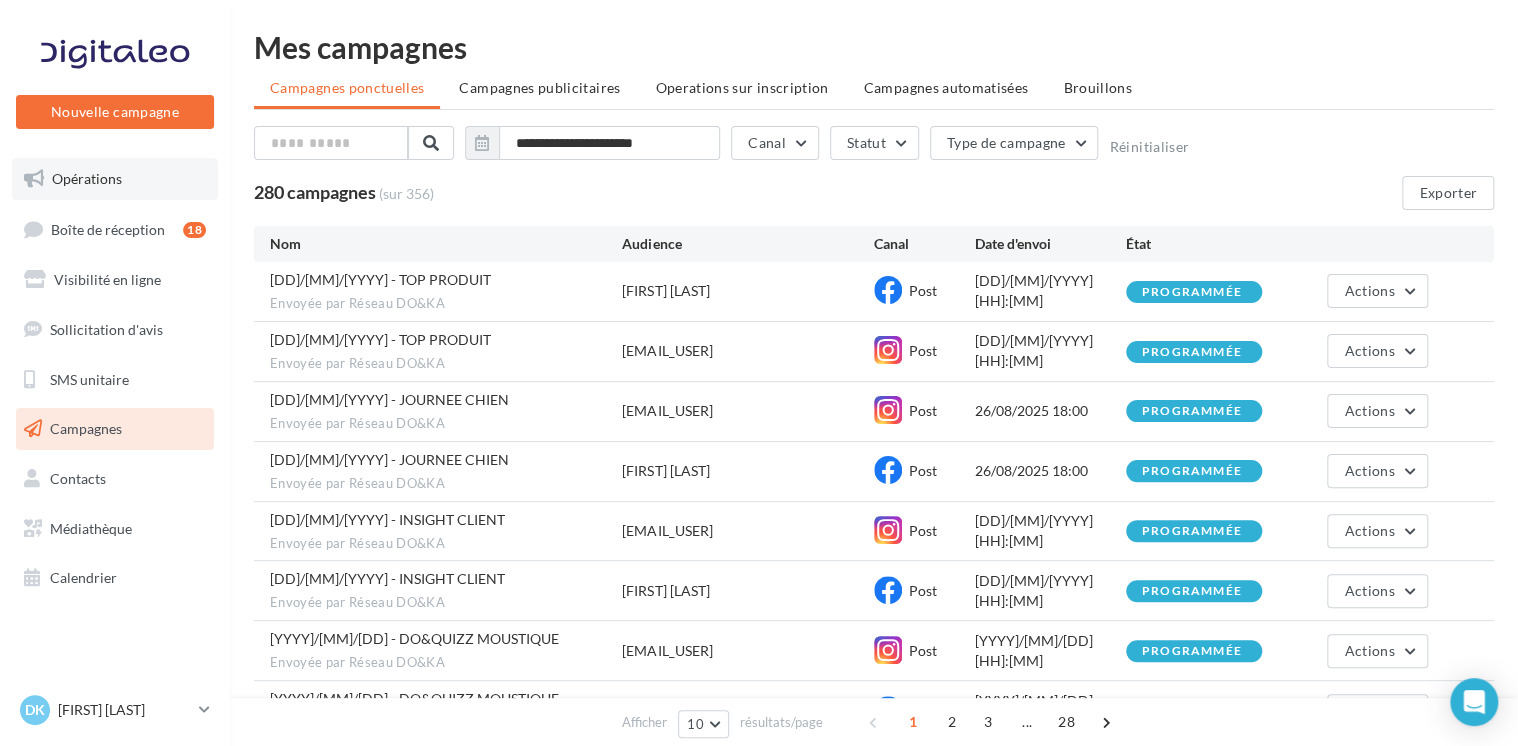 click on "Opérations" at bounding box center (87, 178) 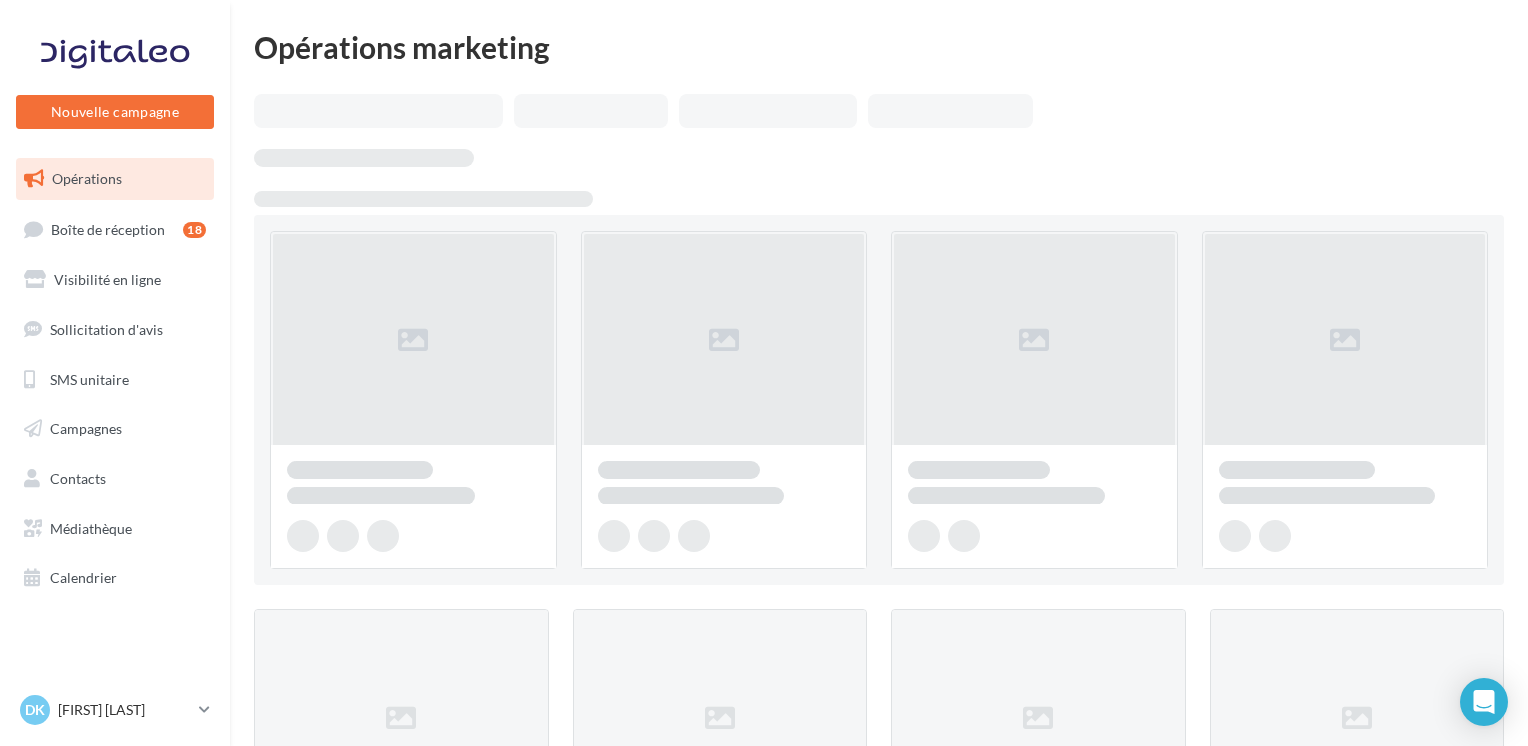 scroll, scrollTop: 0, scrollLeft: 0, axis: both 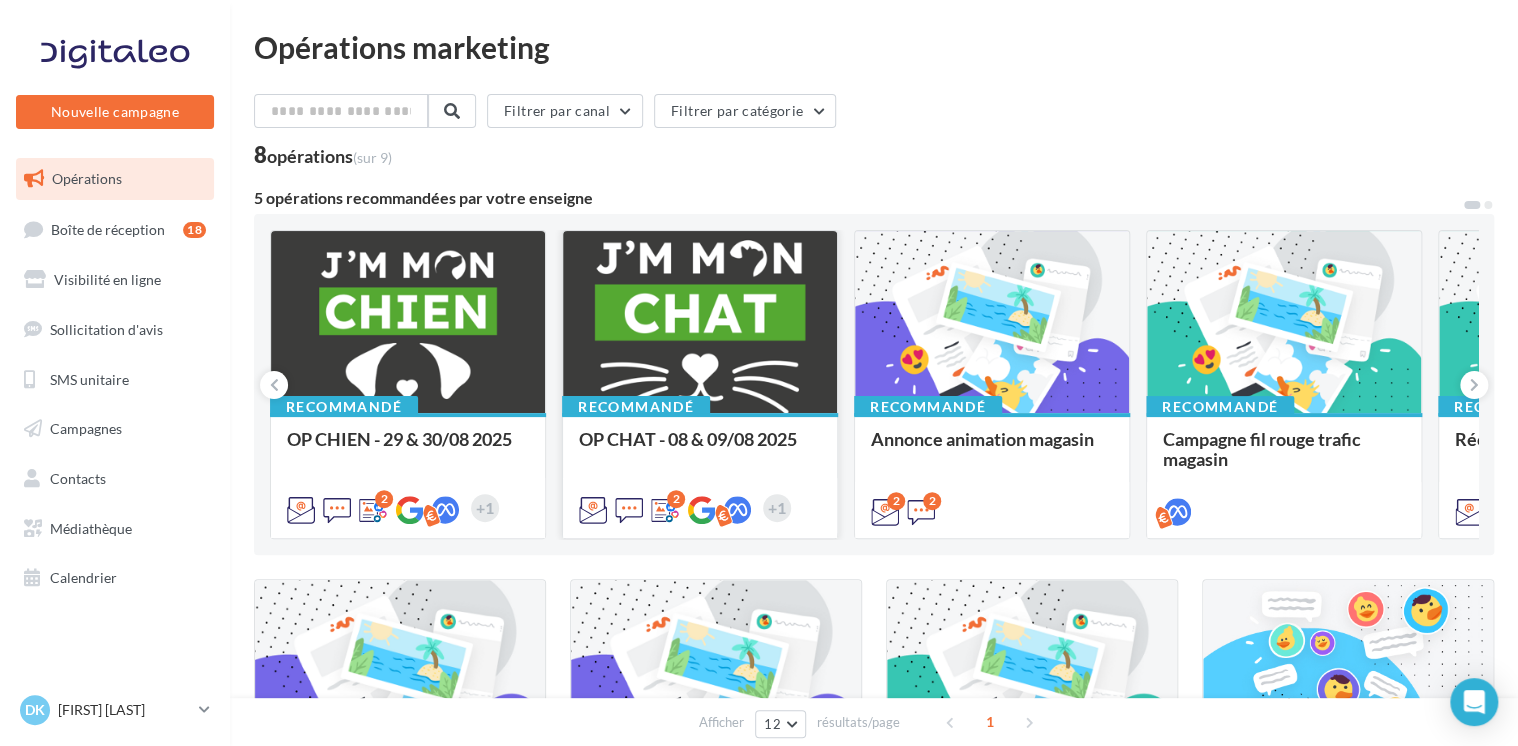 click at bounding box center [700, 323] 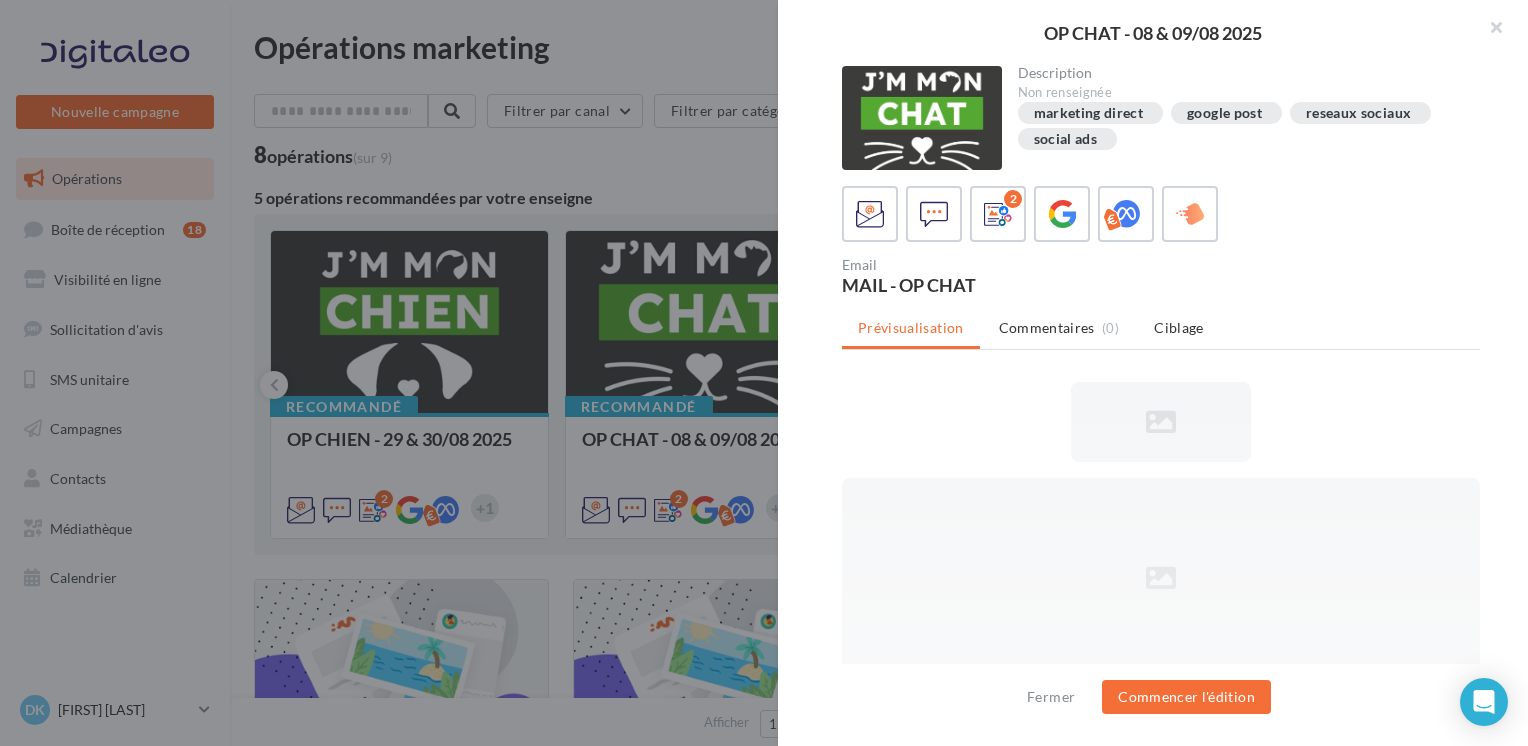 scroll, scrollTop: 0, scrollLeft: 0, axis: both 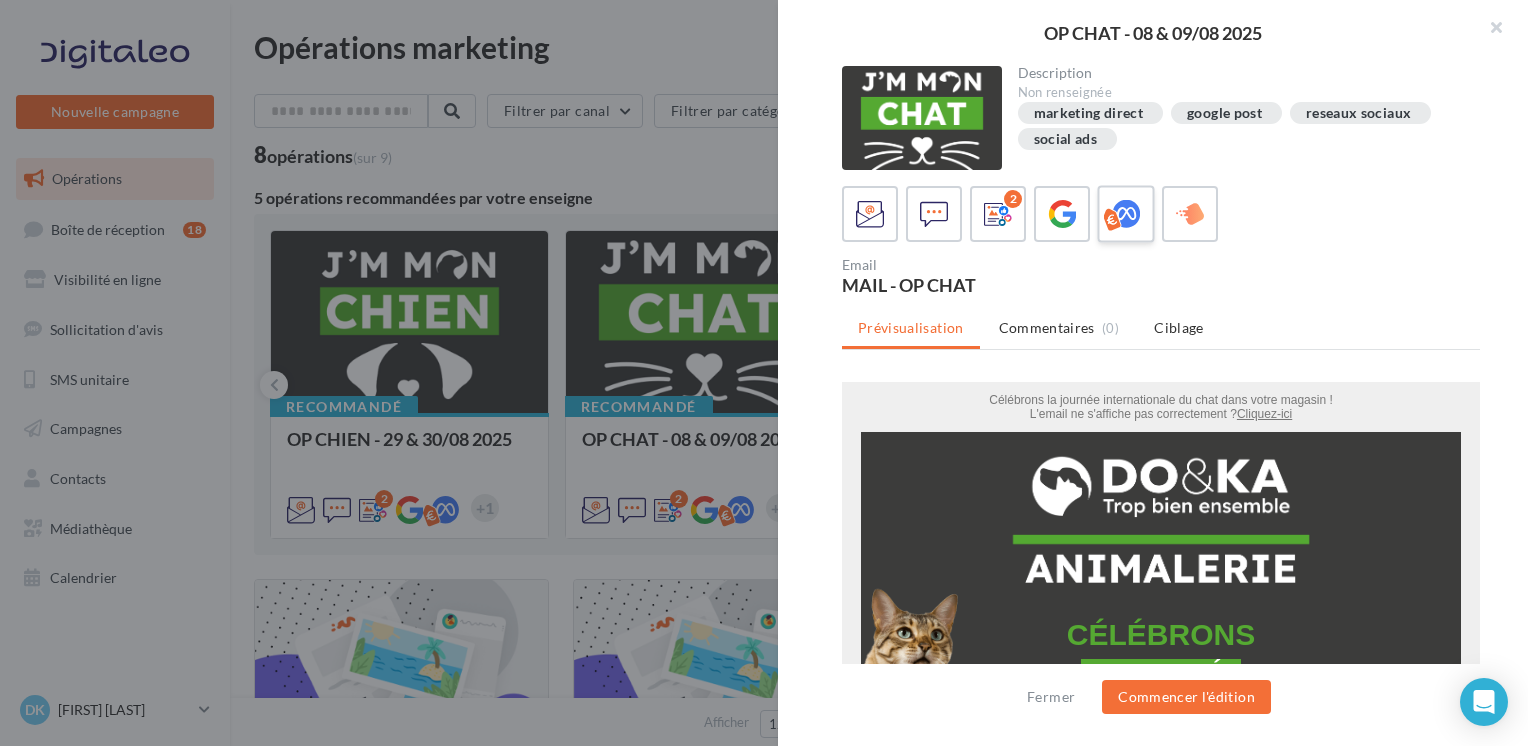 click at bounding box center [1126, 214] 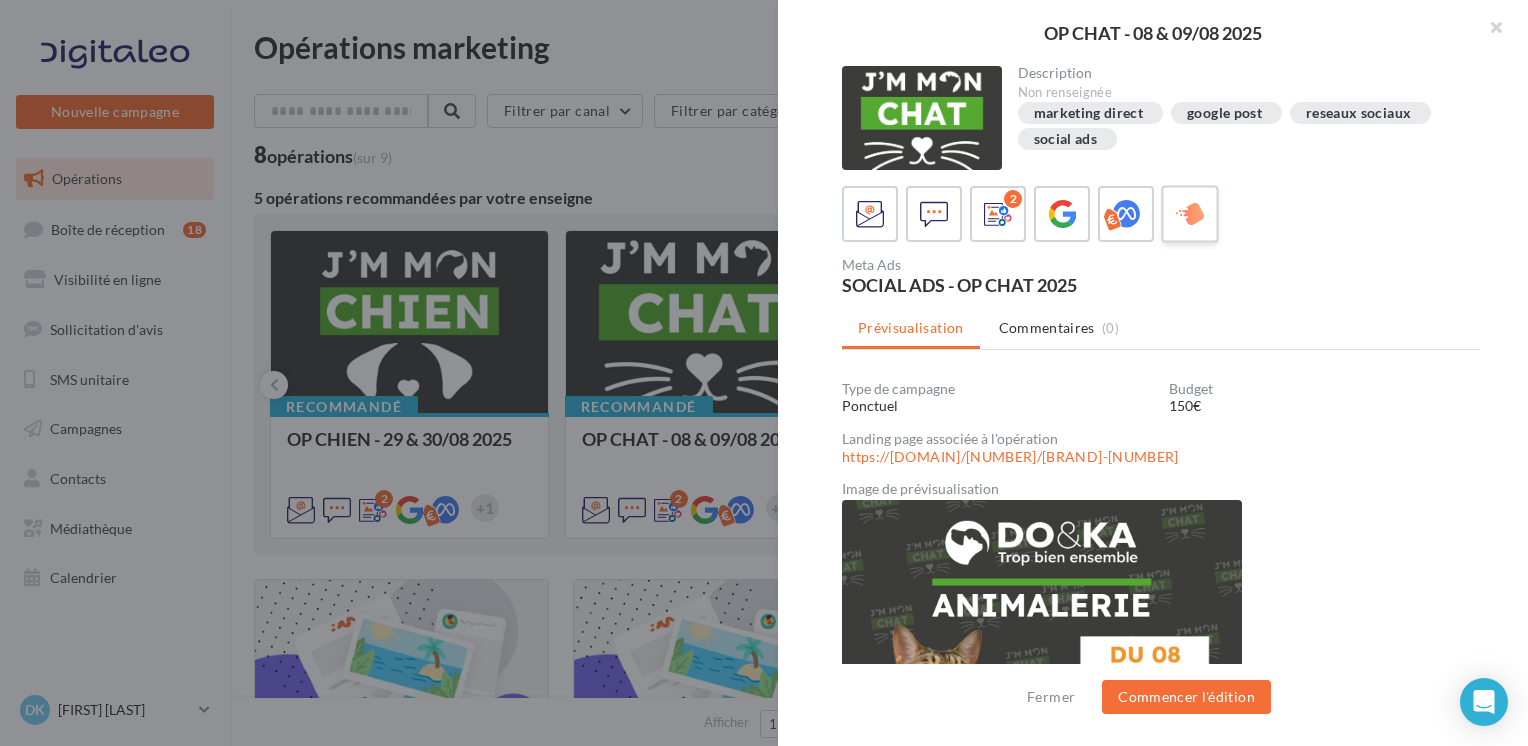 click at bounding box center [1190, 214] 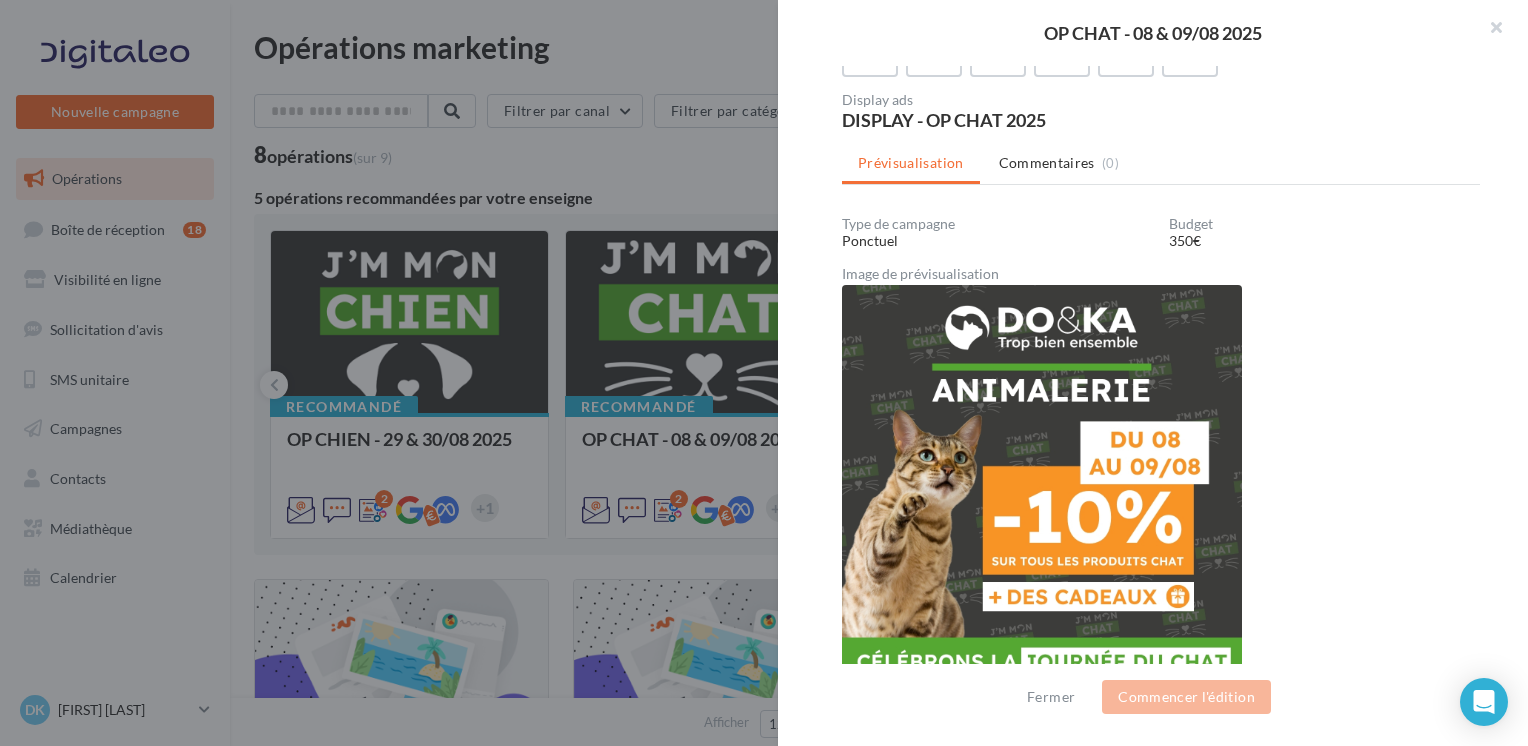 scroll, scrollTop: 34, scrollLeft: 0, axis: vertical 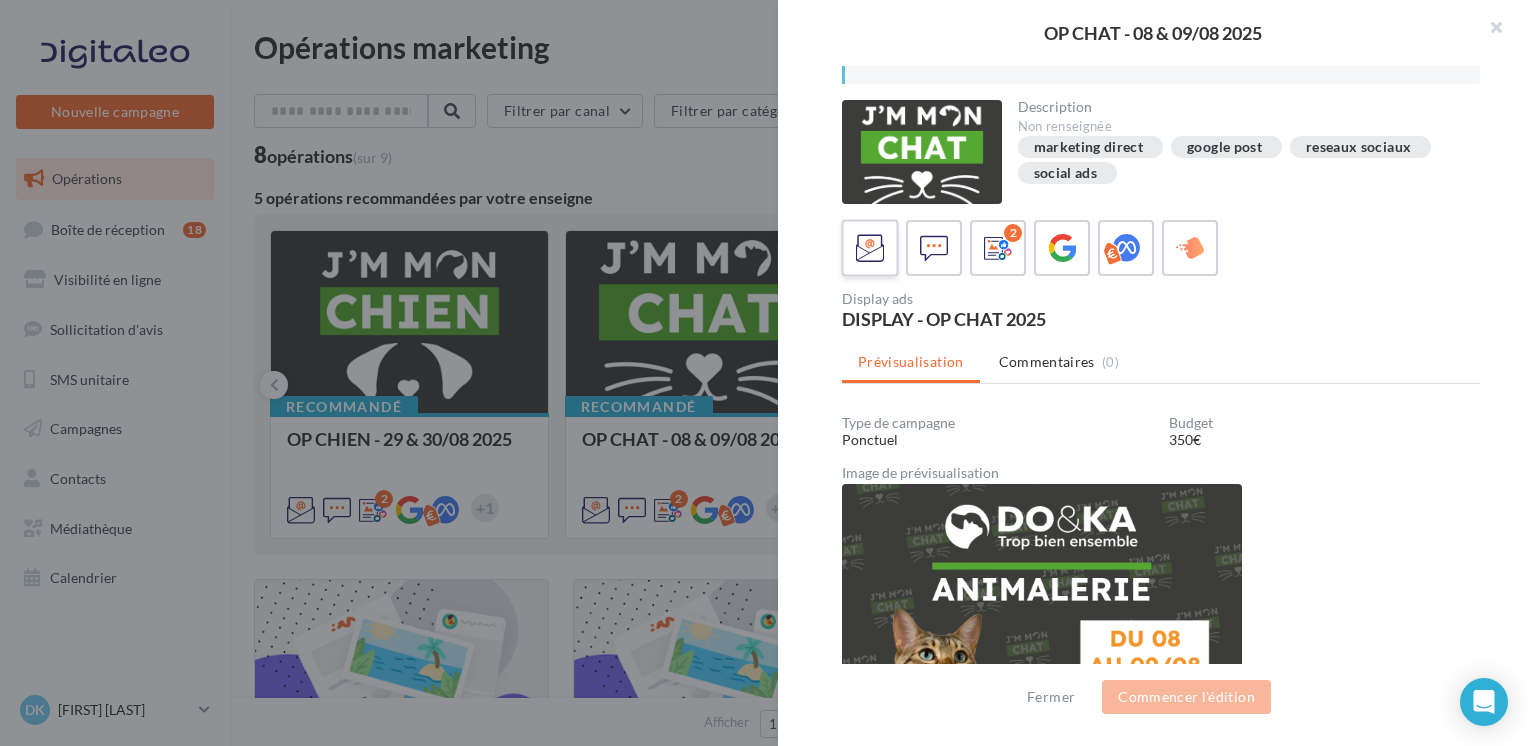 click at bounding box center [870, 248] 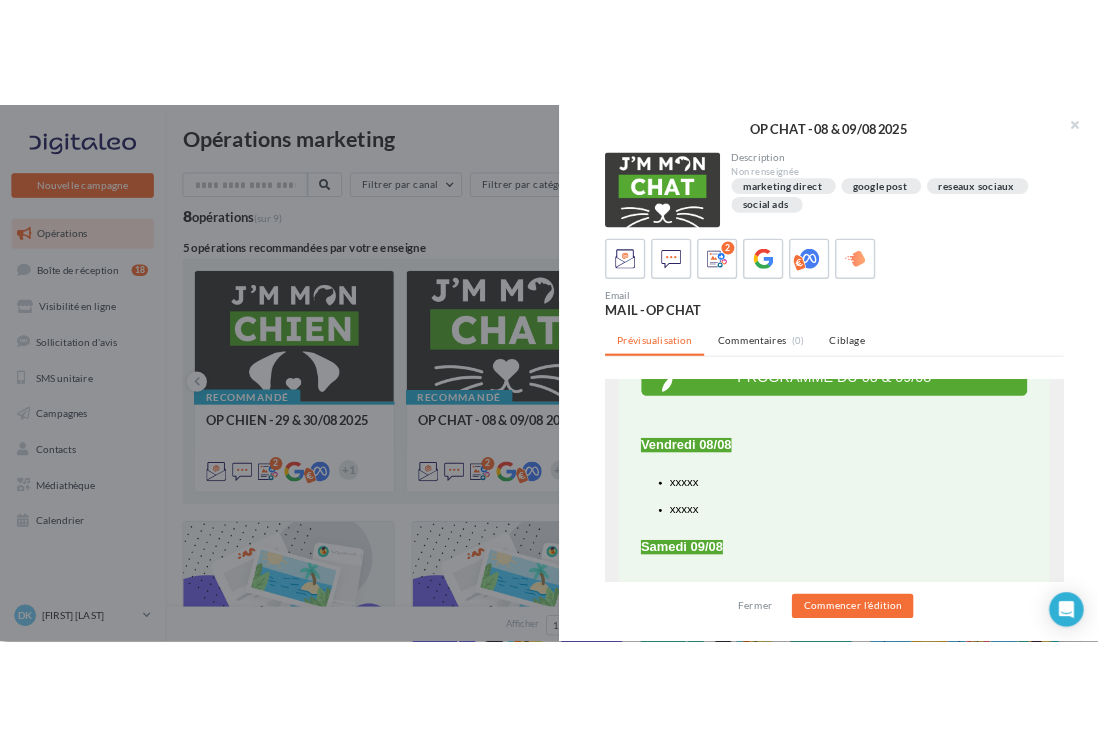 scroll, scrollTop: 800, scrollLeft: 0, axis: vertical 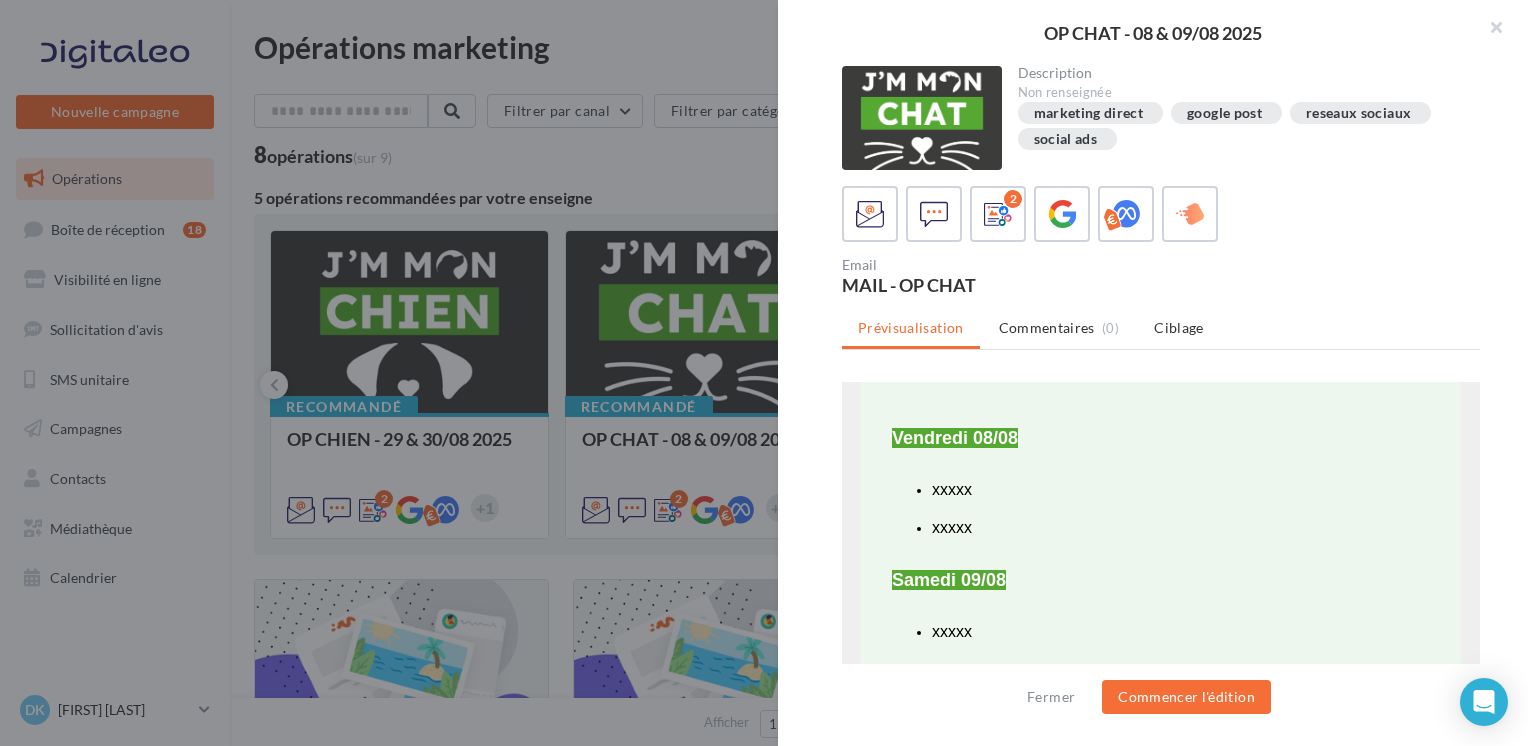 click on "xxxxx" at bounding box center (1181, 499) 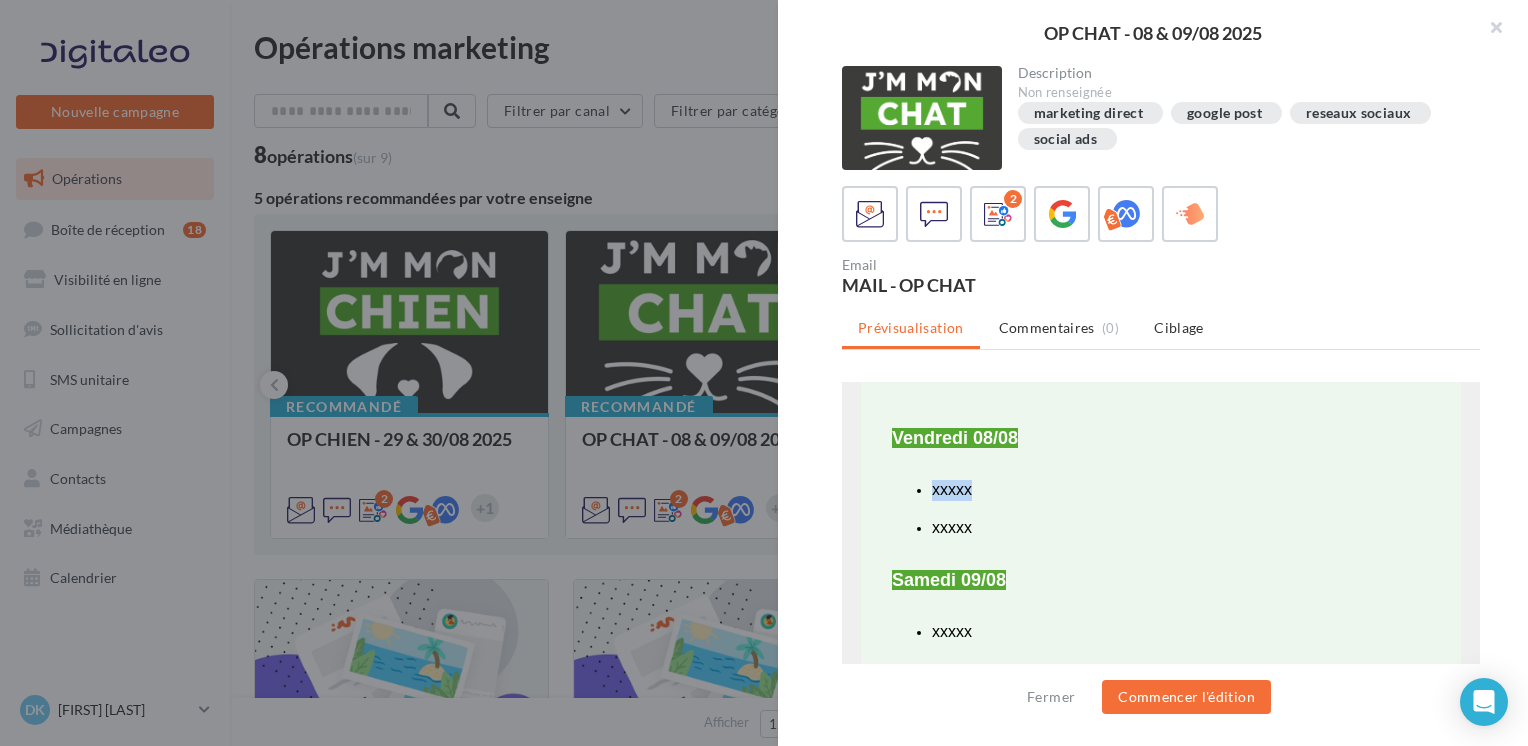 drag, startPoint x: 968, startPoint y: 514, endPoint x: 917, endPoint y: 519, distance: 51.24451 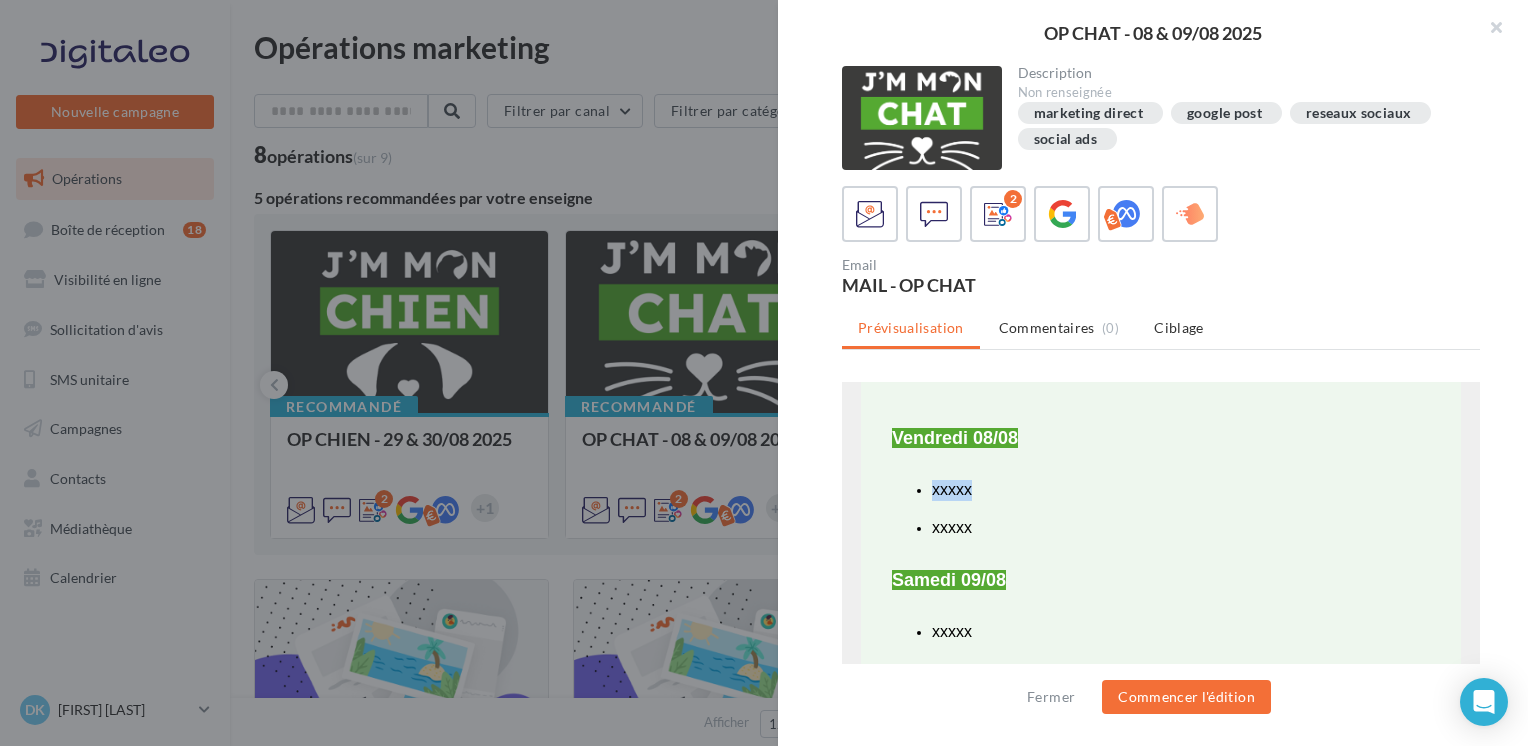 click on "xxxxx
xxxxx" at bounding box center (1161, 509) 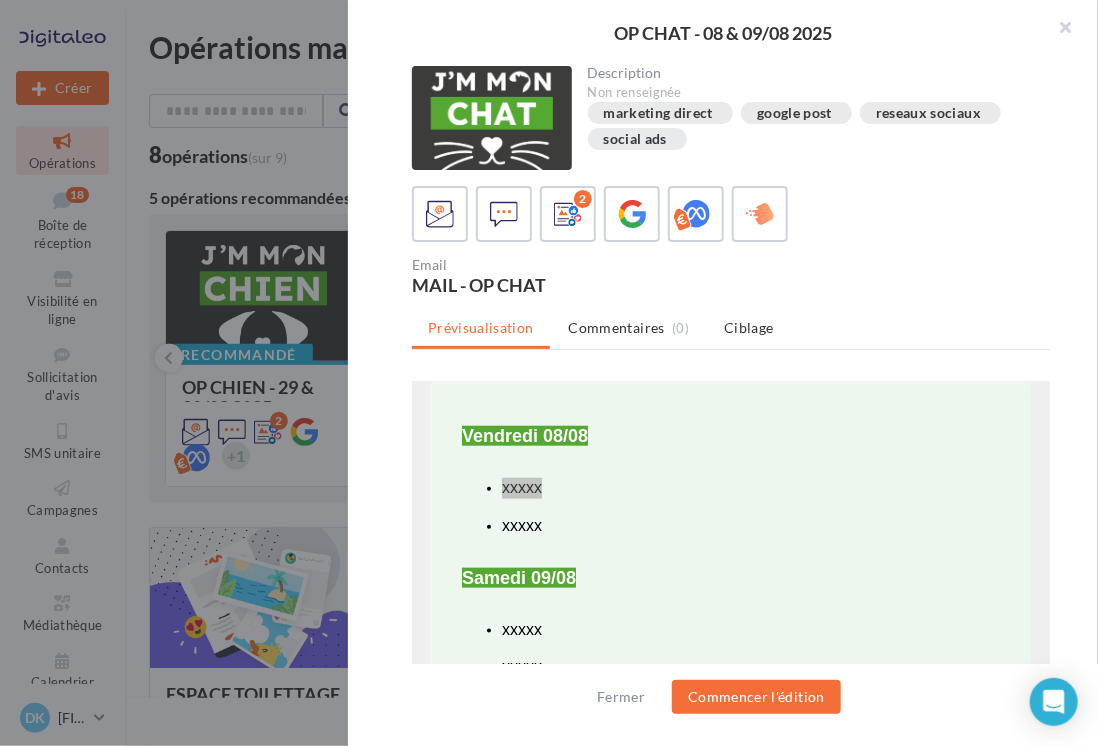 scroll, scrollTop: 800, scrollLeft: 0, axis: vertical 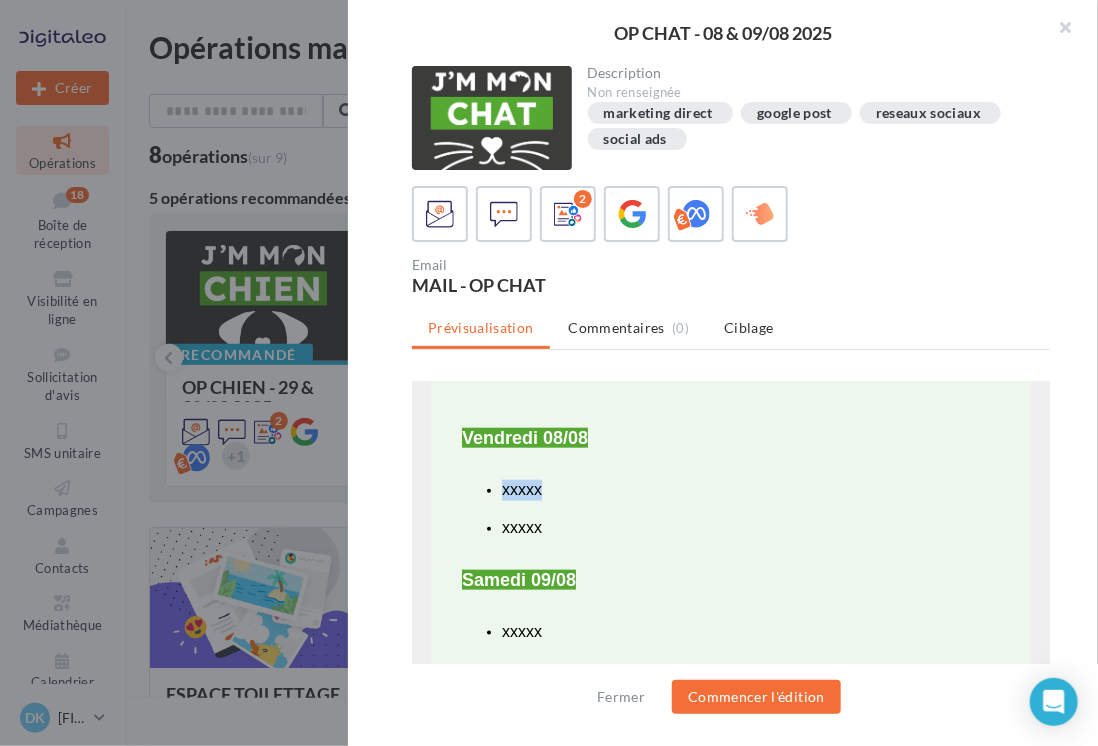 click on "xxxxx" at bounding box center [750, 498] 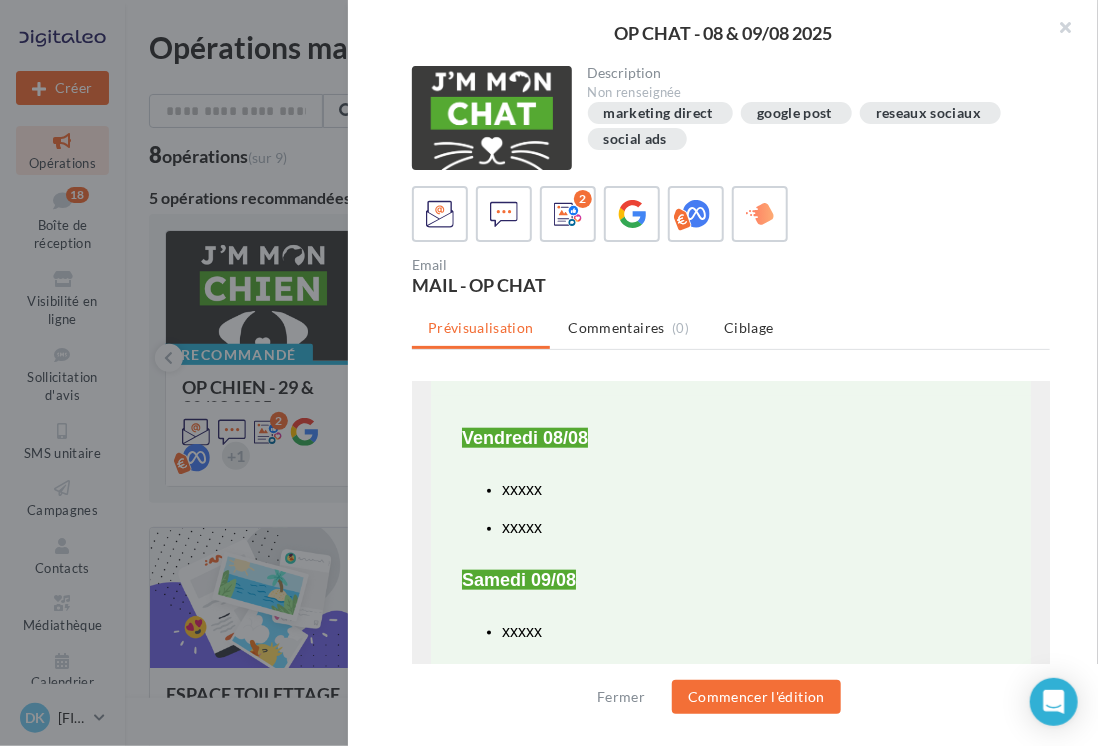 click on "xxxxx" at bounding box center [750, 498] 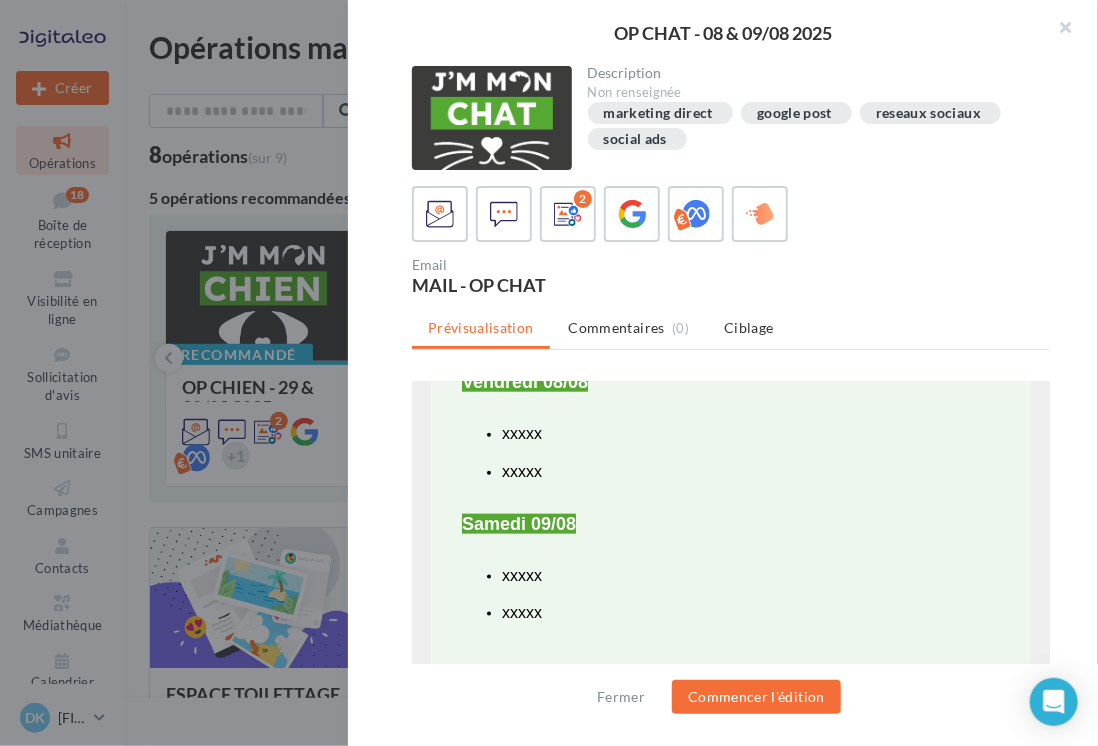 scroll, scrollTop: 900, scrollLeft: 0, axis: vertical 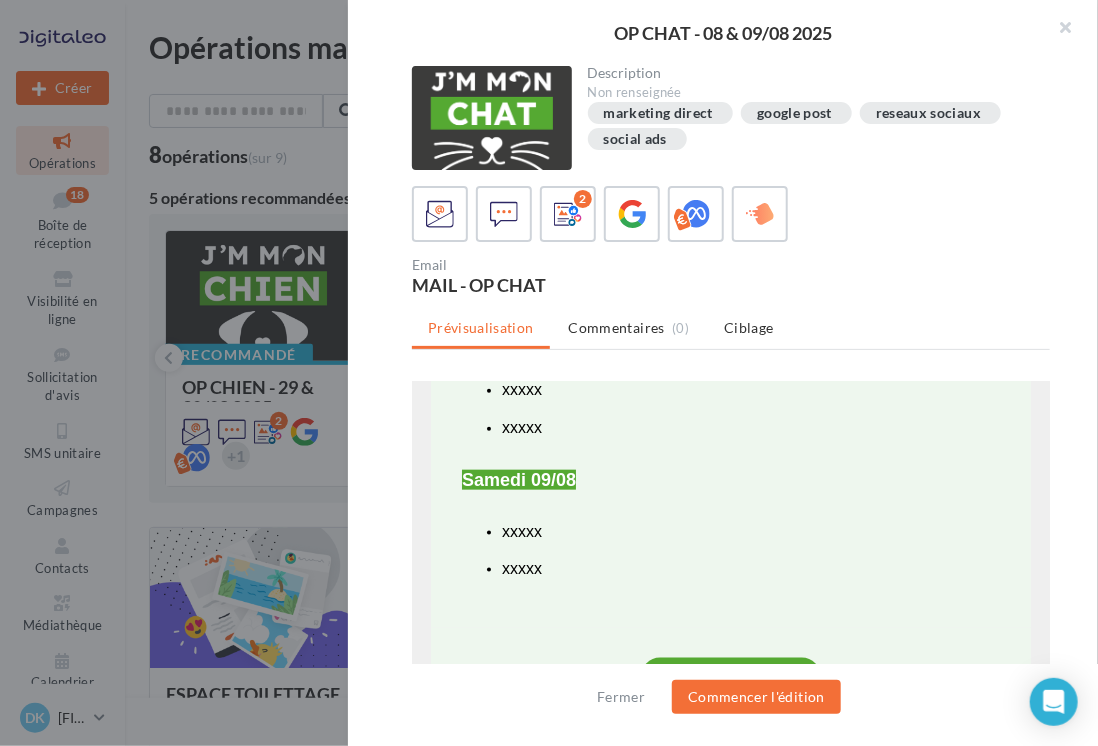 click on "xxxxx" at bounding box center [521, 530] 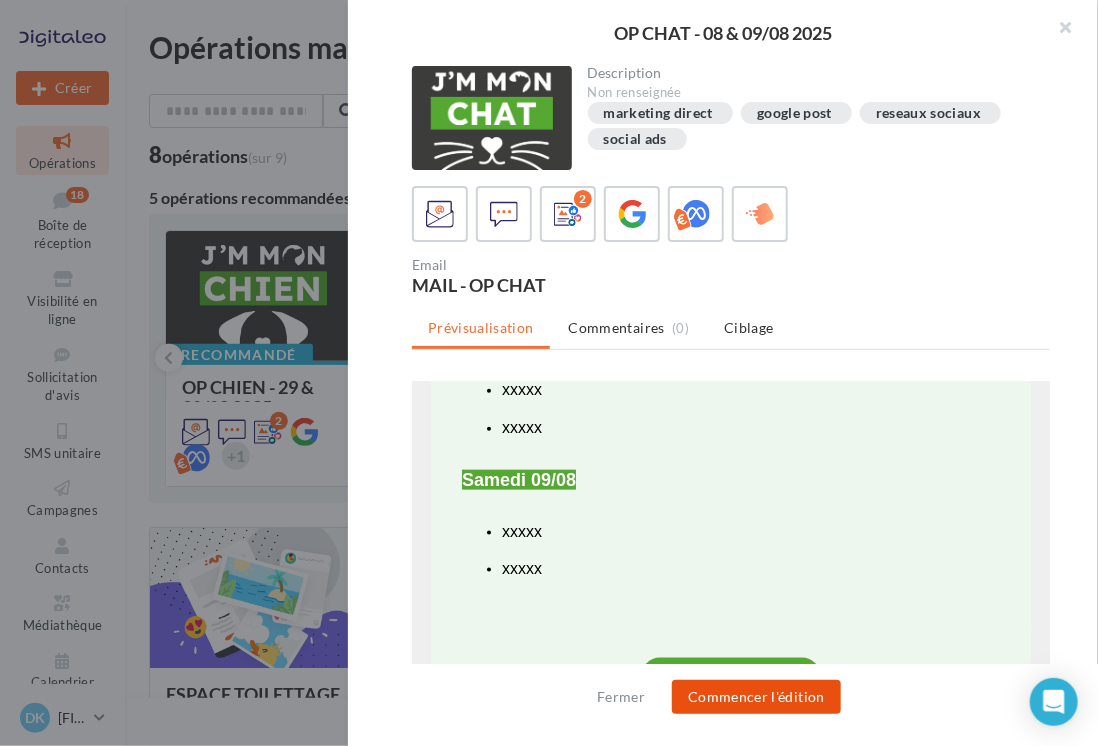 click on "Commencer l'édition" at bounding box center [756, 697] 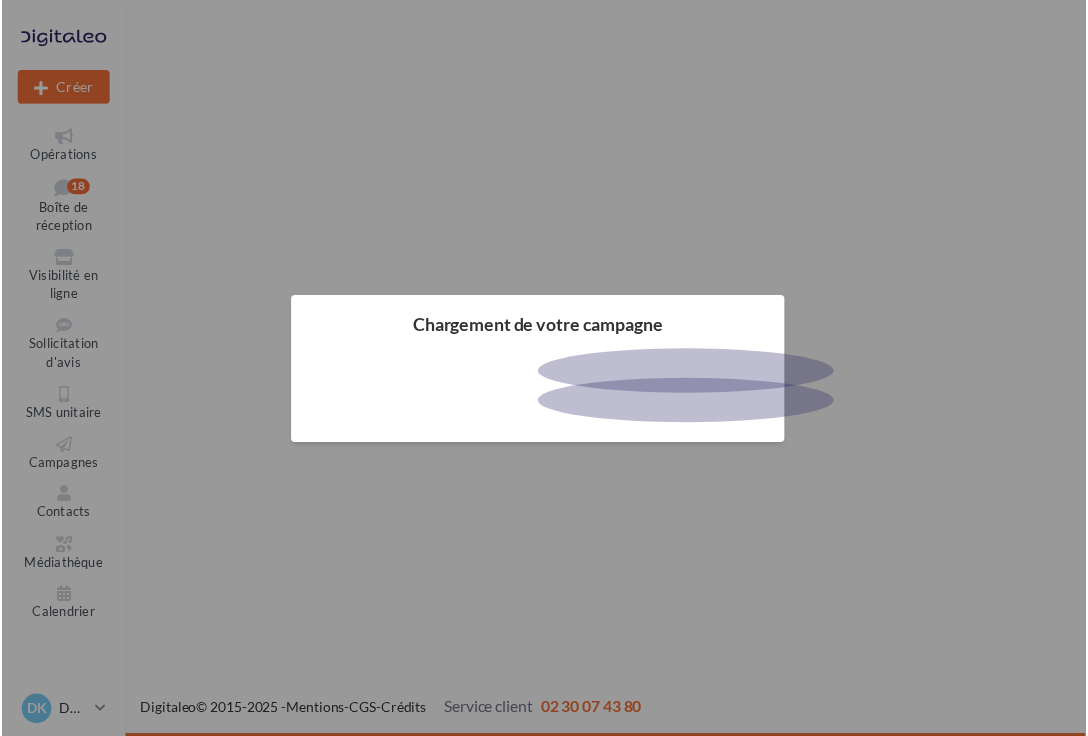 scroll, scrollTop: 0, scrollLeft: 0, axis: both 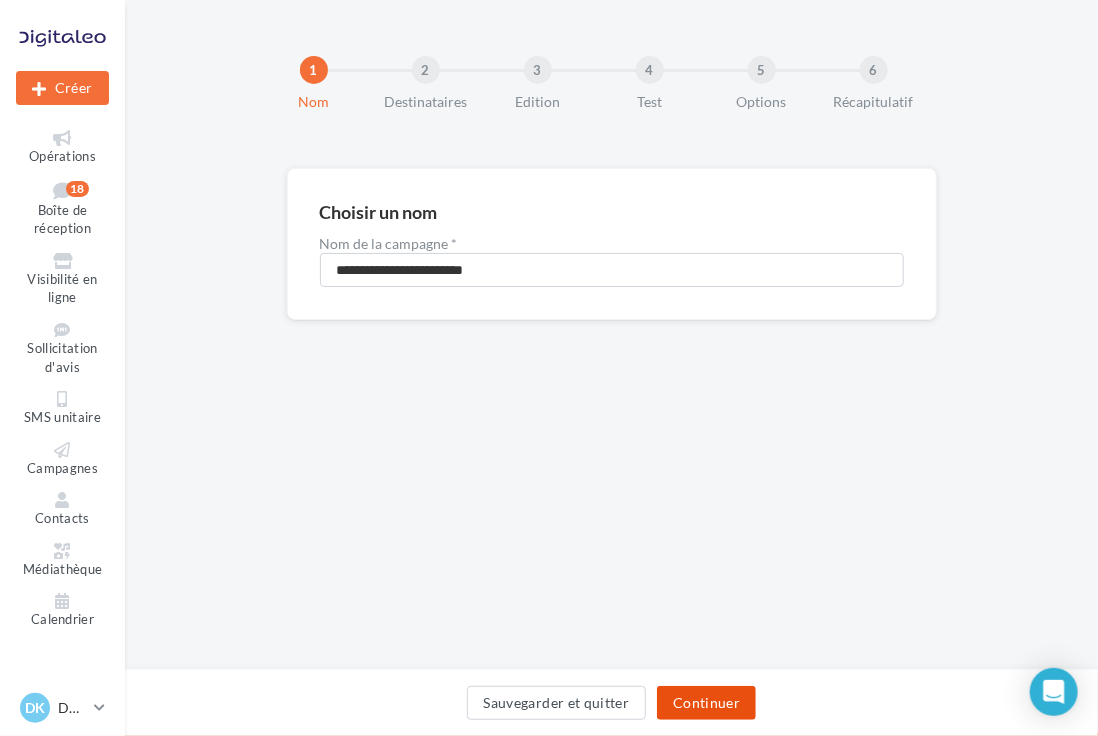 click on "Continuer" at bounding box center [706, 703] 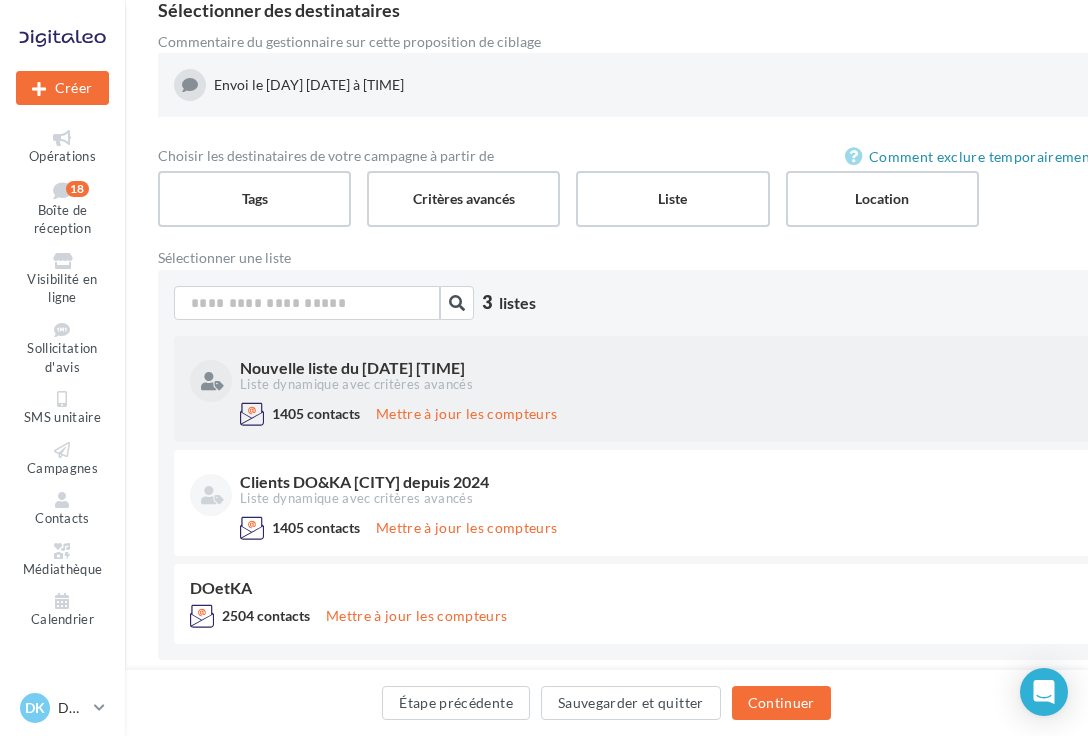 scroll, scrollTop: 273, scrollLeft: 0, axis: vertical 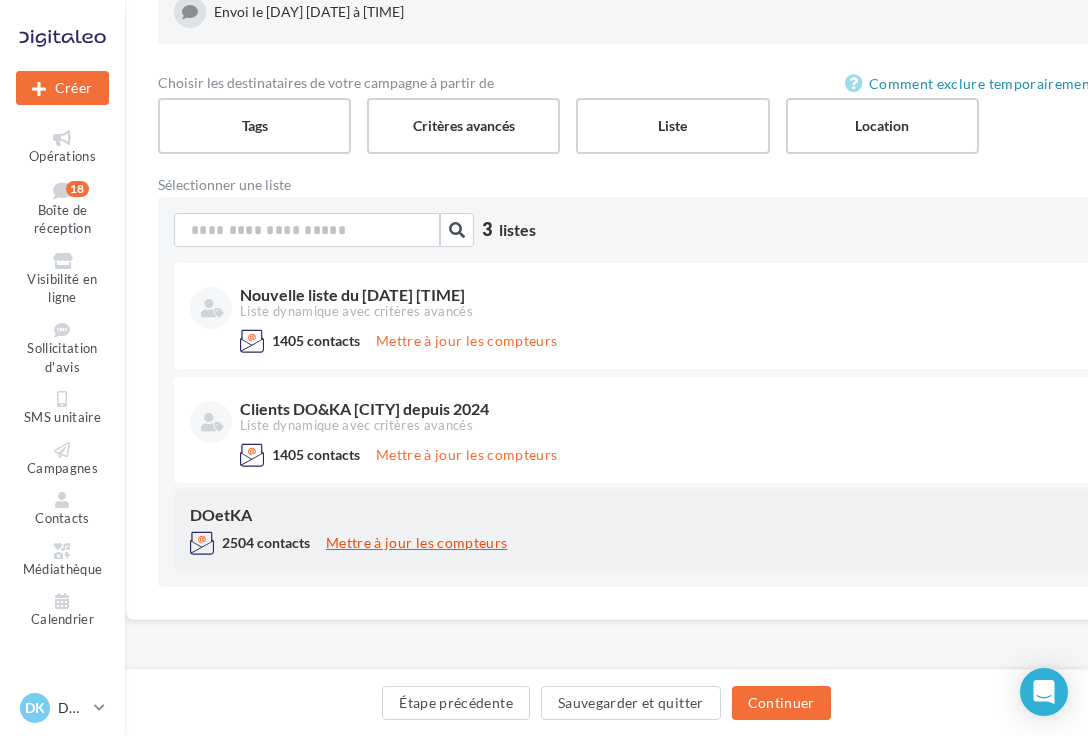 click on "Mettre à jour les compteurs" at bounding box center [416, 543] 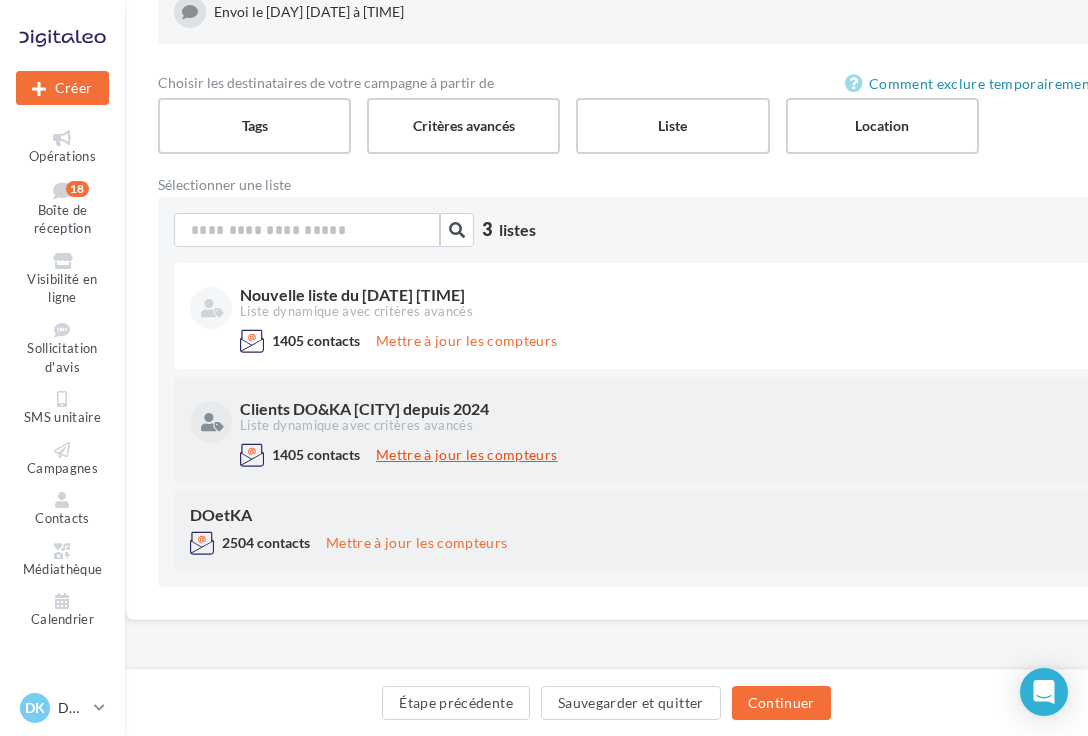 click on "Mettre à jour les compteurs" at bounding box center [466, 455] 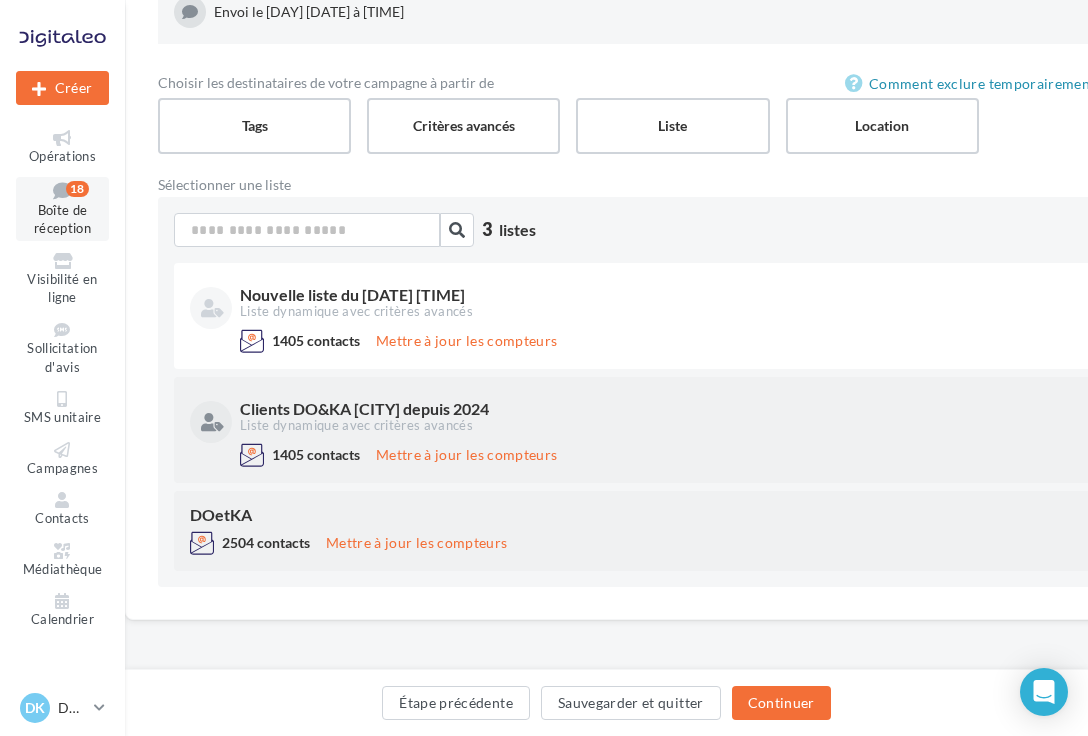 click on "Boîte de réception" at bounding box center (62, 219) 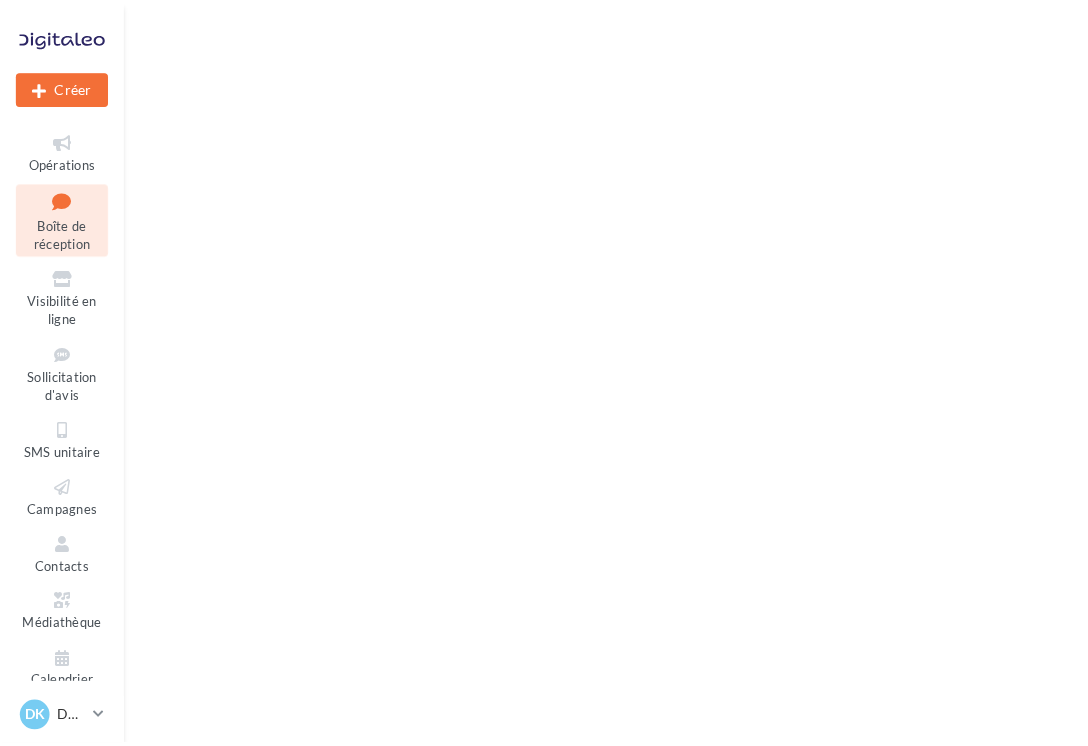 scroll, scrollTop: 0, scrollLeft: 0, axis: both 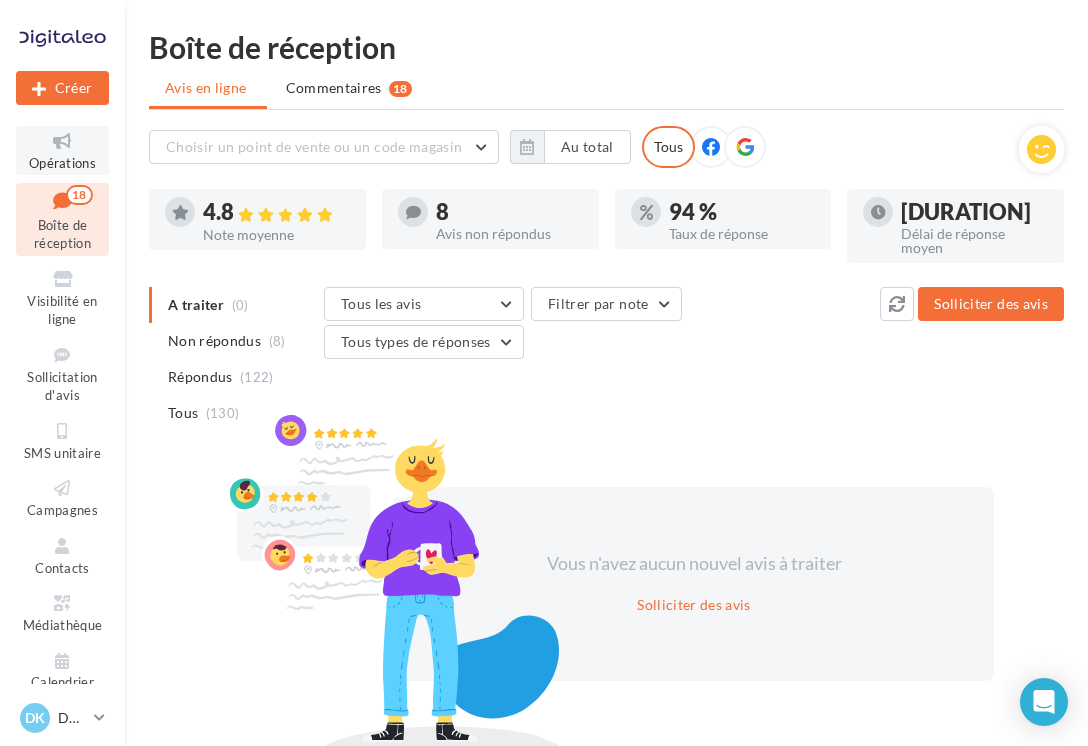 click at bounding box center (62, 141) 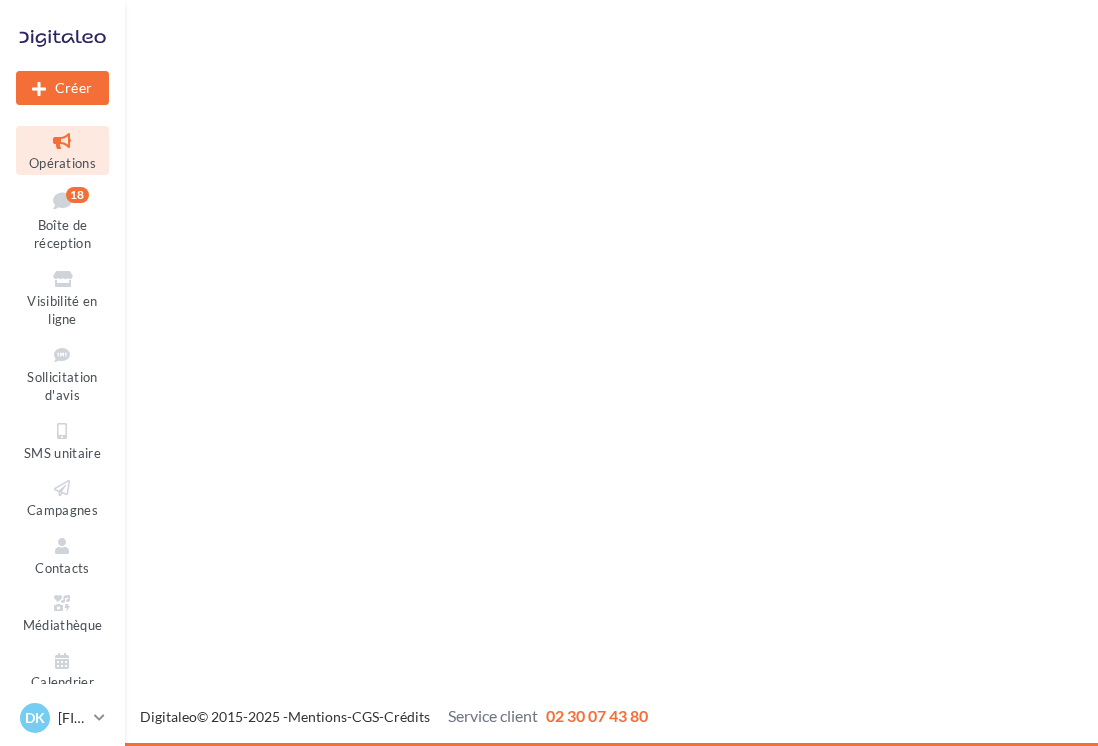 scroll, scrollTop: 0, scrollLeft: 0, axis: both 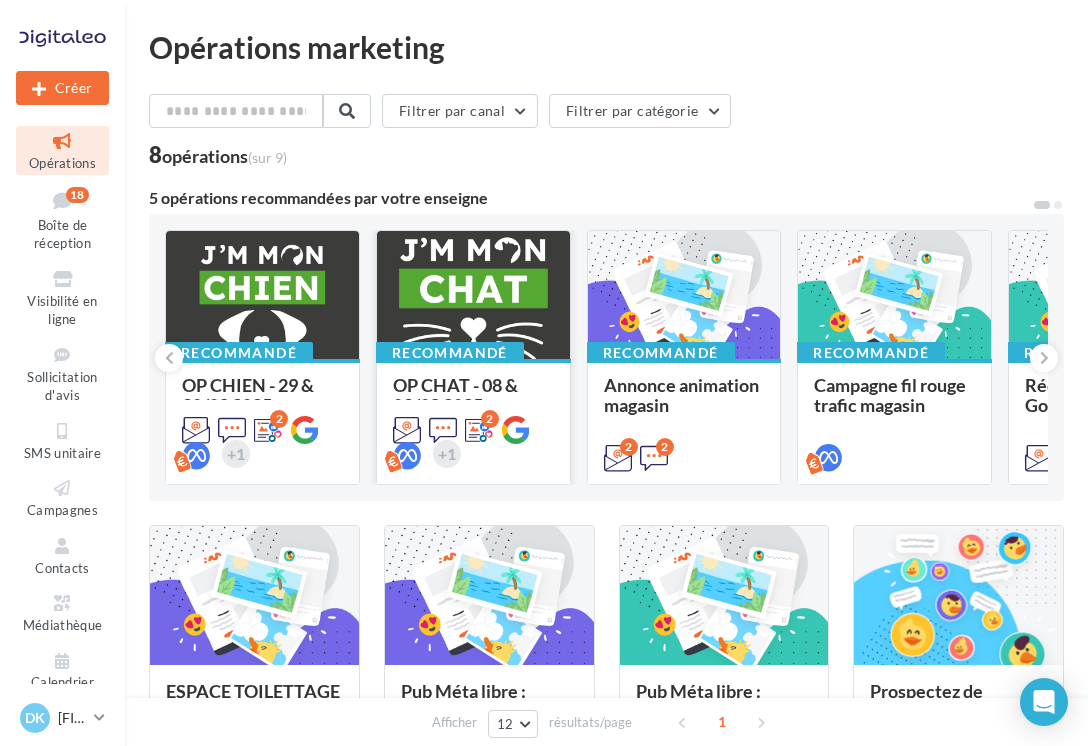 click at bounding box center (473, 296) 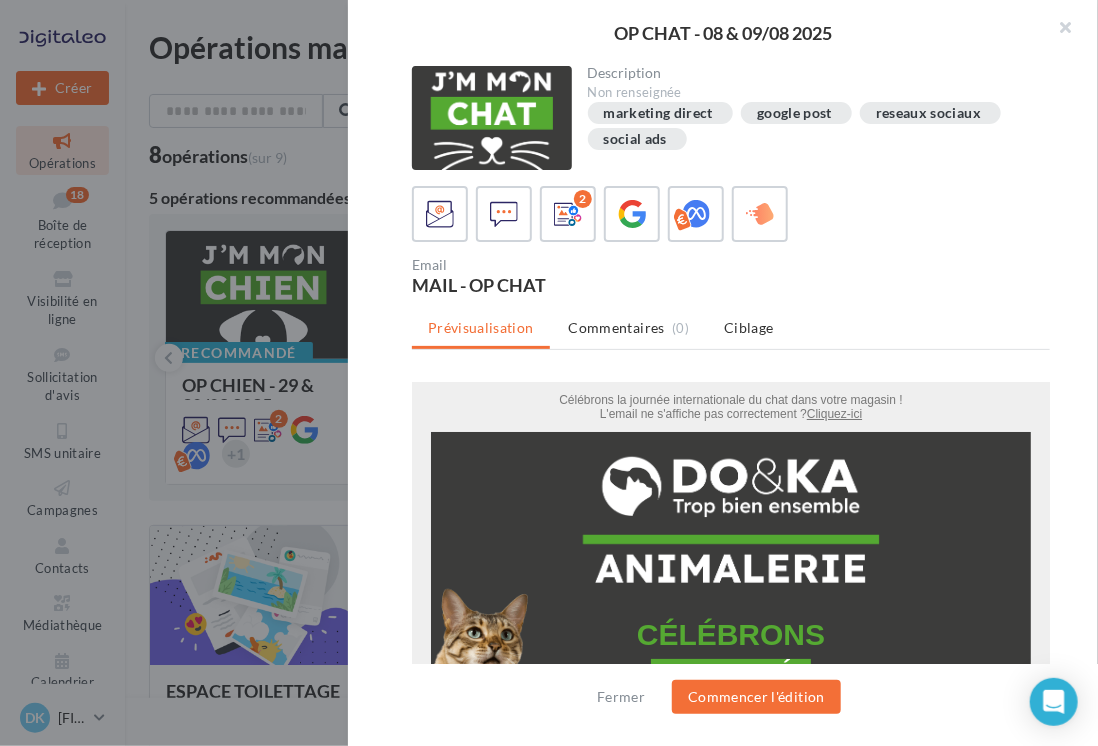 scroll, scrollTop: 0, scrollLeft: 0, axis: both 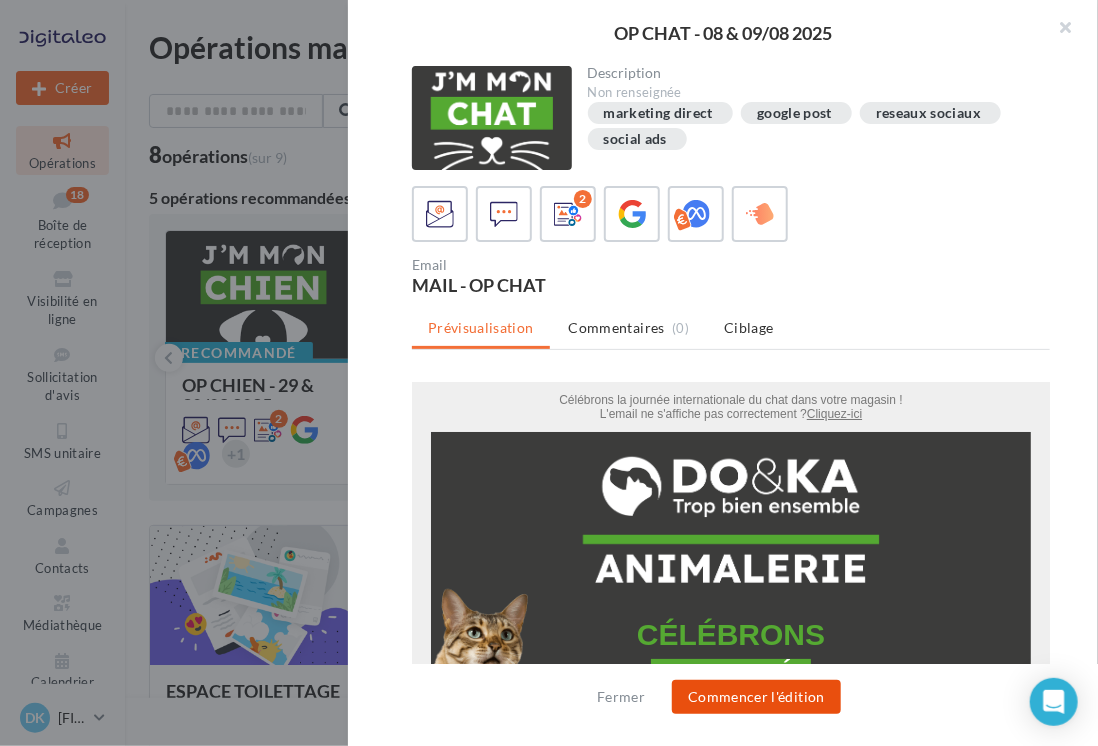 click on "Commencer l'édition" at bounding box center [756, 697] 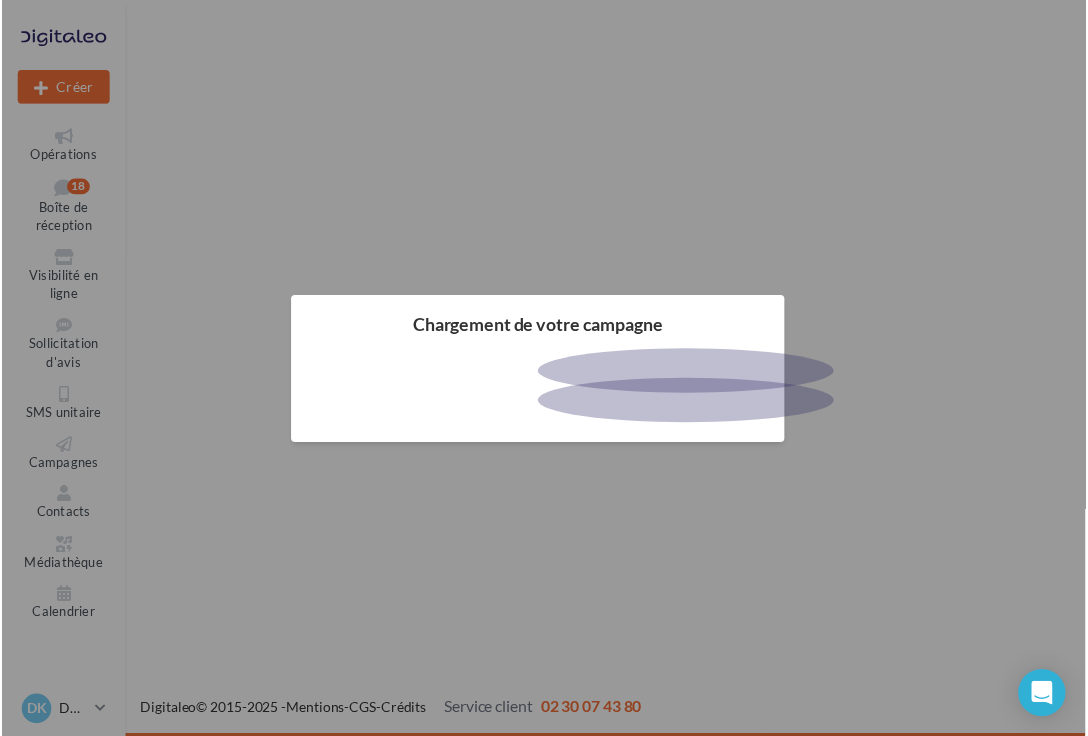 scroll, scrollTop: 0, scrollLeft: 0, axis: both 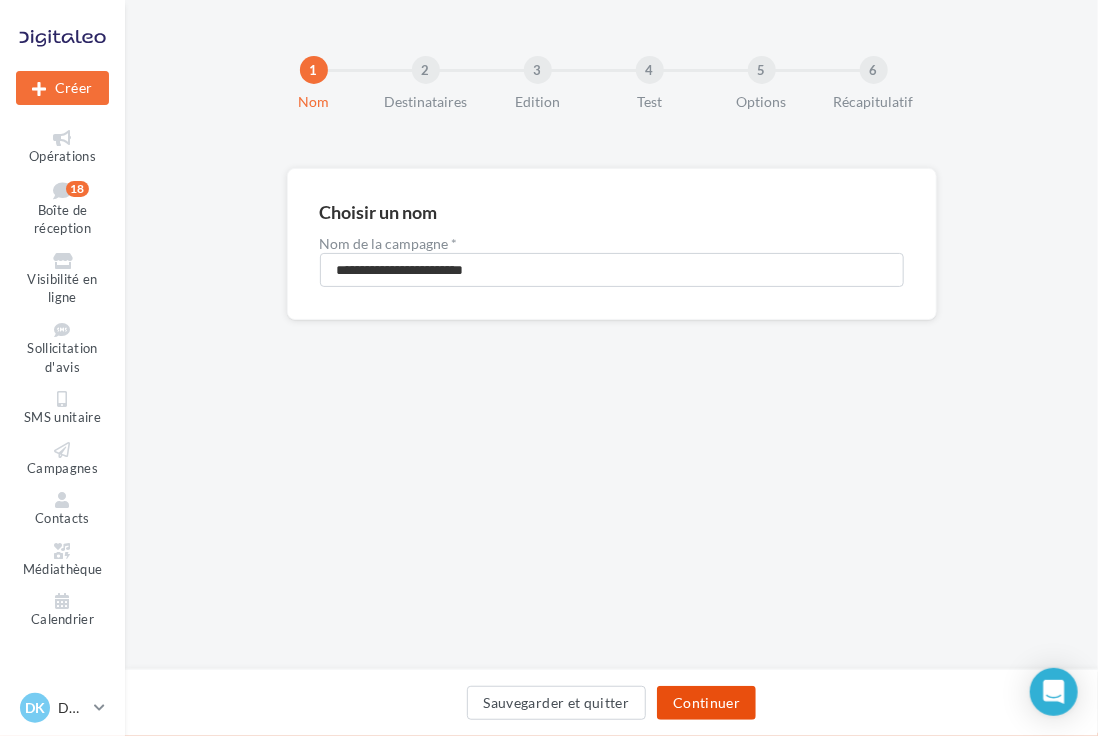 click on "Continuer" at bounding box center [706, 703] 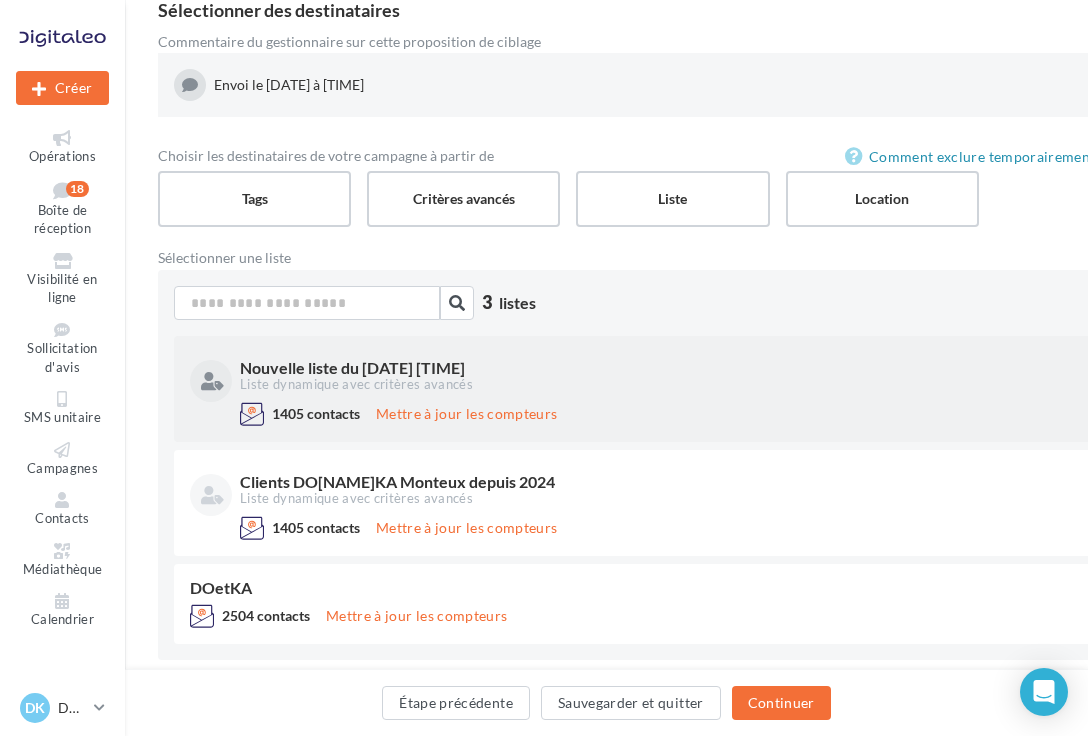 scroll, scrollTop: 273, scrollLeft: 0, axis: vertical 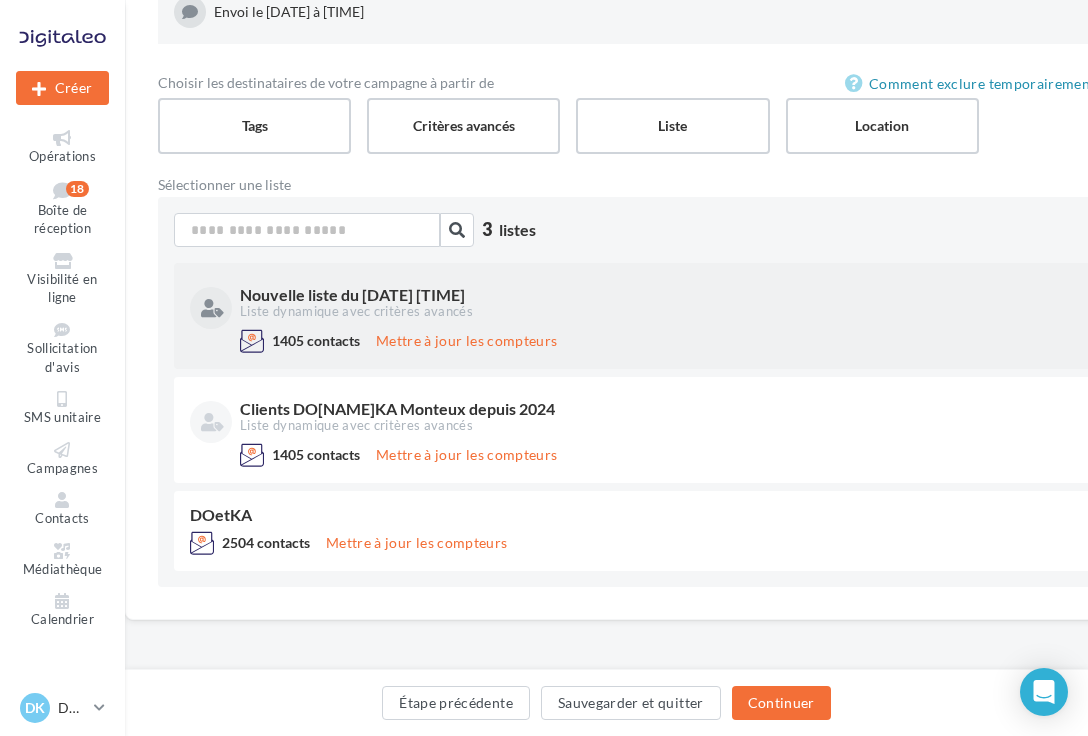 click on "Nouvelle liste du 24/03/2025 13:48 Liste dynamique avec critères avancés" at bounding box center [673, 304] 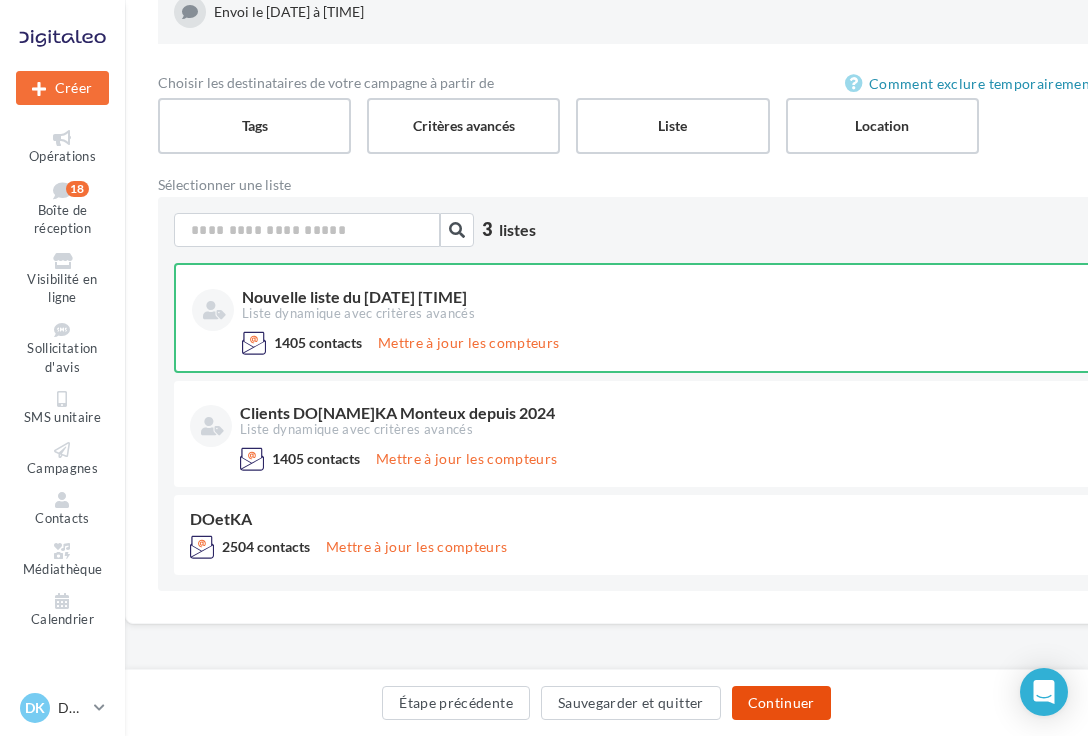 click on "Continuer" at bounding box center (781, 703) 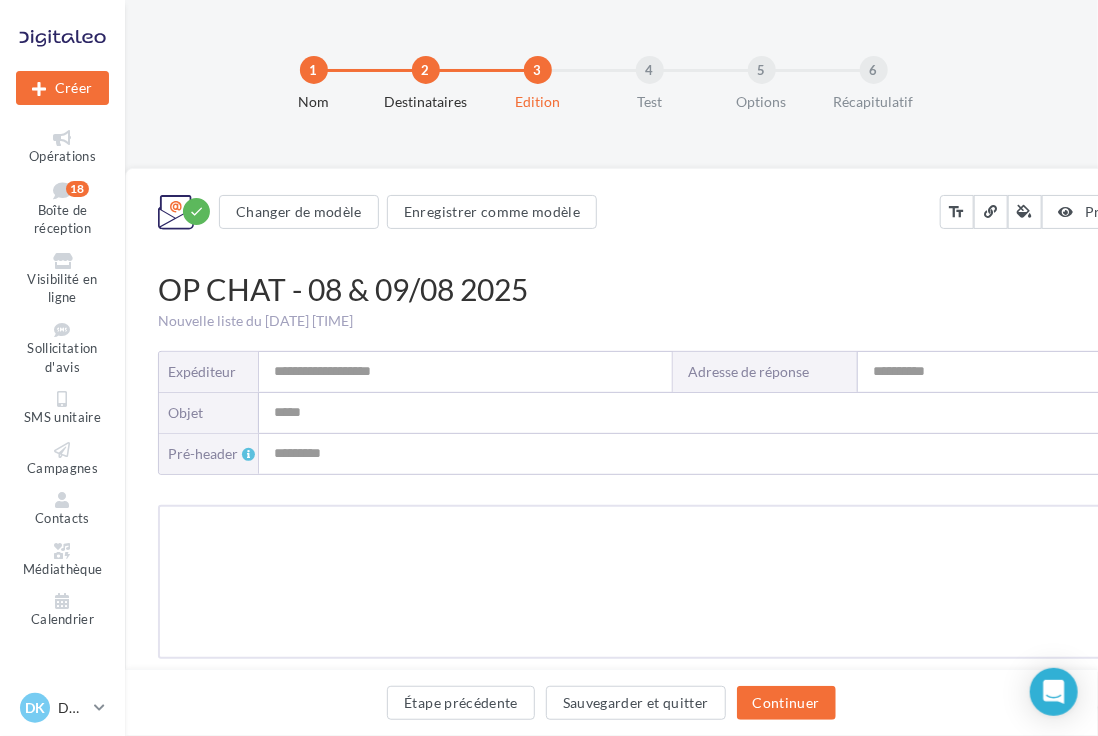 type on "**********" 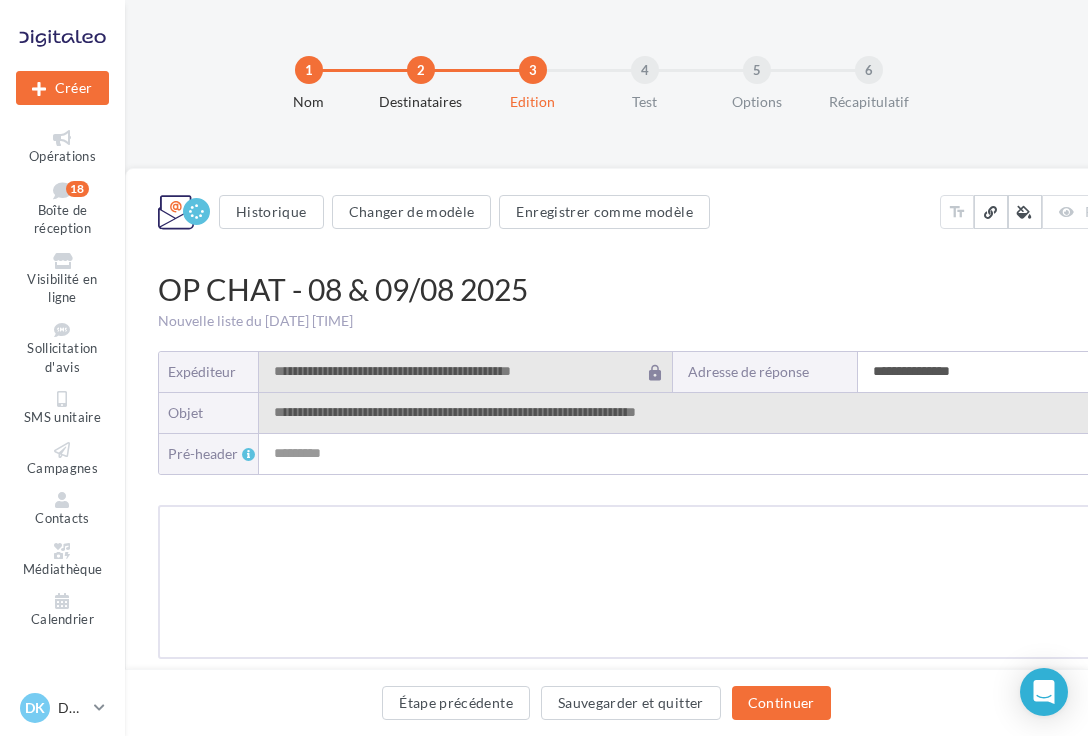 type on "**********" 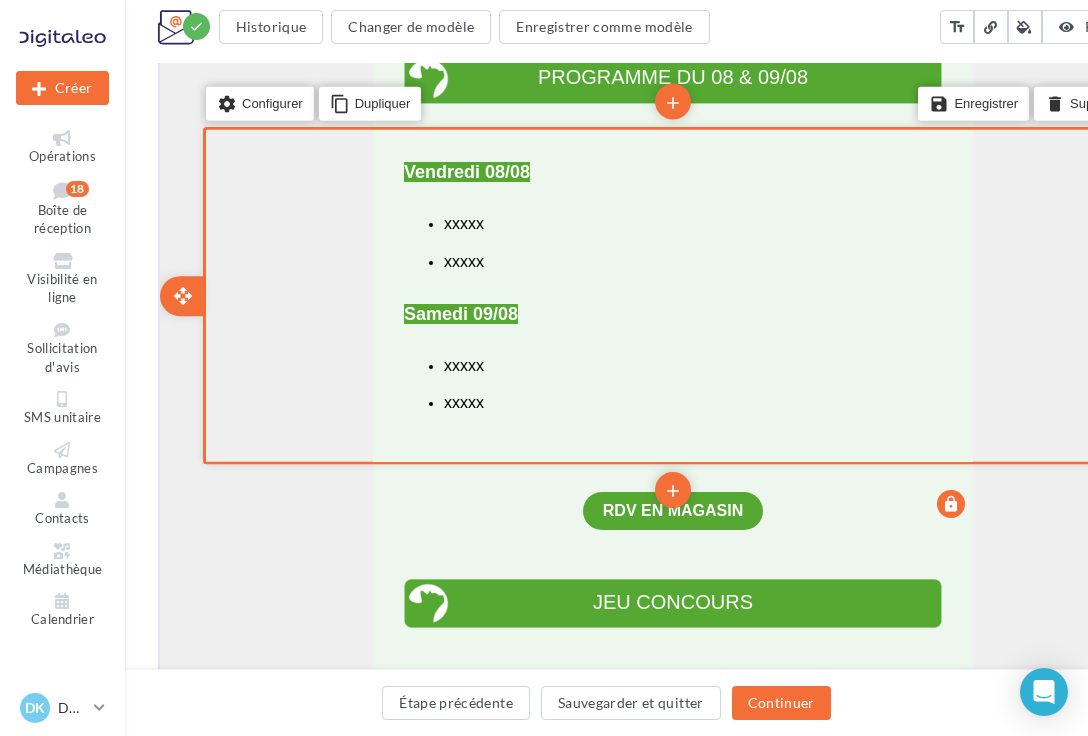 scroll, scrollTop: 1200, scrollLeft: 0, axis: vertical 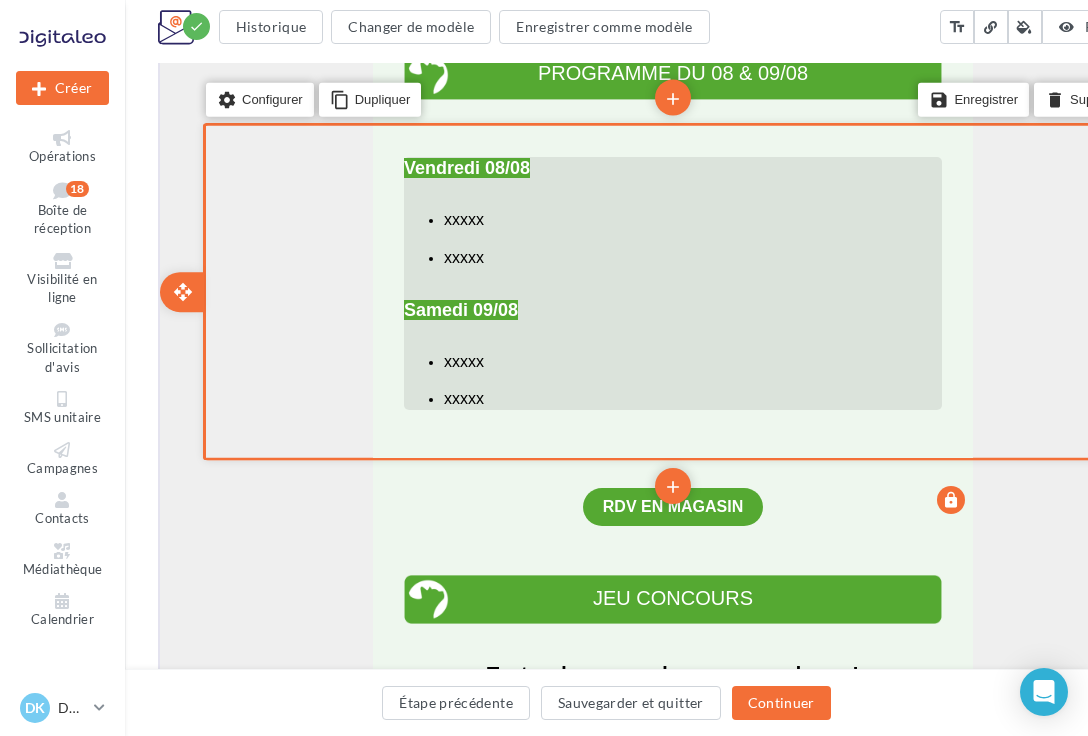 click on "xxxxx" at bounding box center (691, 227) 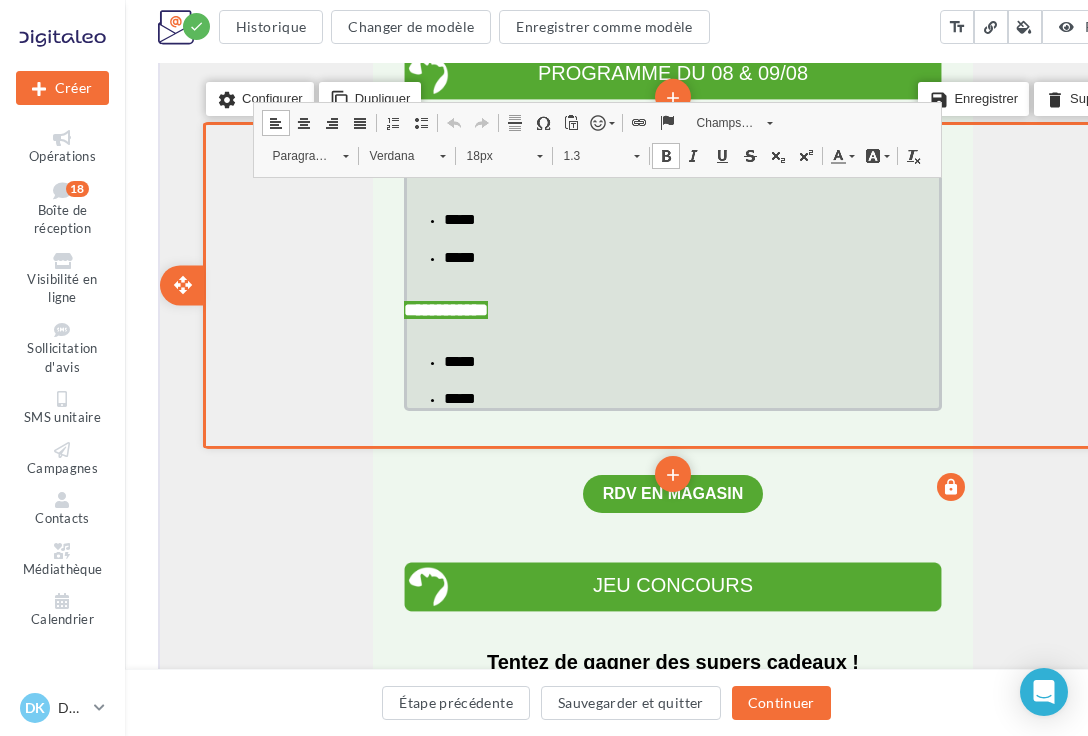 click on "*****" at bounding box center [458, 217] 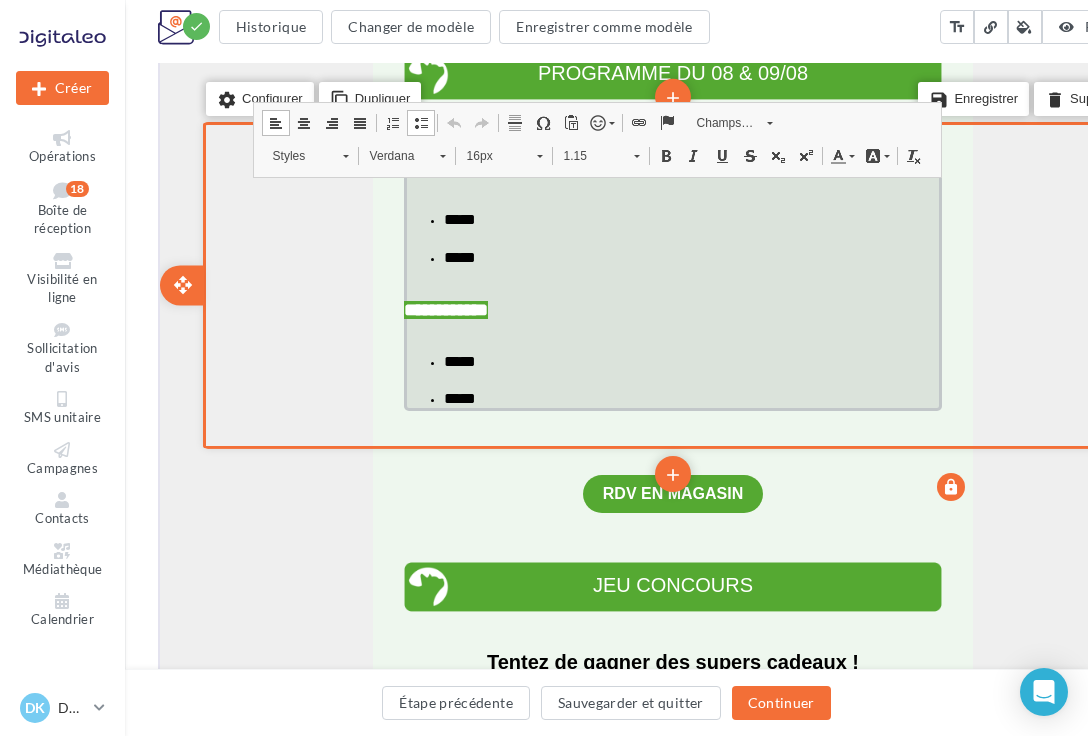 type 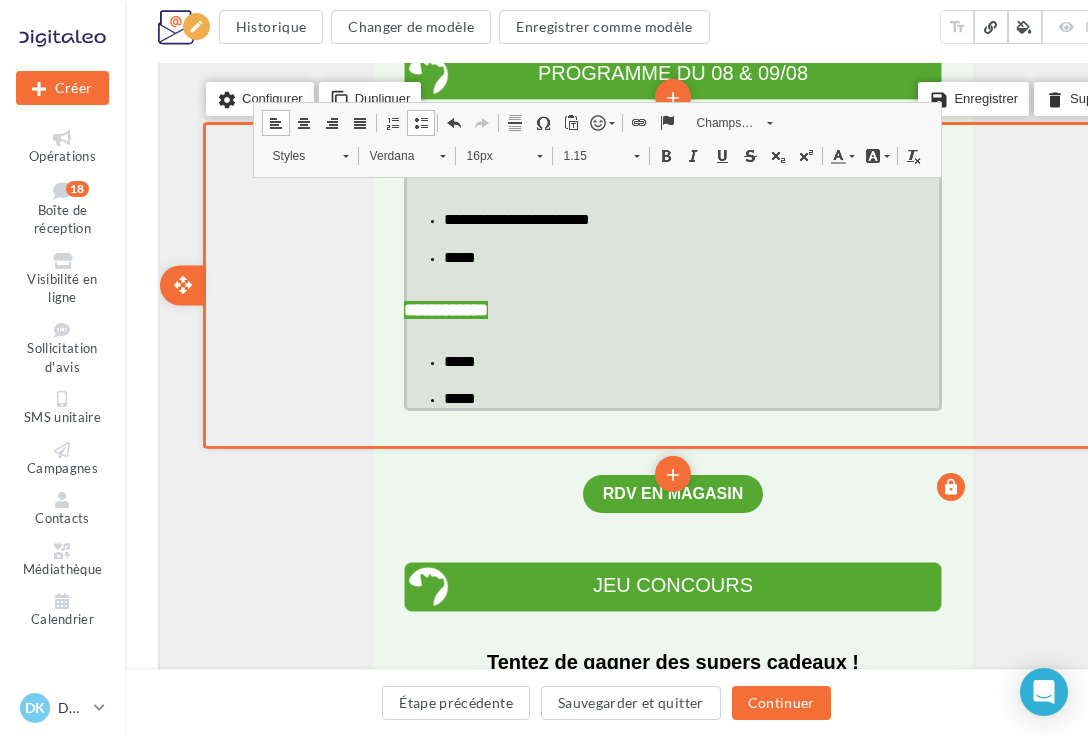 click on "*****" at bounding box center [691, 256] 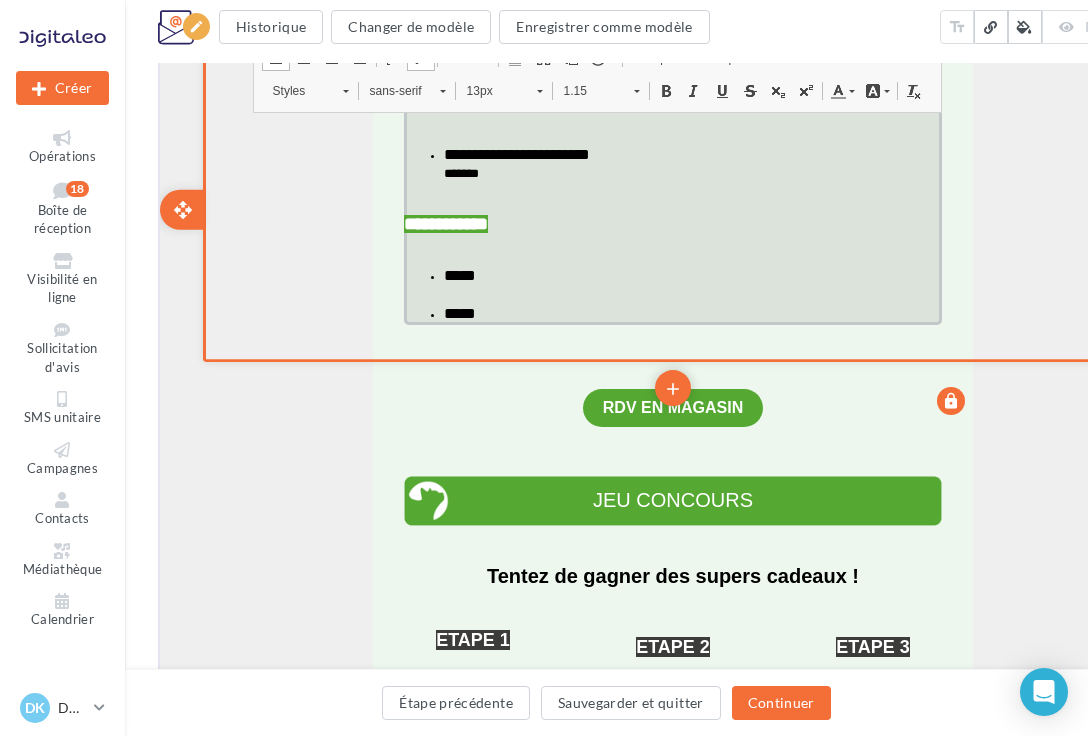 scroll, scrollTop: 1300, scrollLeft: 0, axis: vertical 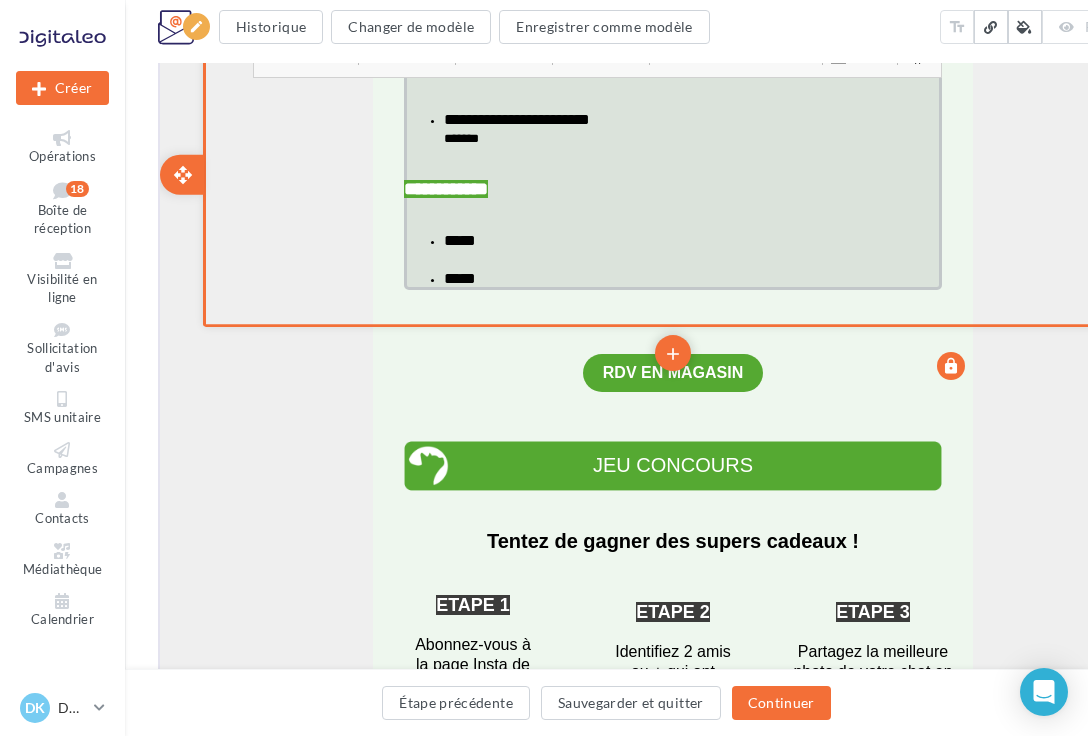 click on "*****" at bounding box center (691, 277) 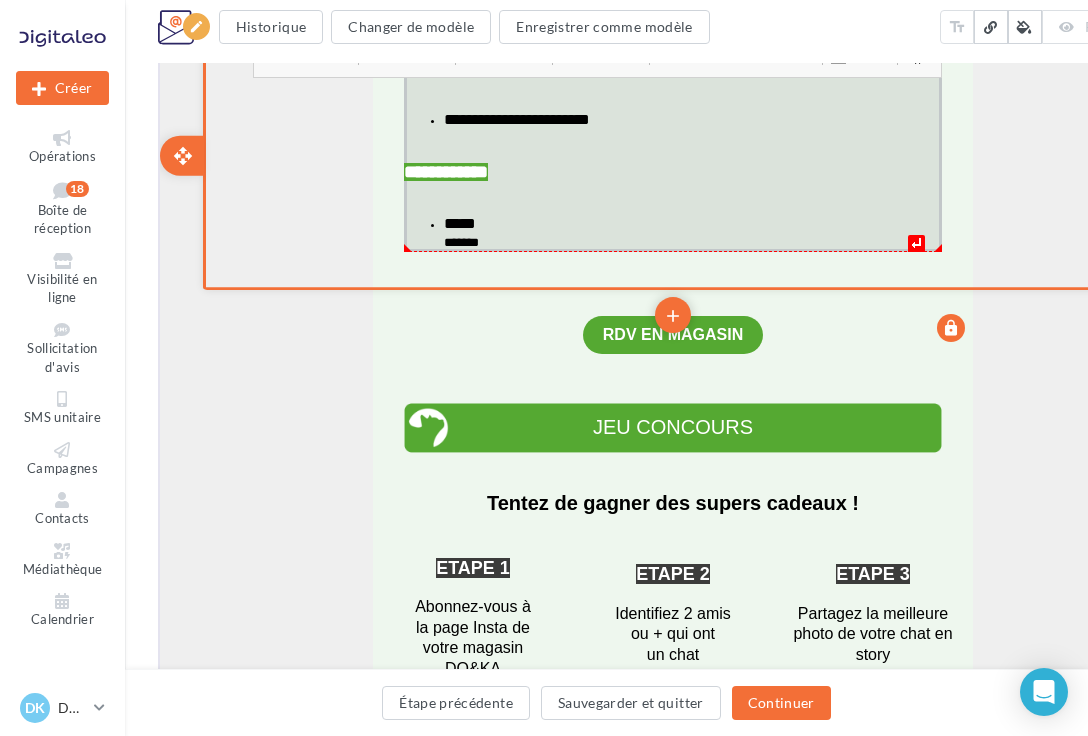 click on "***** *******" at bounding box center [691, 231] 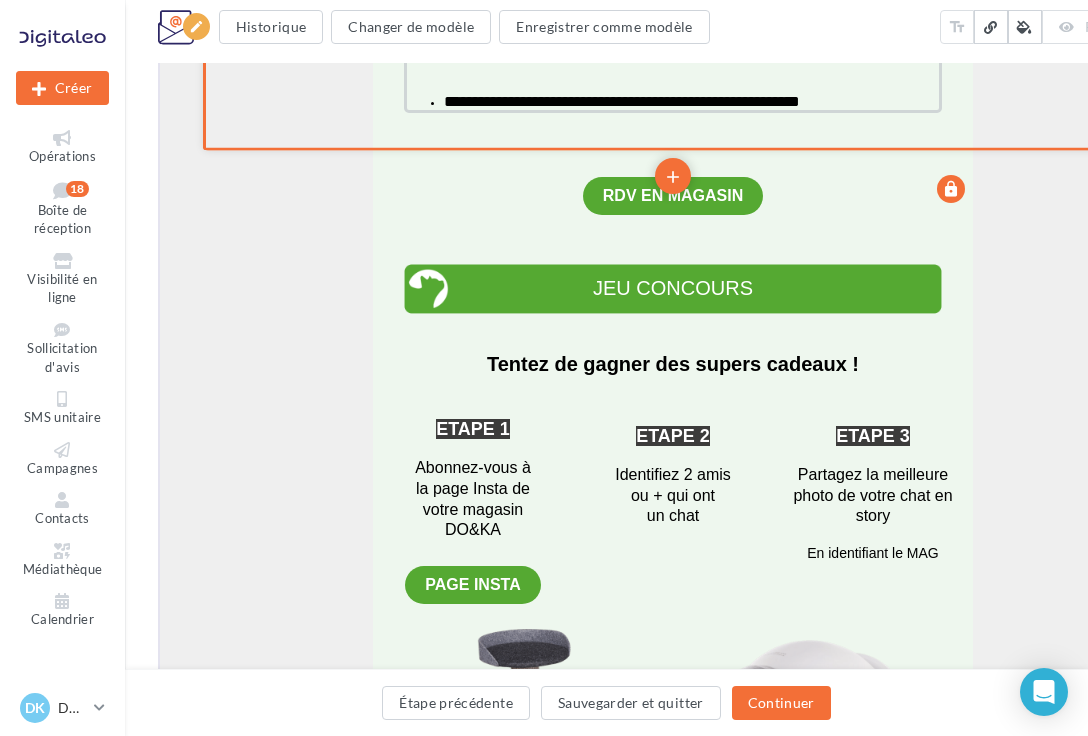 scroll, scrollTop: 1200, scrollLeft: 0, axis: vertical 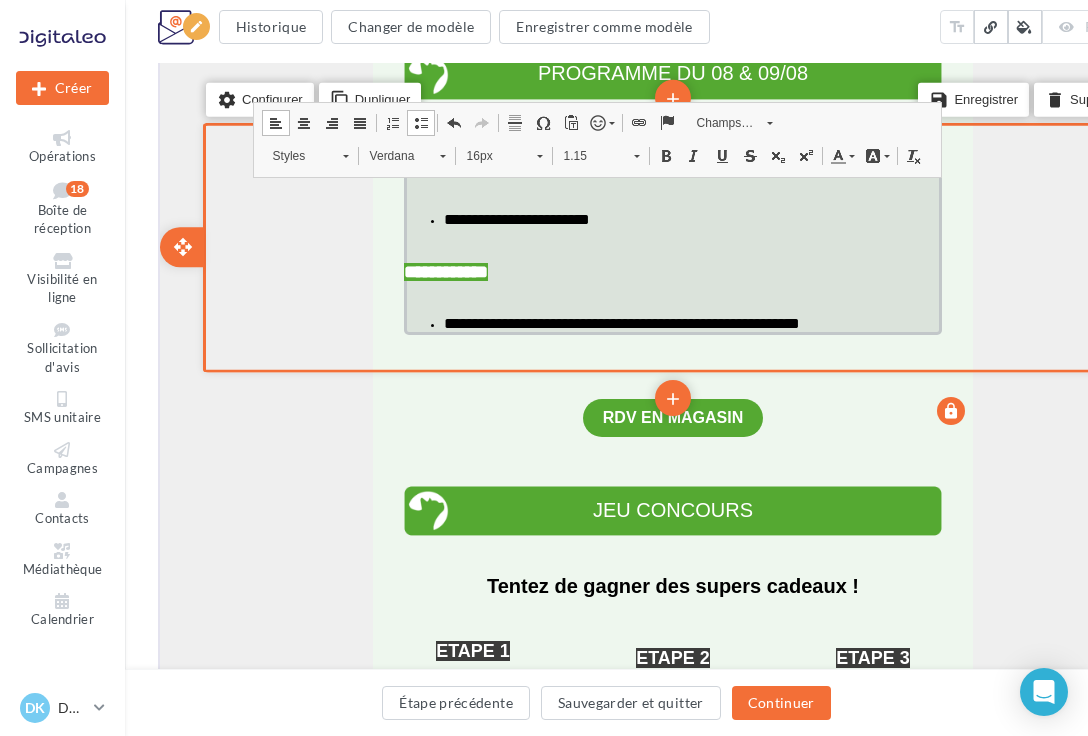 click on "**********" at bounding box center (620, 321) 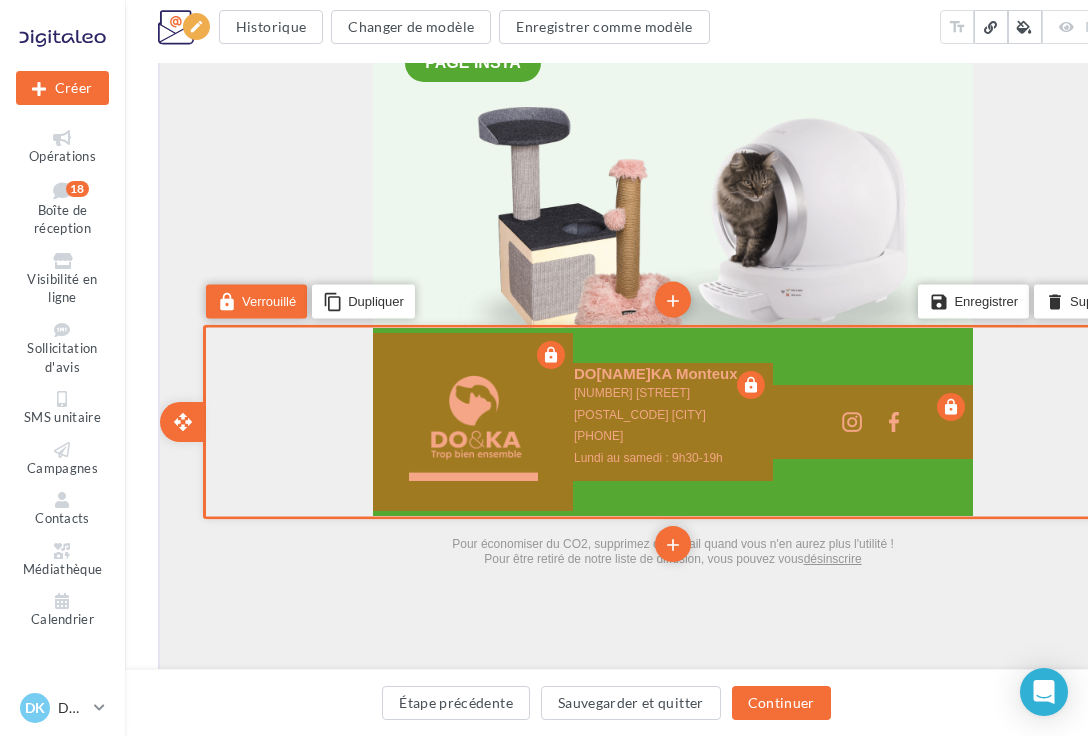 scroll, scrollTop: 2000, scrollLeft: 0, axis: vertical 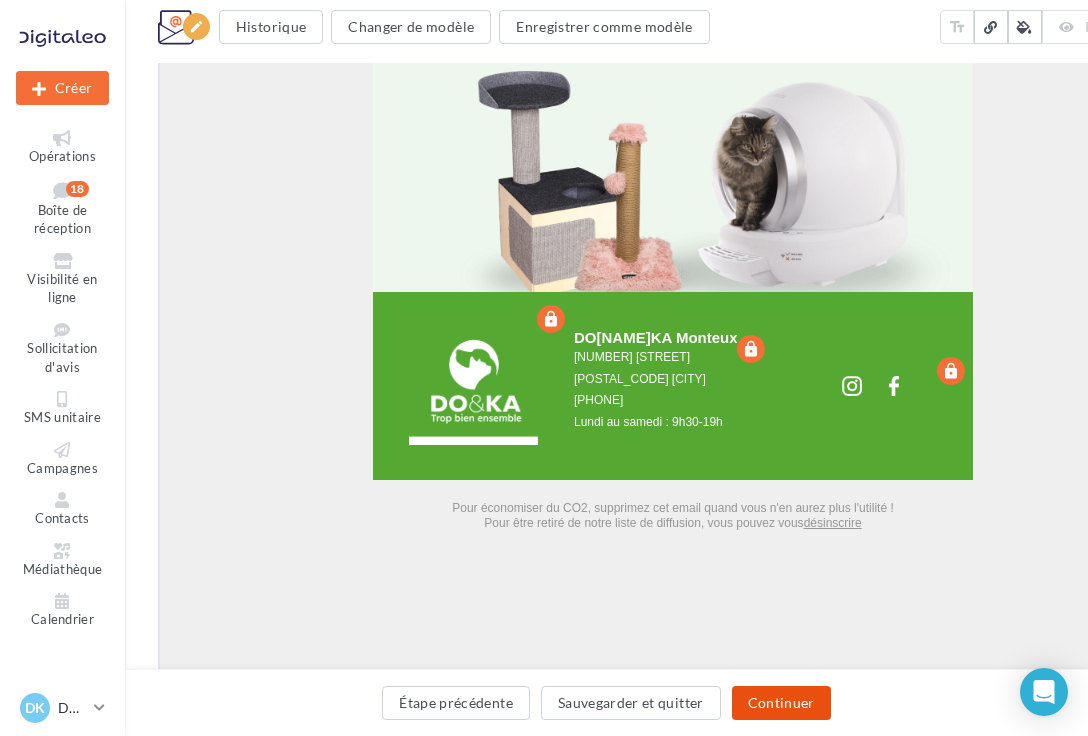 click on "Continuer" at bounding box center (781, 703) 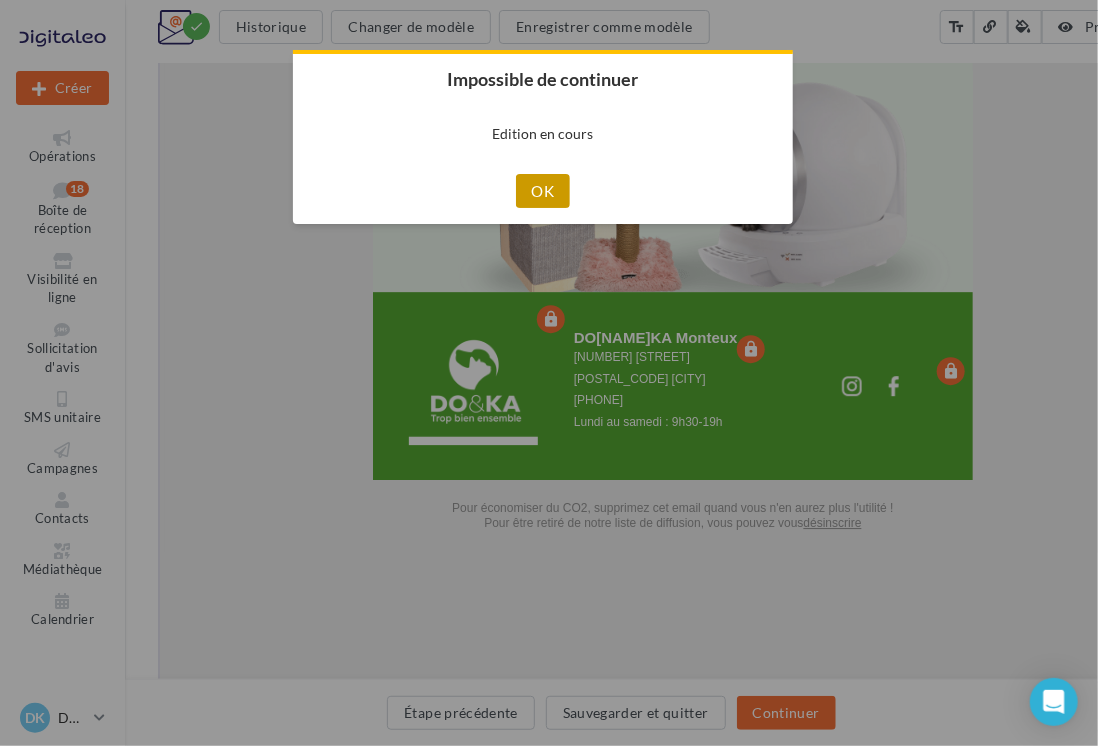 click on "OK" at bounding box center (543, 191) 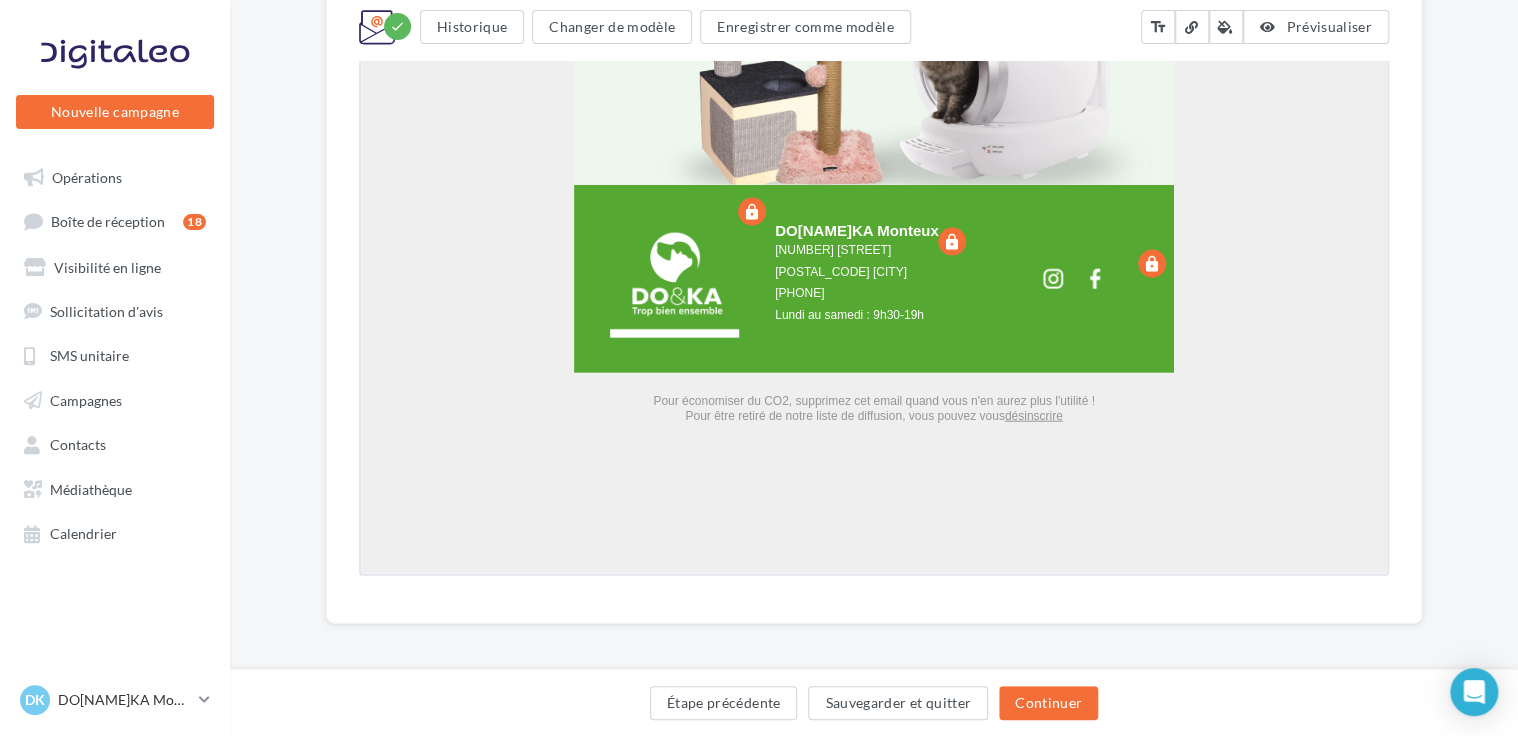 scroll, scrollTop: 2108, scrollLeft: 0, axis: vertical 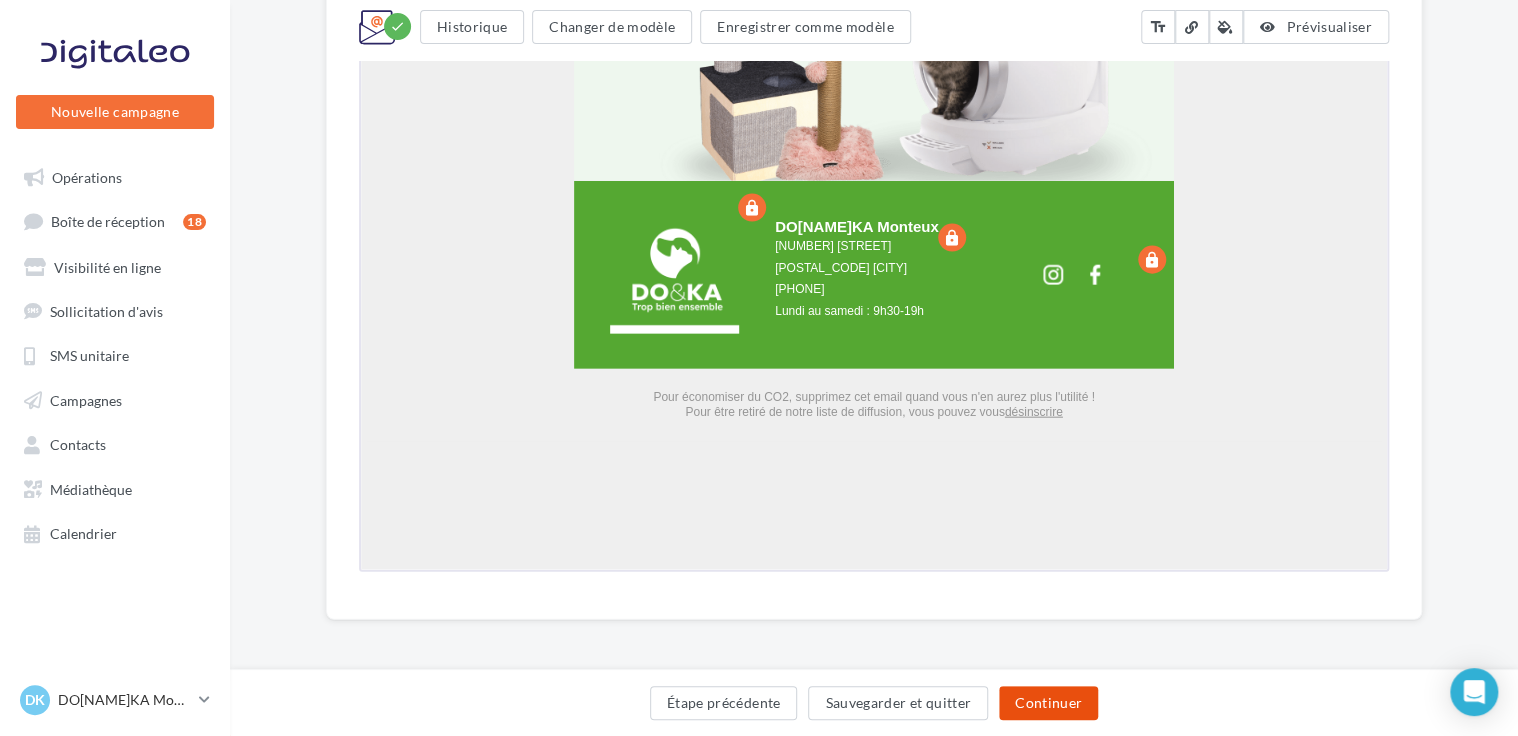 click on "Continuer" at bounding box center (1048, 703) 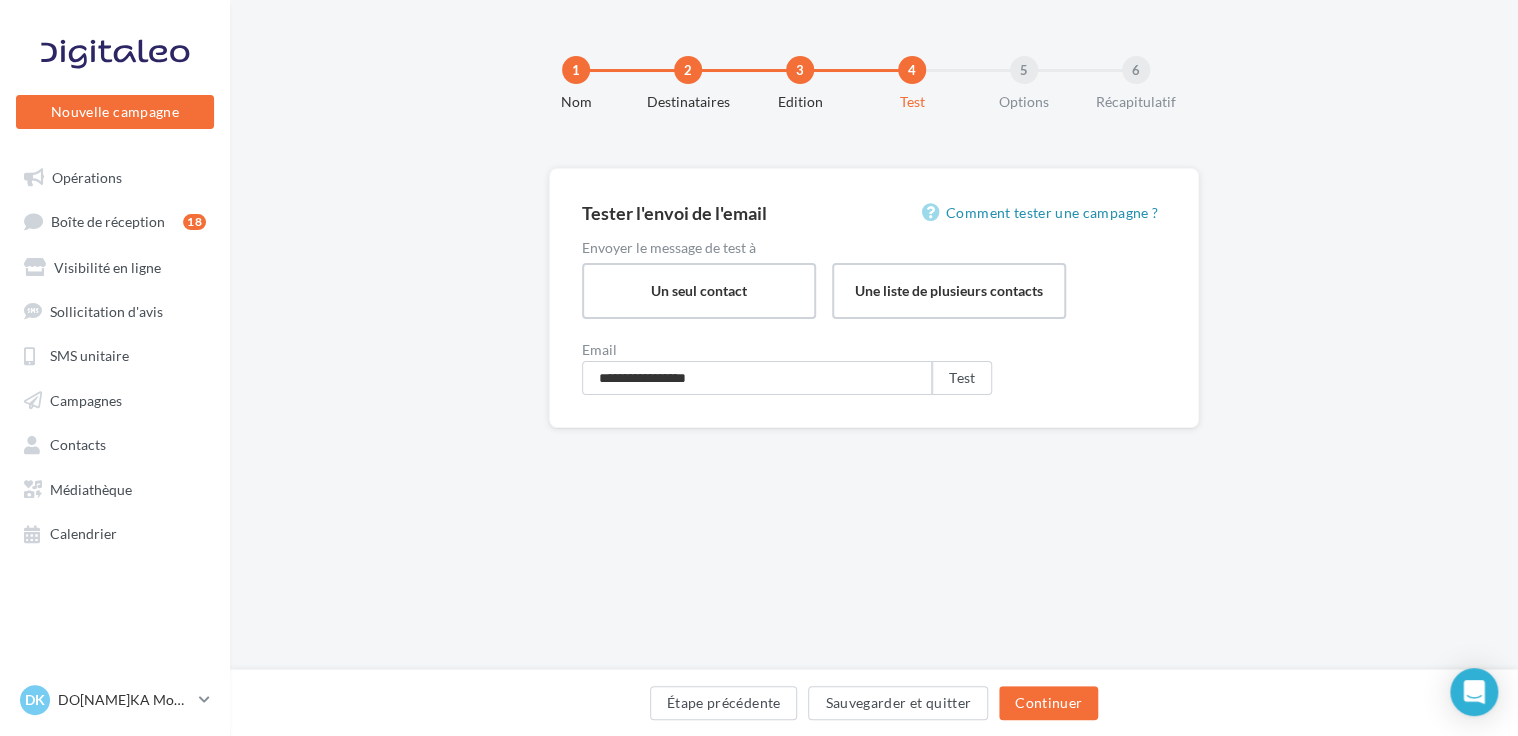 scroll, scrollTop: 0, scrollLeft: 0, axis: both 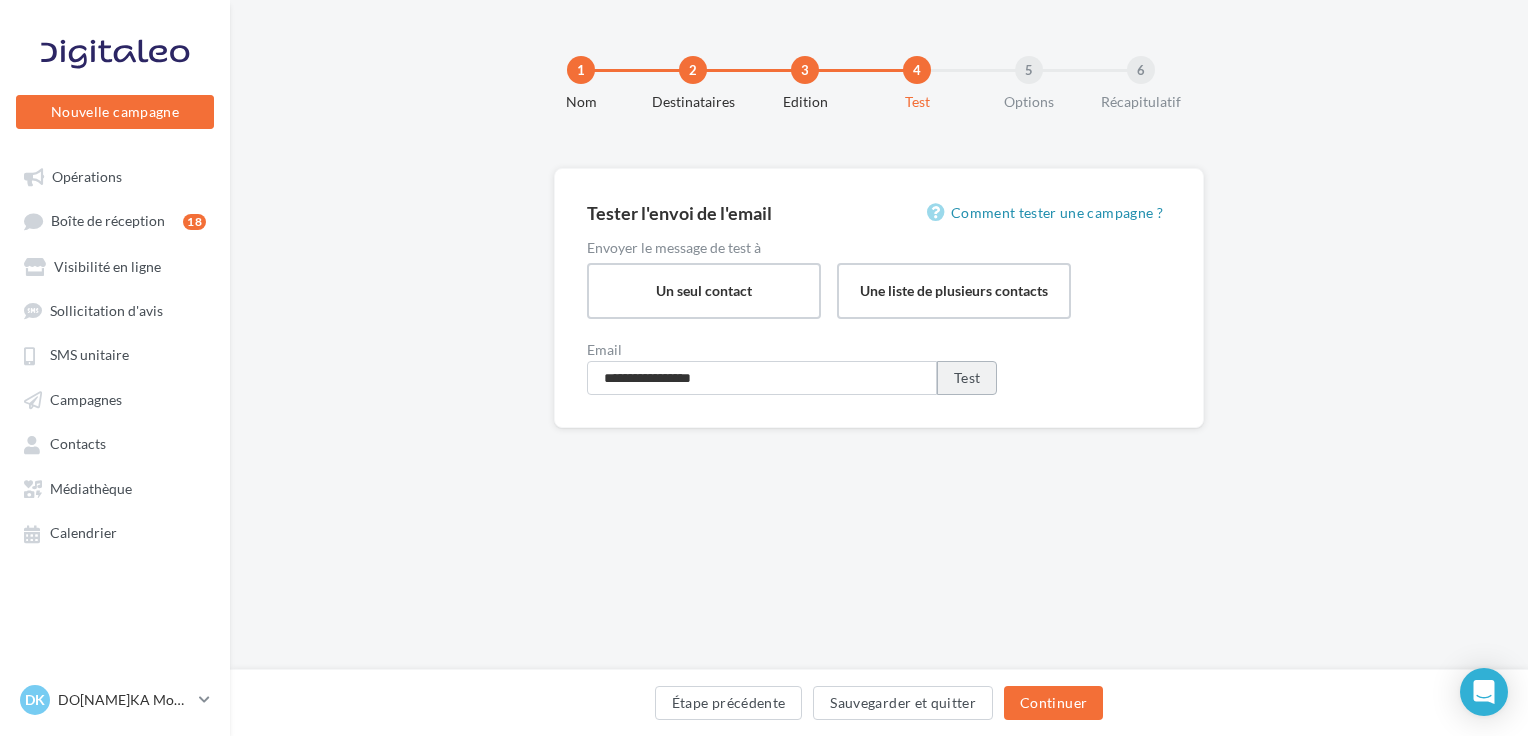 click on "Test" at bounding box center (967, 378) 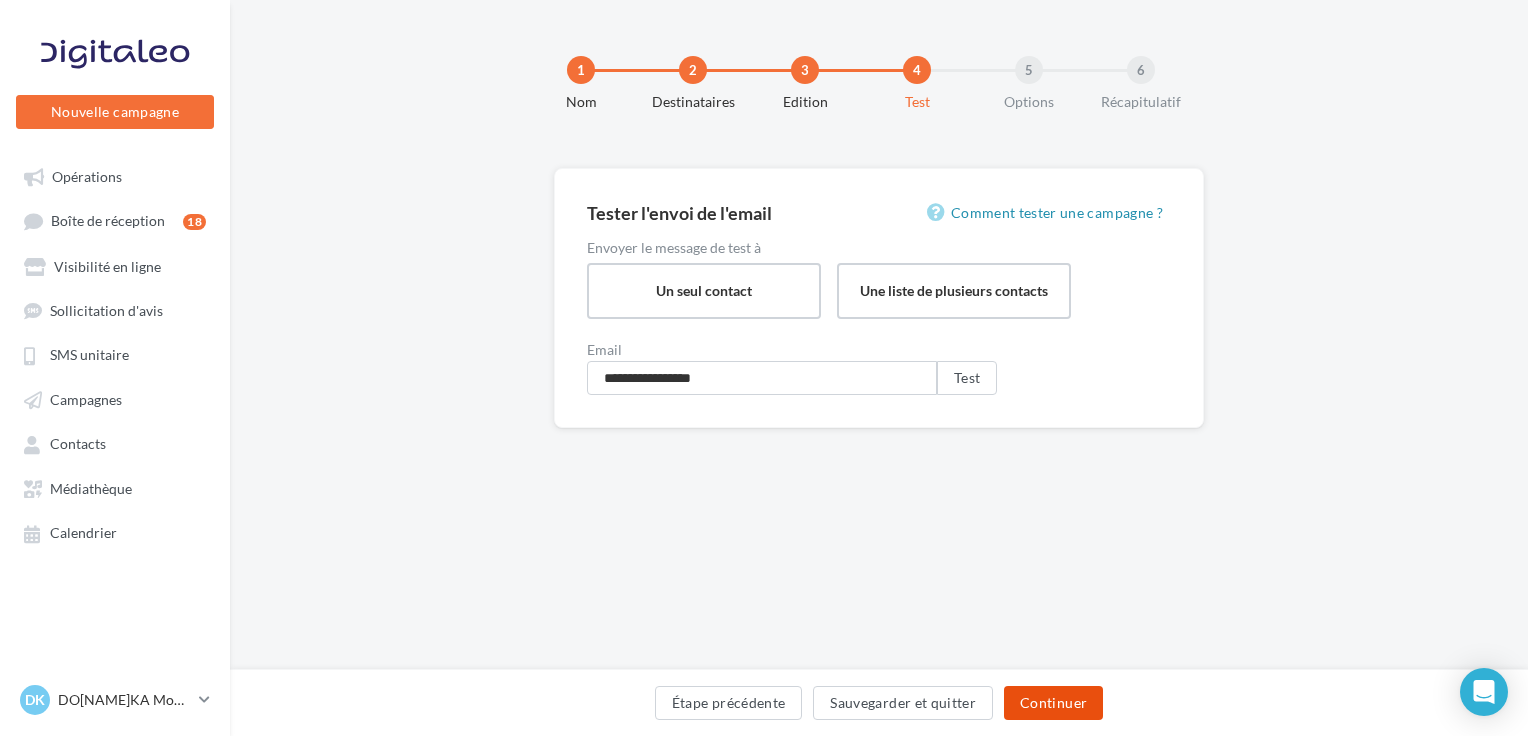 click on "Continuer" at bounding box center [1053, 703] 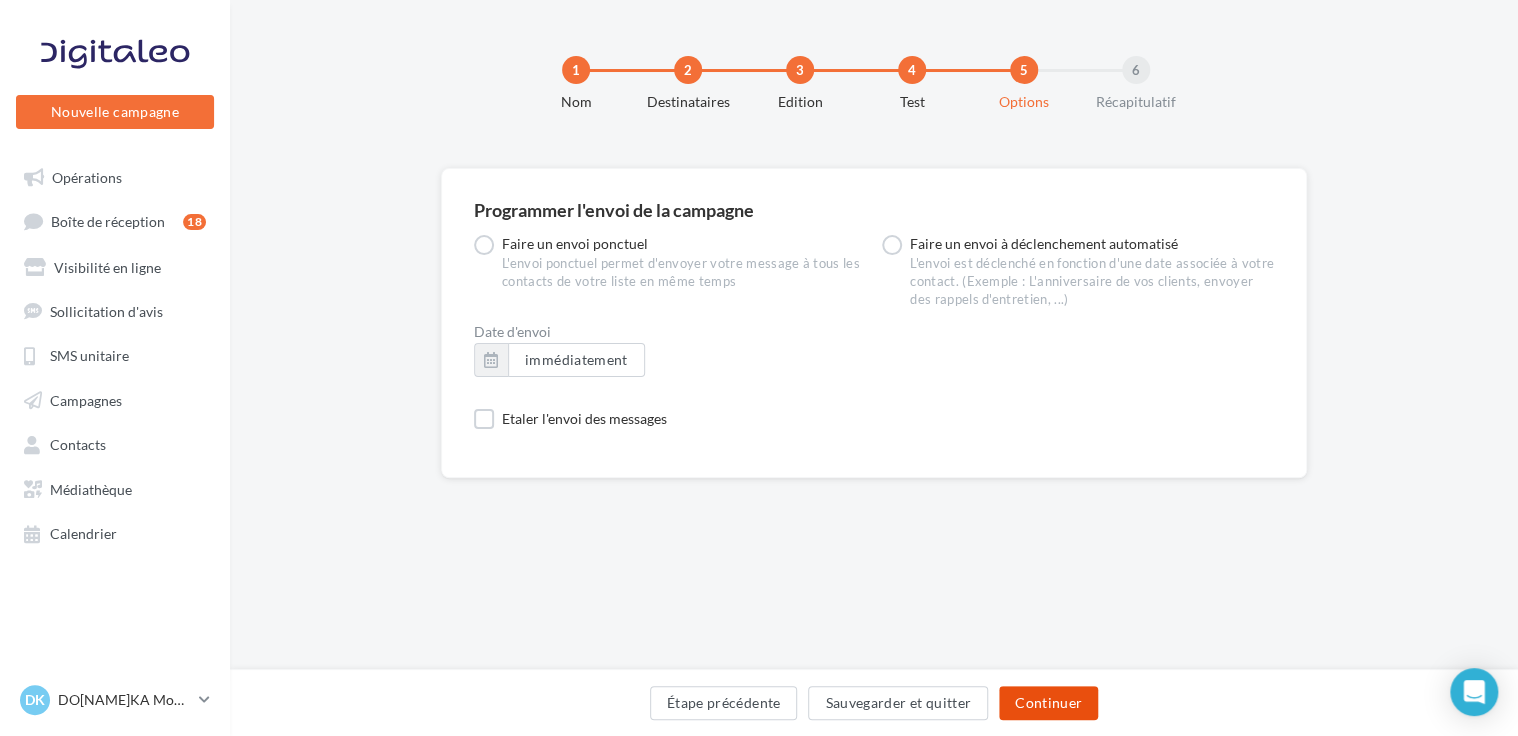 click on "Continuer" at bounding box center (1048, 703) 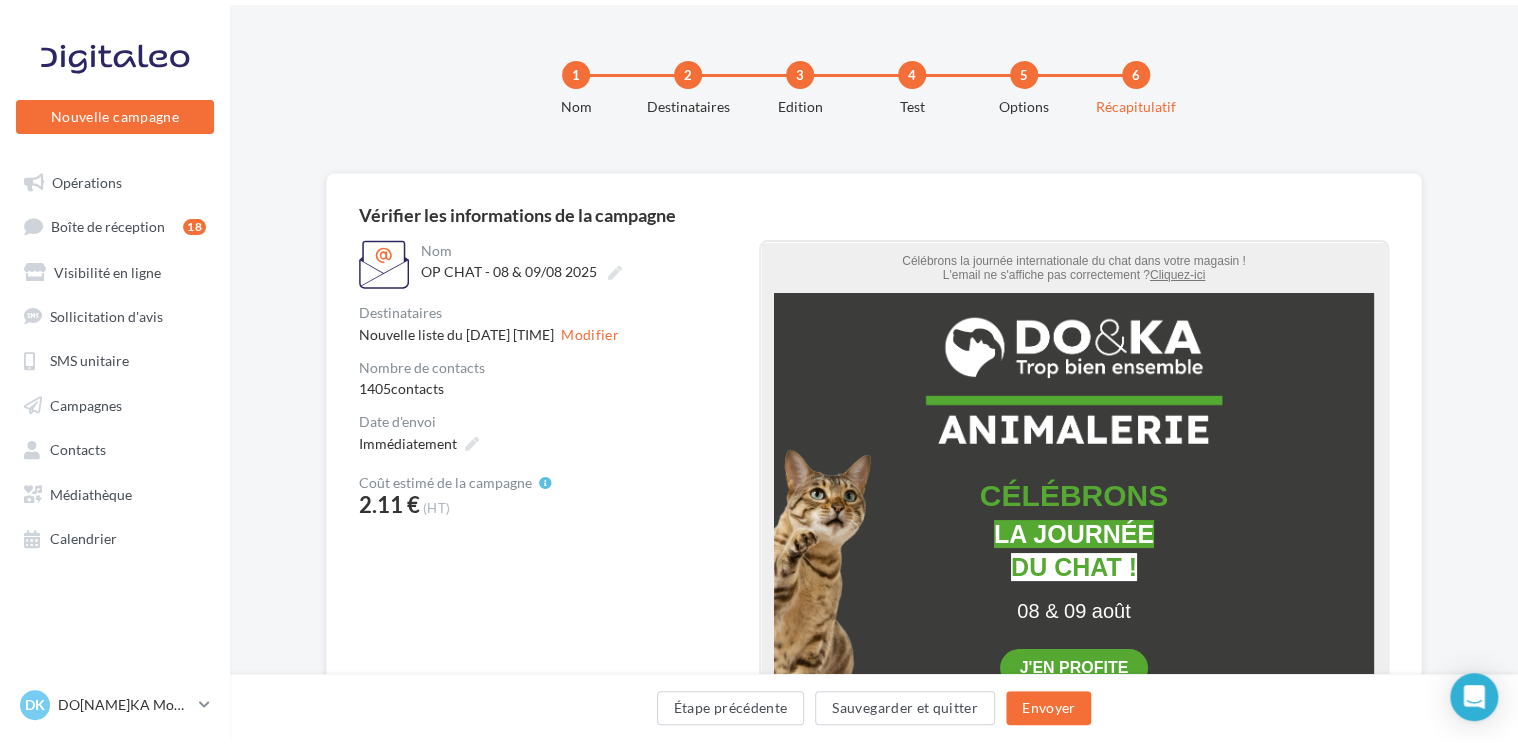 scroll, scrollTop: 0, scrollLeft: 0, axis: both 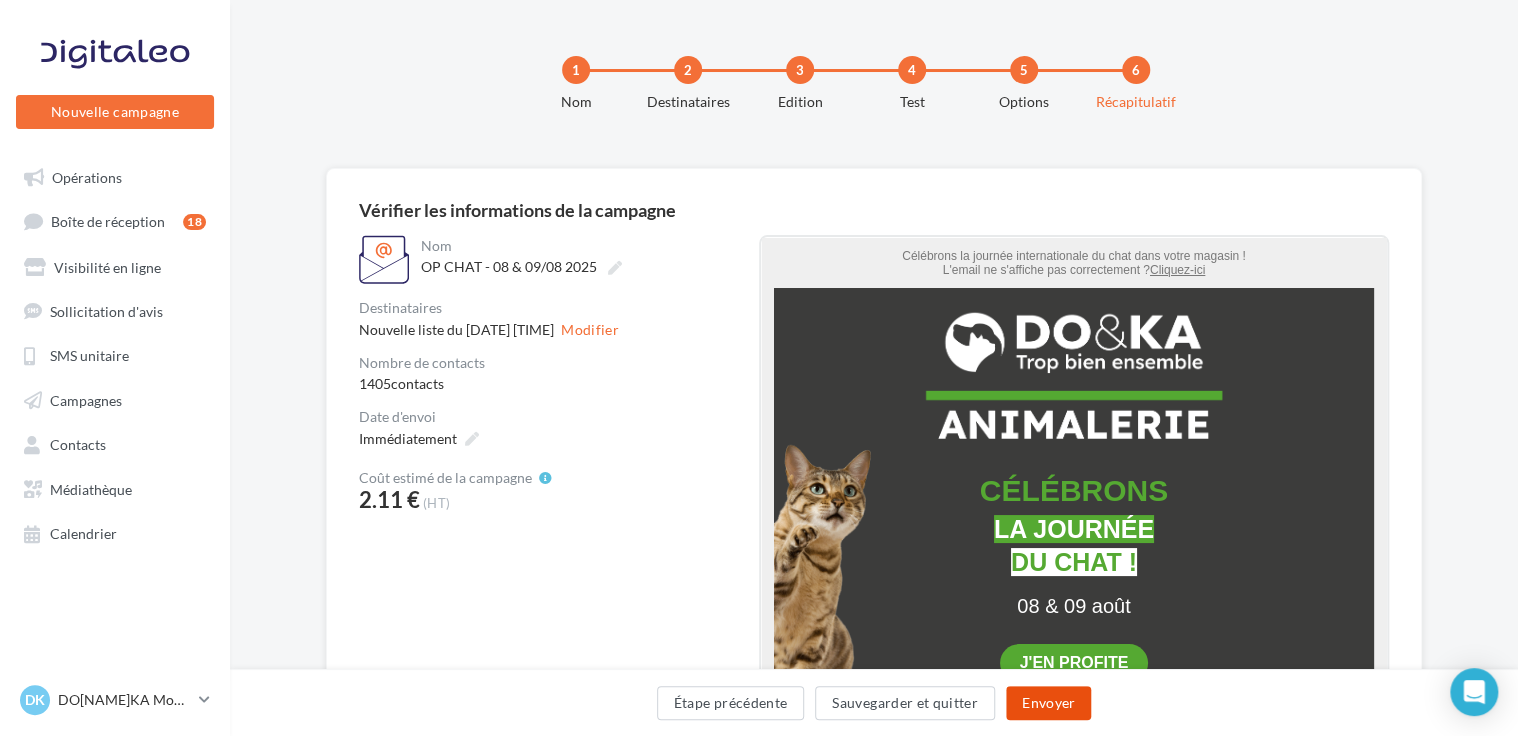 click on "Envoyer" at bounding box center [1048, 703] 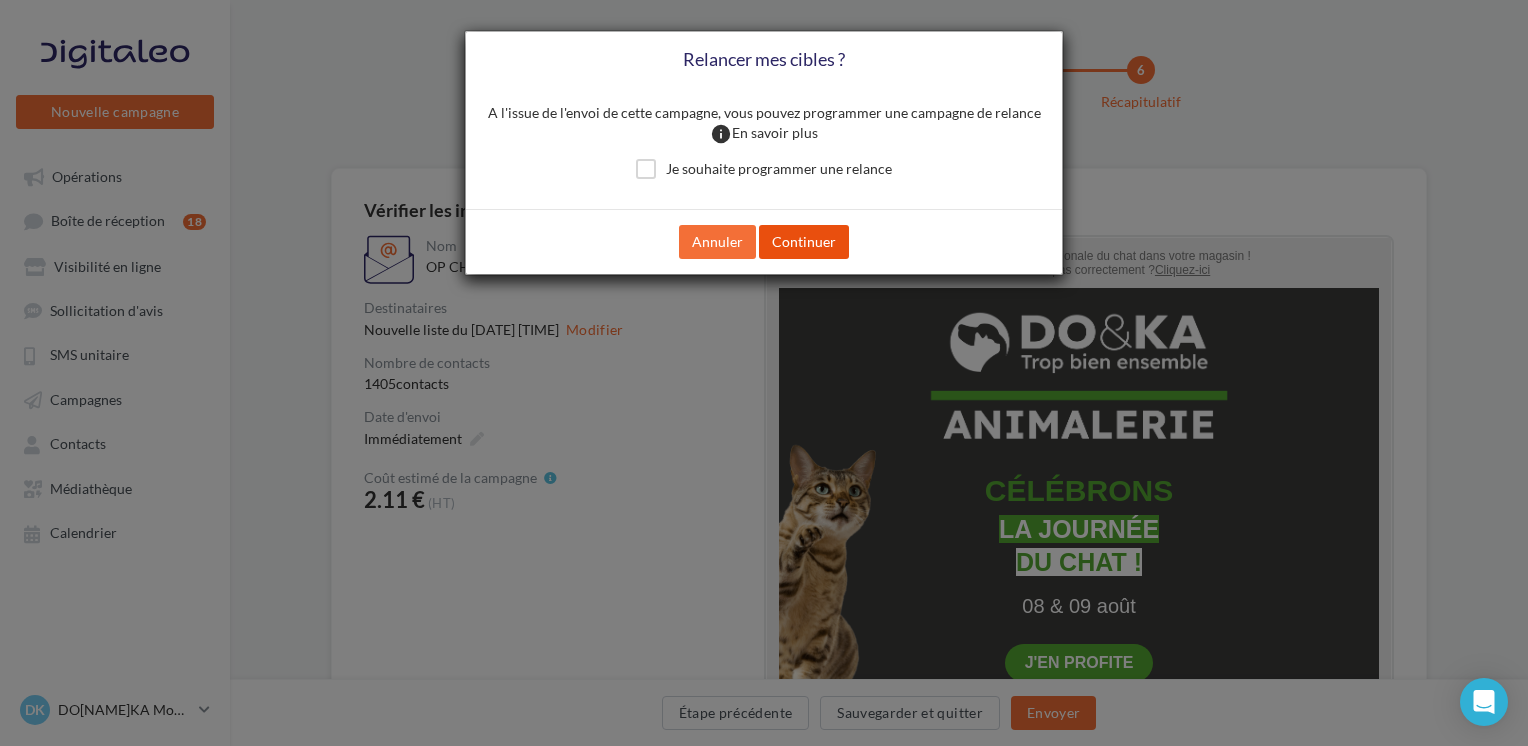 click on "Continuer" at bounding box center (804, 242) 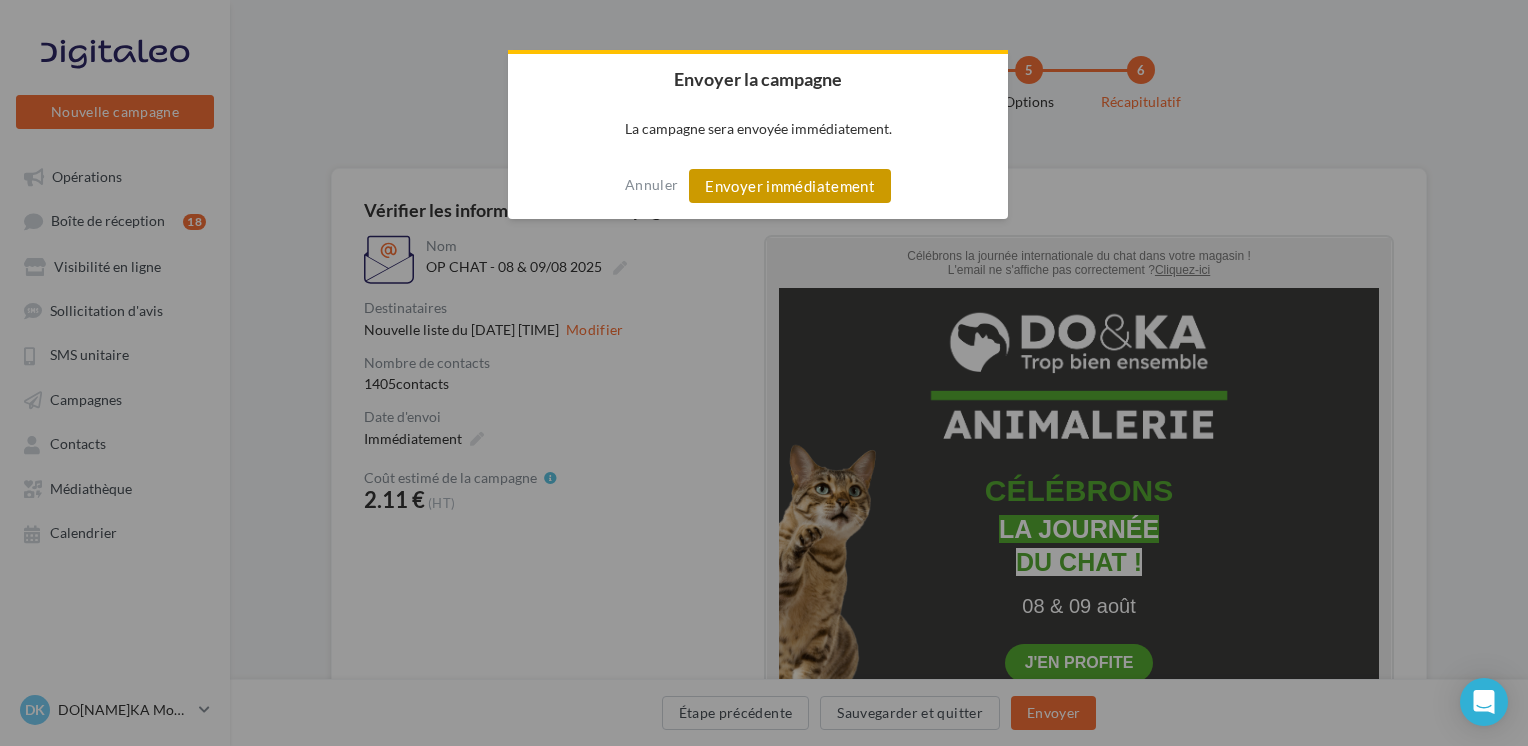 click on "Envoyer immédiatement" at bounding box center (790, 186) 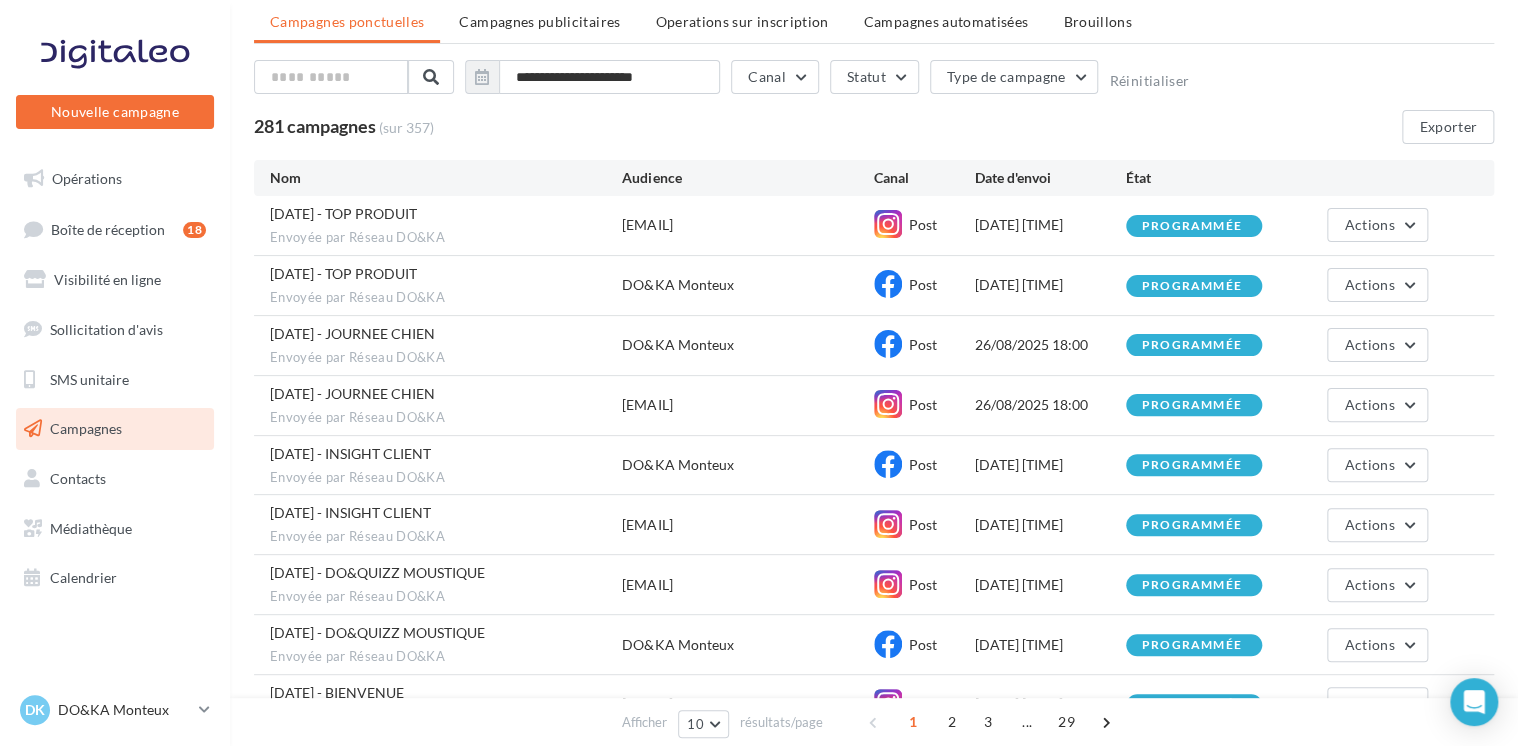 scroll, scrollTop: 100, scrollLeft: 0, axis: vertical 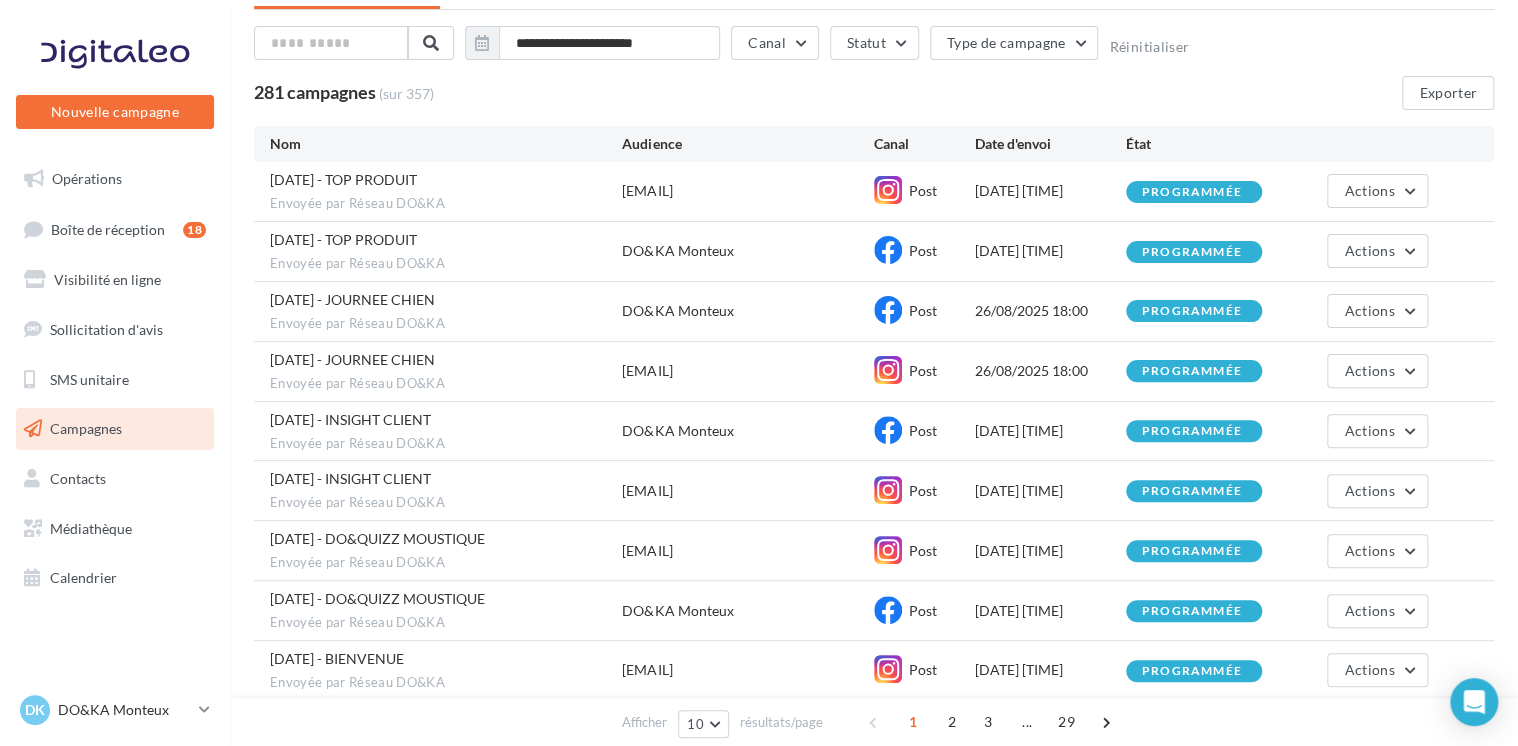 click on "281 campagnes
(sur 357)
Exporter" at bounding box center [874, 93] 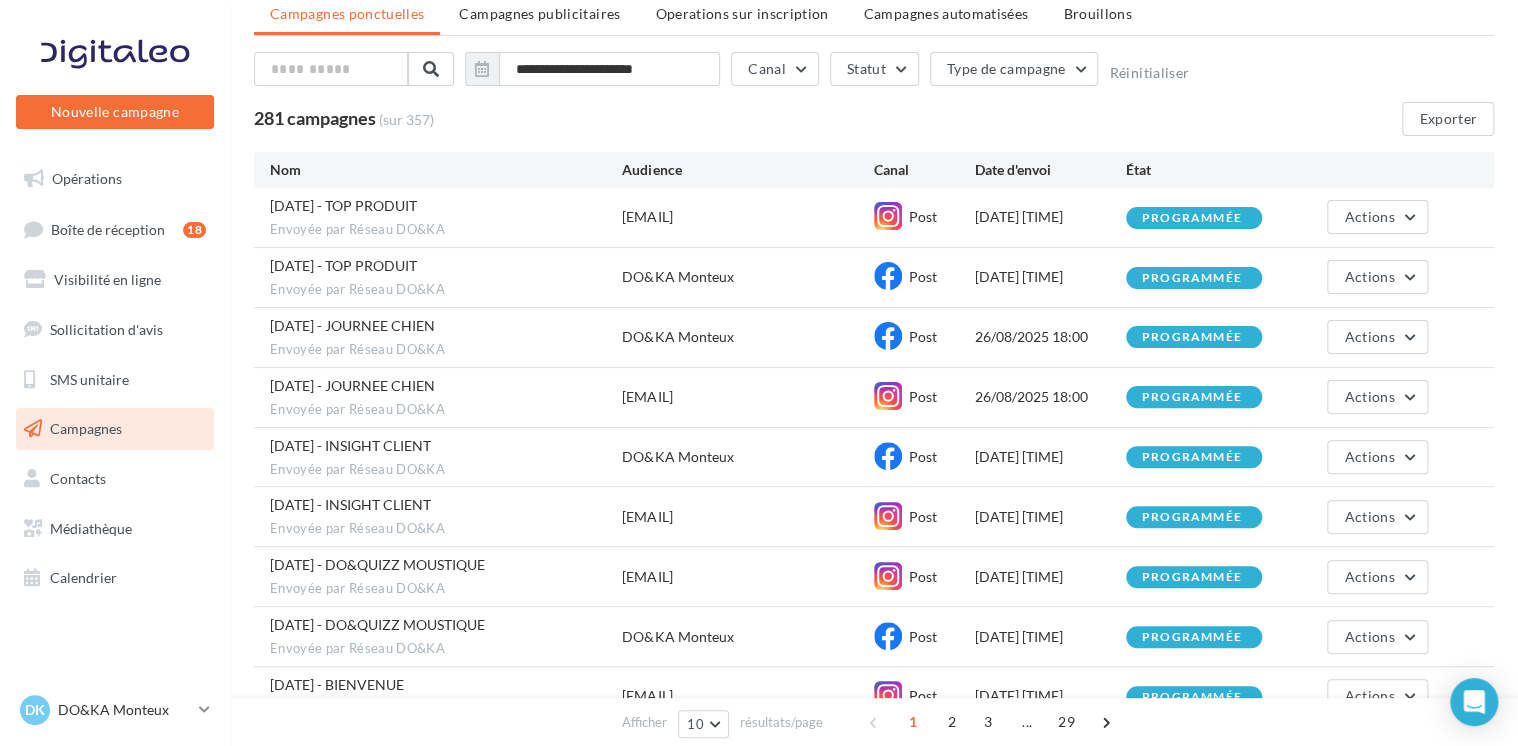 scroll, scrollTop: 0, scrollLeft: 0, axis: both 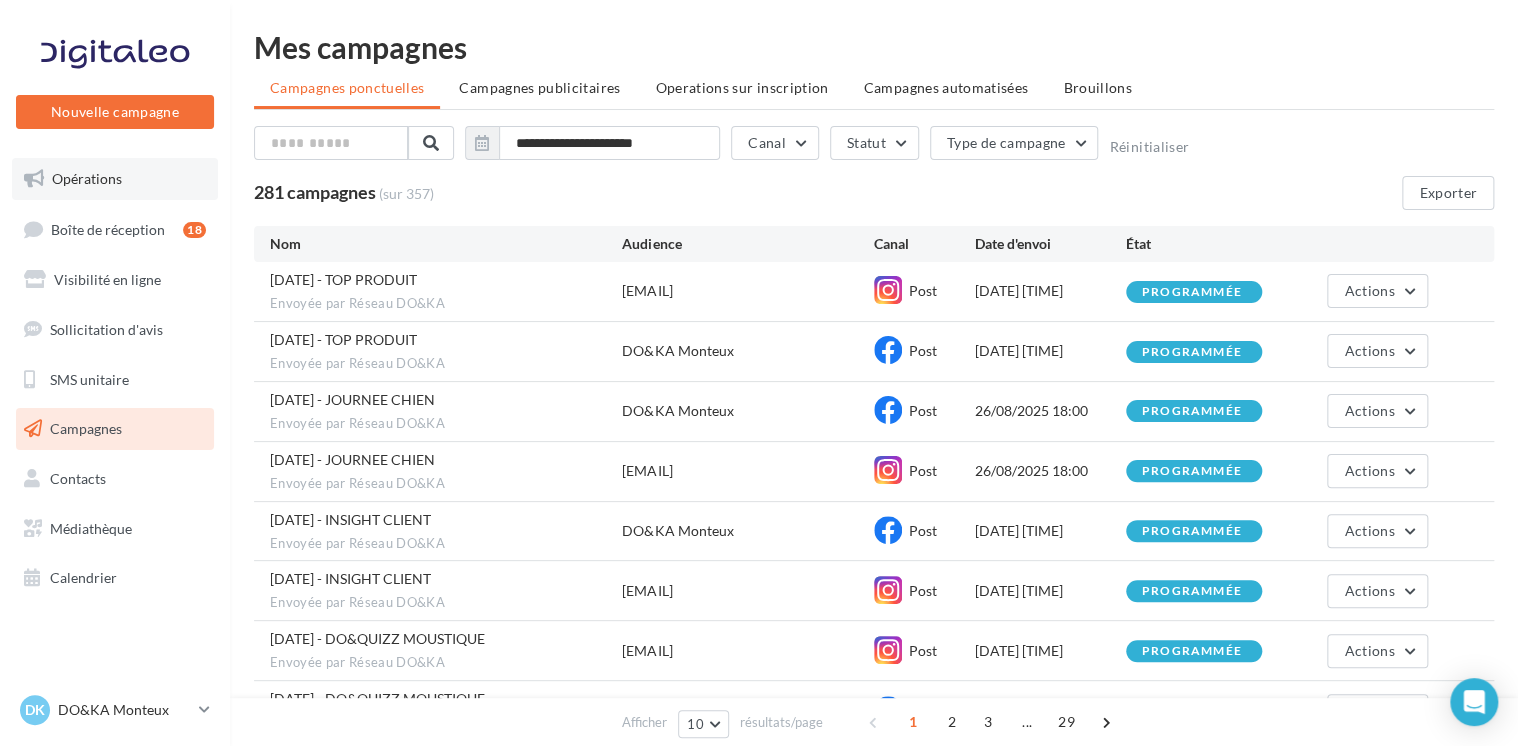 click on "Opérations" at bounding box center (87, 178) 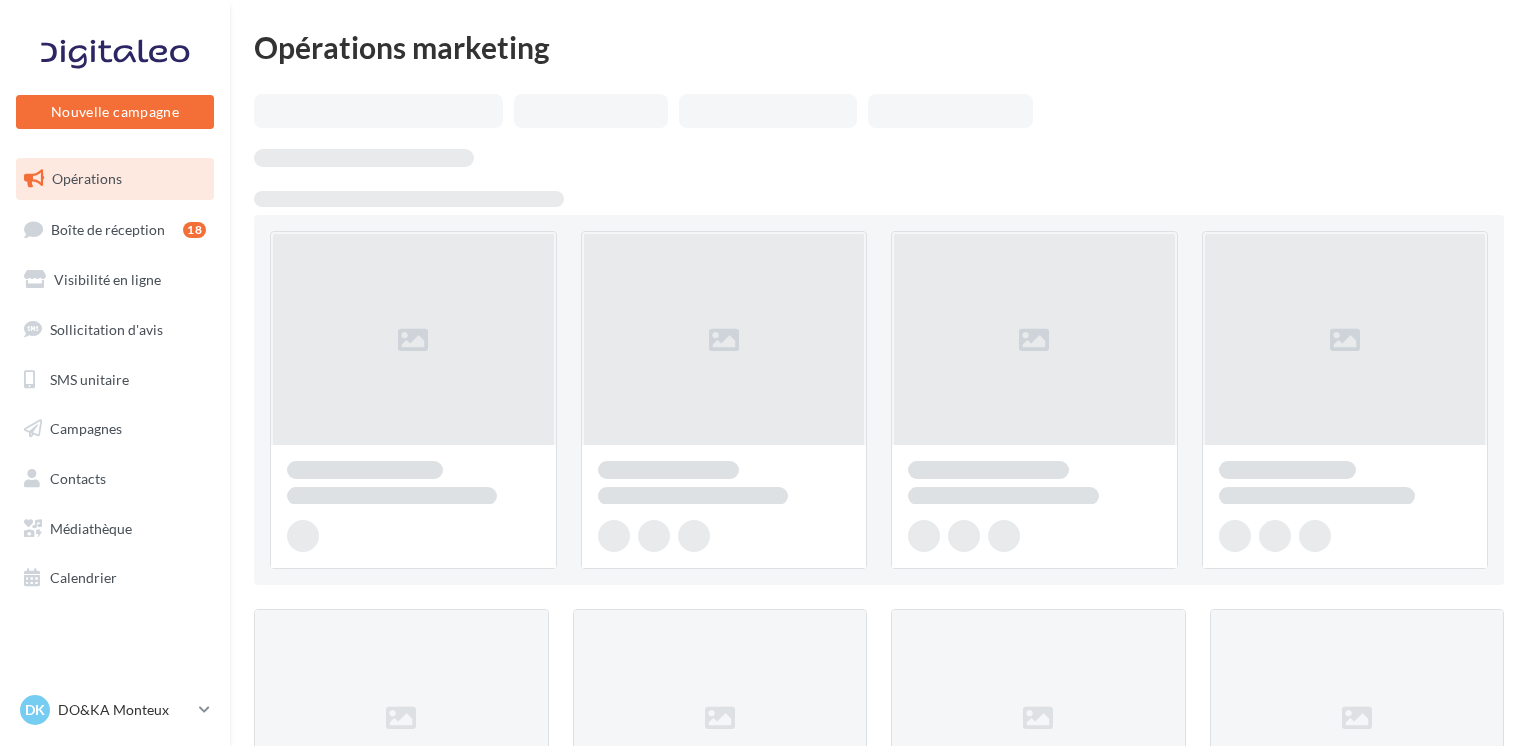 scroll, scrollTop: 0, scrollLeft: 0, axis: both 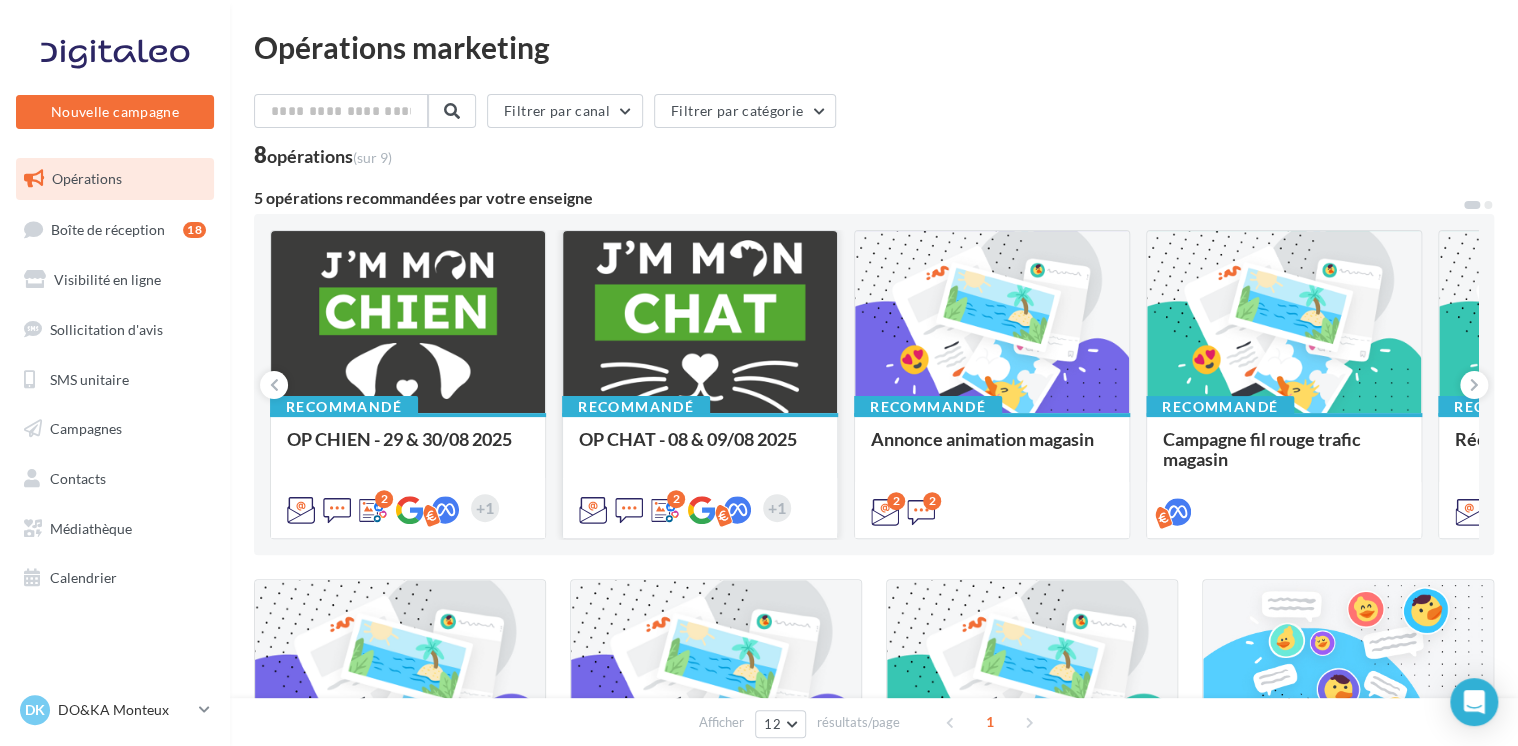 click at bounding box center [700, 323] 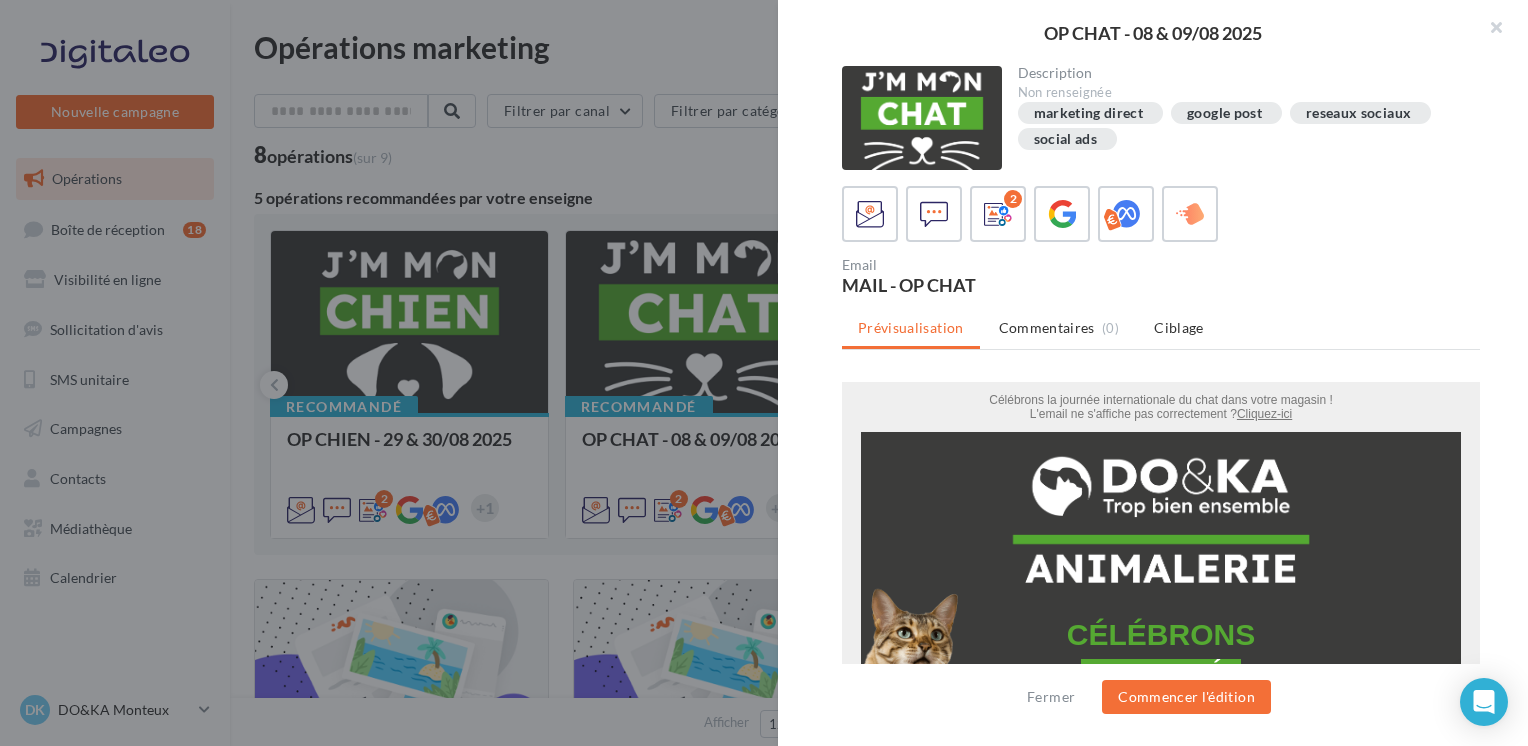 scroll, scrollTop: 0, scrollLeft: 0, axis: both 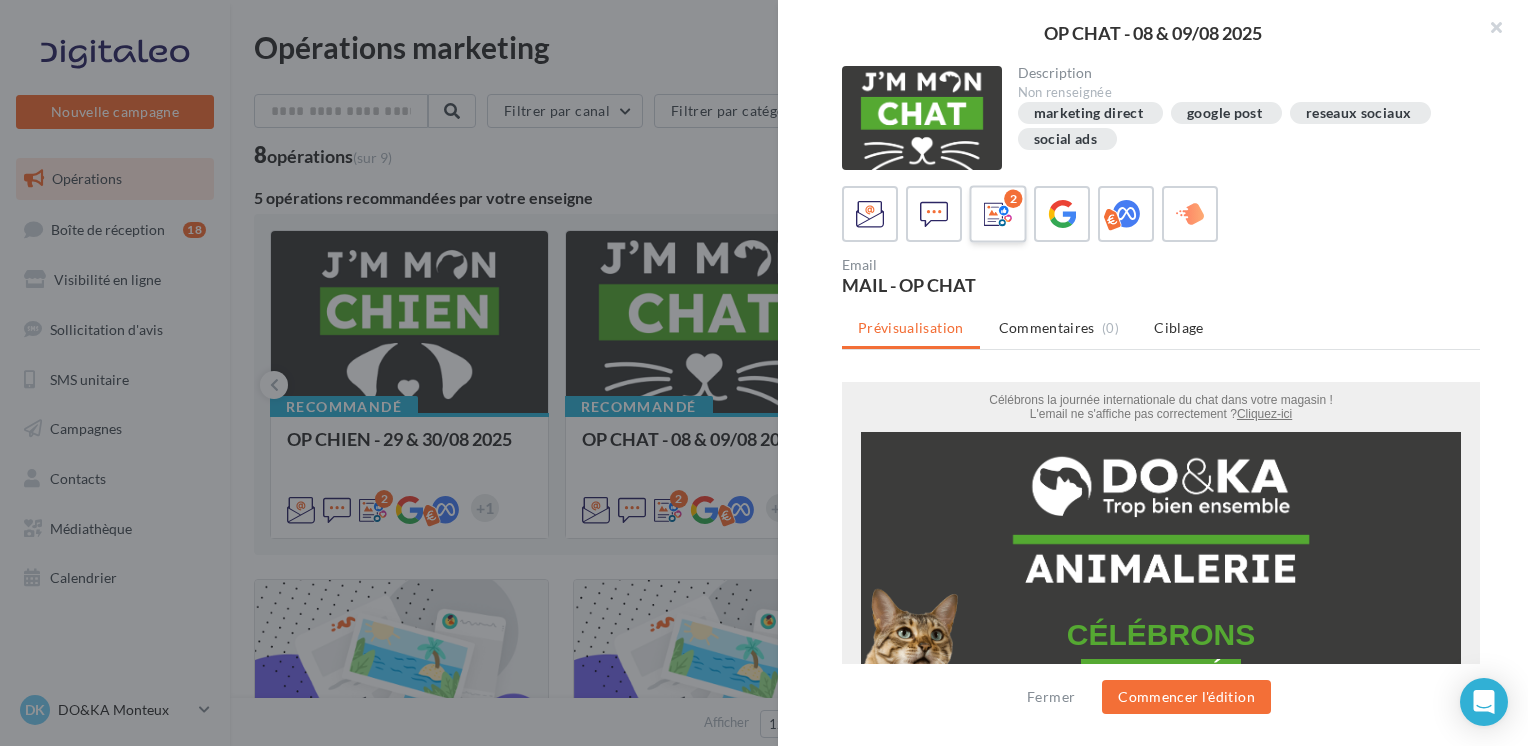 click at bounding box center (998, 214) 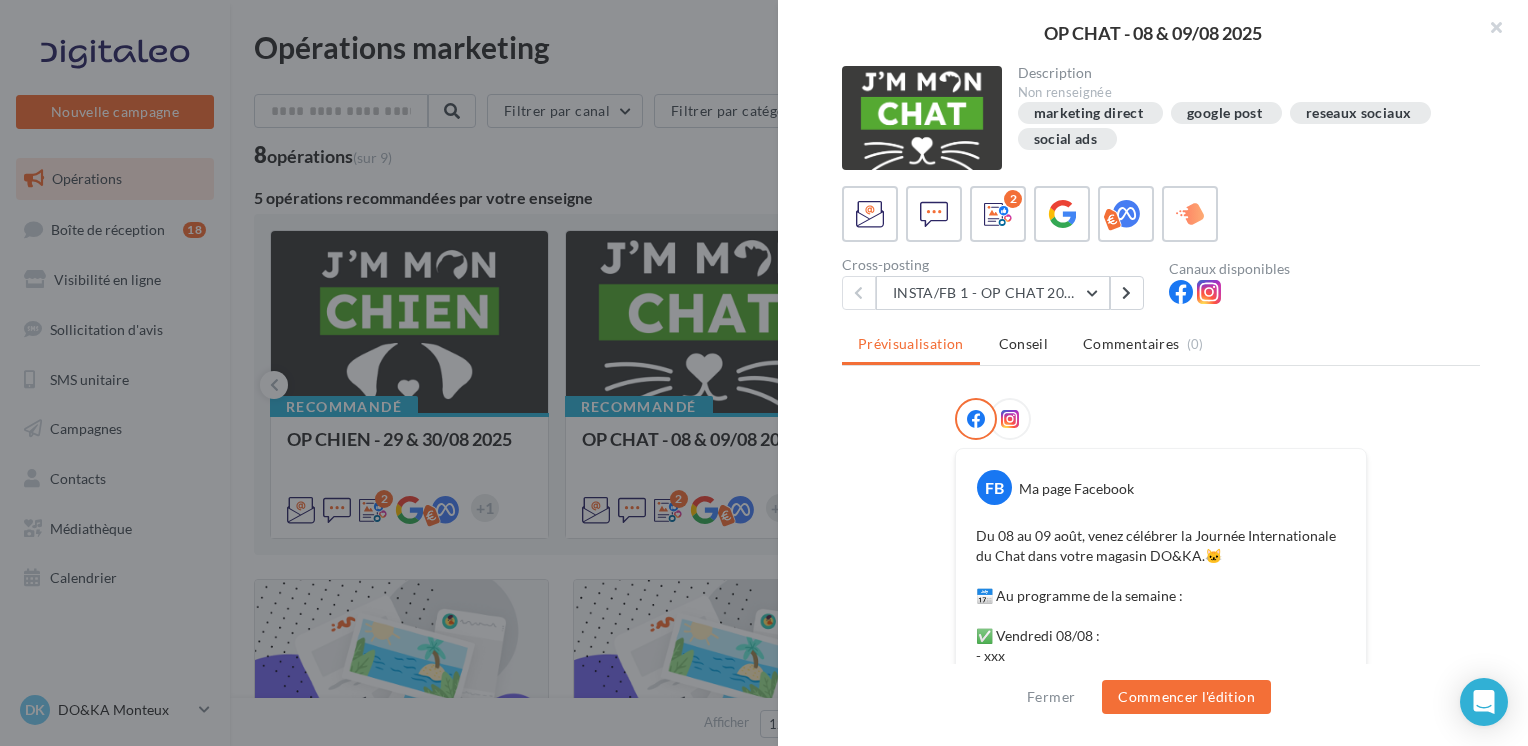 scroll, scrollTop: 200, scrollLeft: 0, axis: vertical 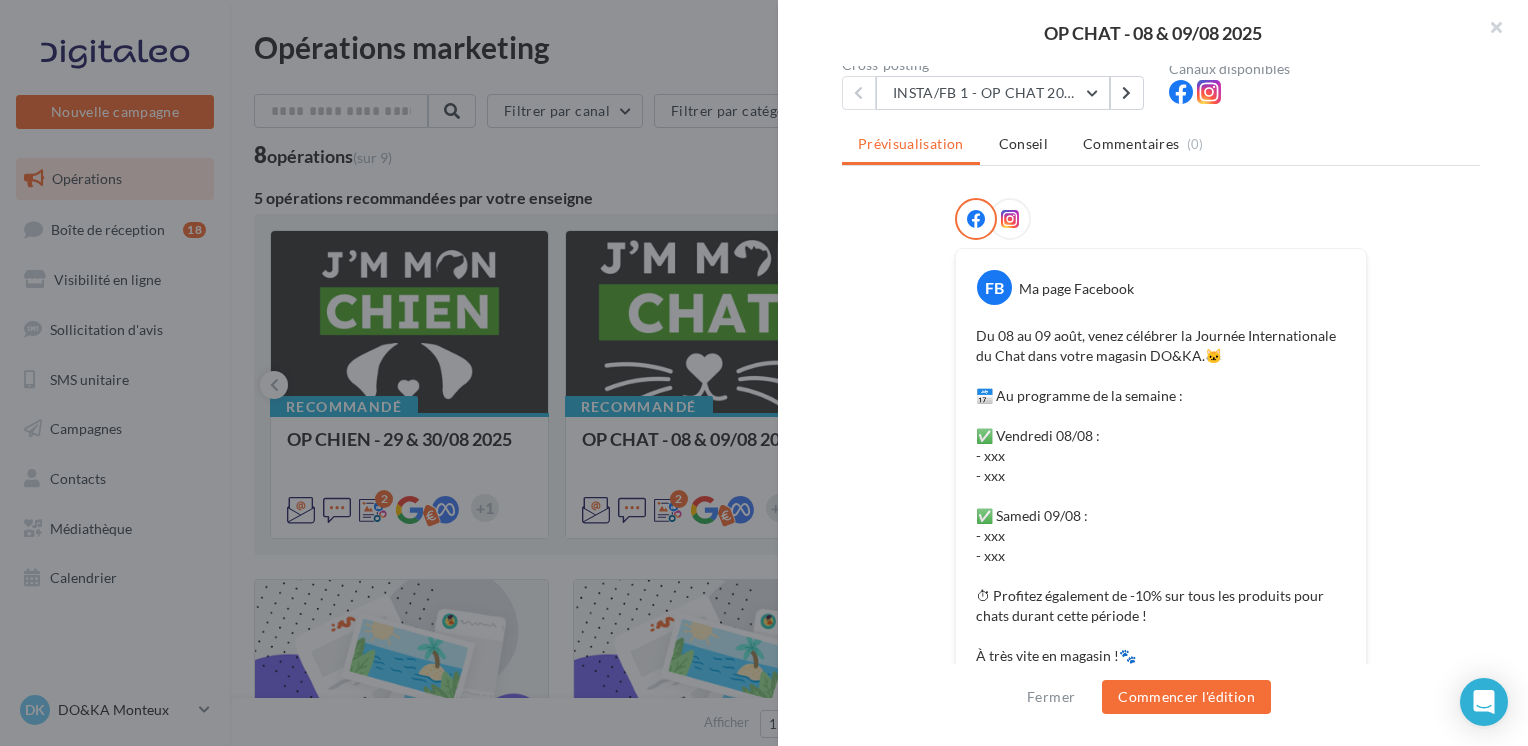 click on "Du 08 au 09 août, venez célébrer la Journée Internationale du Chat dans votre magasin DO&KA.🐱 📅 Au programme de la semaine :  ✅ Vendredi 08/08 :  - xxx - xxx ✅ Samedi 09/08 :  - xxx - xxx ⏱ Profitez également de -10% sur tous les produits pour chats durant cette période ! À très vite en magasin !🐾 #DOETKA #Animalerie #animaux #BienEtreAnimal #Petshop #chiens #chats #dog #cat" at bounding box center (1161, 526) 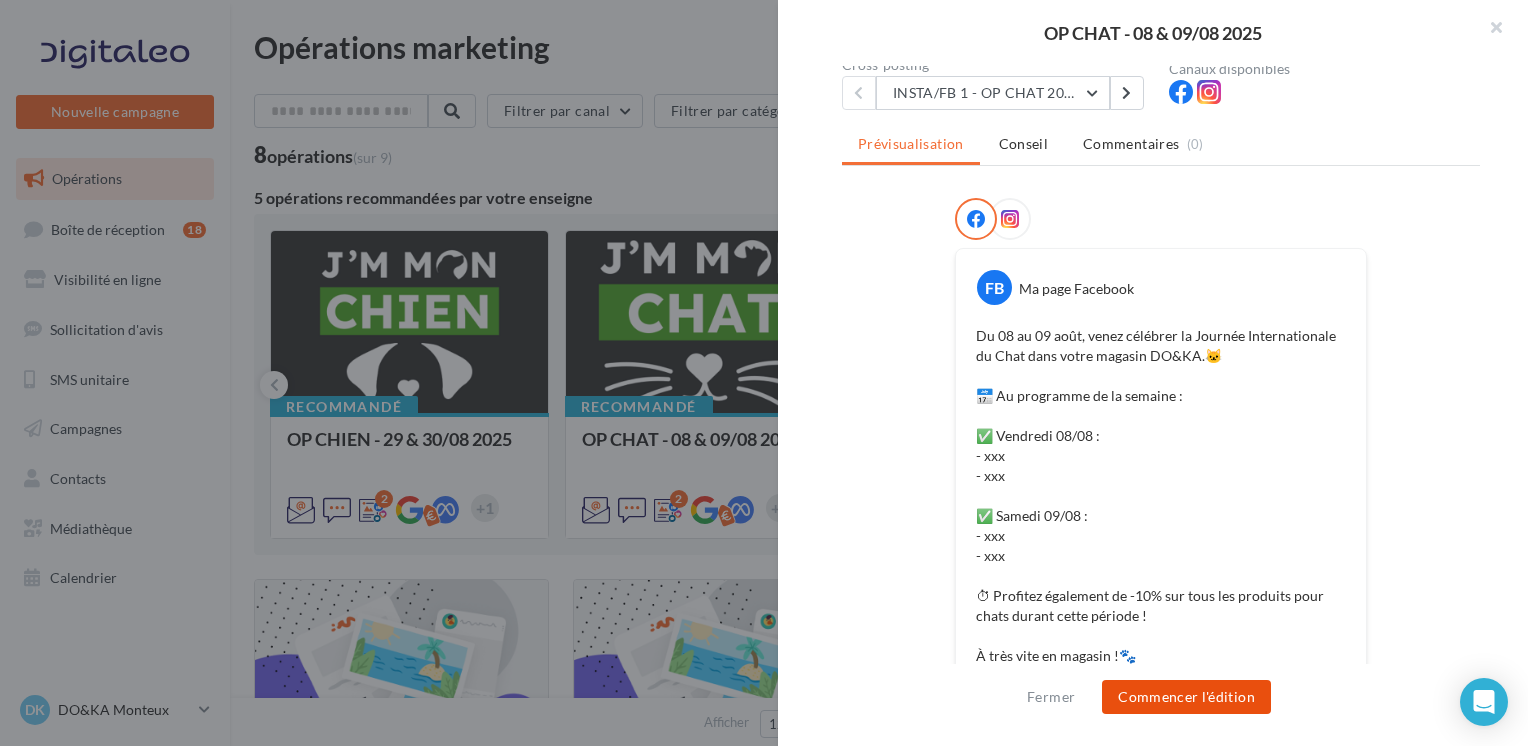 click on "Commencer l'édition" at bounding box center [1186, 697] 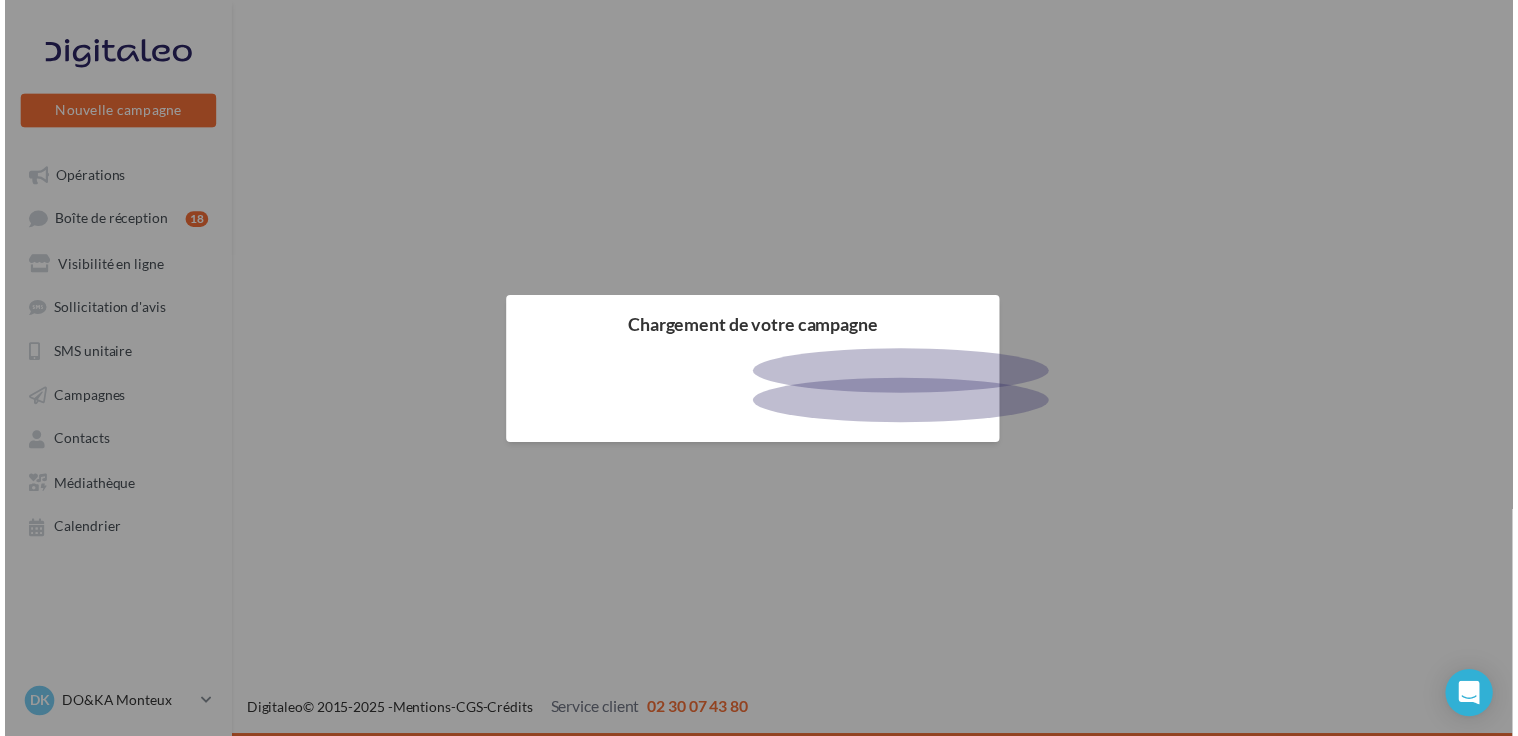 scroll, scrollTop: 0, scrollLeft: 0, axis: both 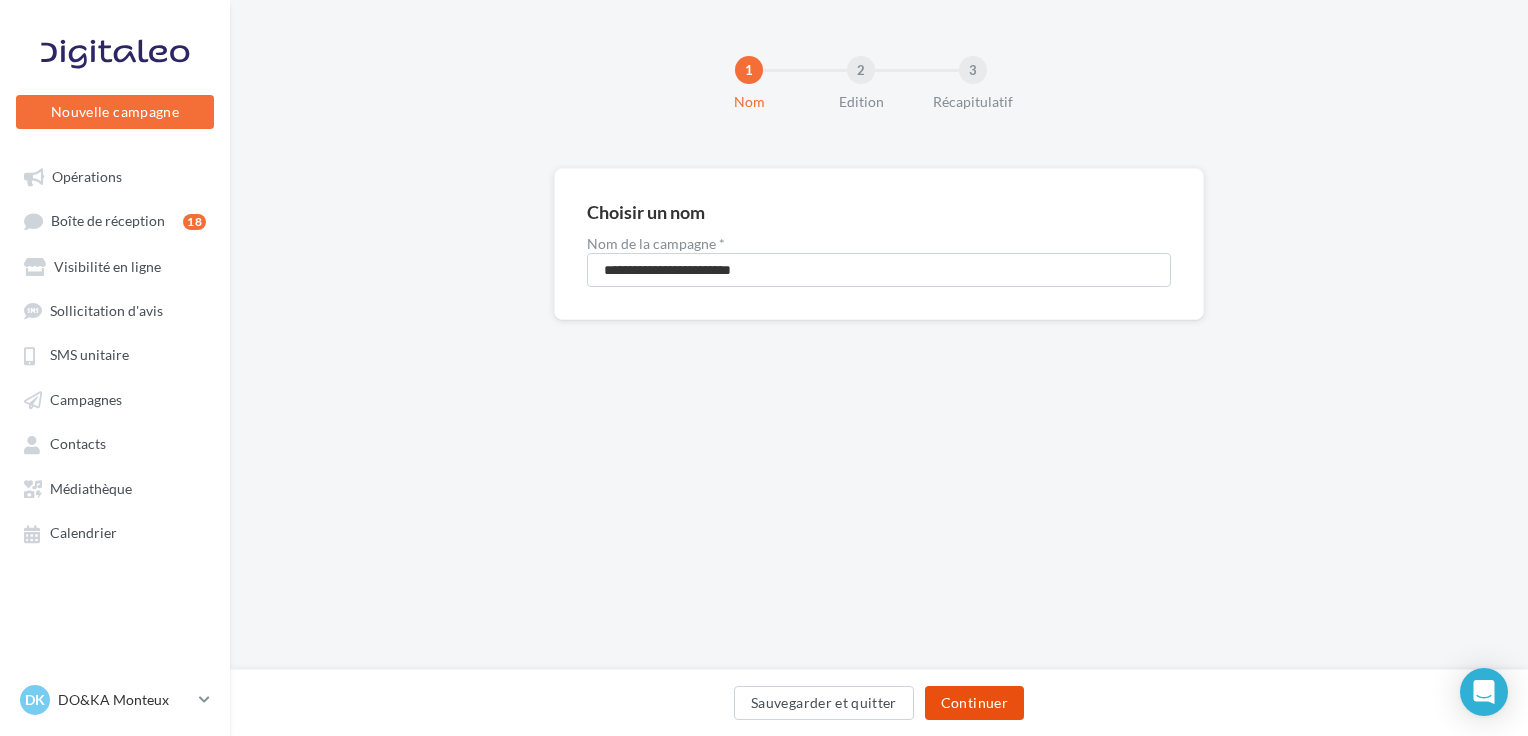 click on "Continuer" at bounding box center [974, 703] 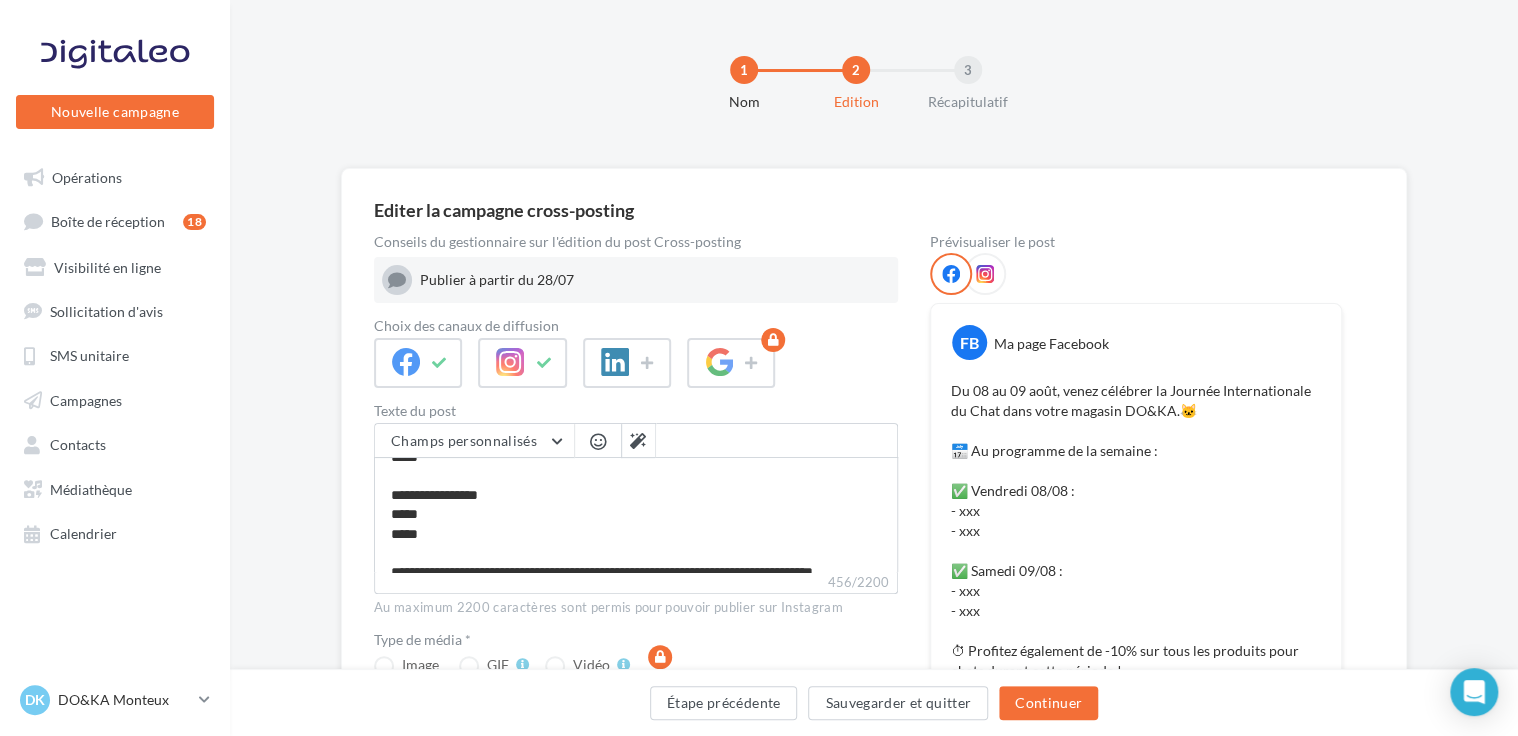 scroll, scrollTop: 100, scrollLeft: 0, axis: vertical 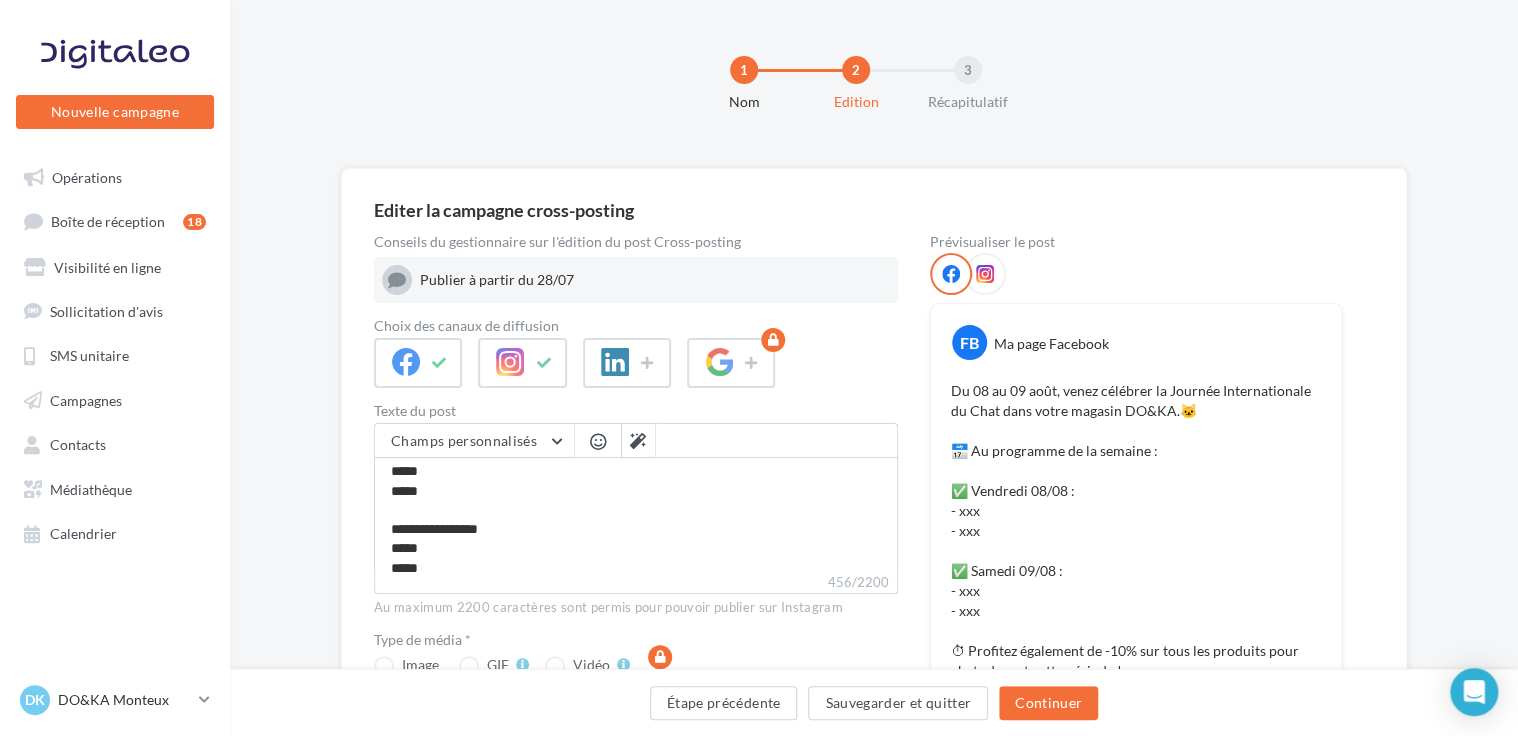 click on "Du 08 au 09 août, venez célébrer la Journée Internationale du Chat dans votre magasin DO&KA.🐱 📅 Au programme de la semaine :  ✅ Vendredi 08/08 :  - xxx - xxx ✅ Samedi 09/08 :  - xxx - xxx ⏱ Profitez également de -10% sur tous les produits pour chats durant cette période ! À très vite en magasin !🐾 #DOETKA #Animalerie #animaux #BienEtreAnimal #Petshop #chiens #chats #dog #cat" at bounding box center (1136, 581) 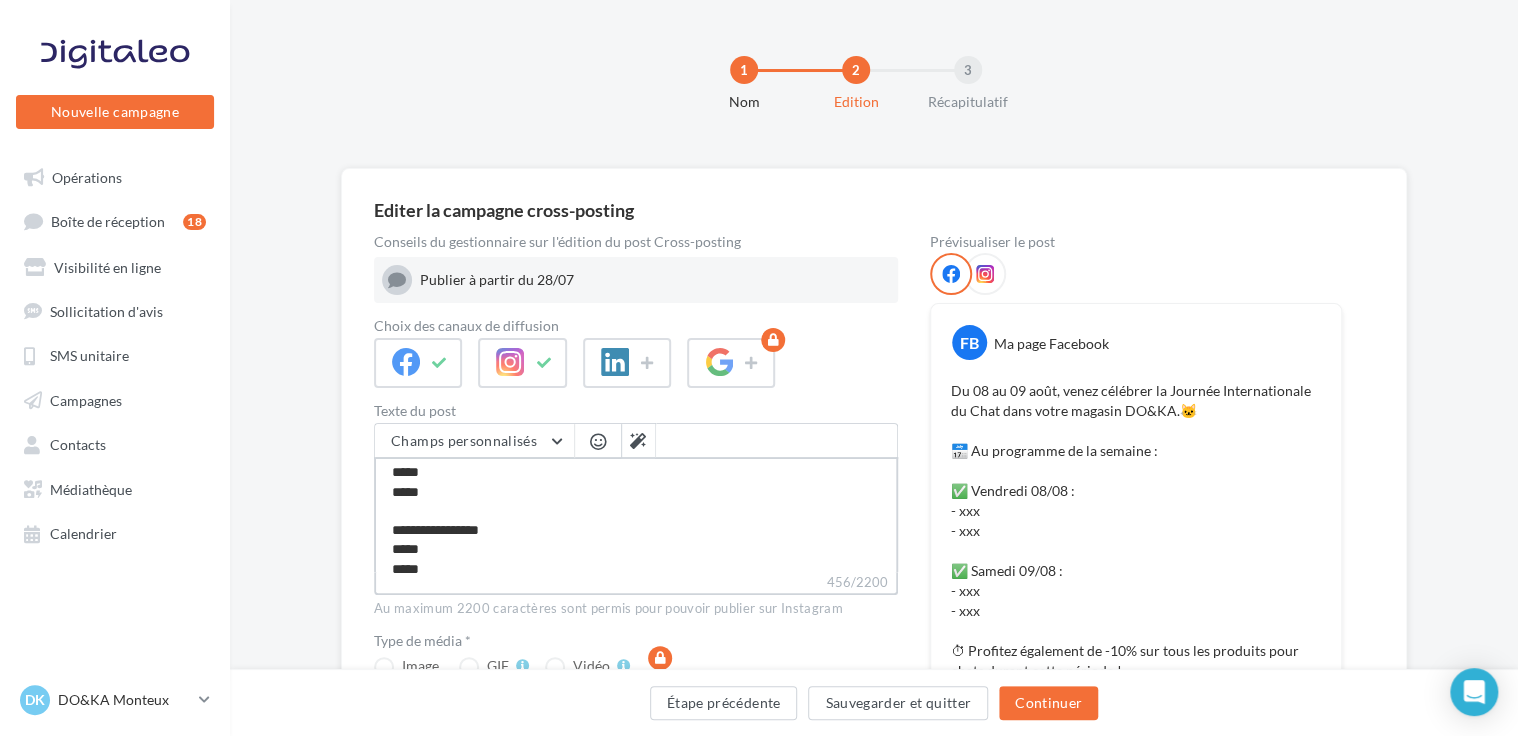 scroll, scrollTop: 100, scrollLeft: 0, axis: vertical 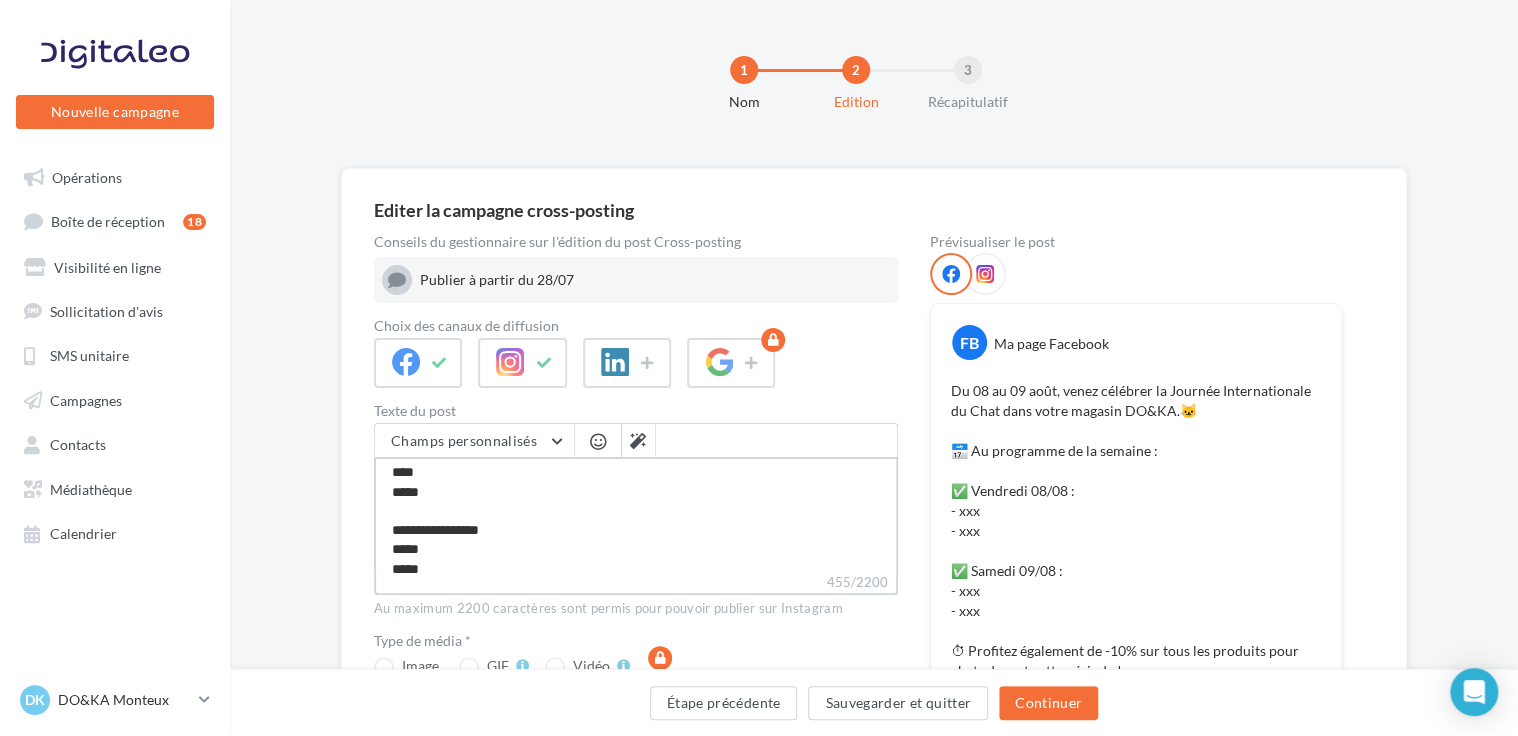 type on "**********" 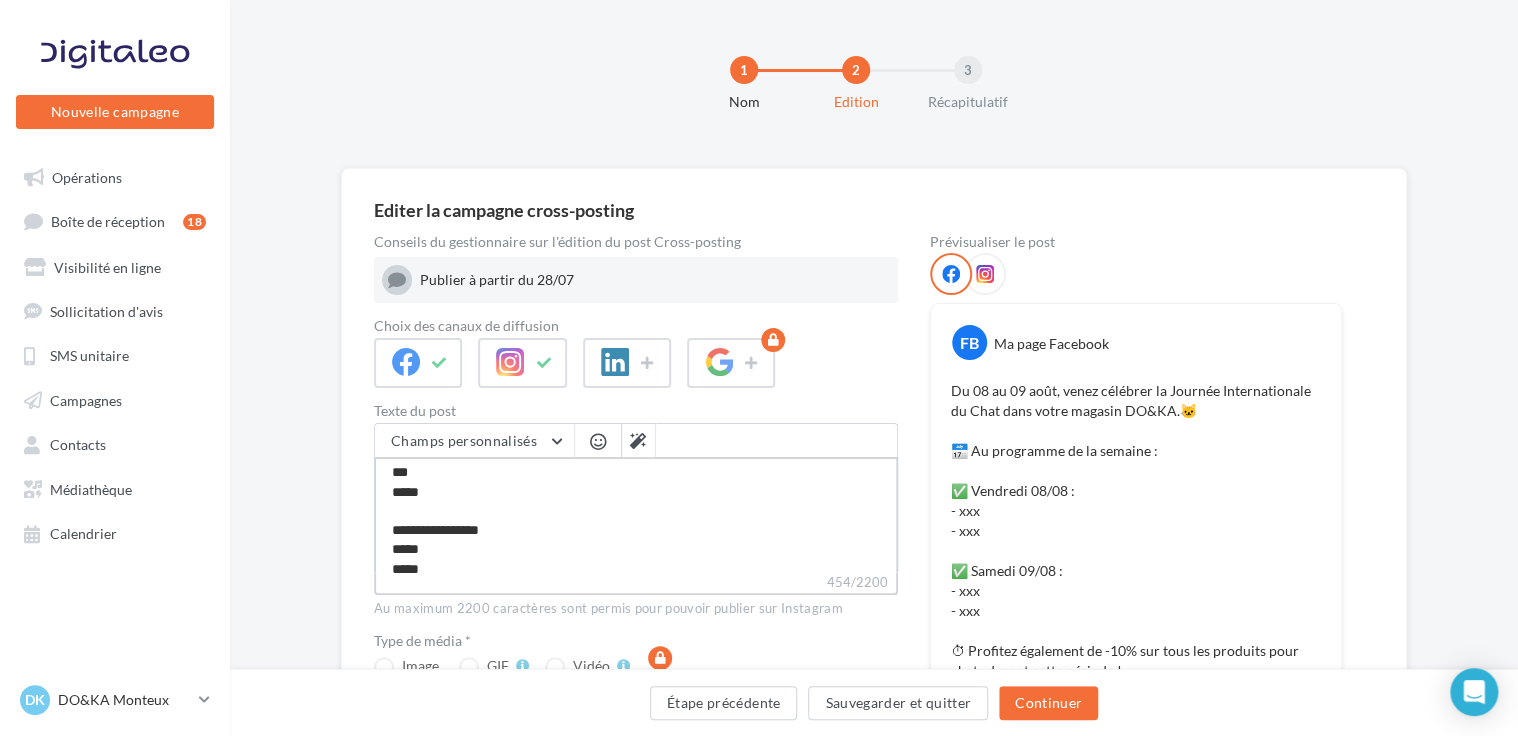 type on "**********" 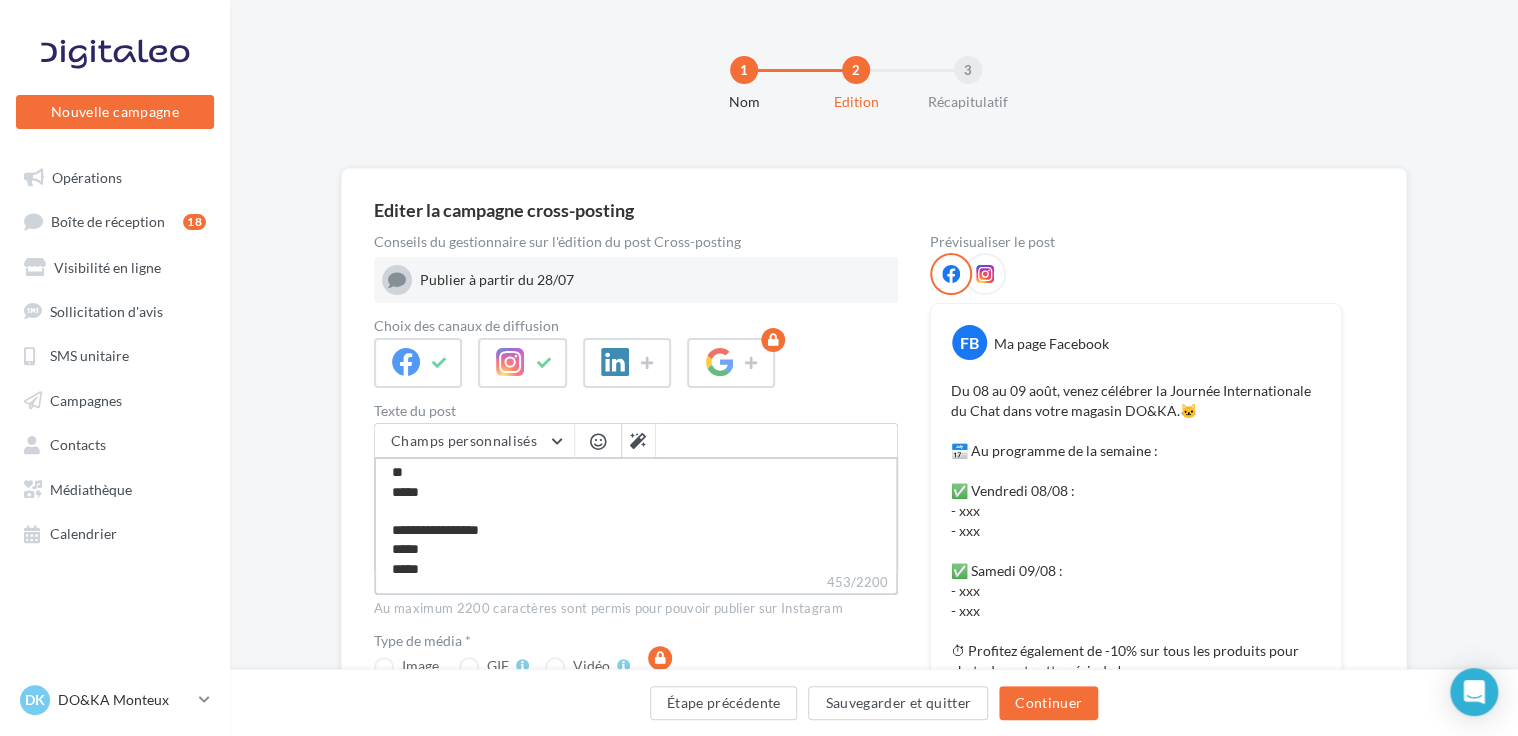 type on "**********" 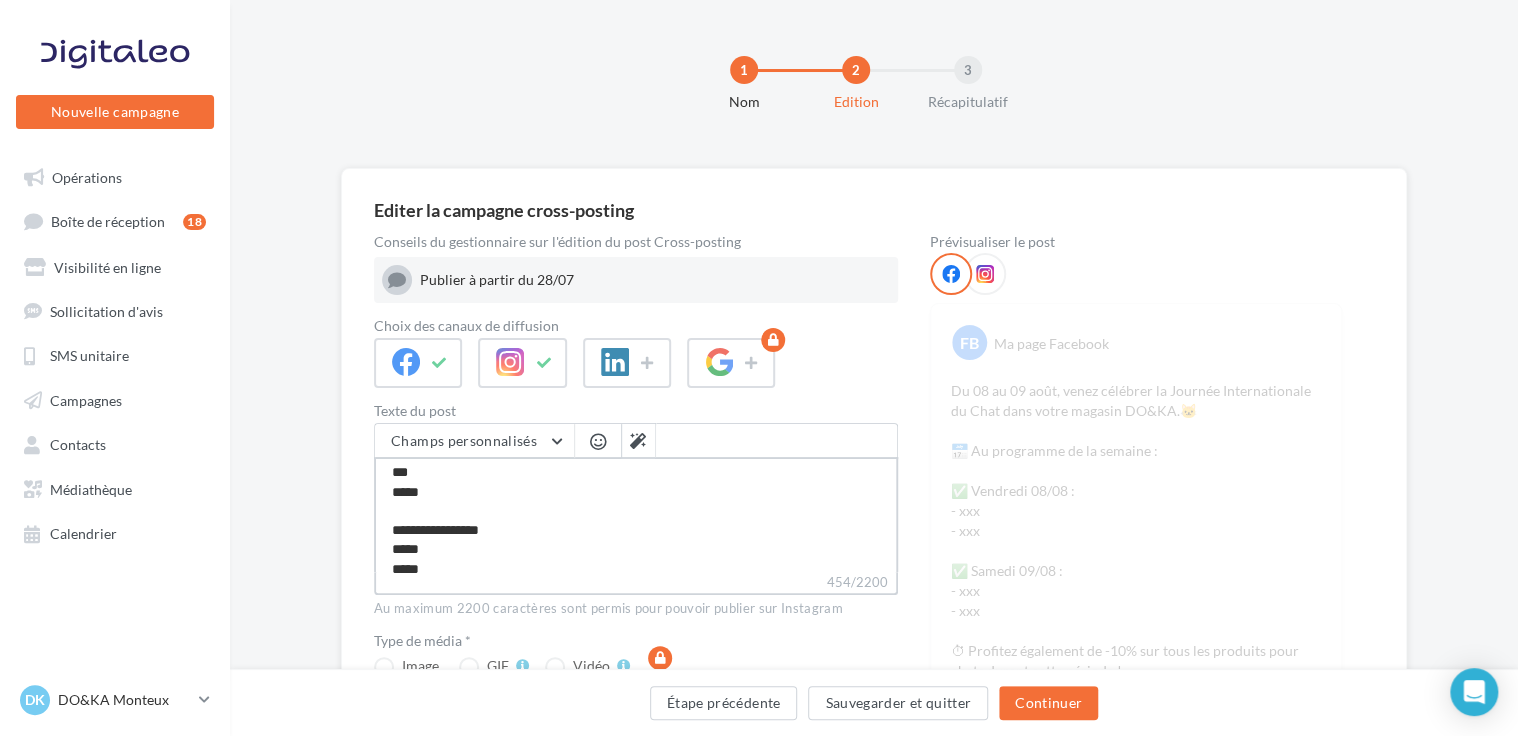type on "**********" 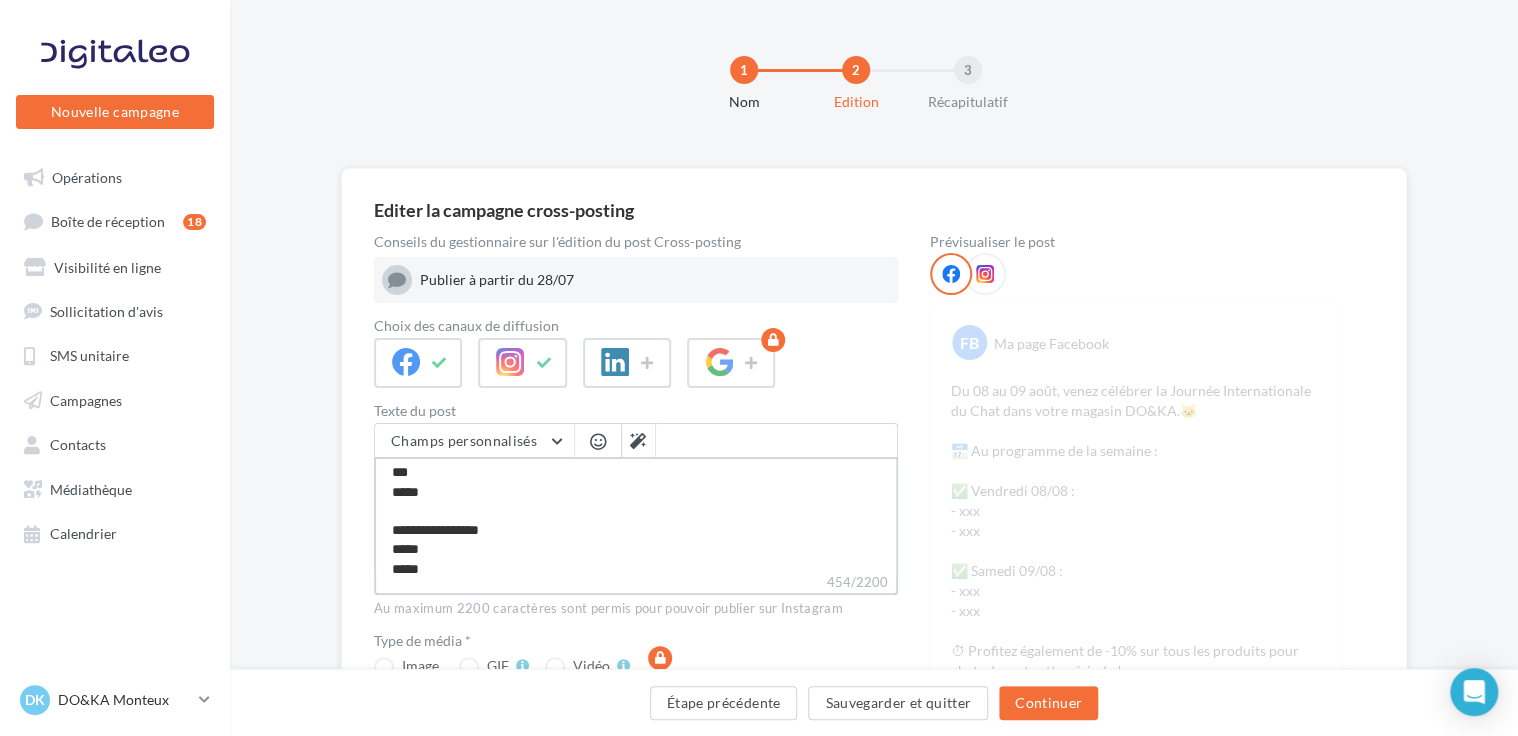 type on "**********" 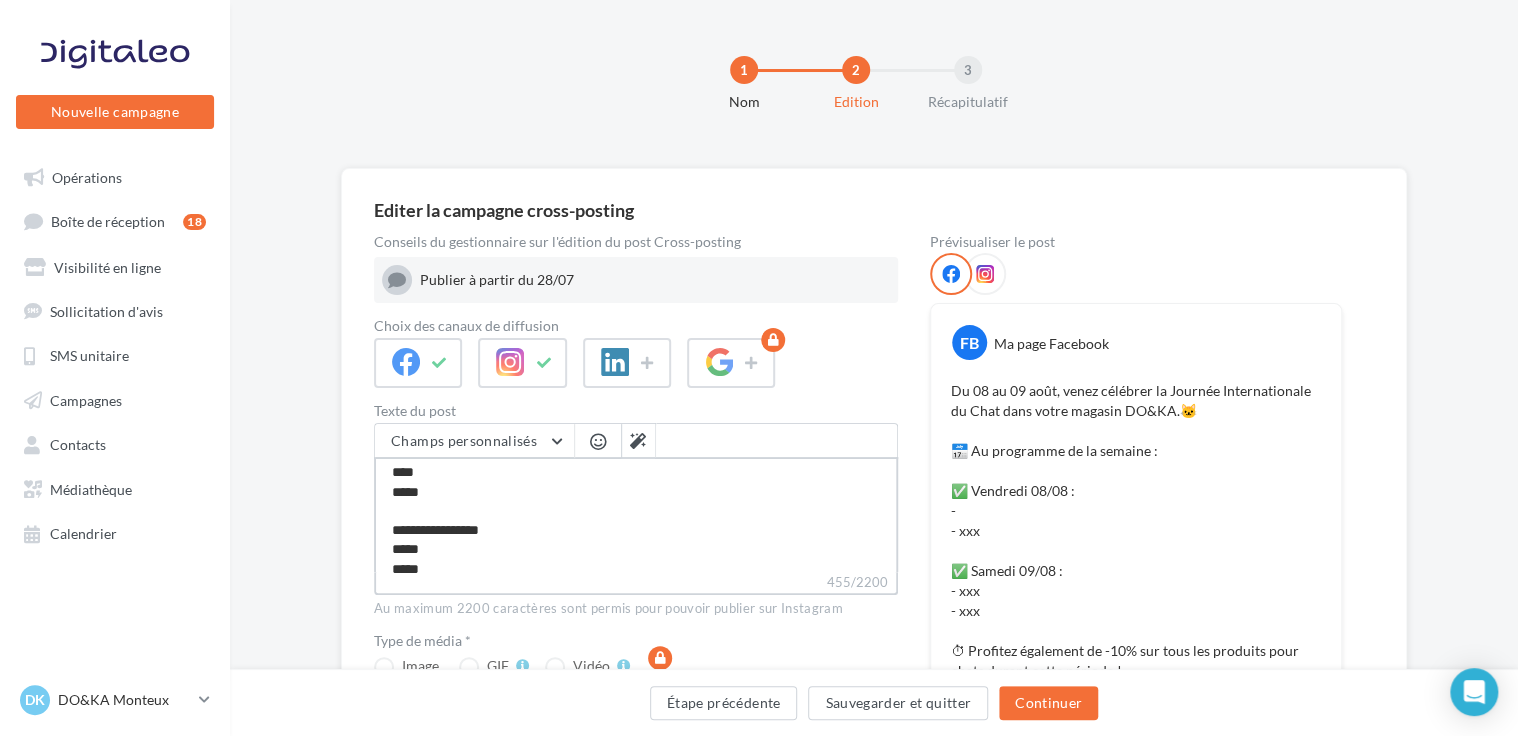 type on "**********" 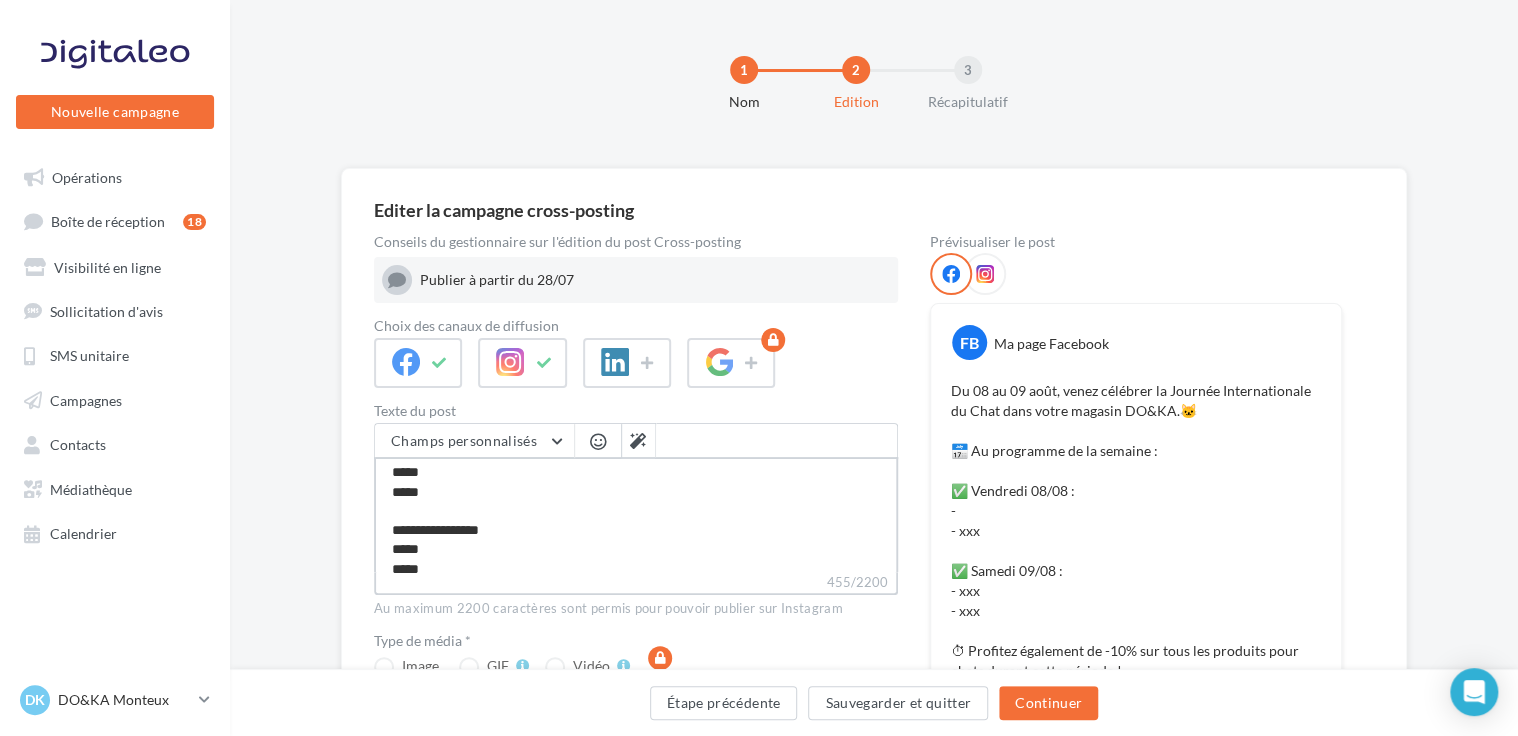 type on "**********" 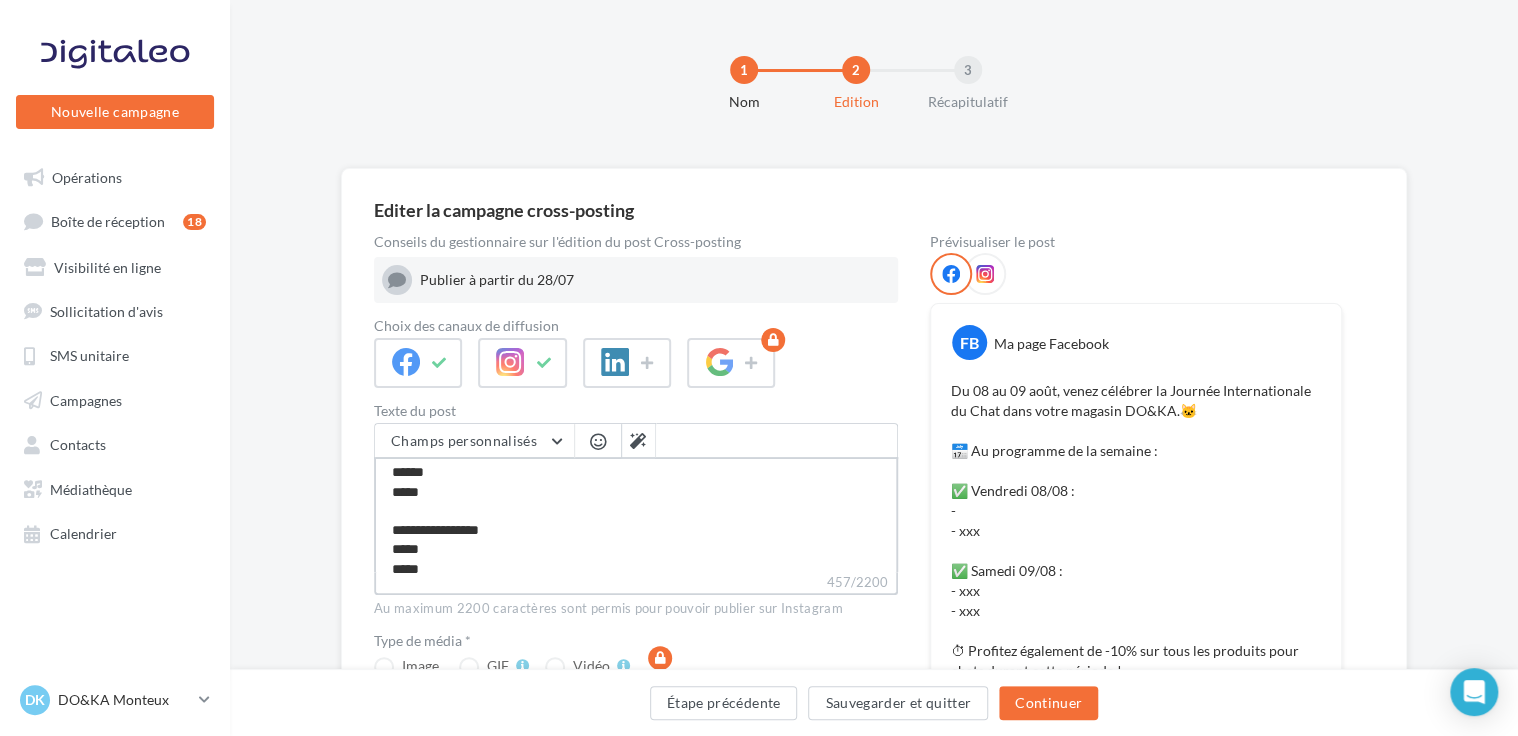 type on "**********" 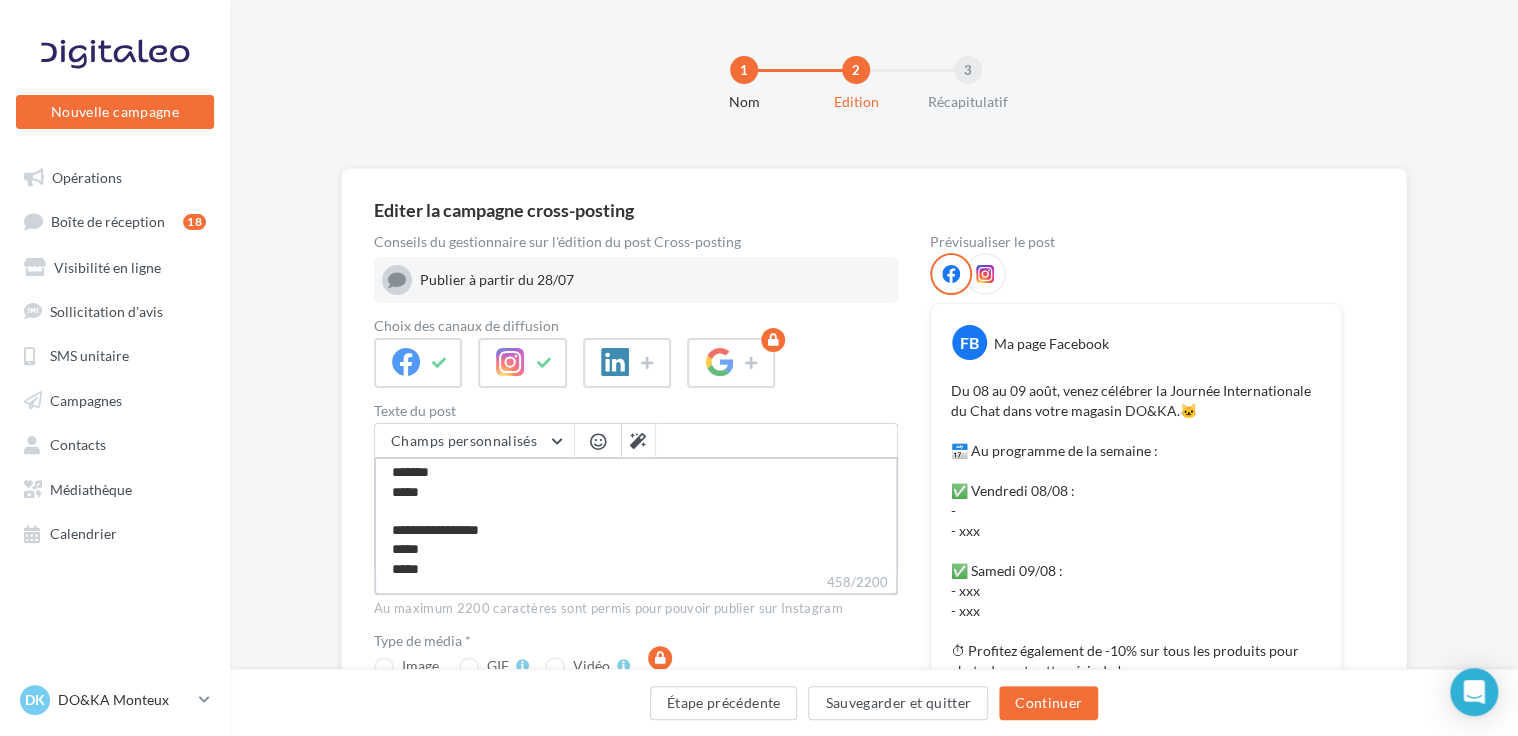 type on "**********" 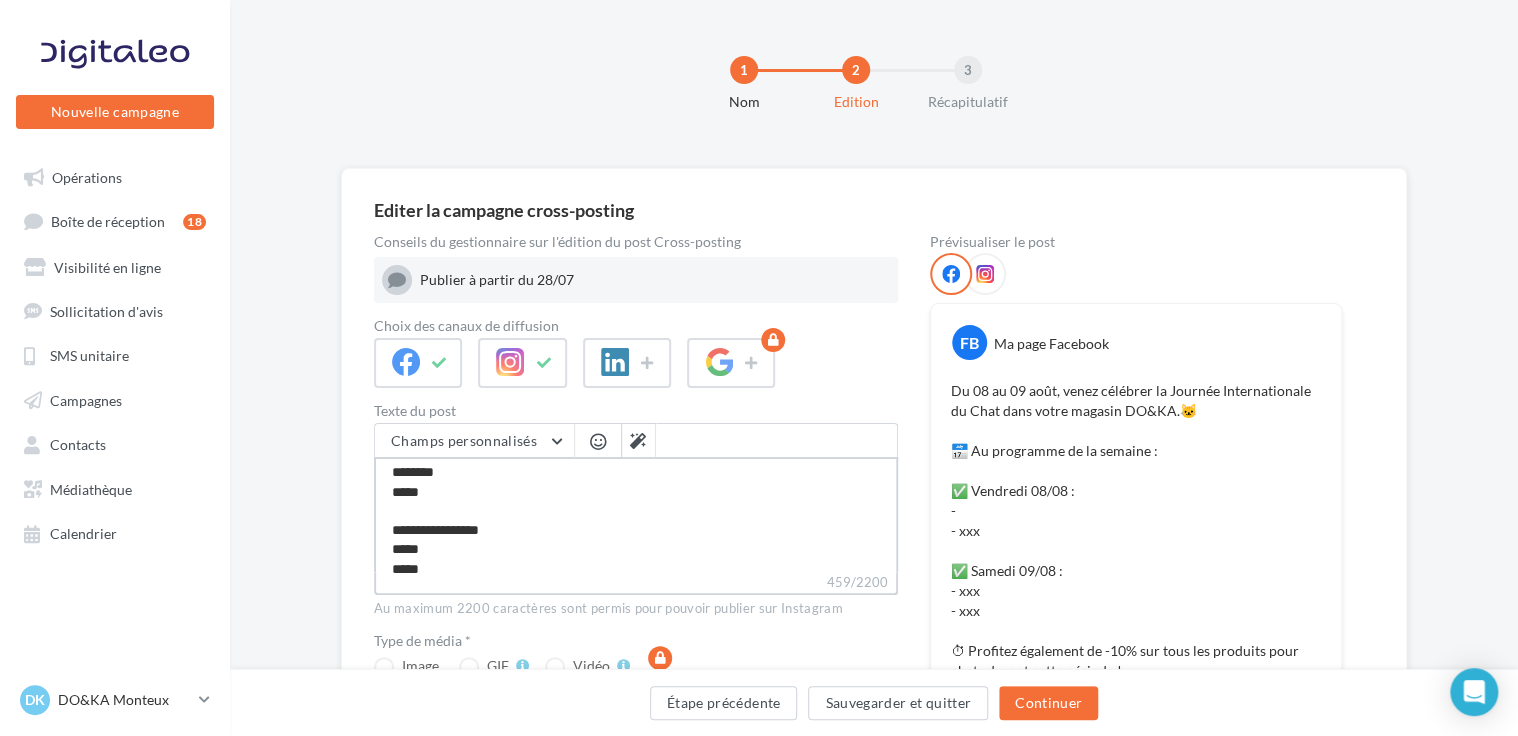 type on "**********" 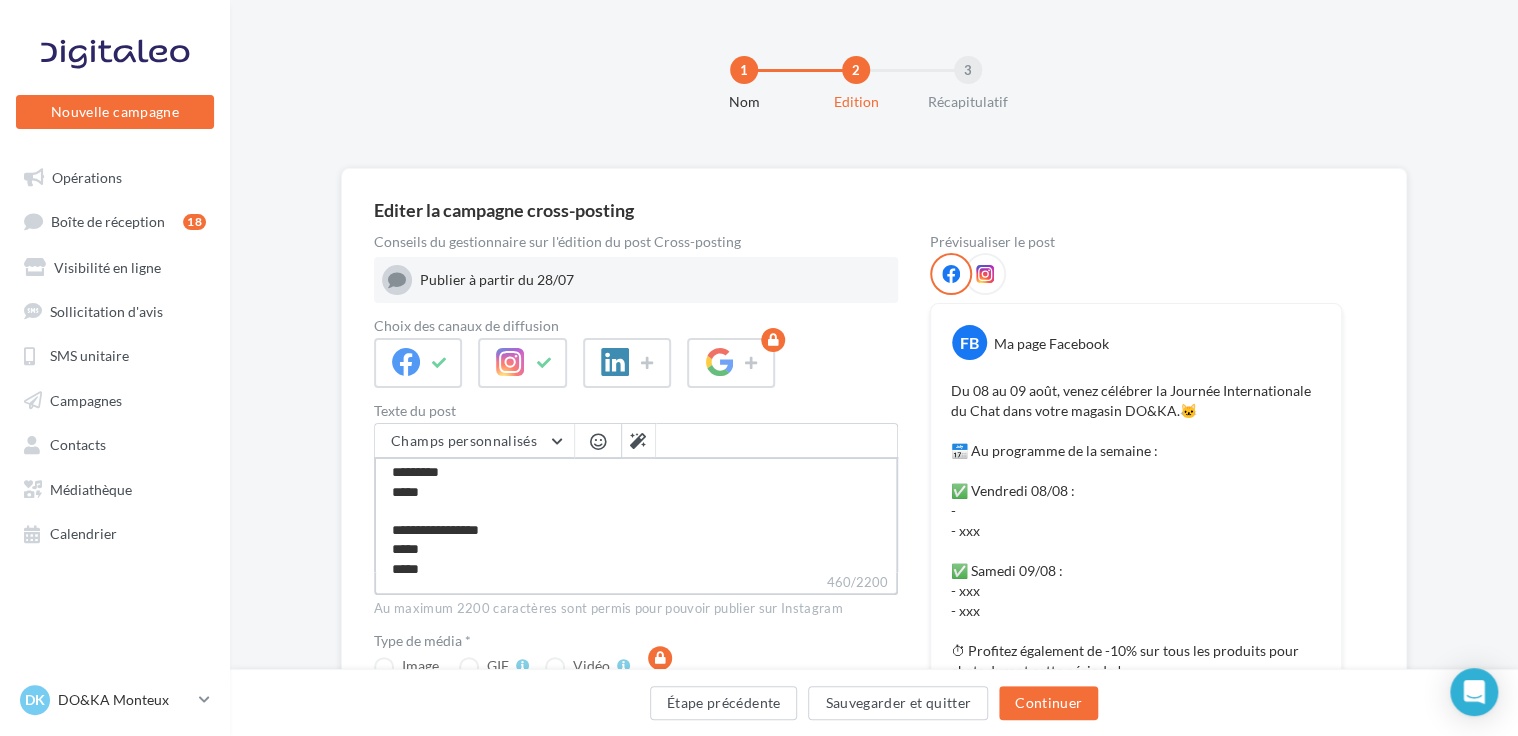type on "**********" 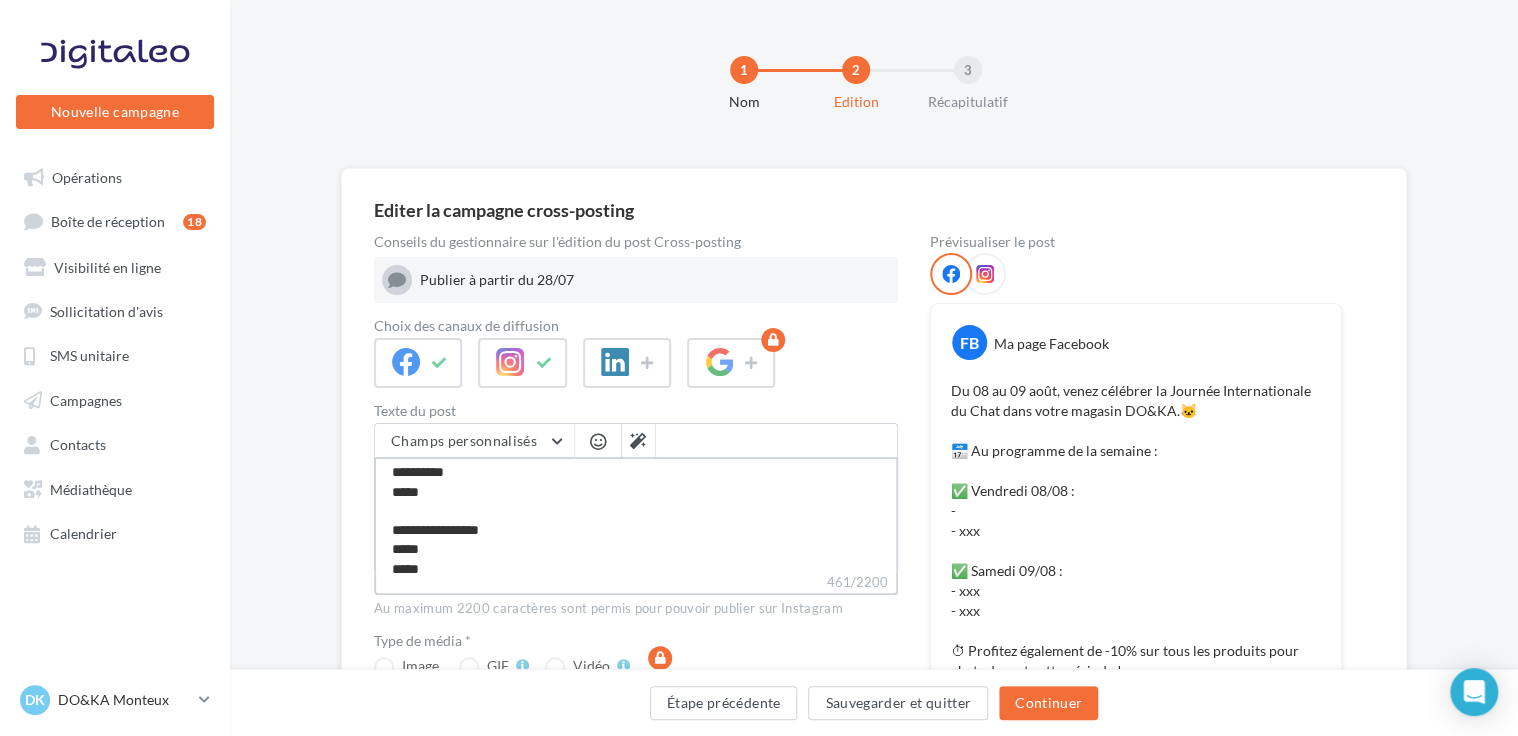 type on "**********" 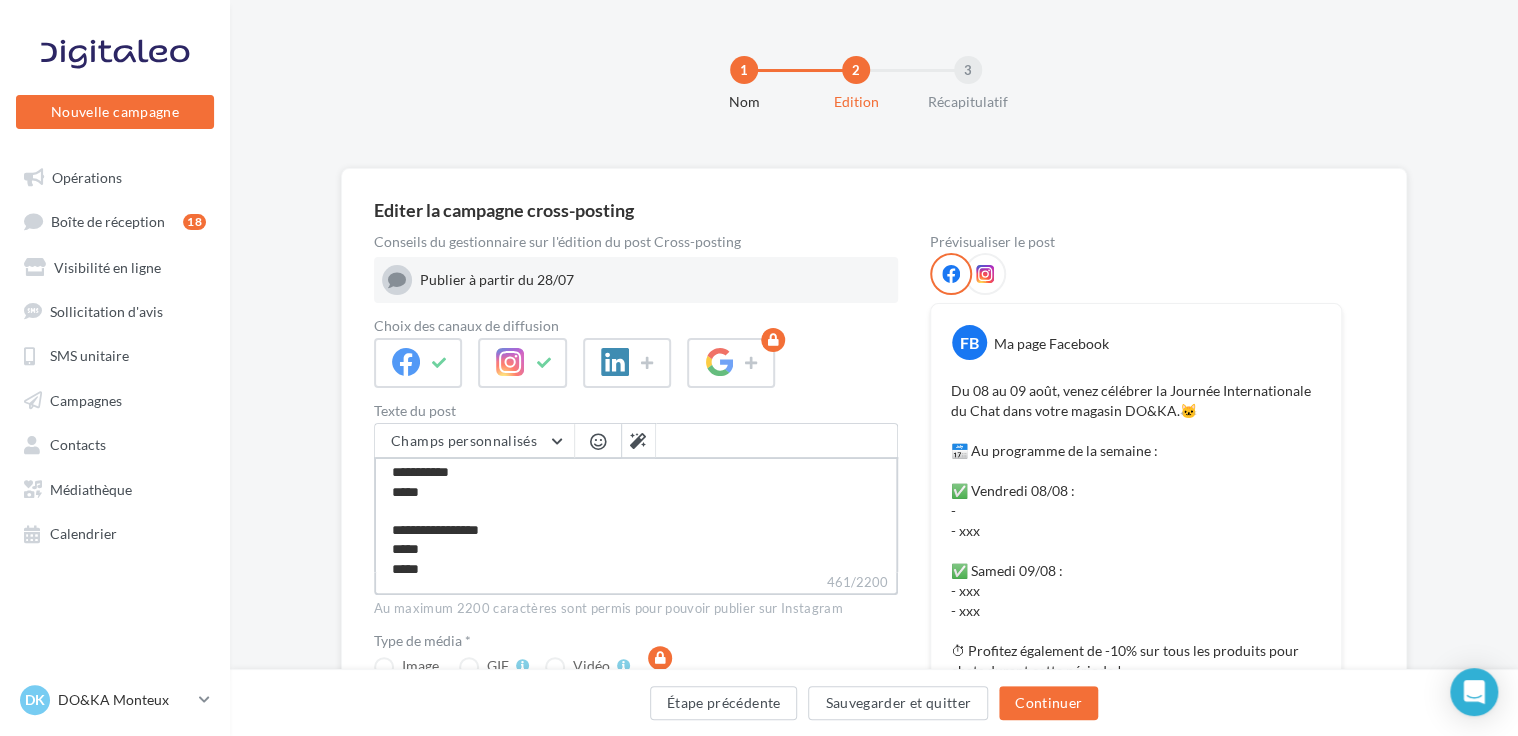type on "**********" 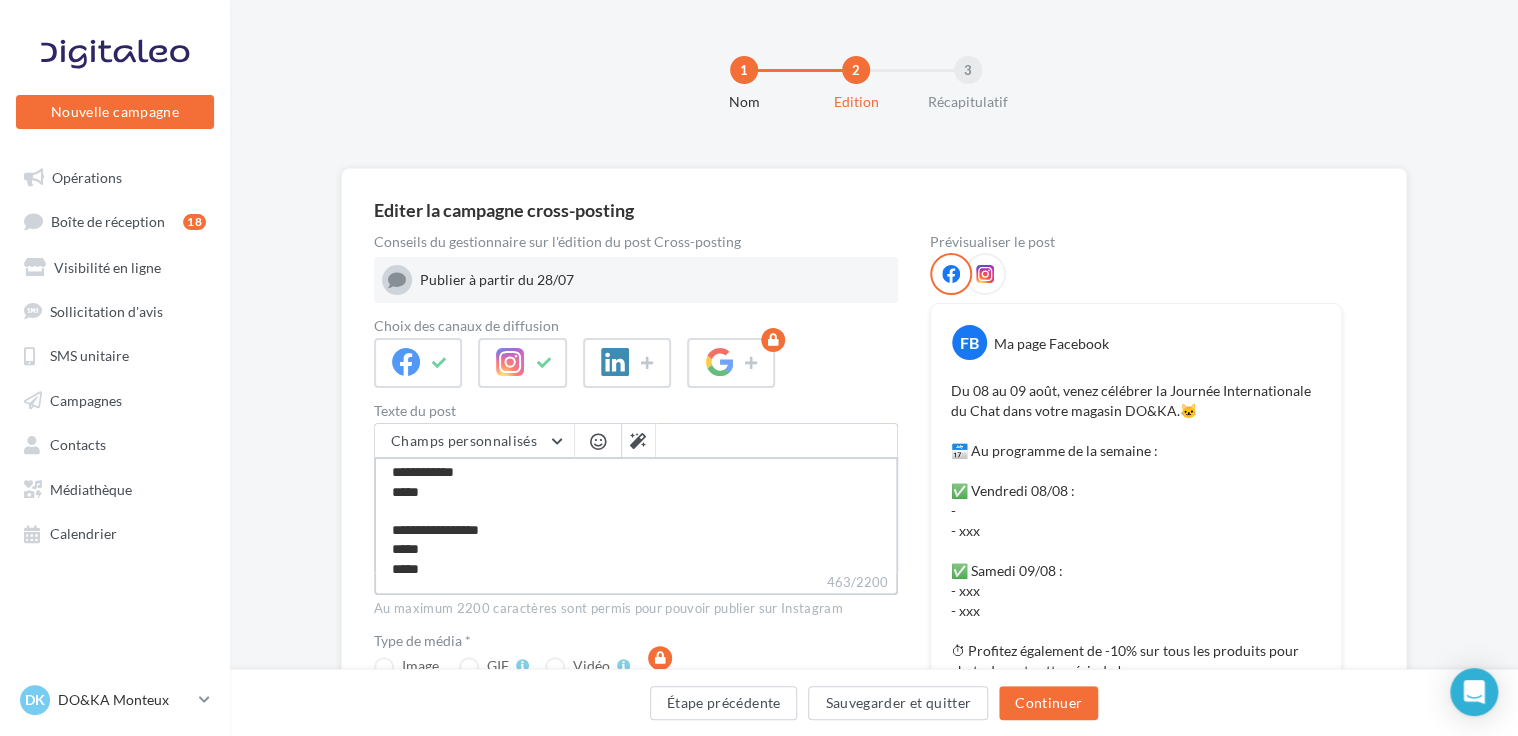 type on "**********" 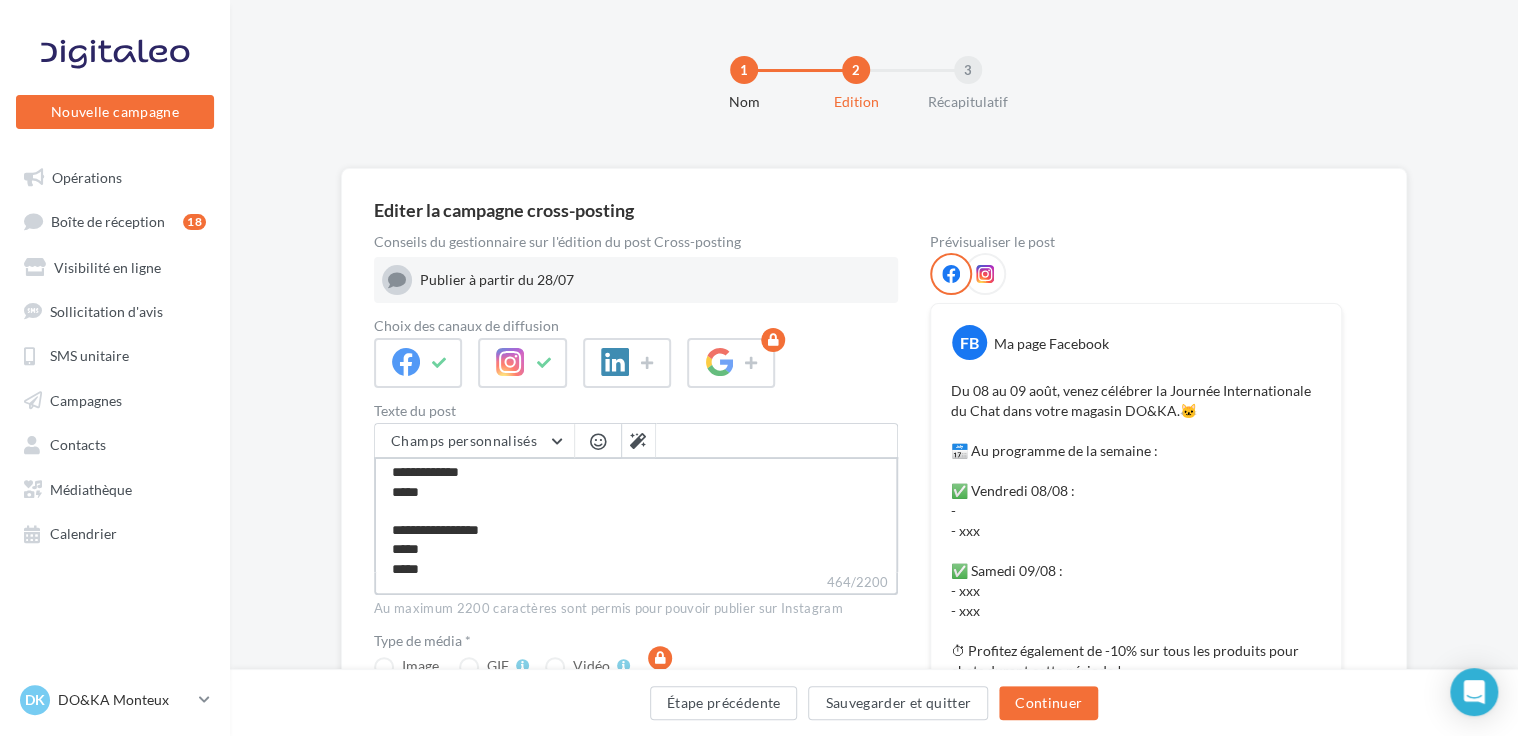 type on "**********" 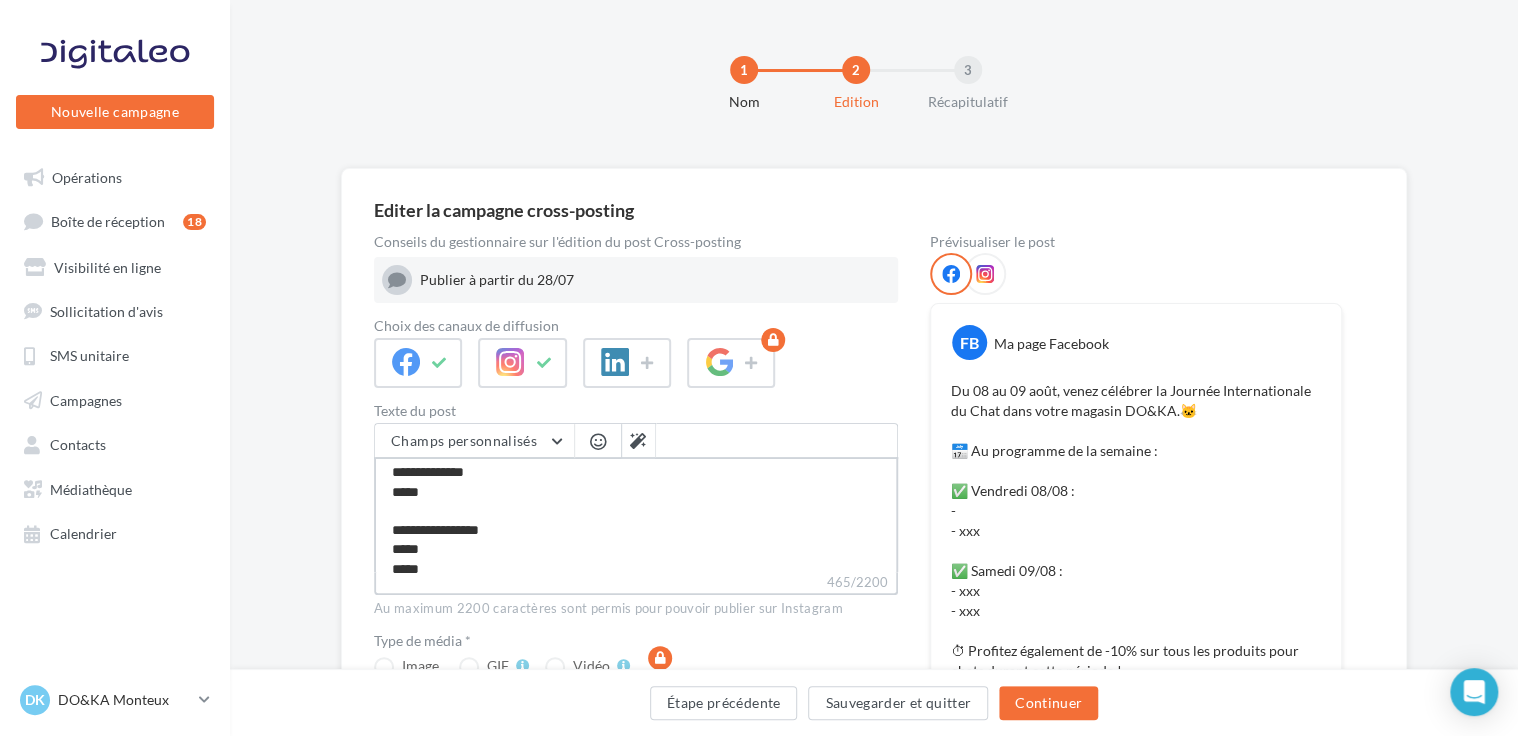 type on "**********" 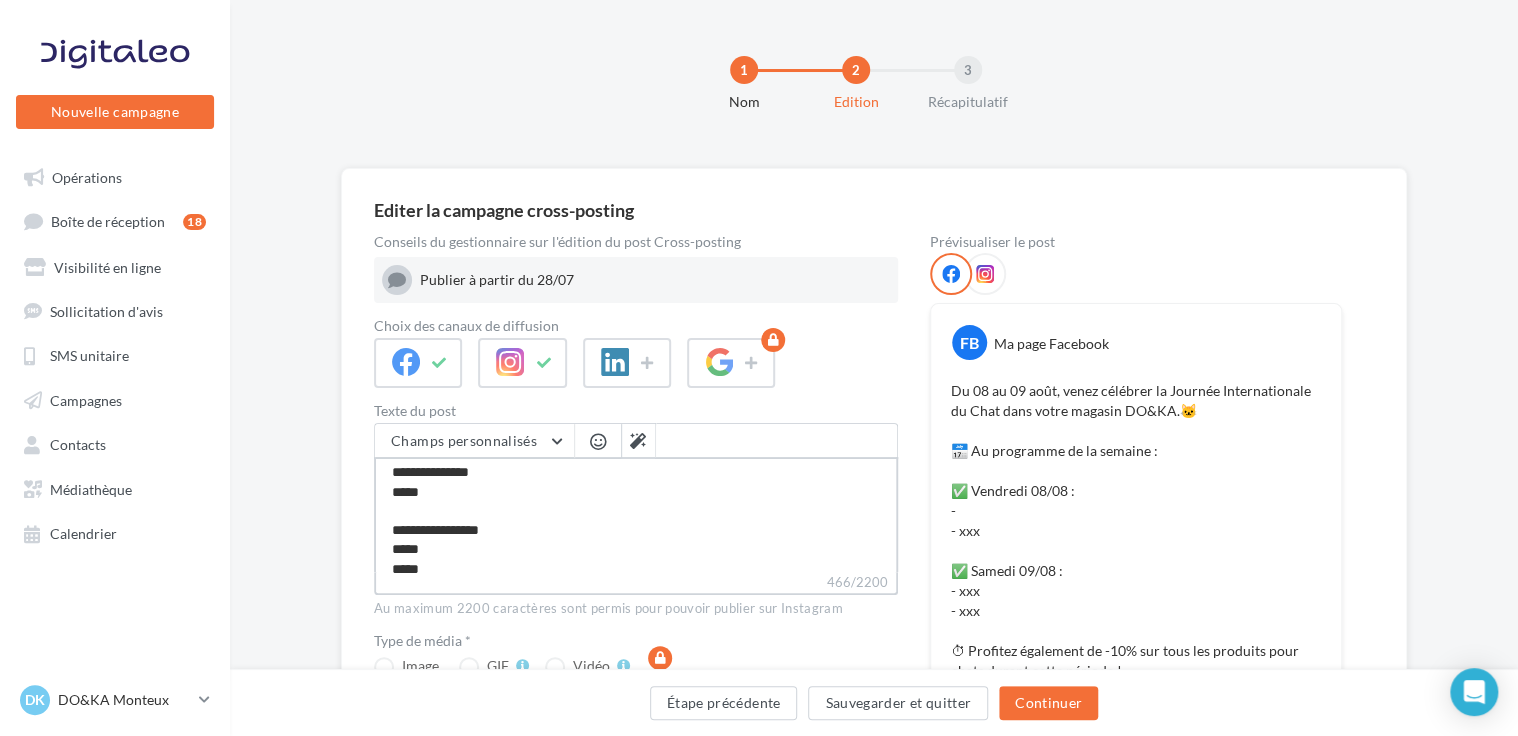 type on "**********" 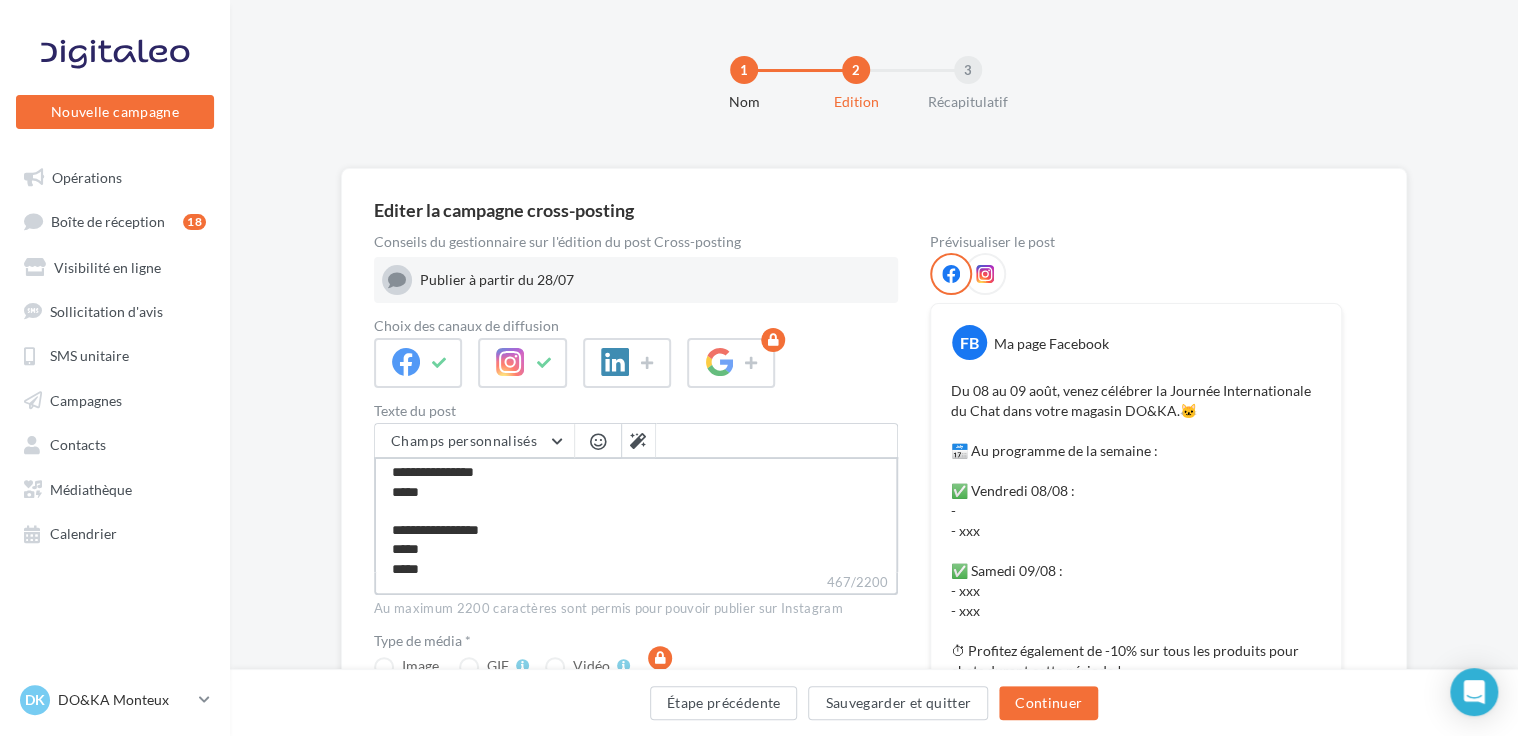 type on "**********" 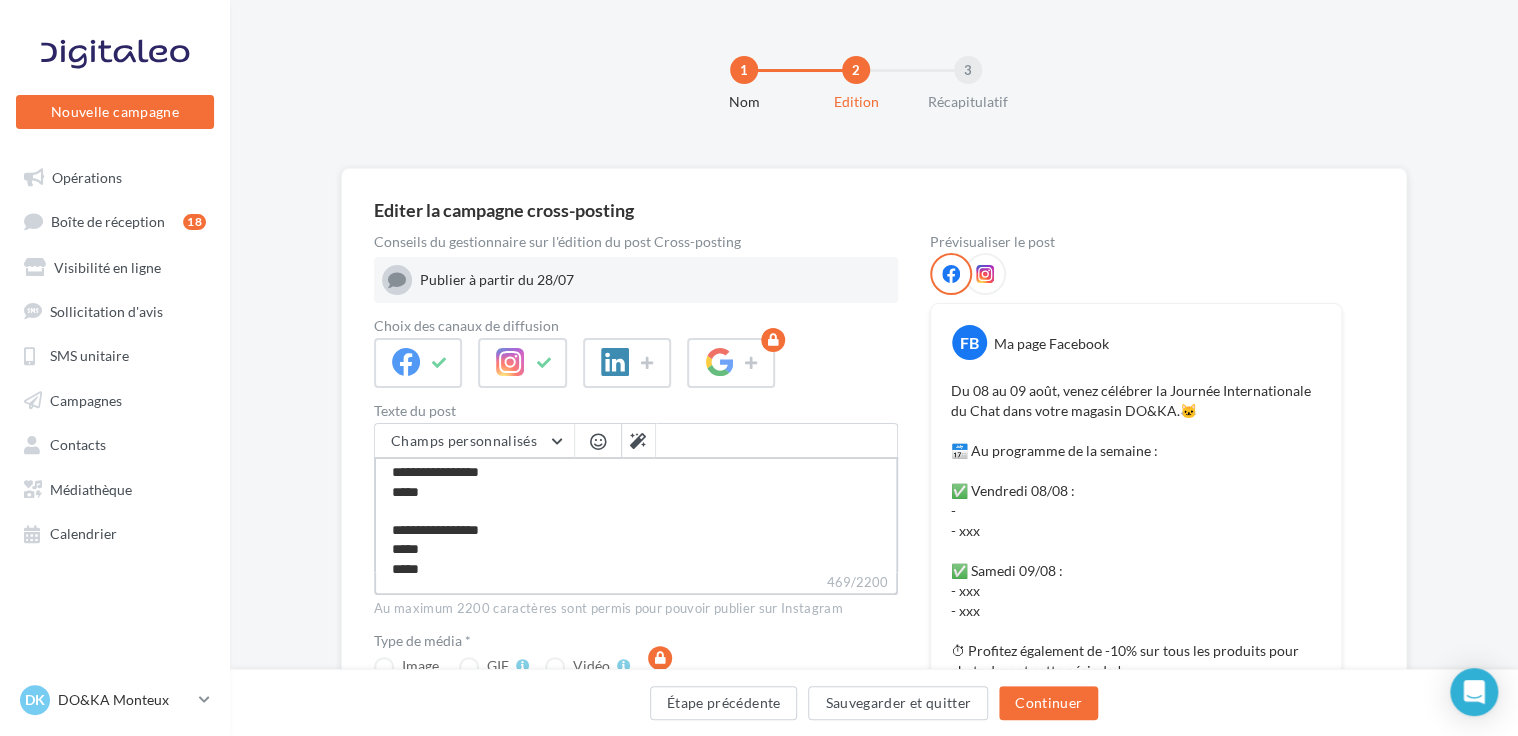 type on "**********" 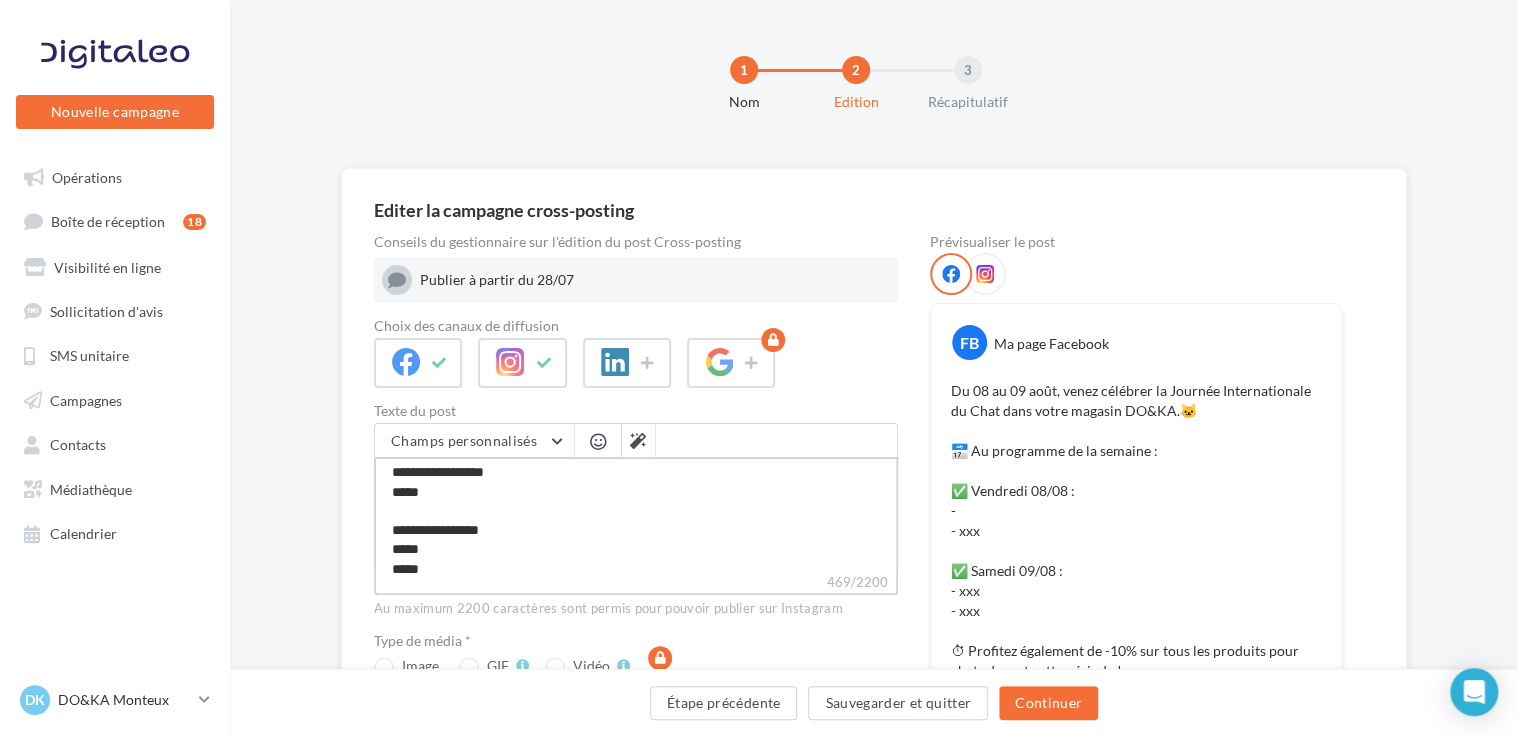 type on "**********" 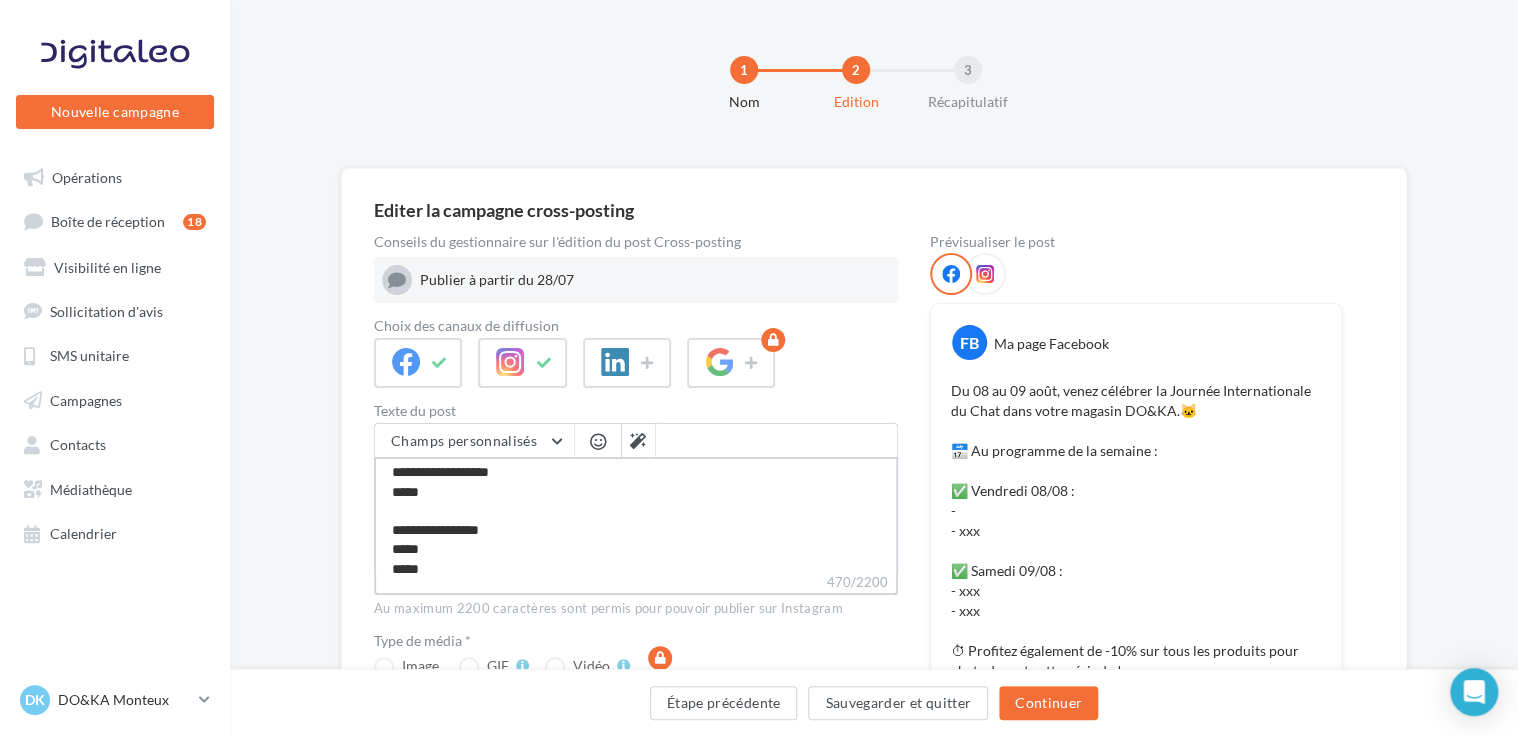 type on "**********" 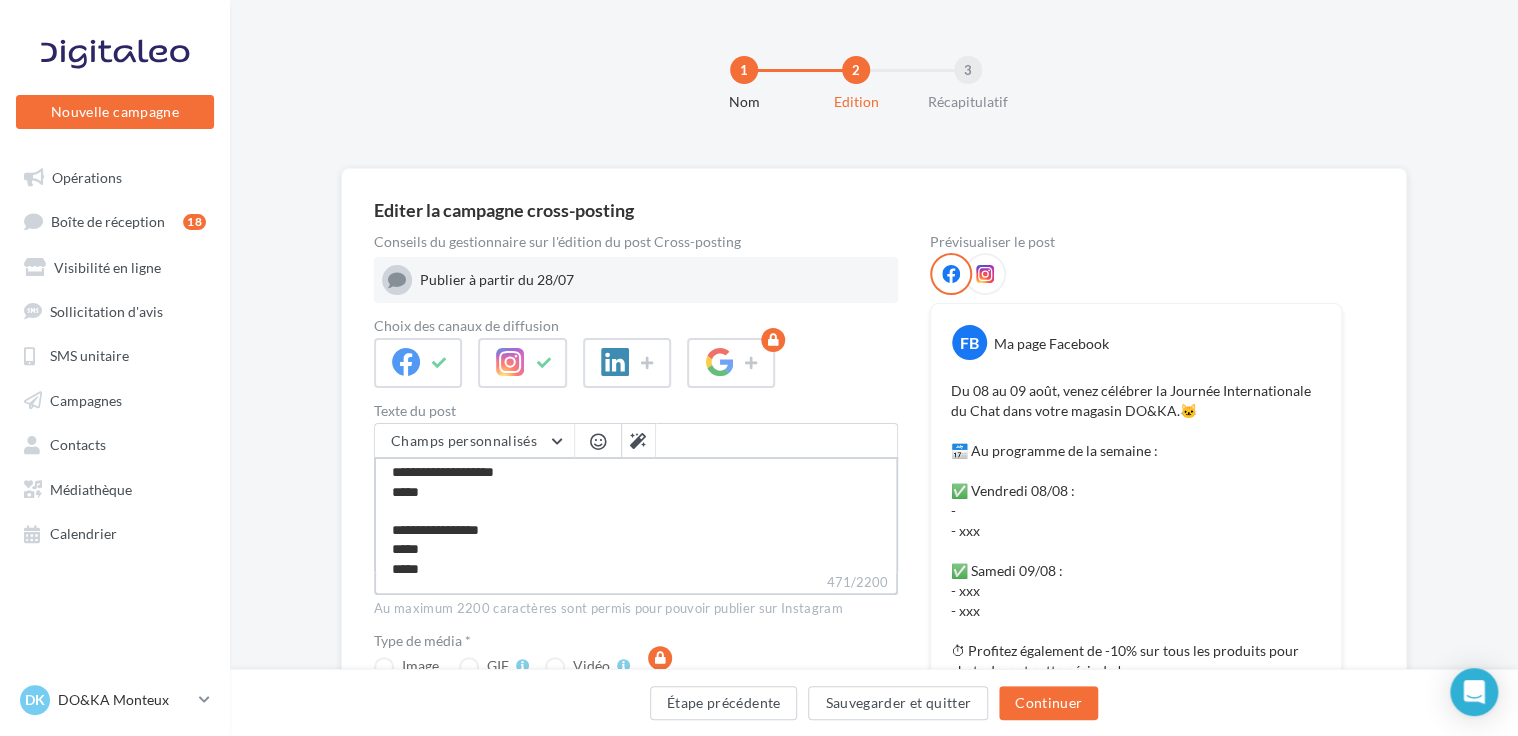 type on "**********" 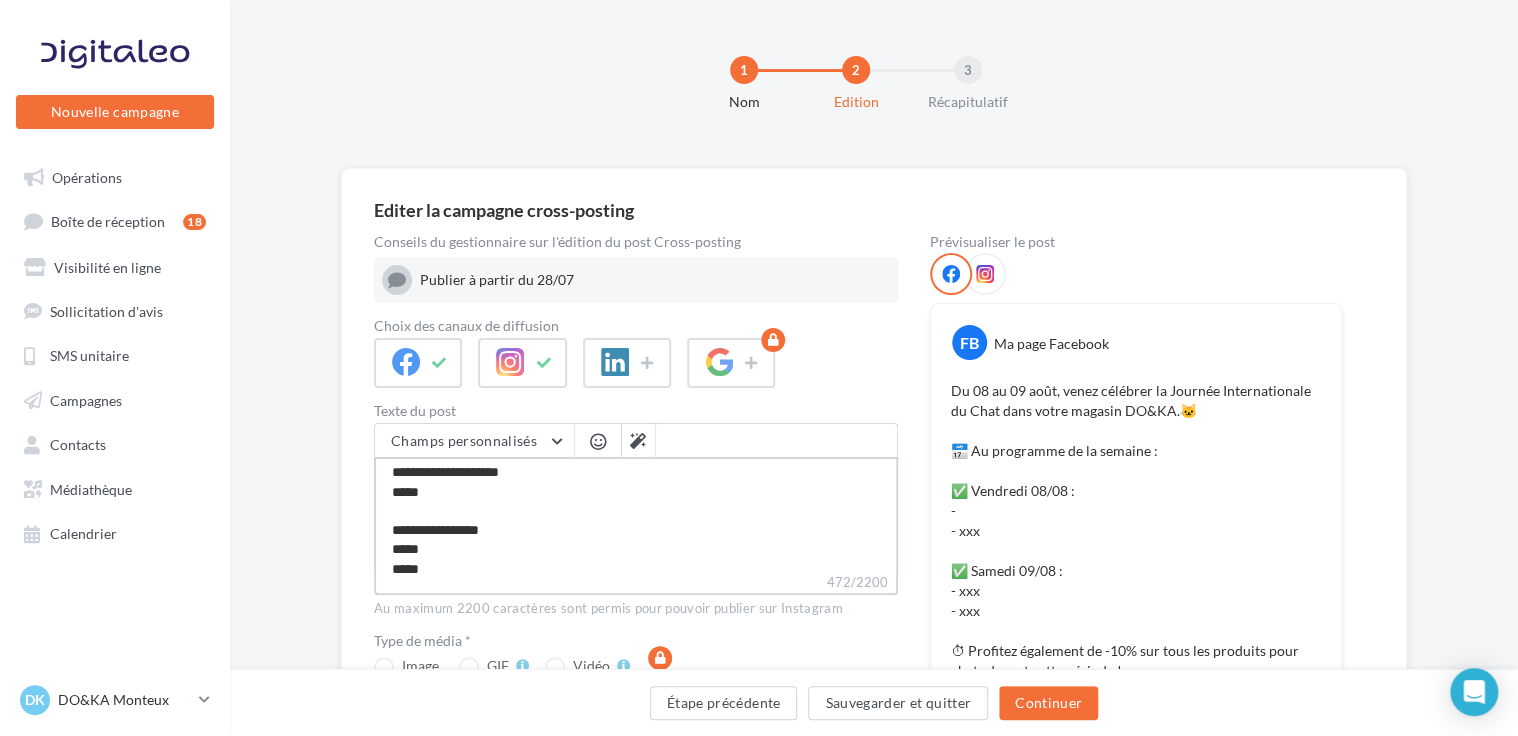 type on "**********" 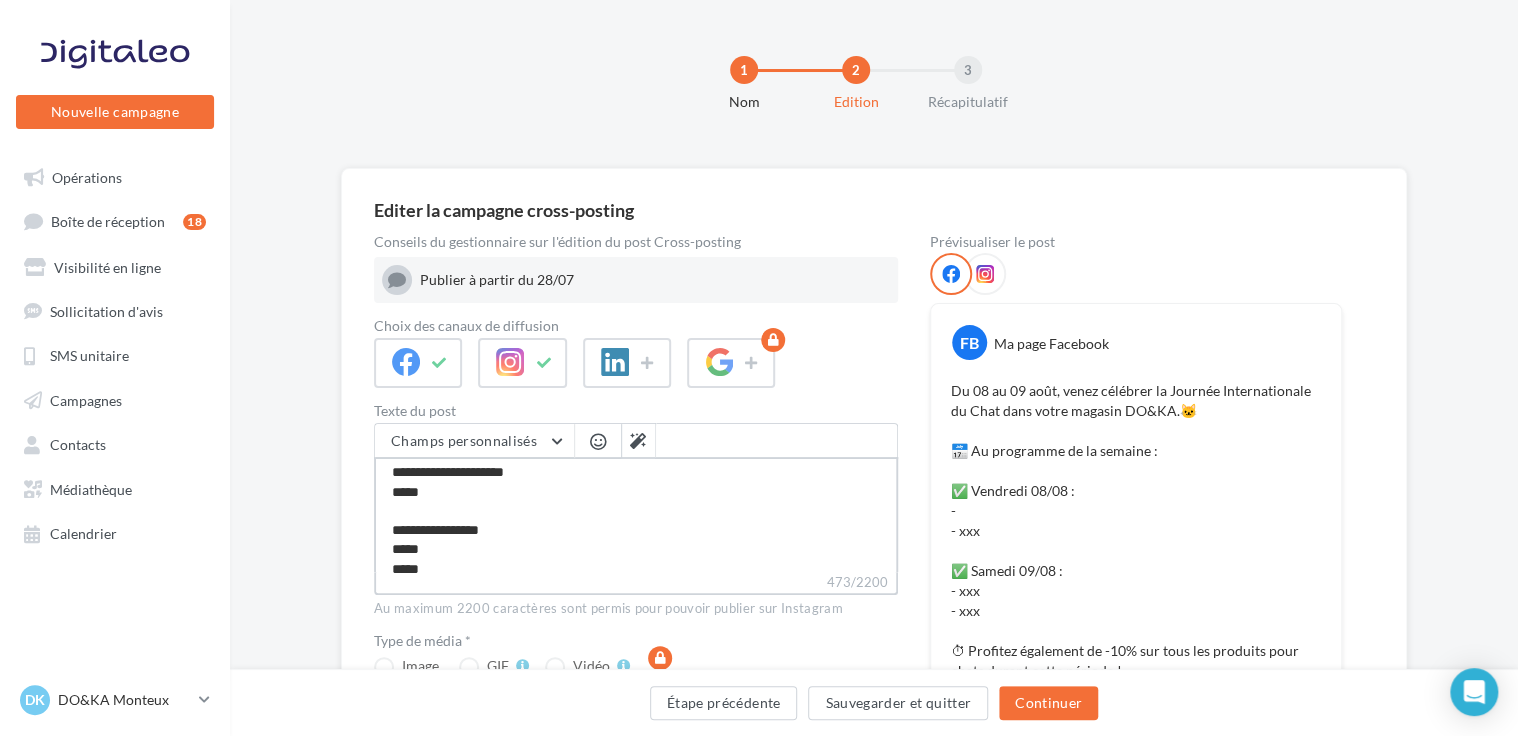 type on "**********" 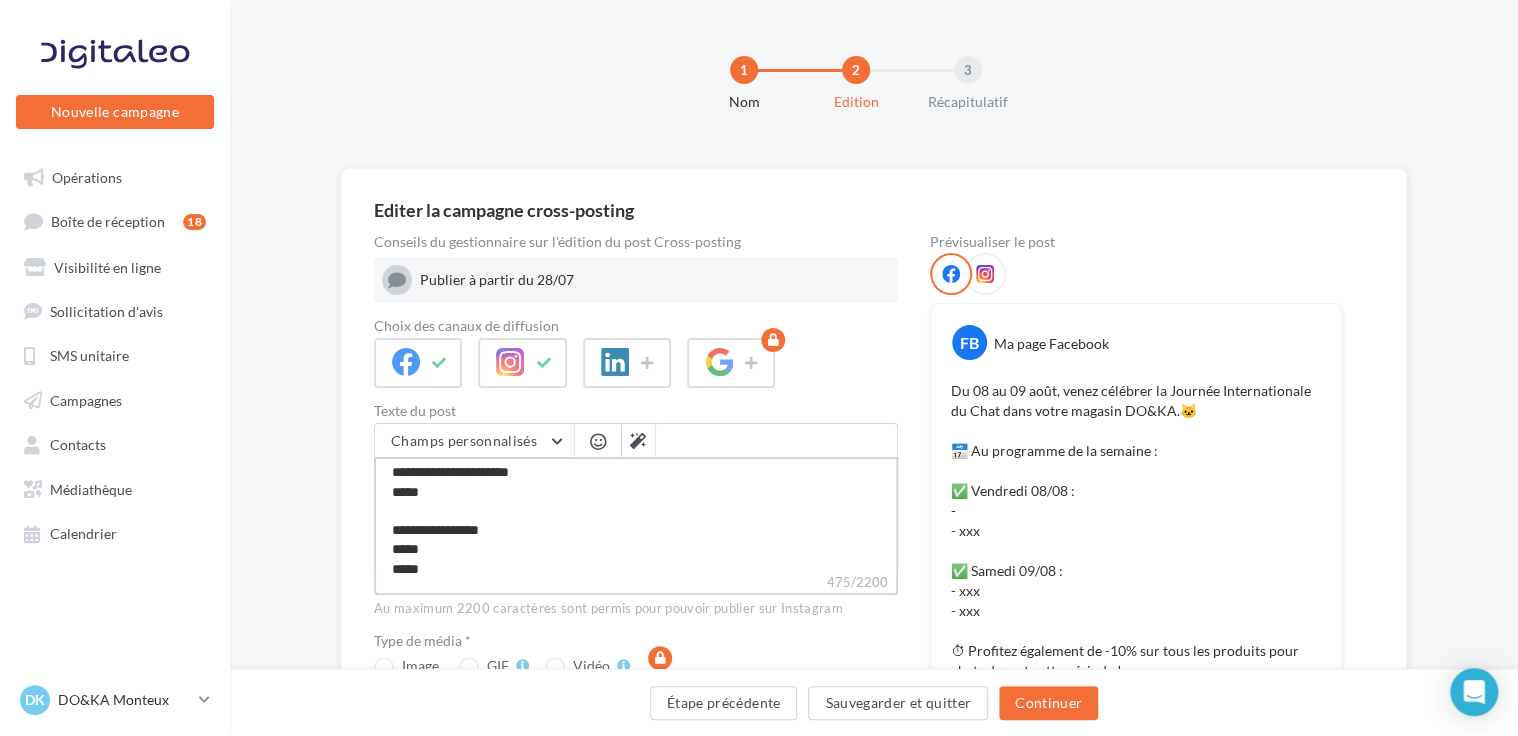 type on "**********" 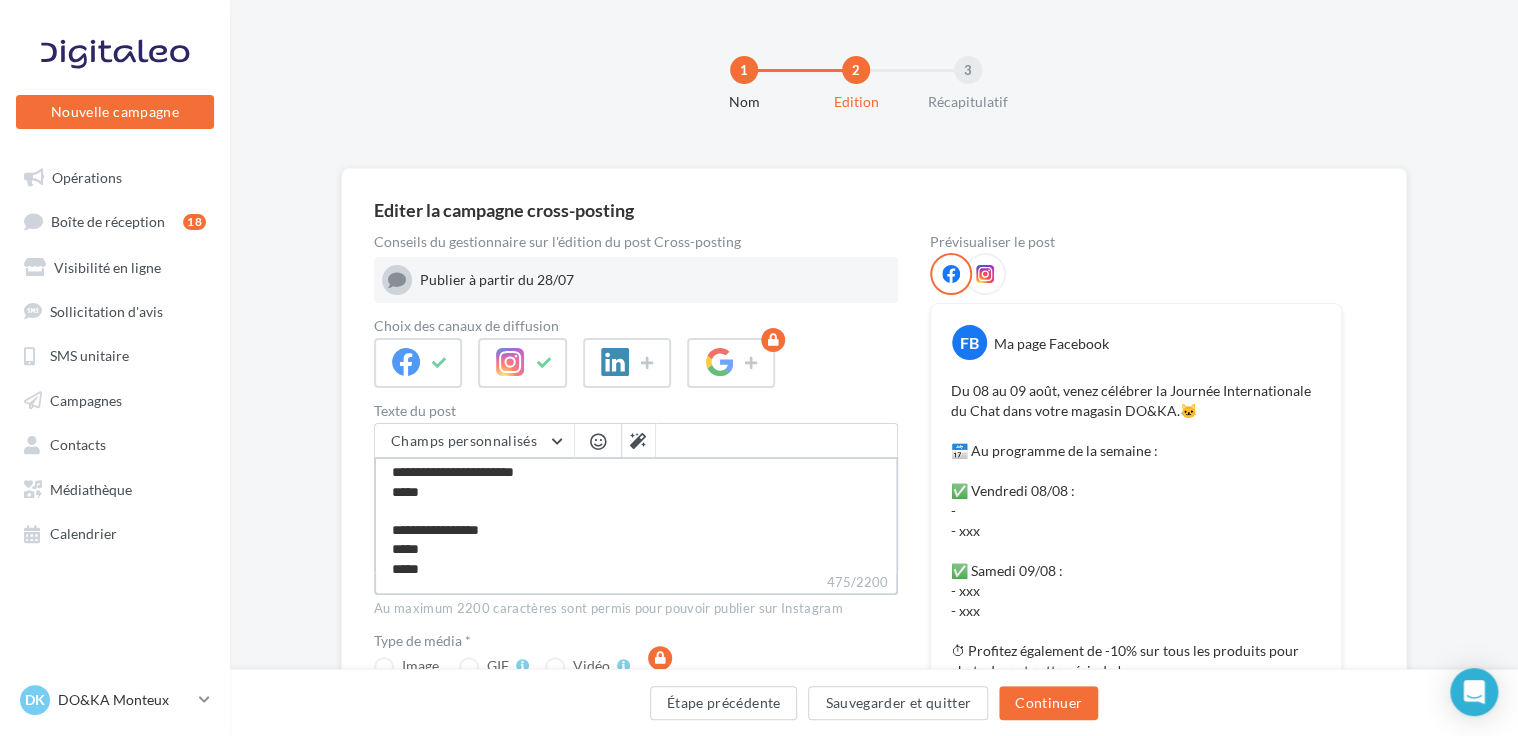 type on "**********" 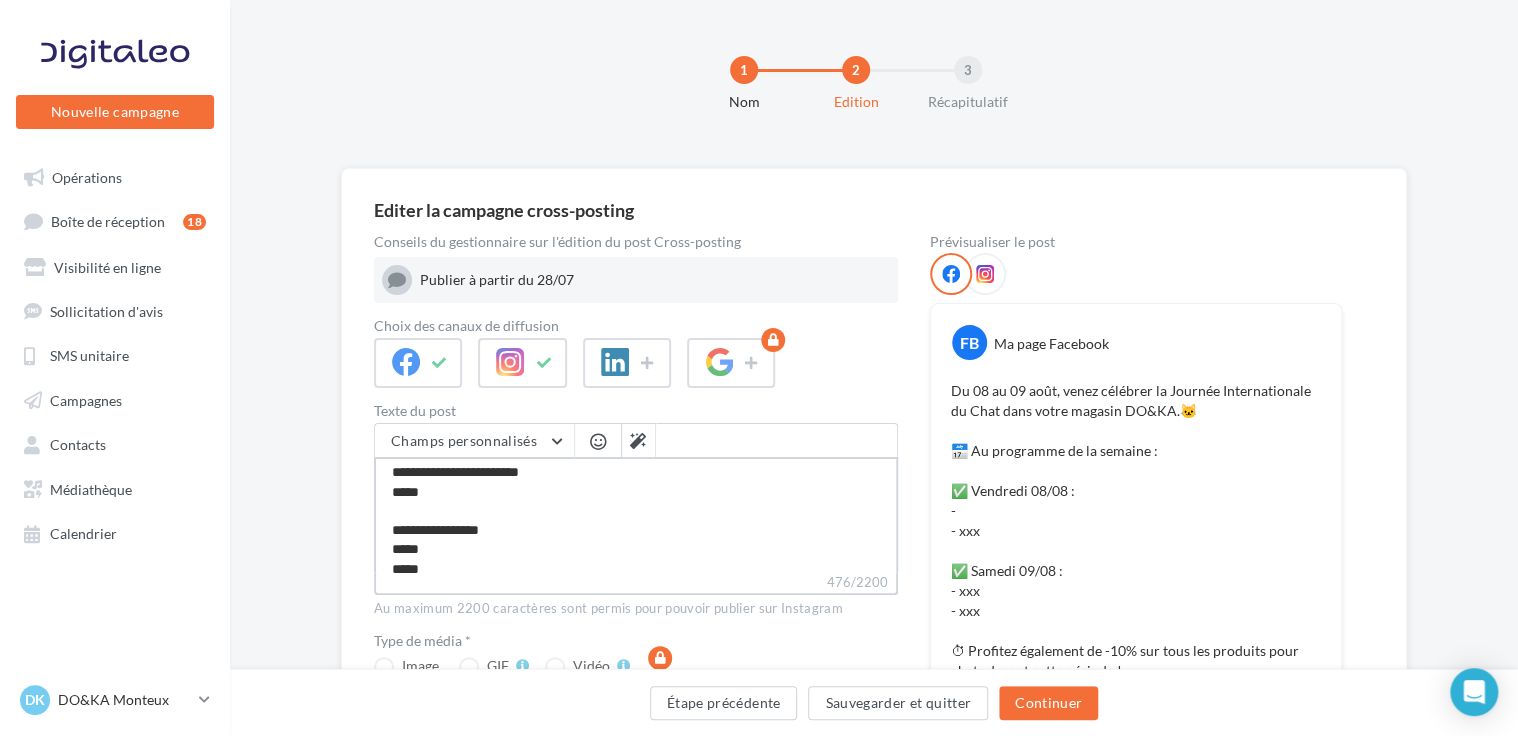 type on "**********" 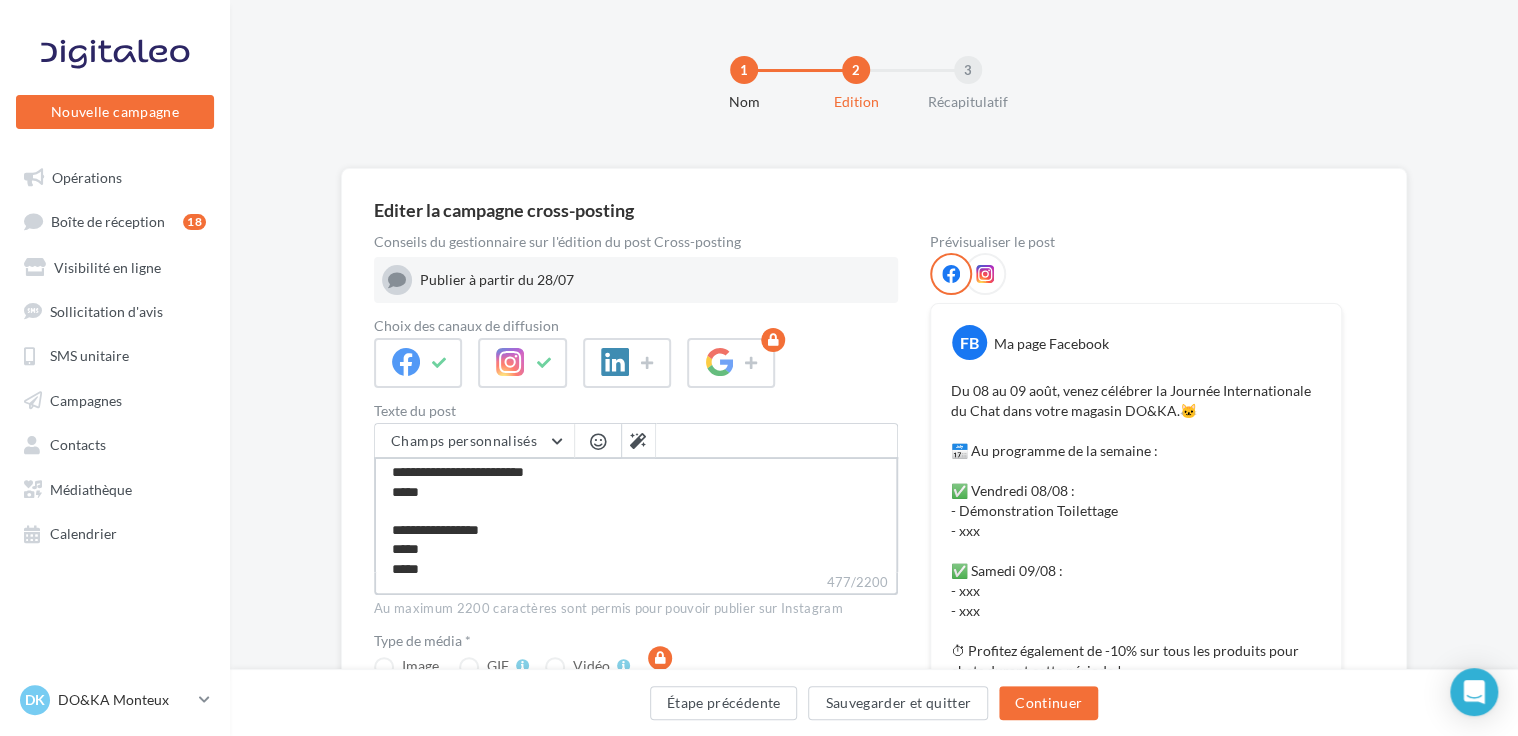 click on "**********" at bounding box center [636, 514] 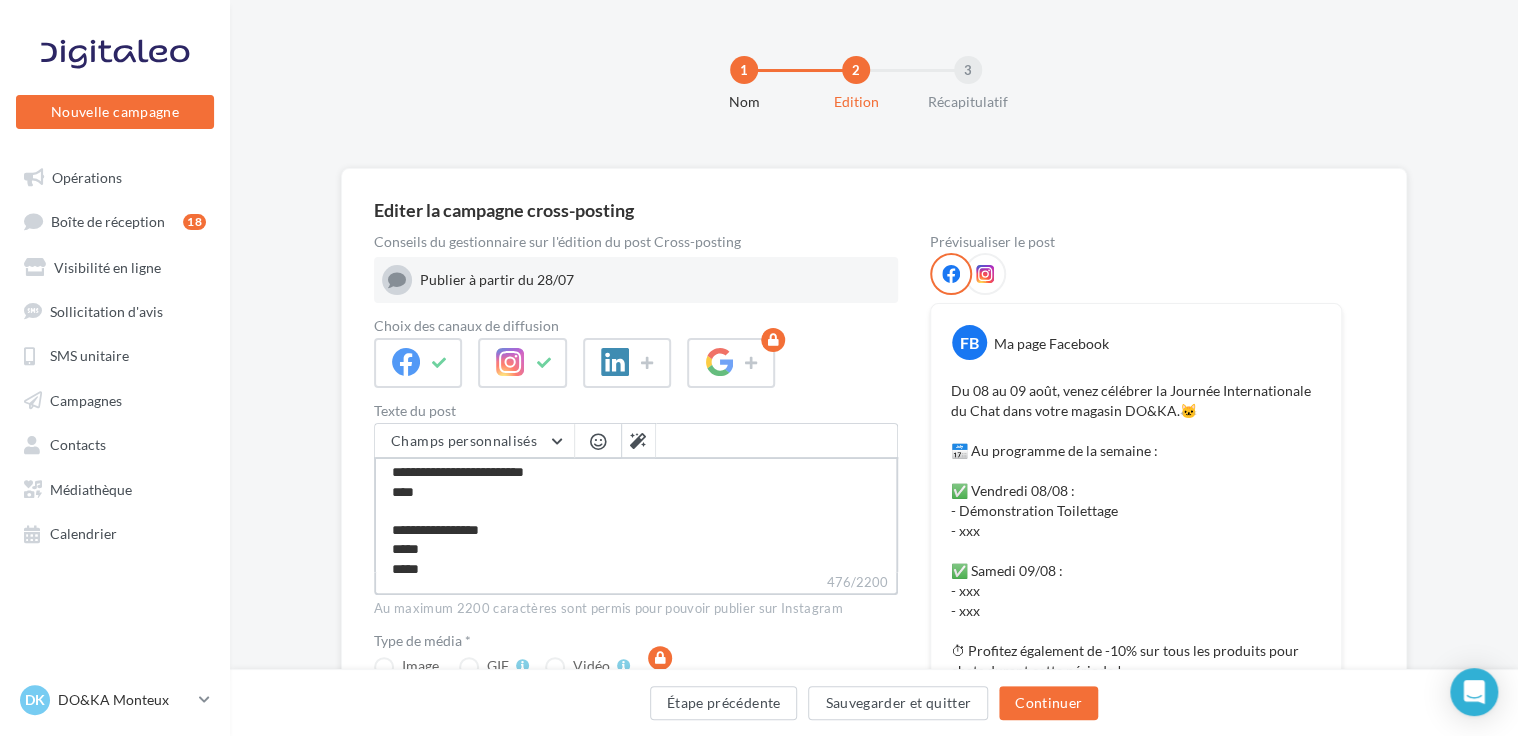 type on "**********" 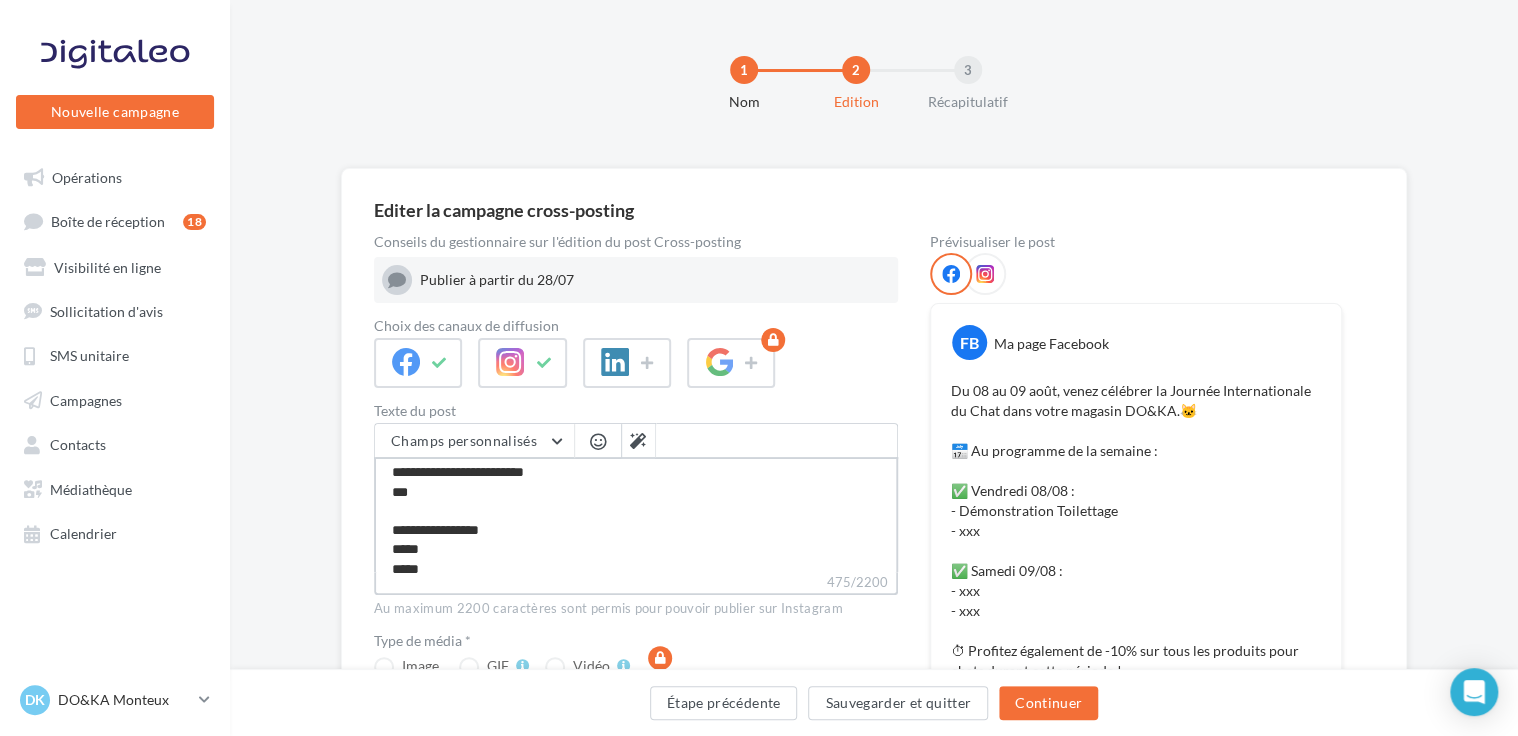 type on "**********" 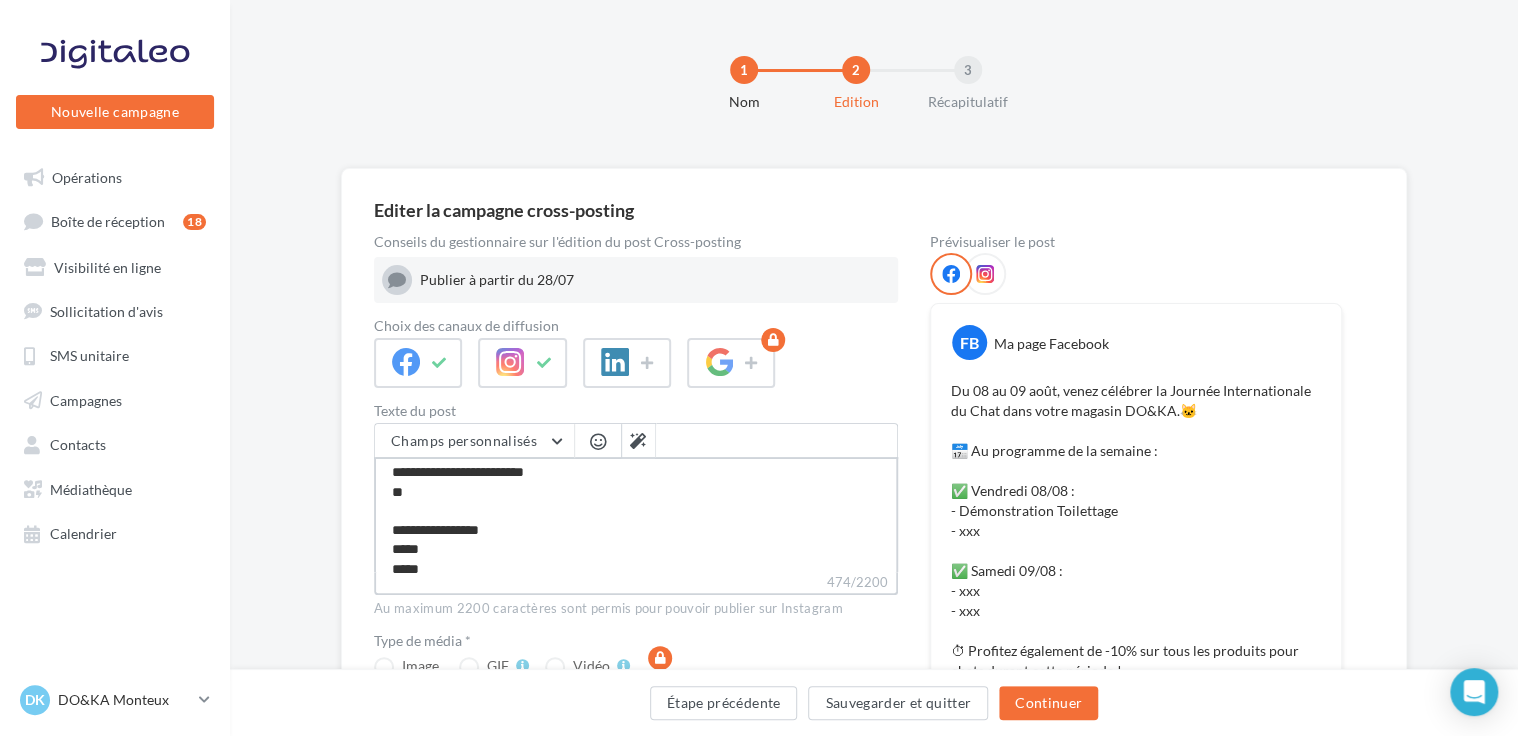 type on "**********" 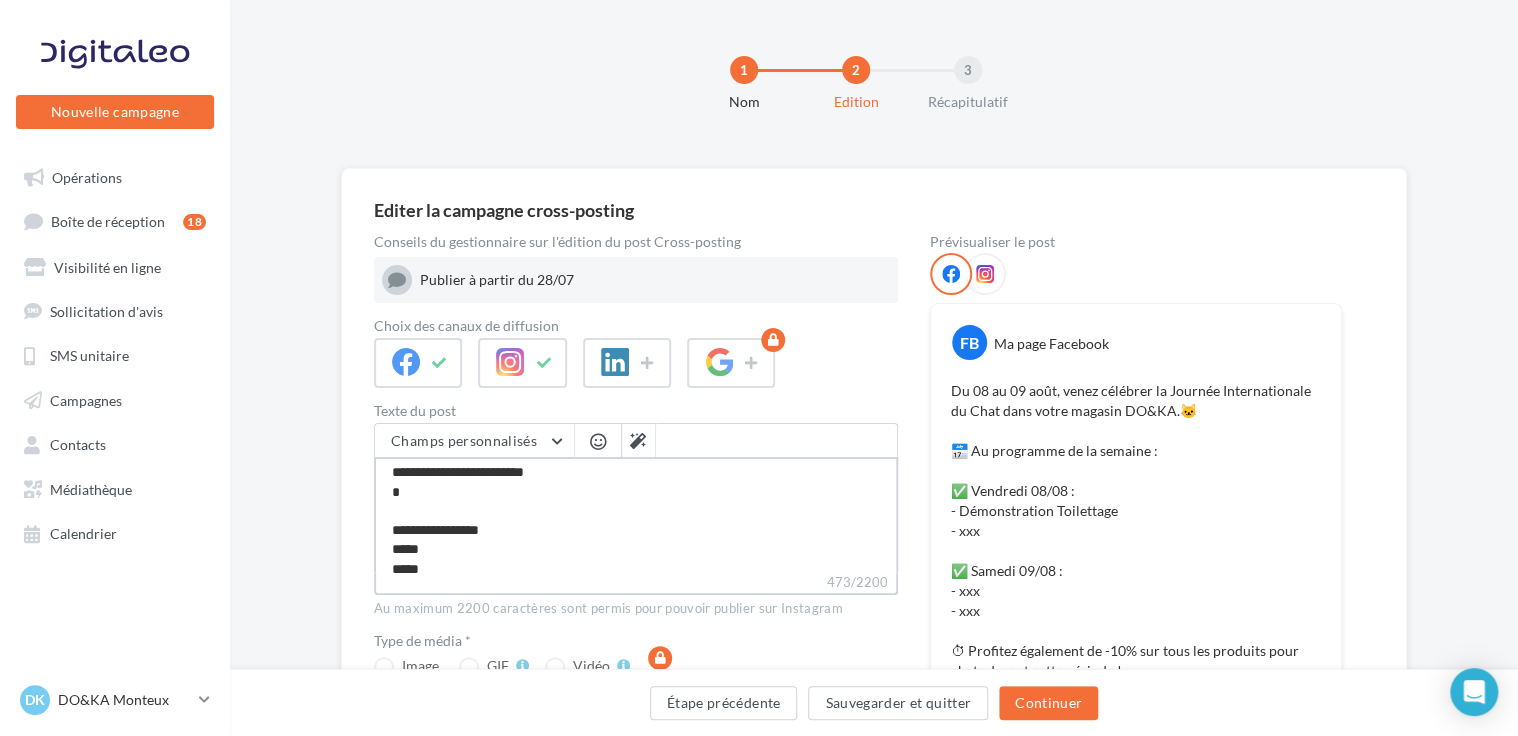 type on "**********" 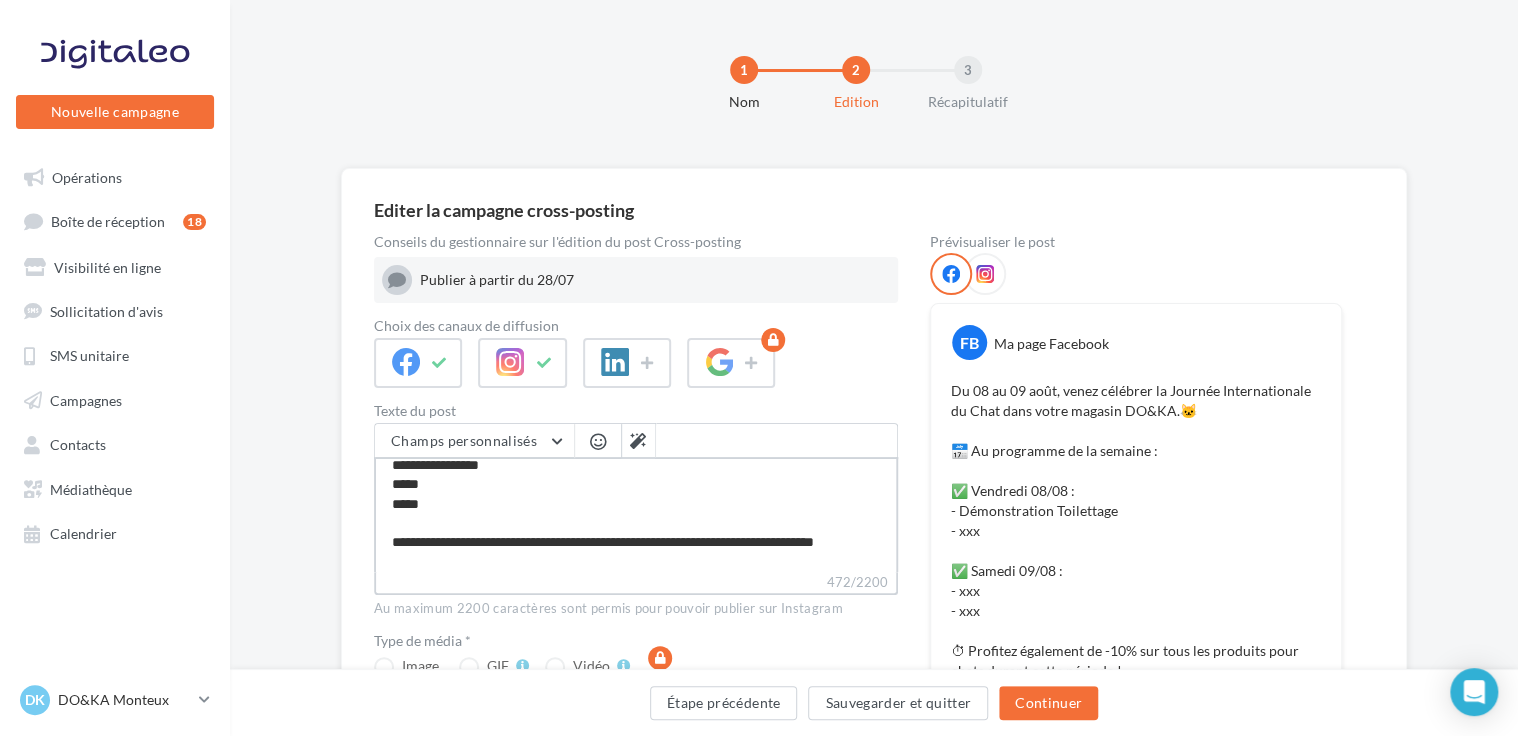 scroll, scrollTop: 200, scrollLeft: 0, axis: vertical 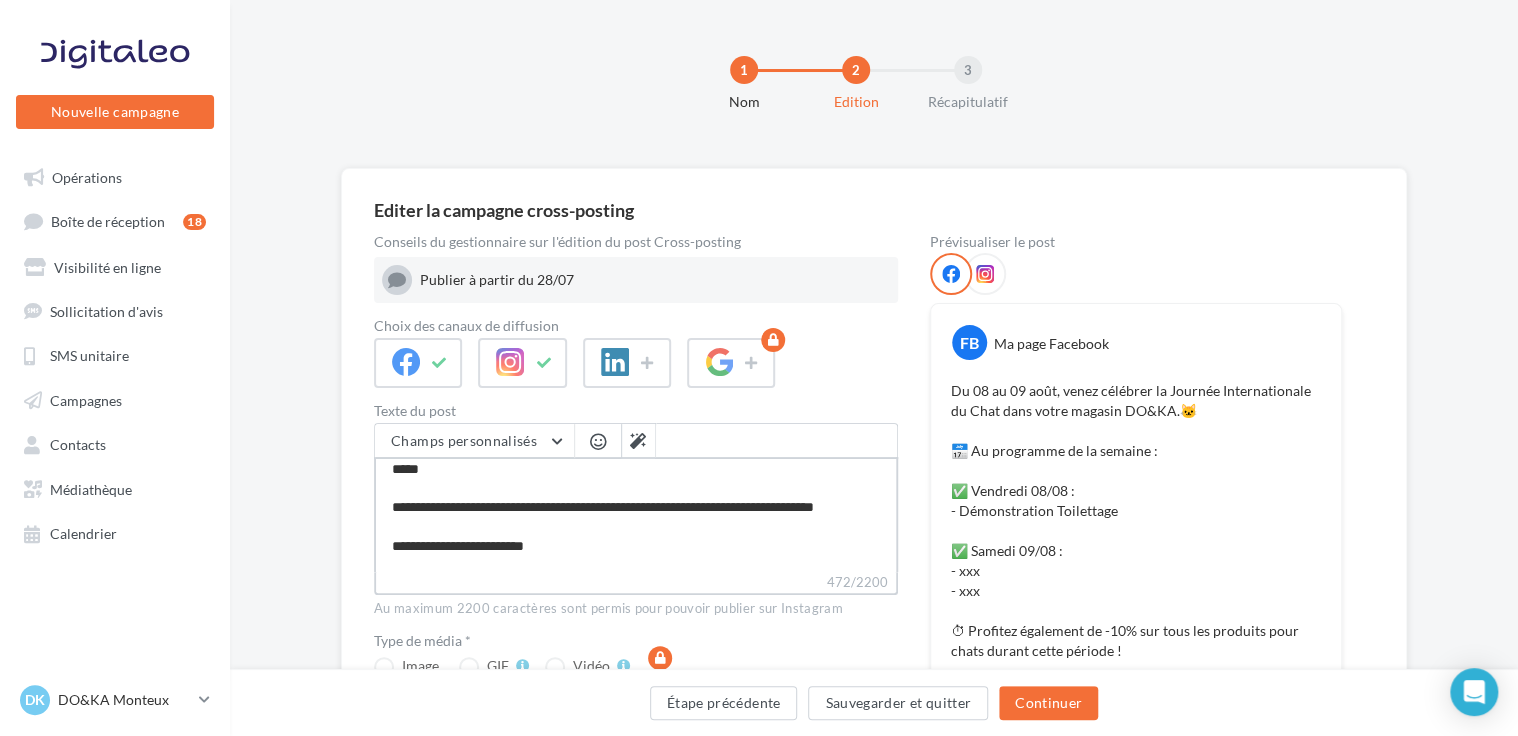 click on "**********" at bounding box center [636, 514] 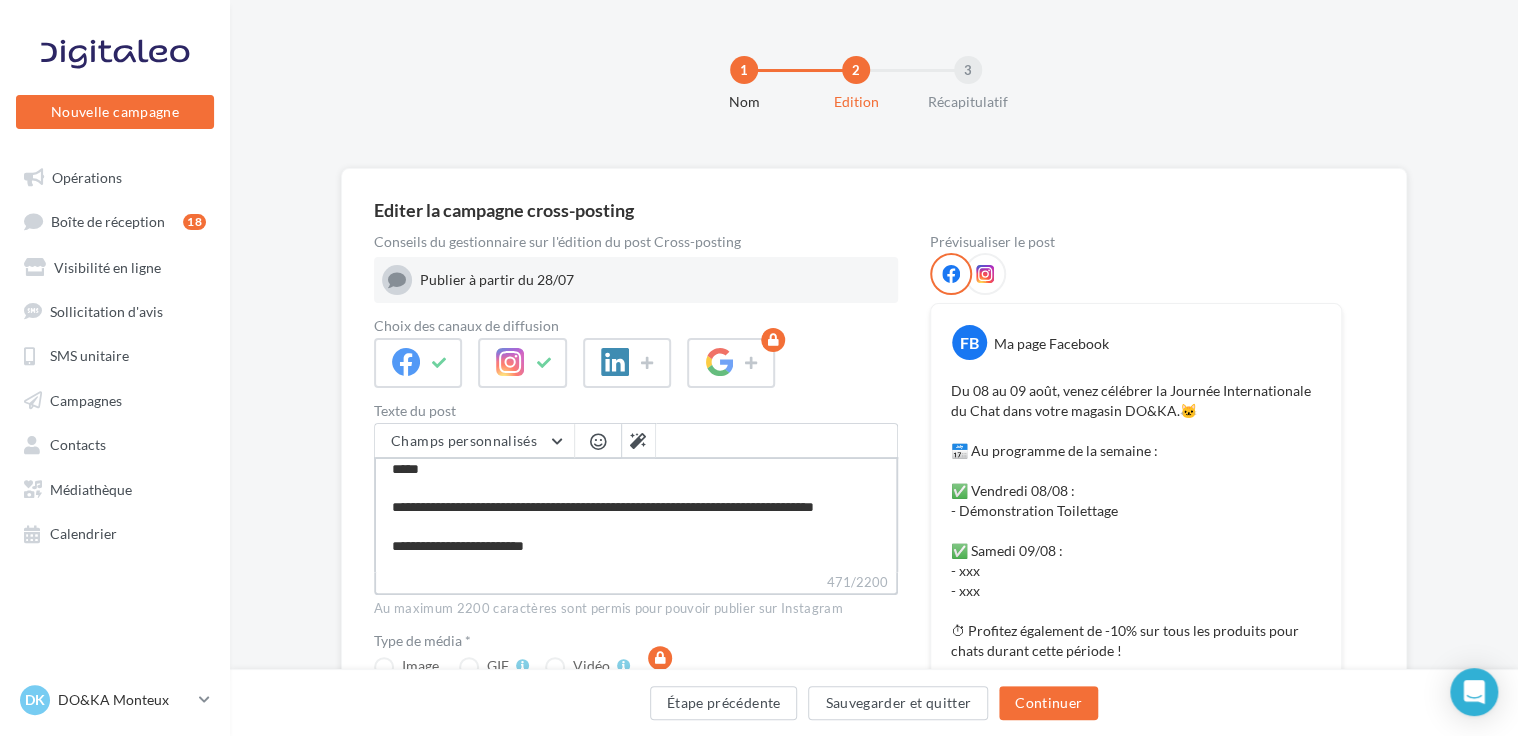 type on "**********" 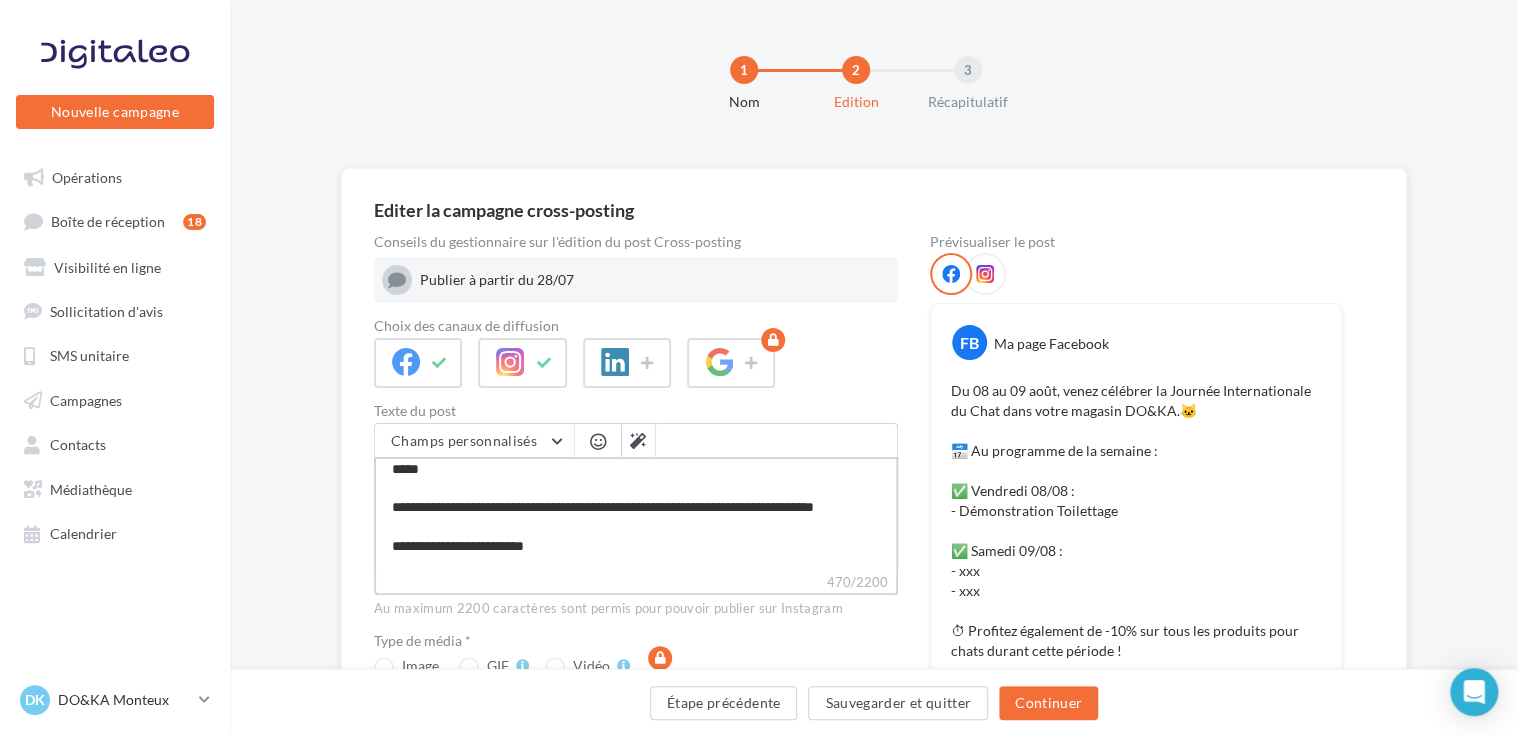 type on "**********" 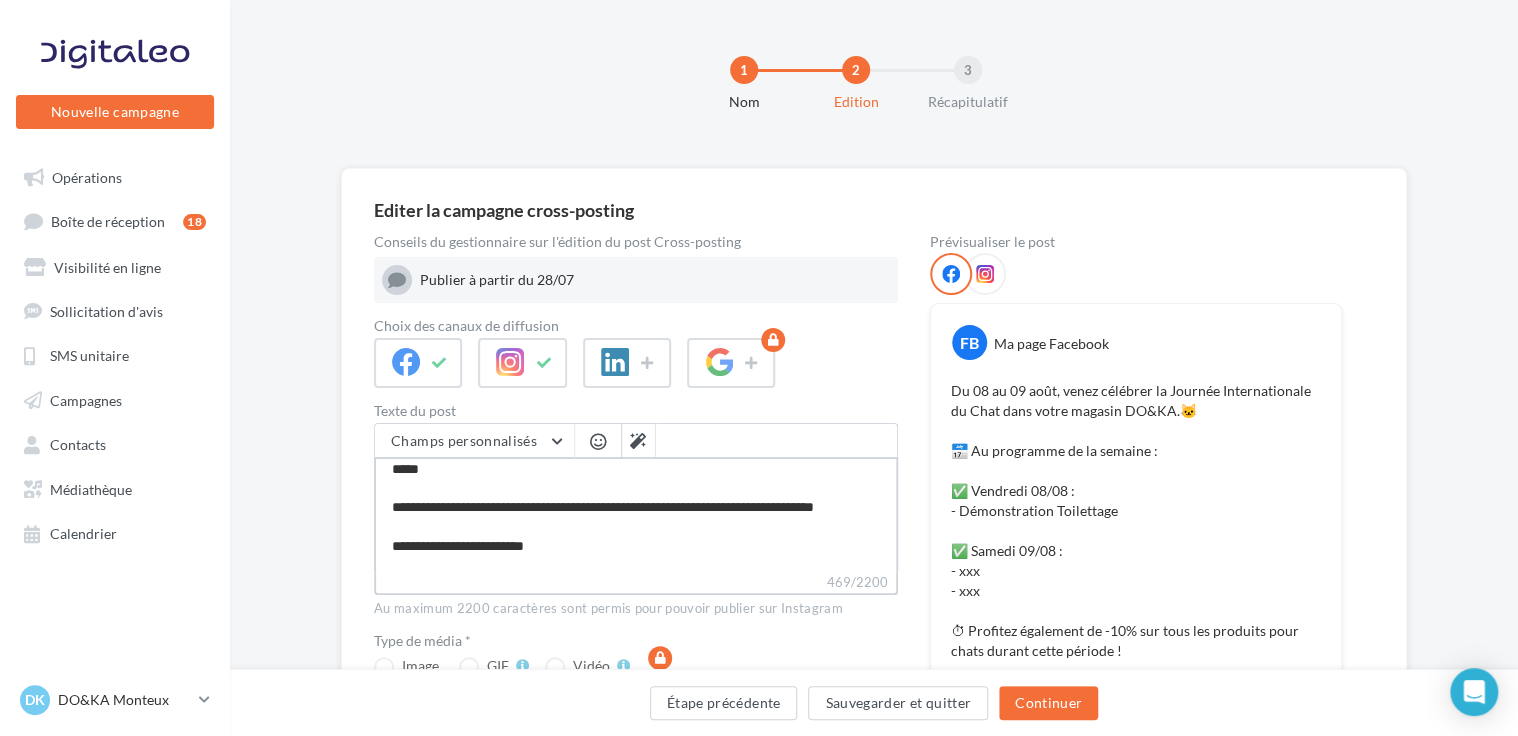 type on "**********" 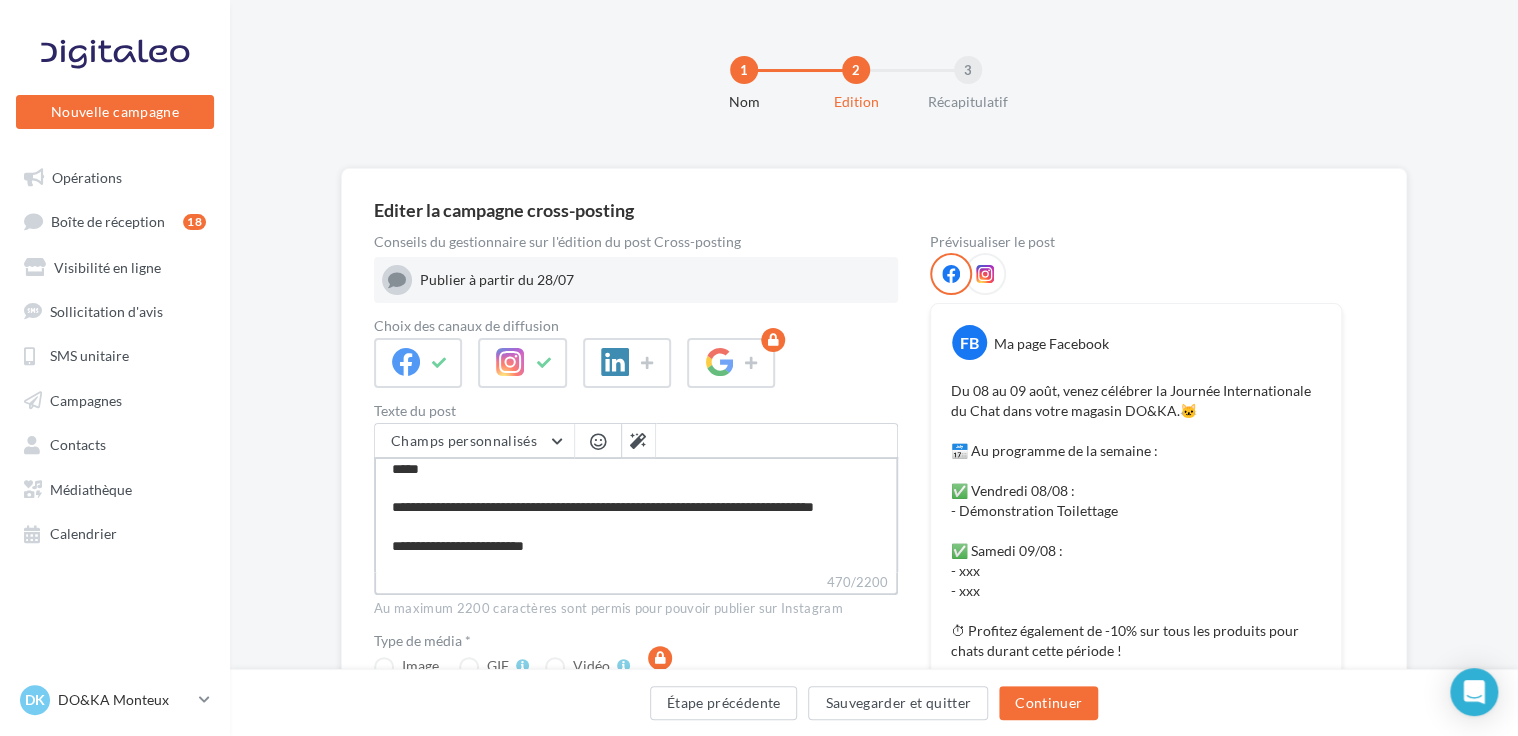 type on "**********" 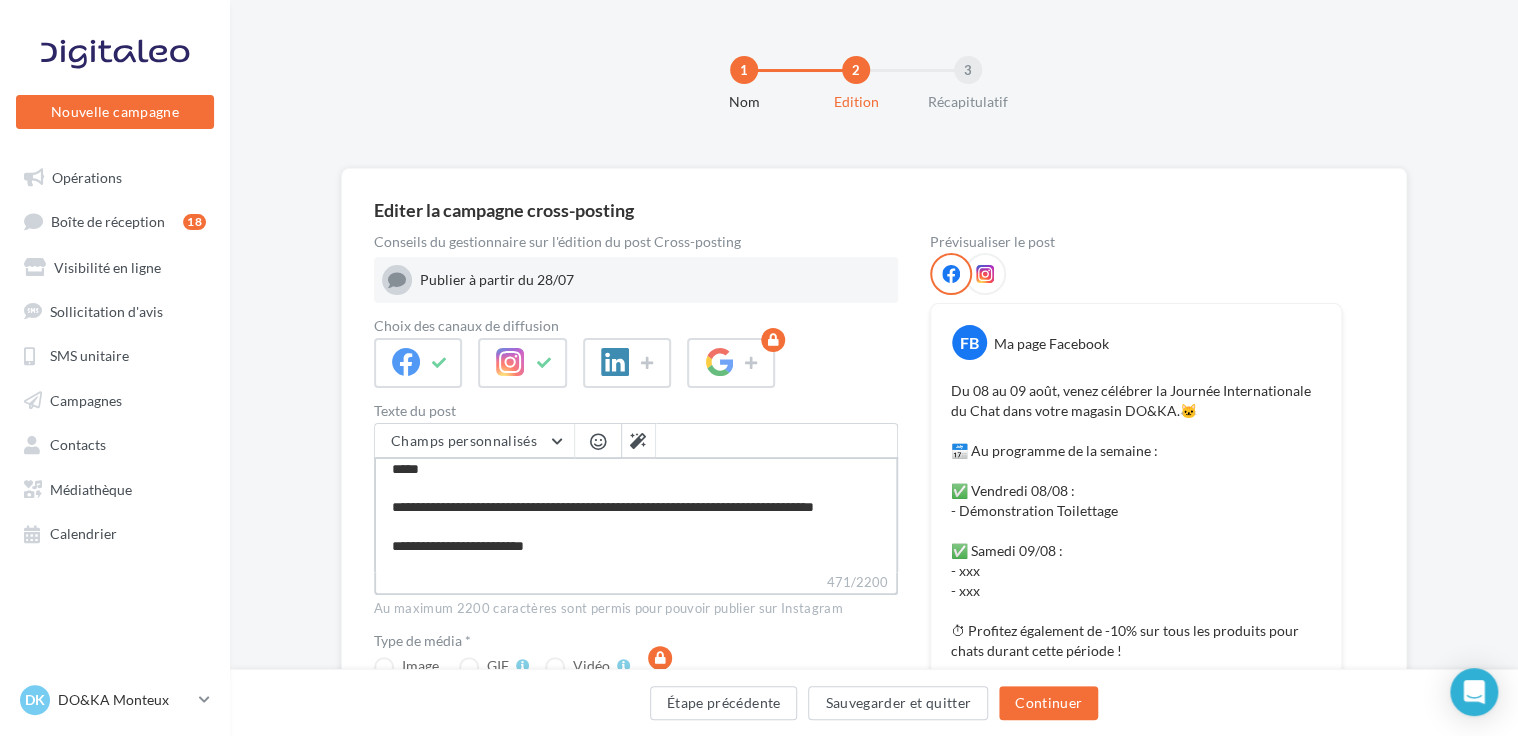 type on "**********" 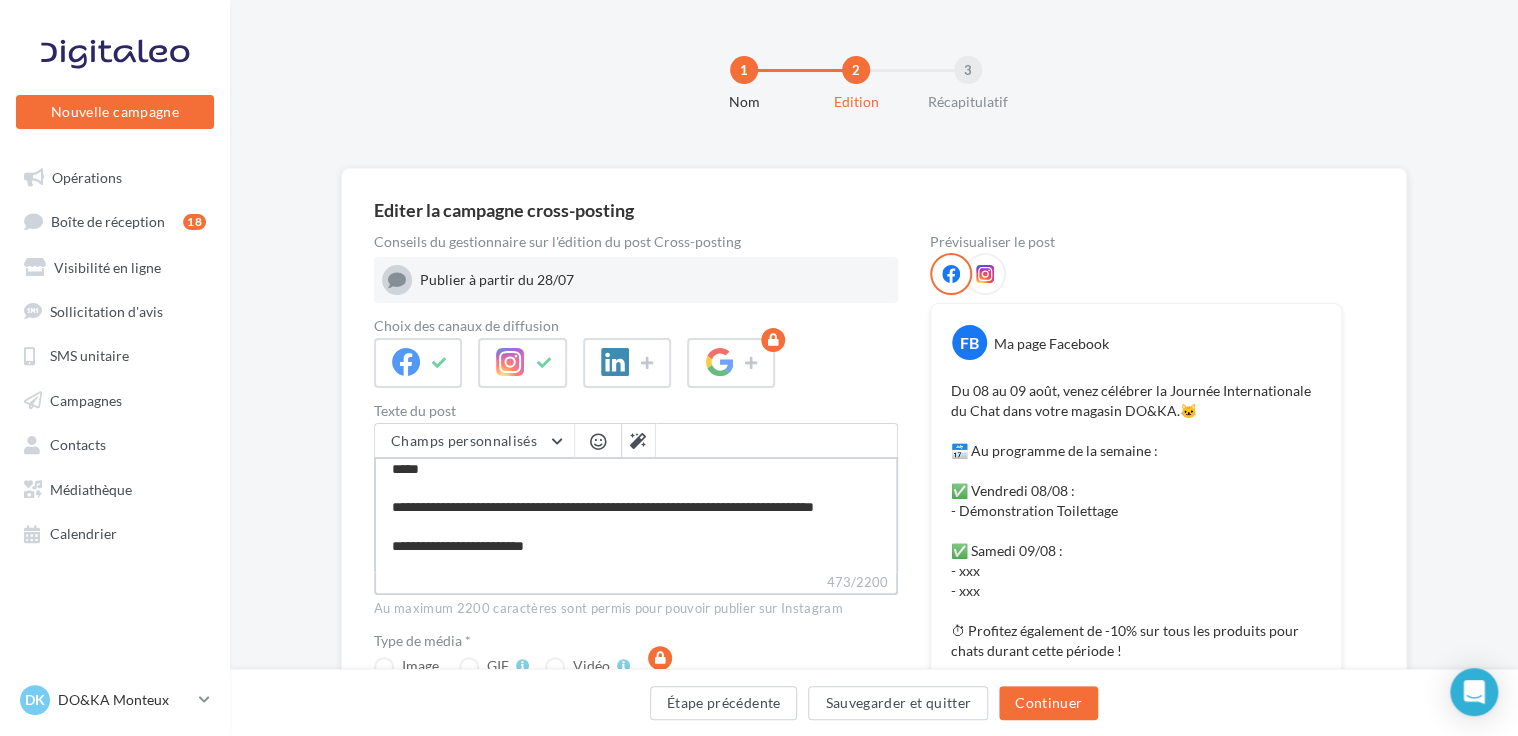 type on "**********" 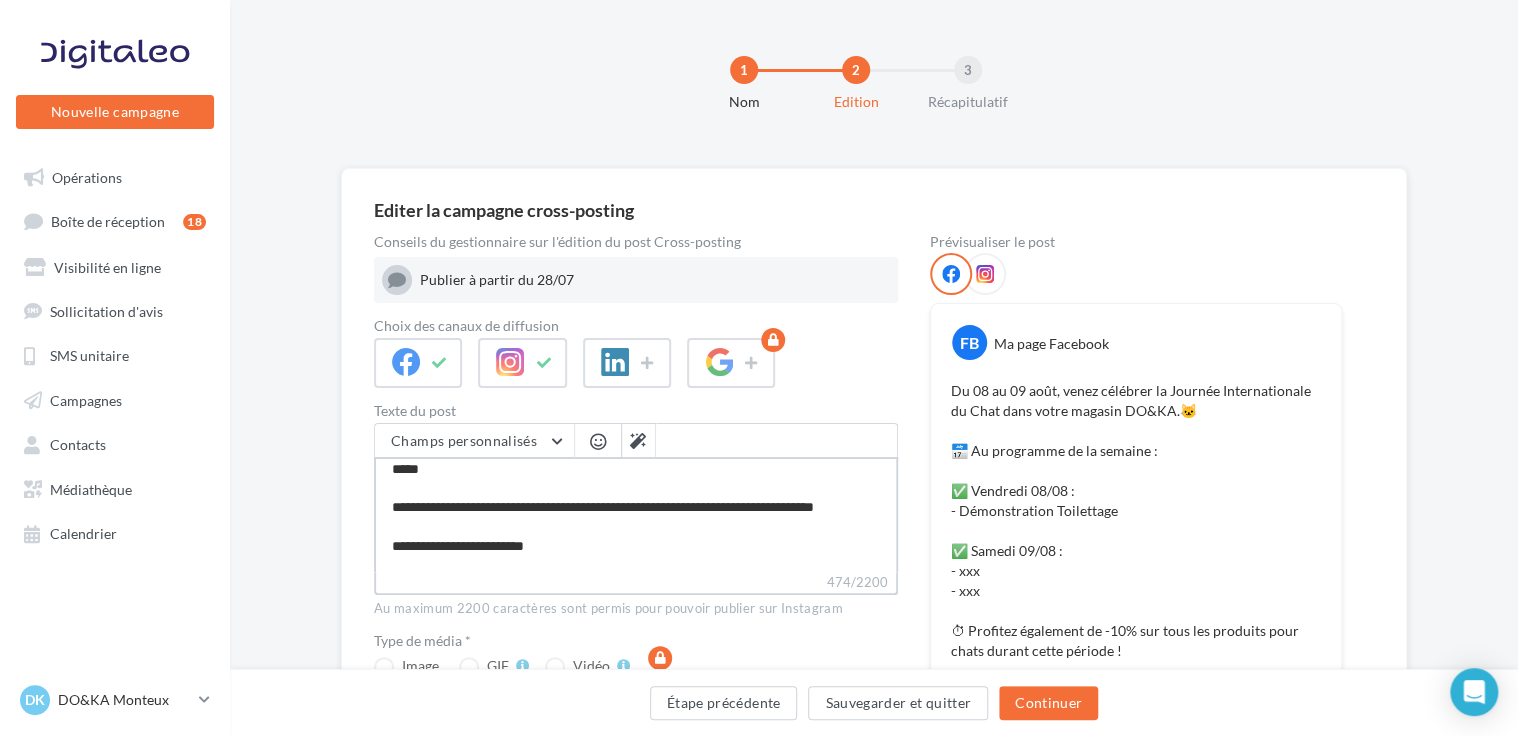 type on "**********" 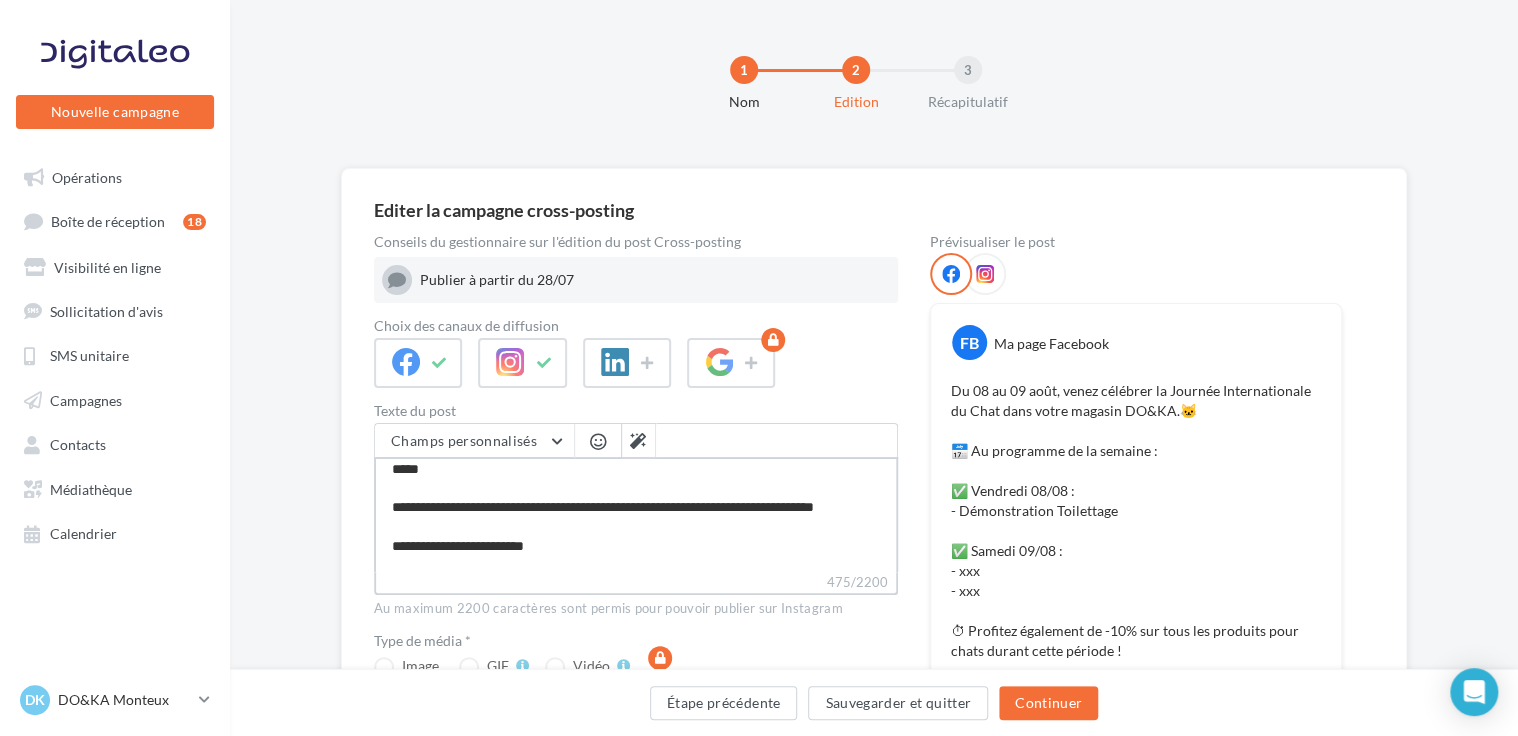 type on "**********" 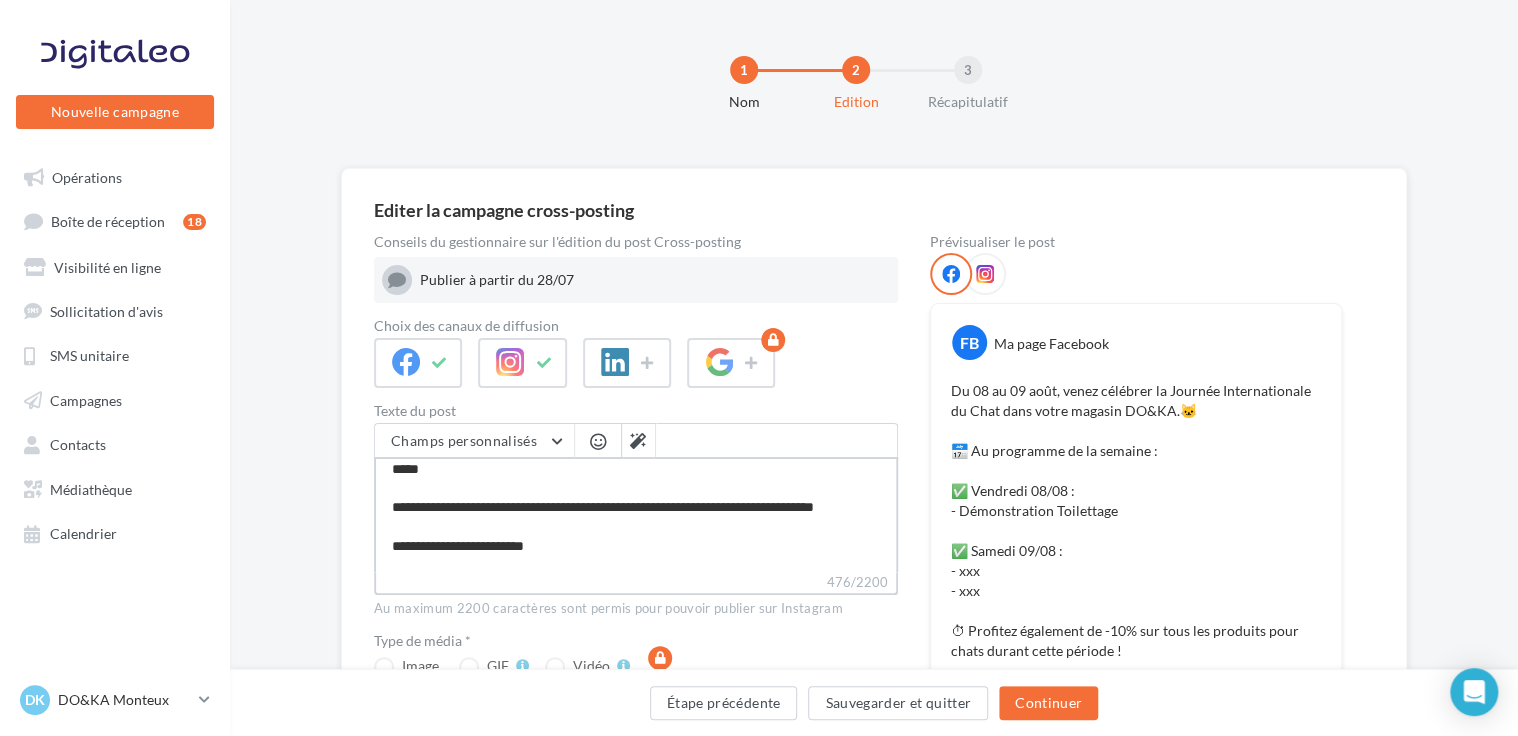 type on "**********" 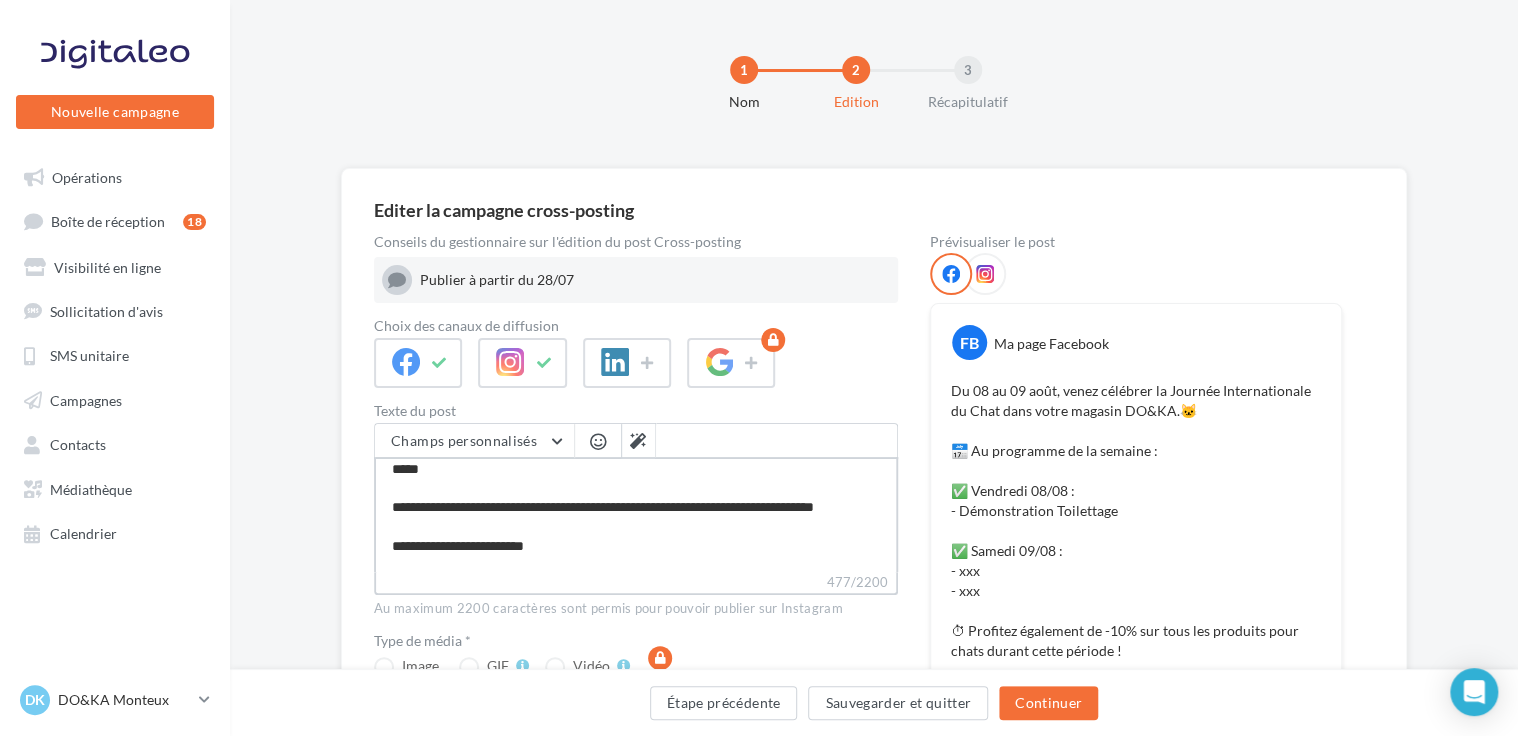 type on "**********" 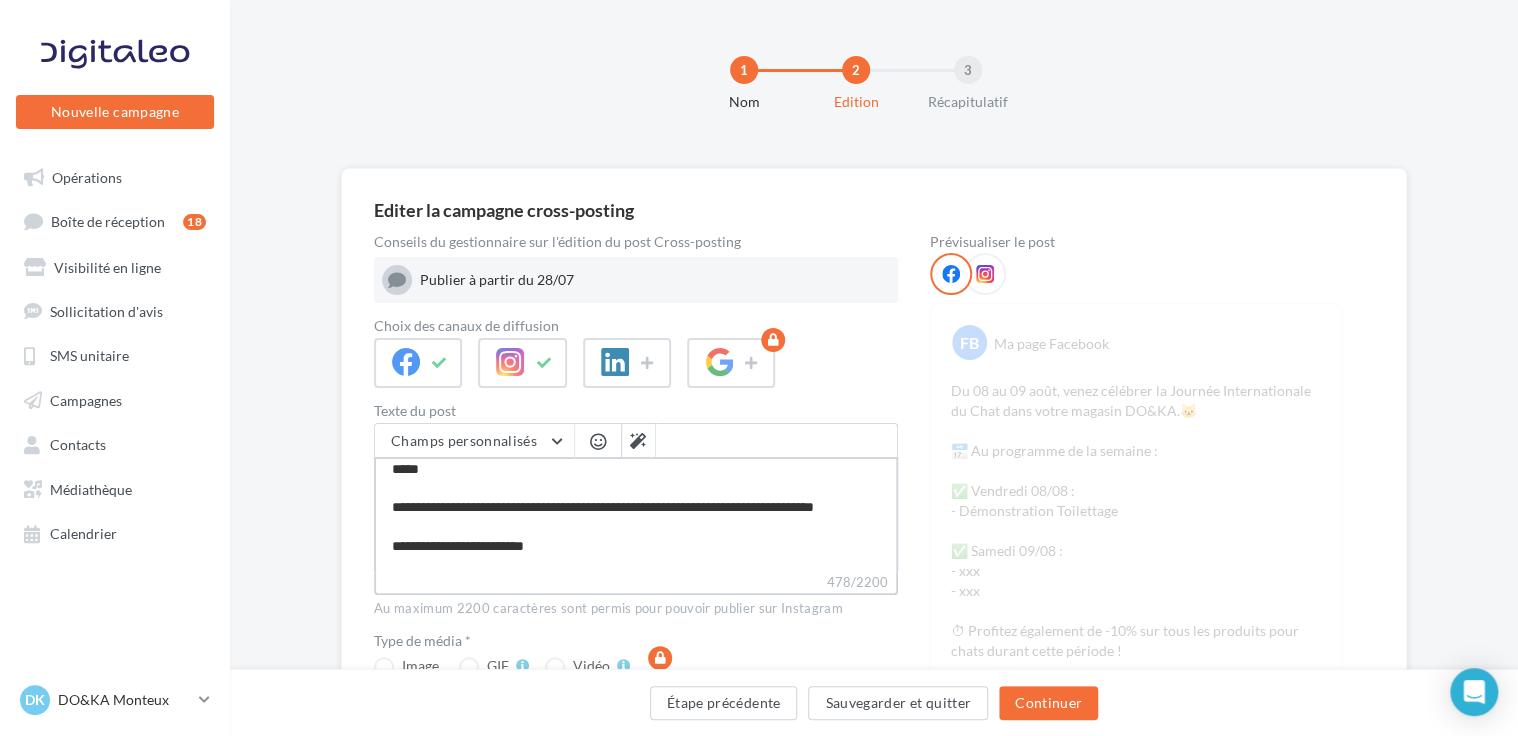 type on "**********" 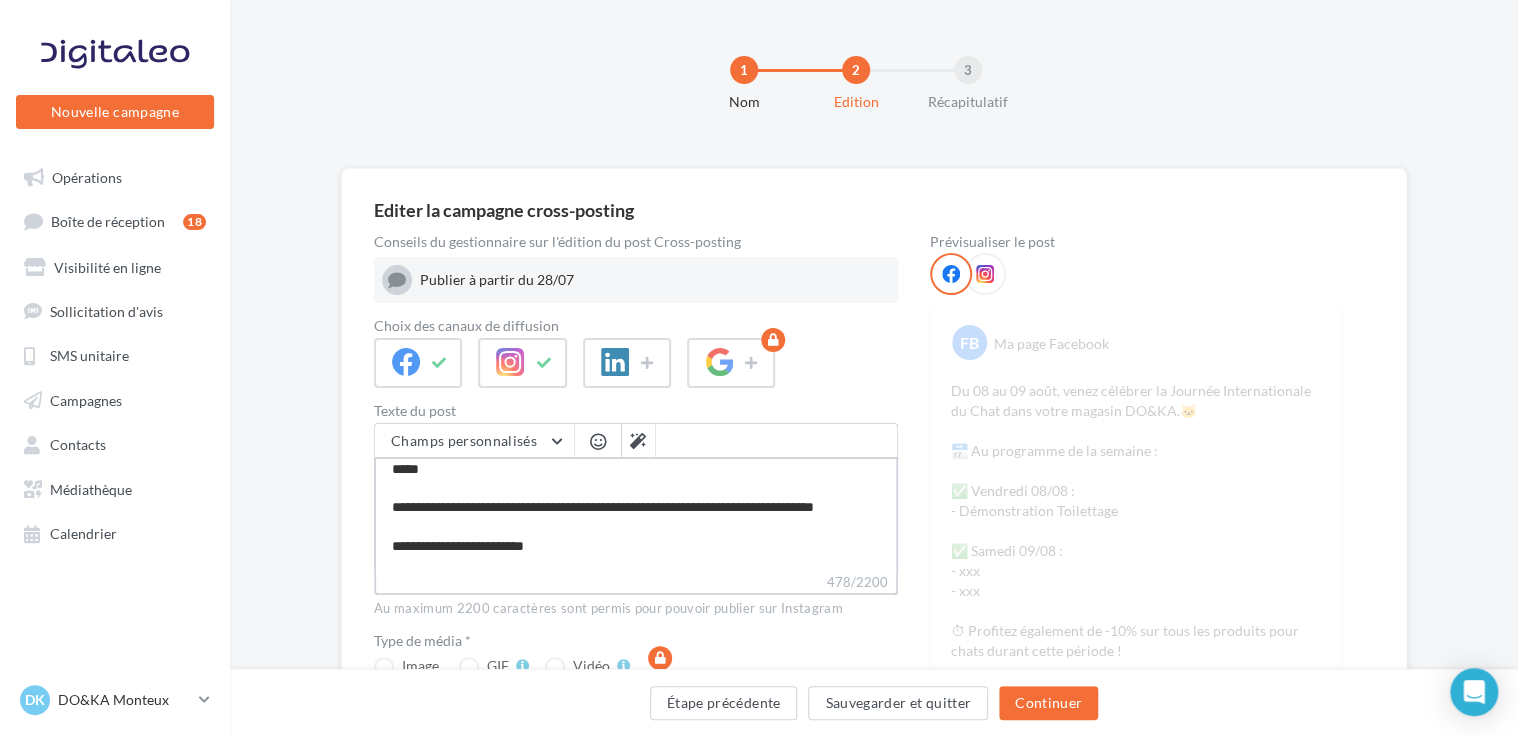 type on "**********" 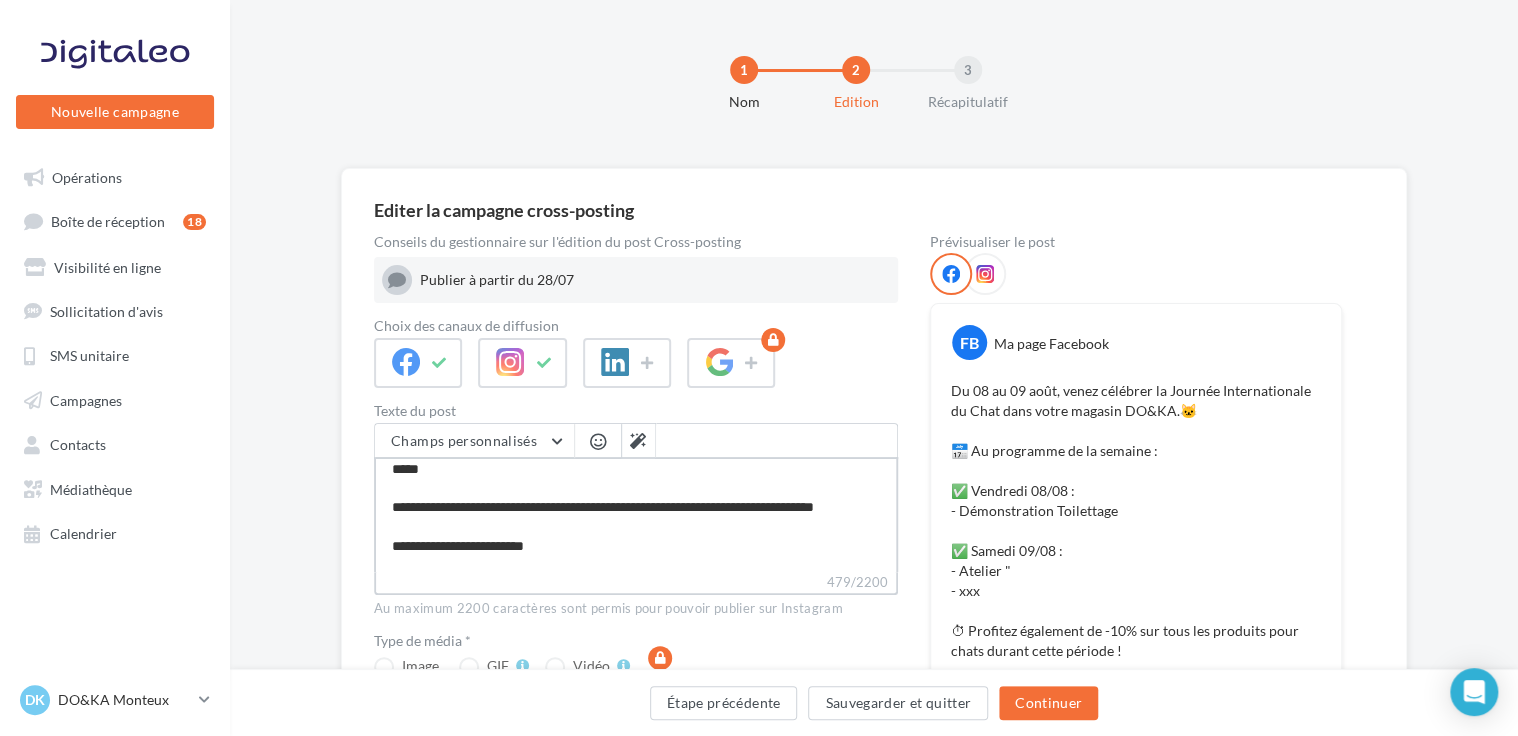 type on "**********" 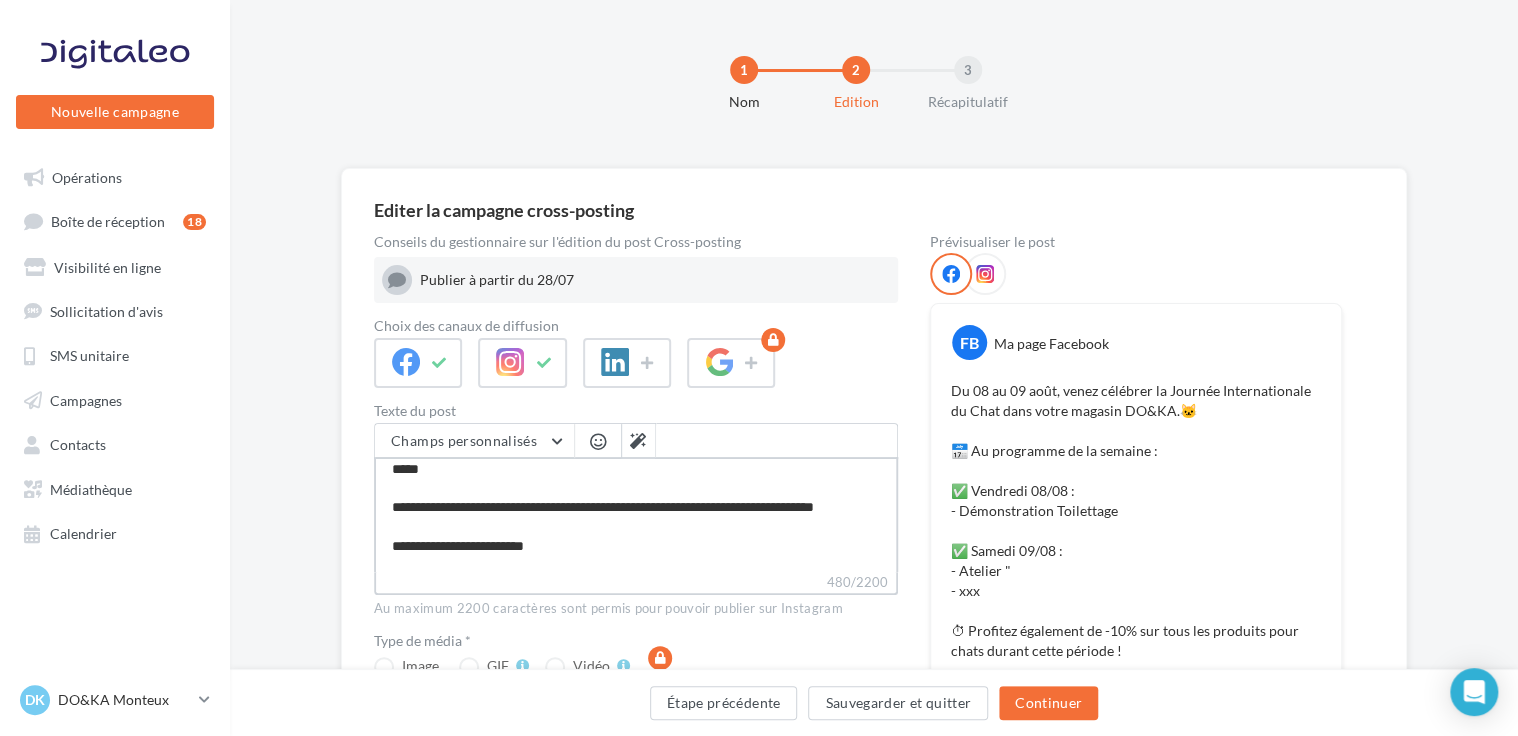 type on "**********" 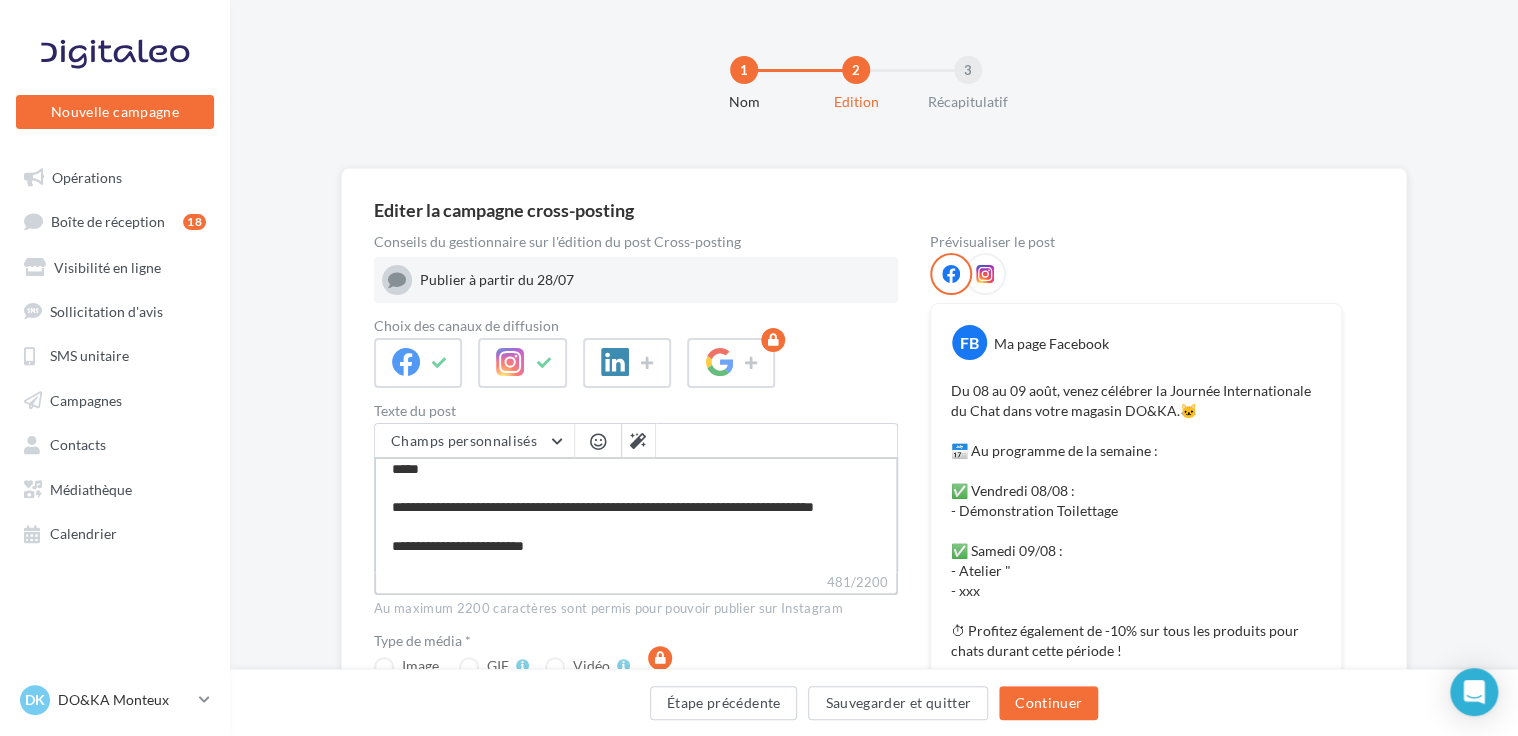 type on "**********" 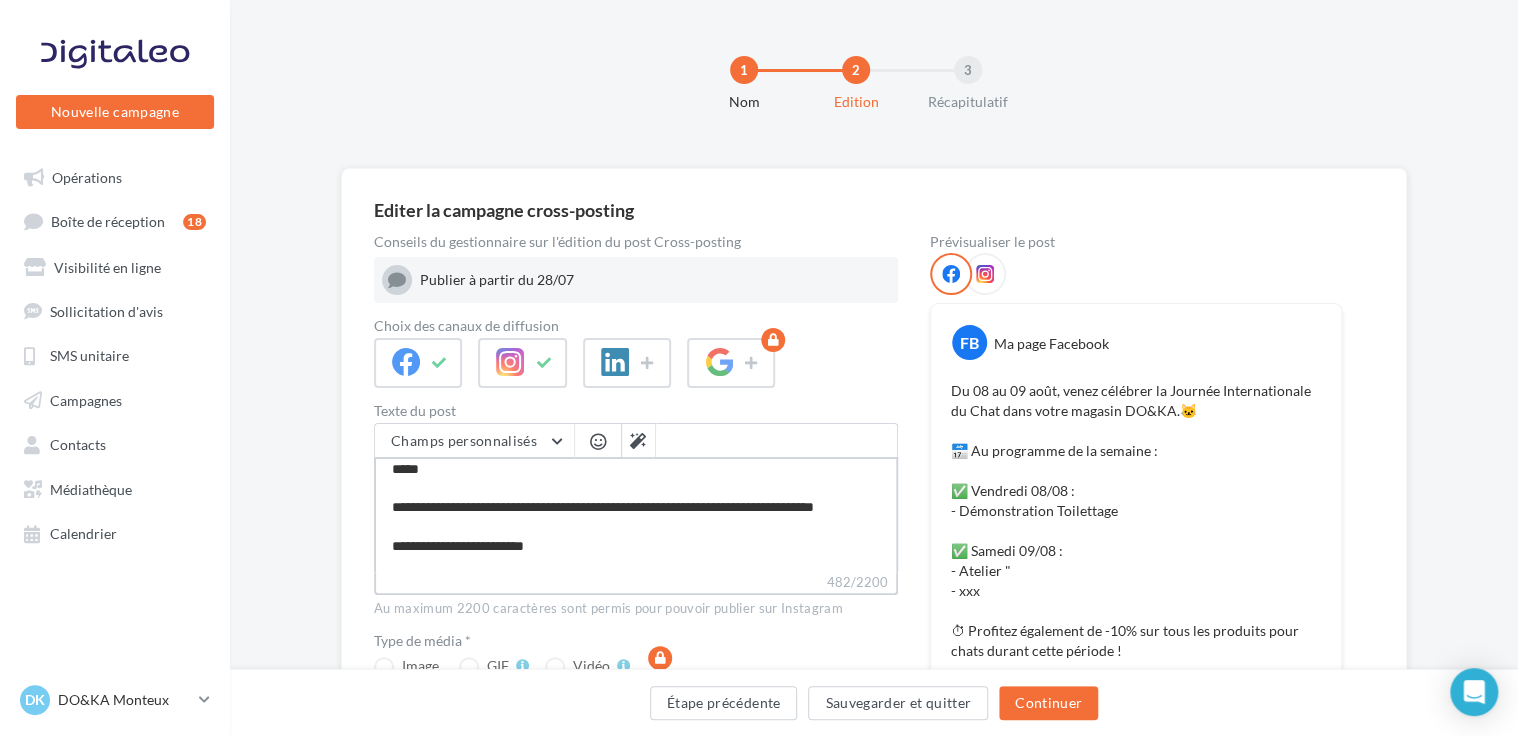 type on "**********" 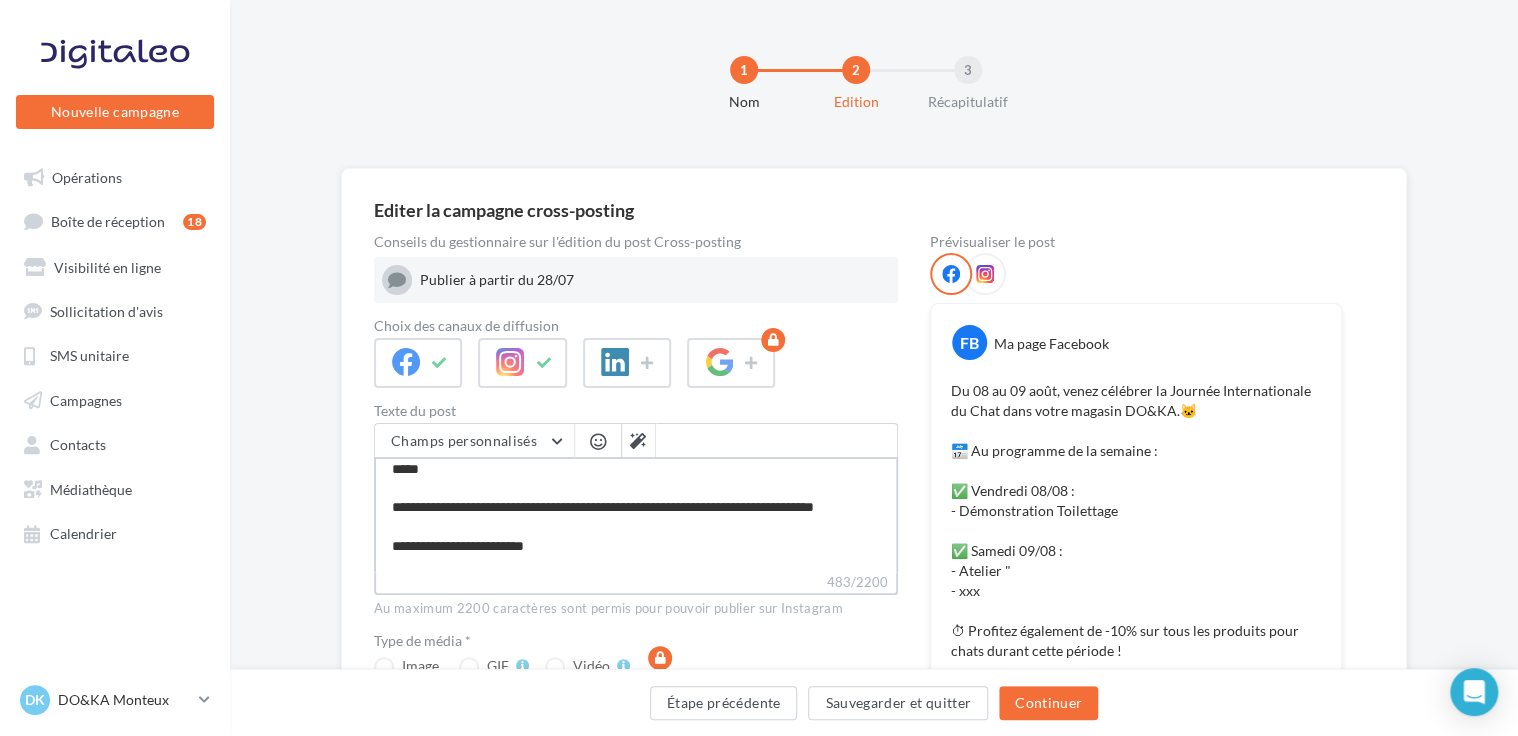 type on "**********" 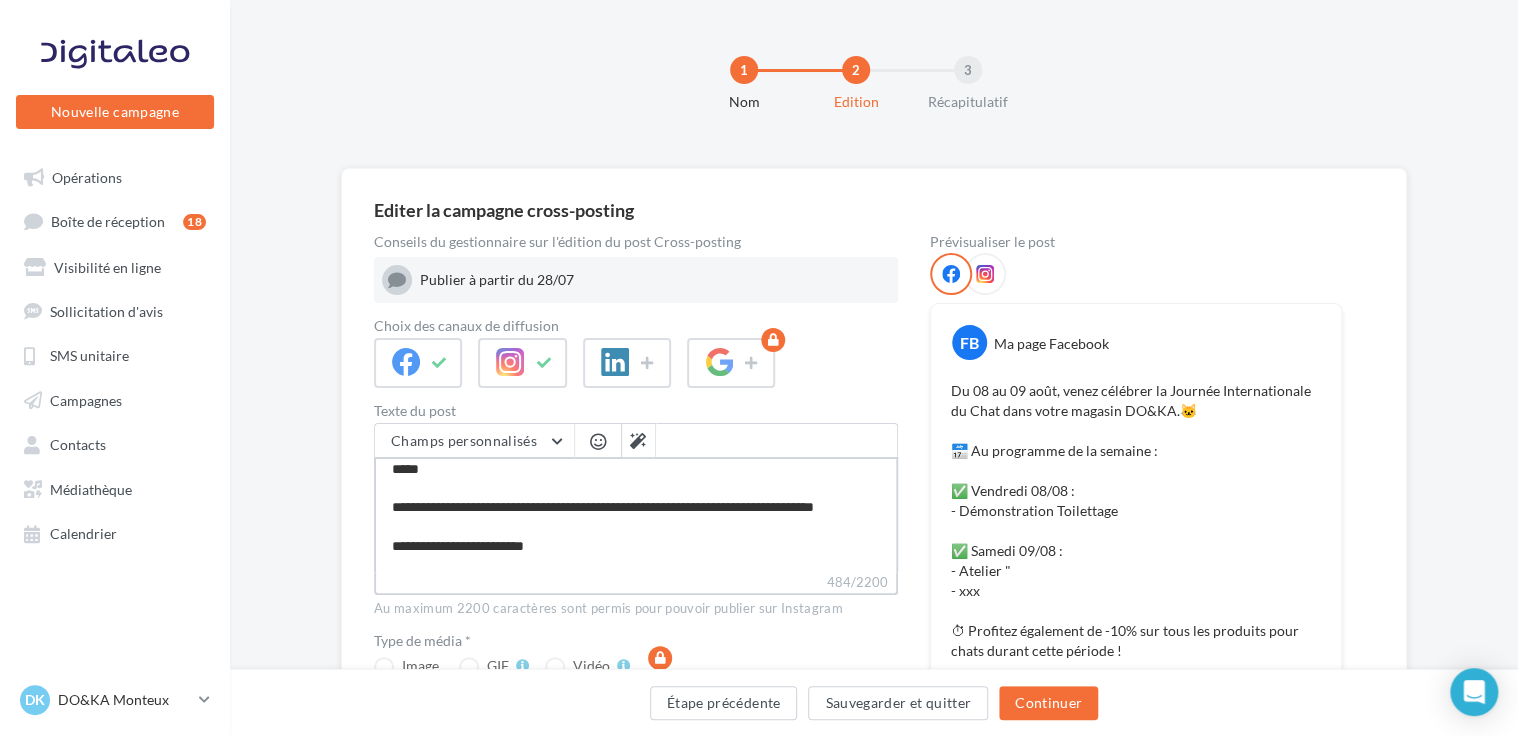 type on "**********" 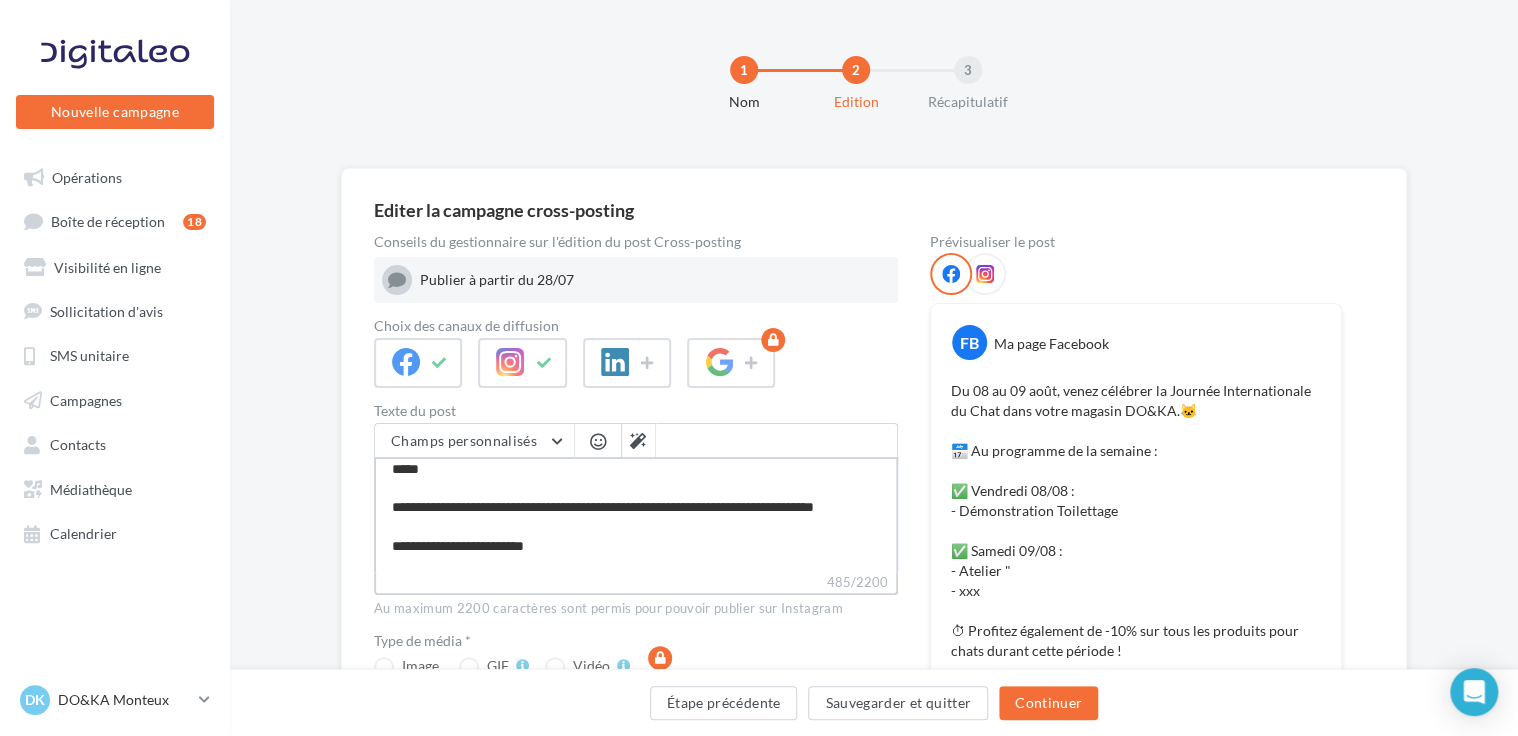 type on "**********" 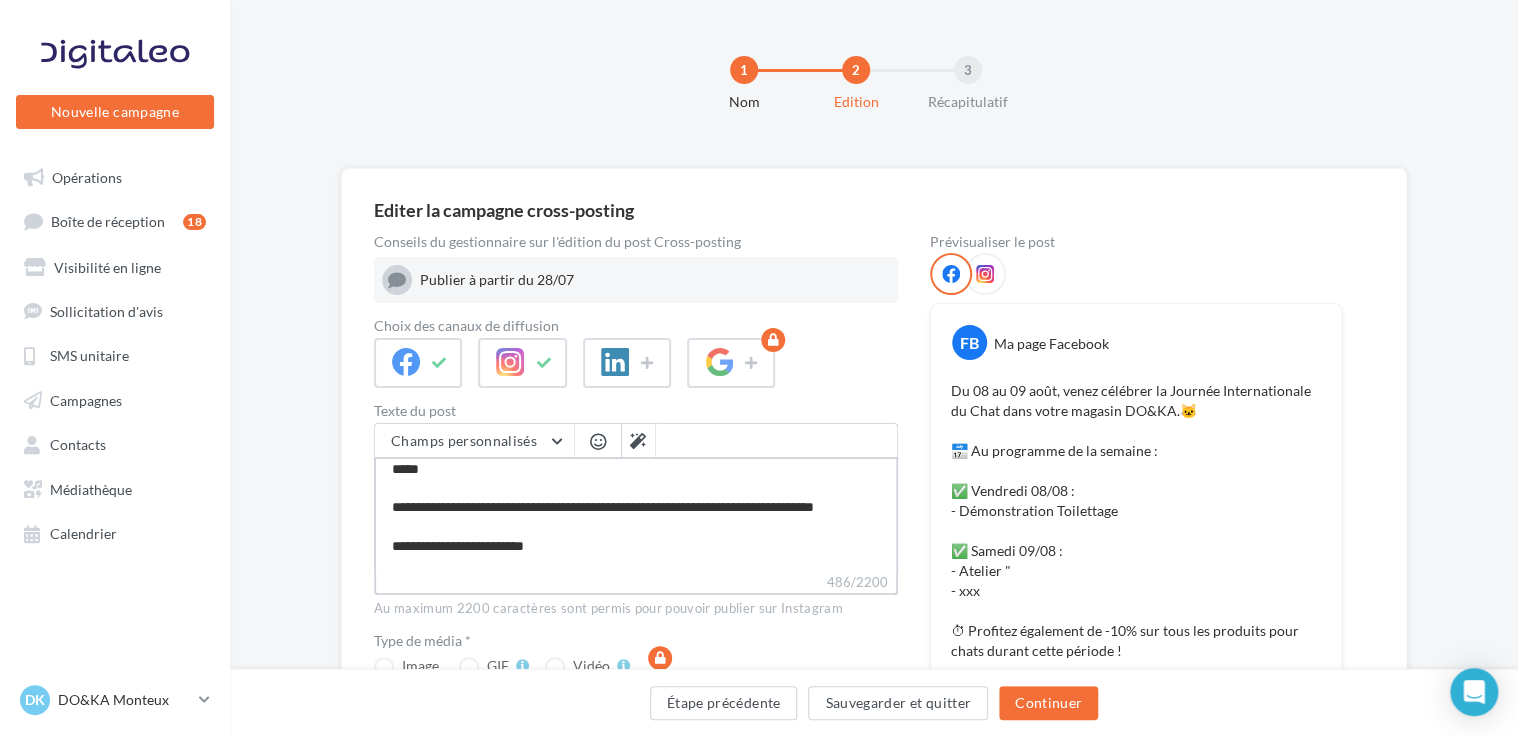type on "**********" 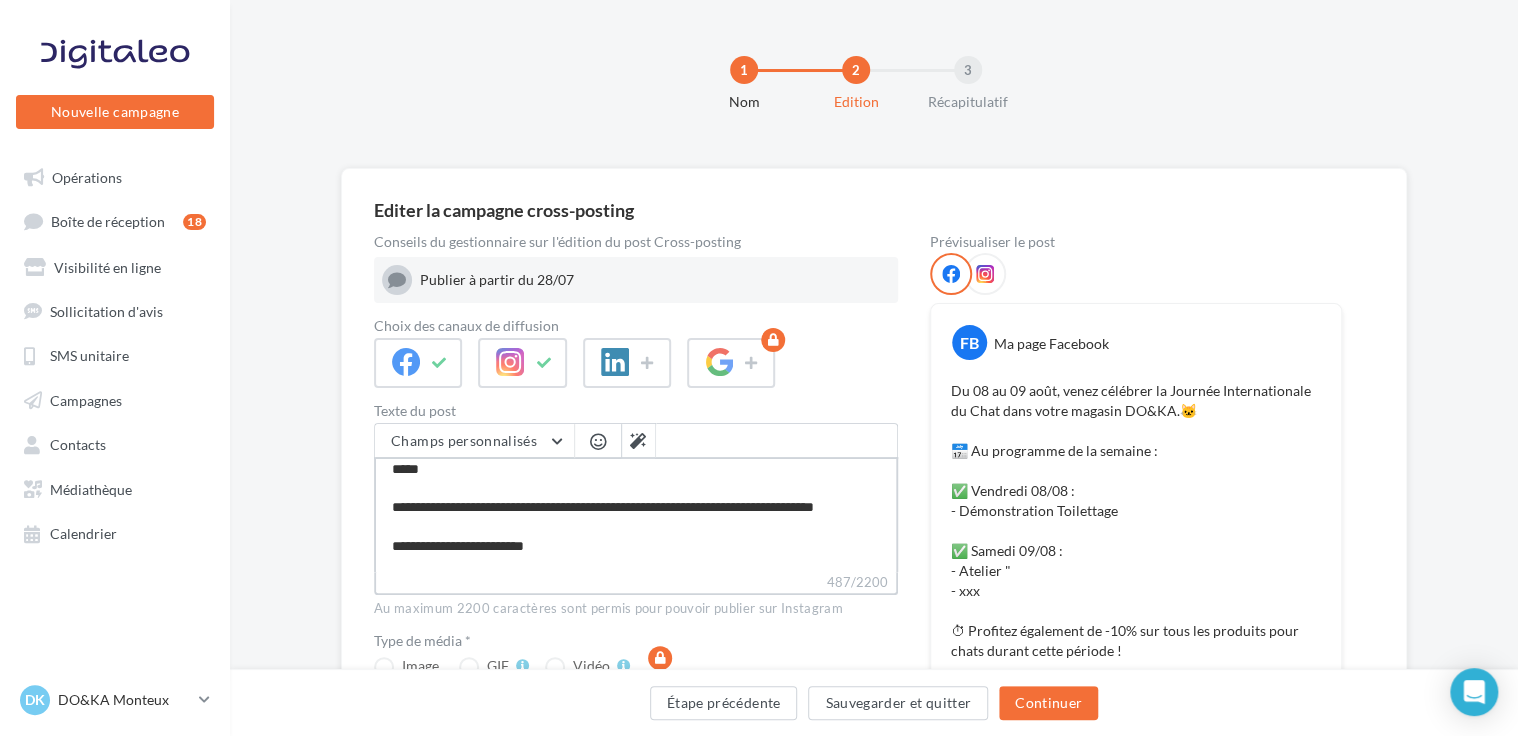type on "**********" 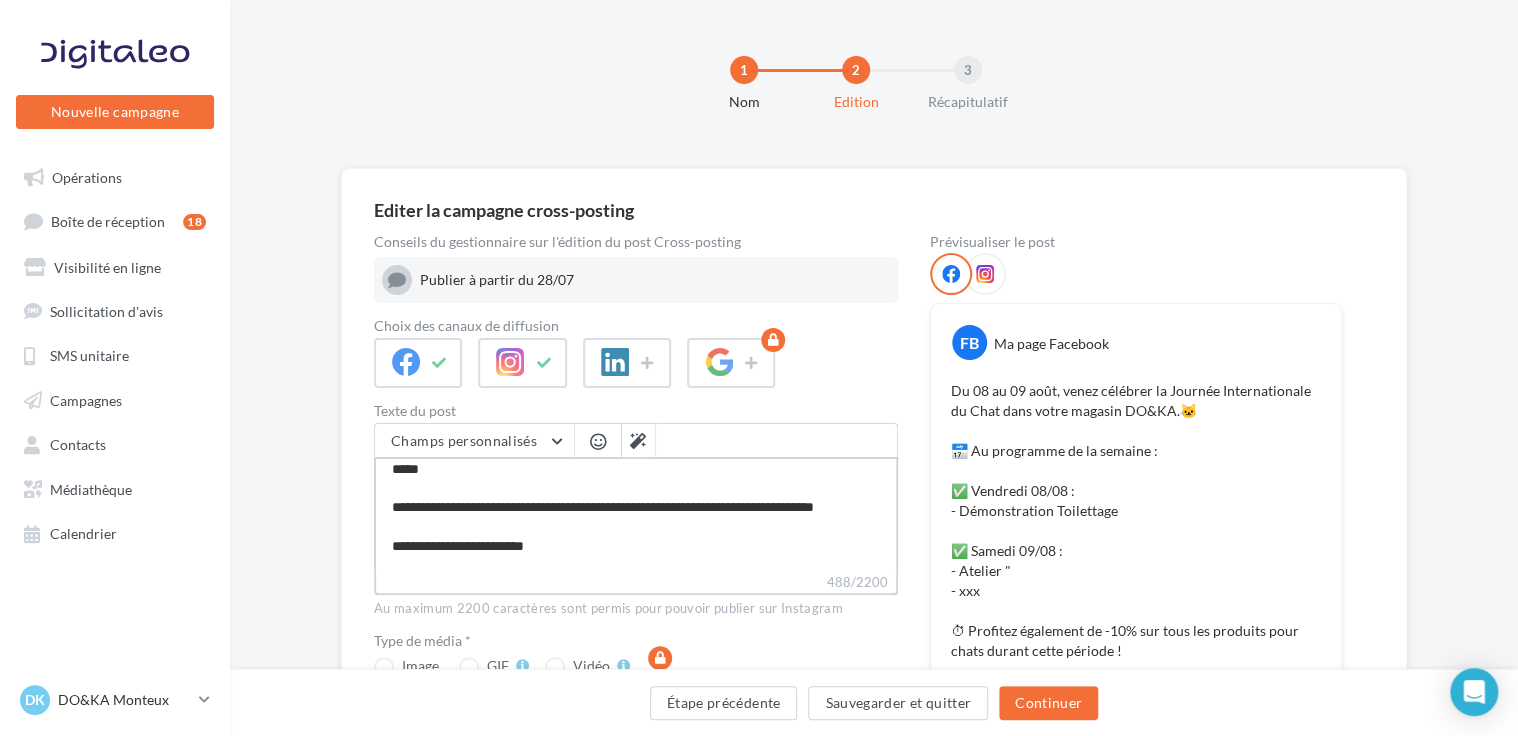 type on "**********" 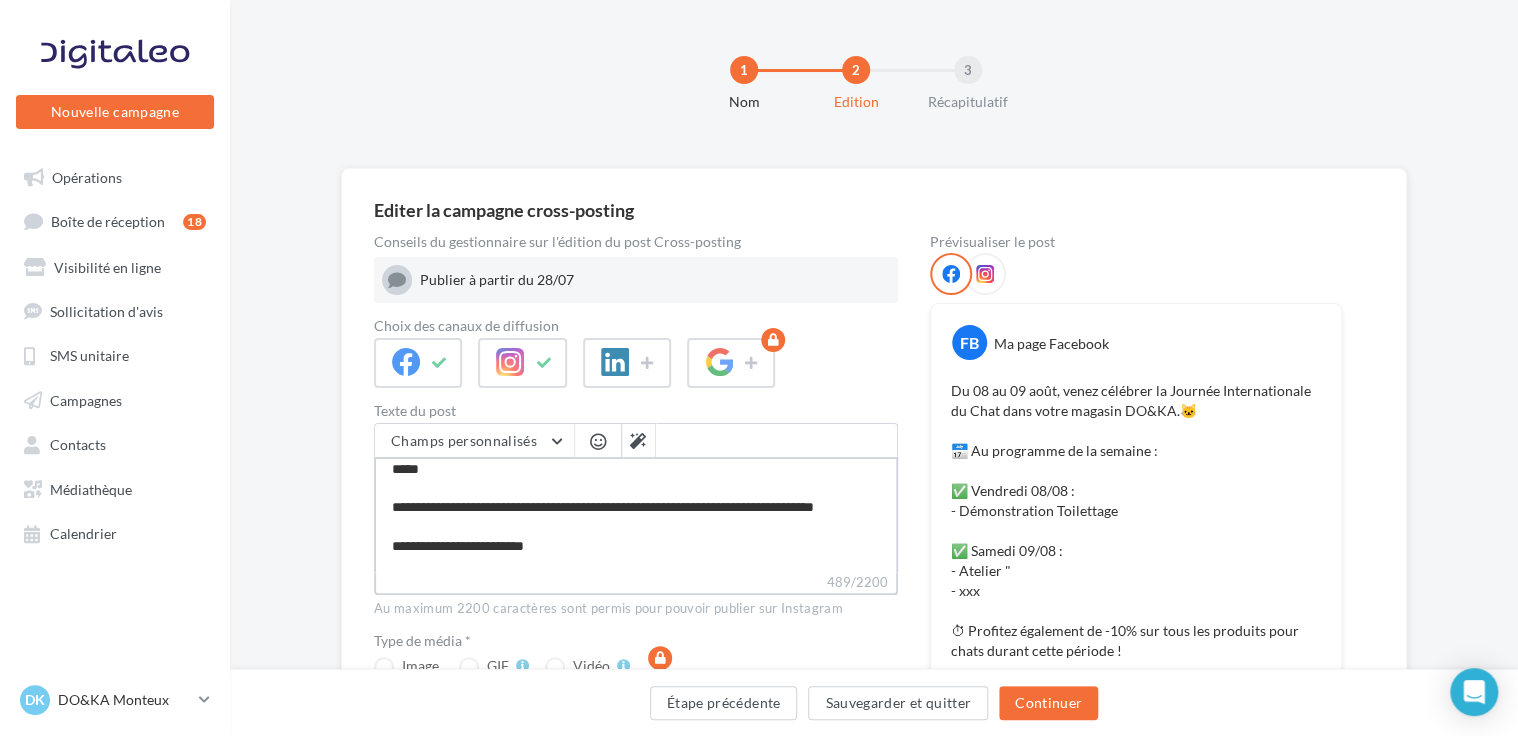 type on "**********" 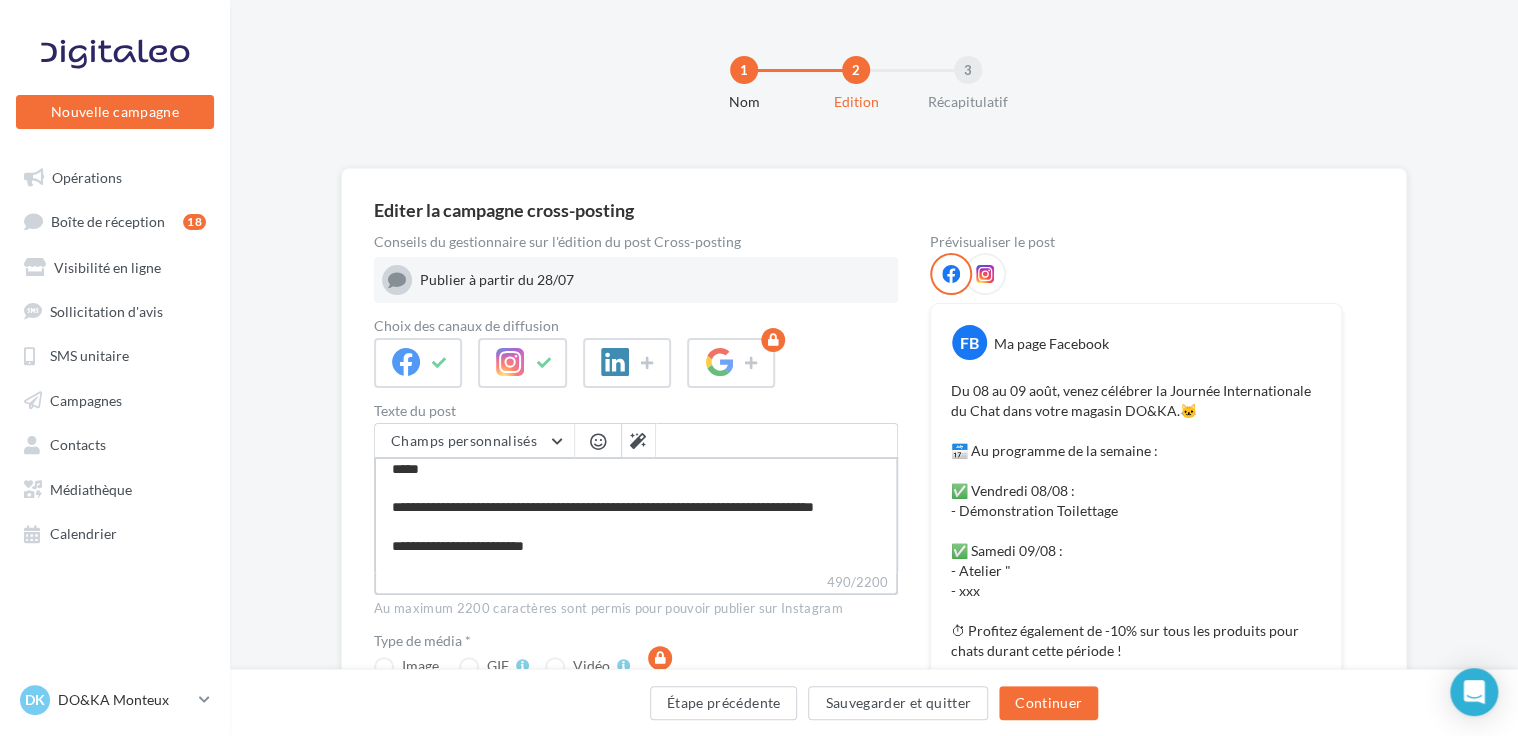 type on "**********" 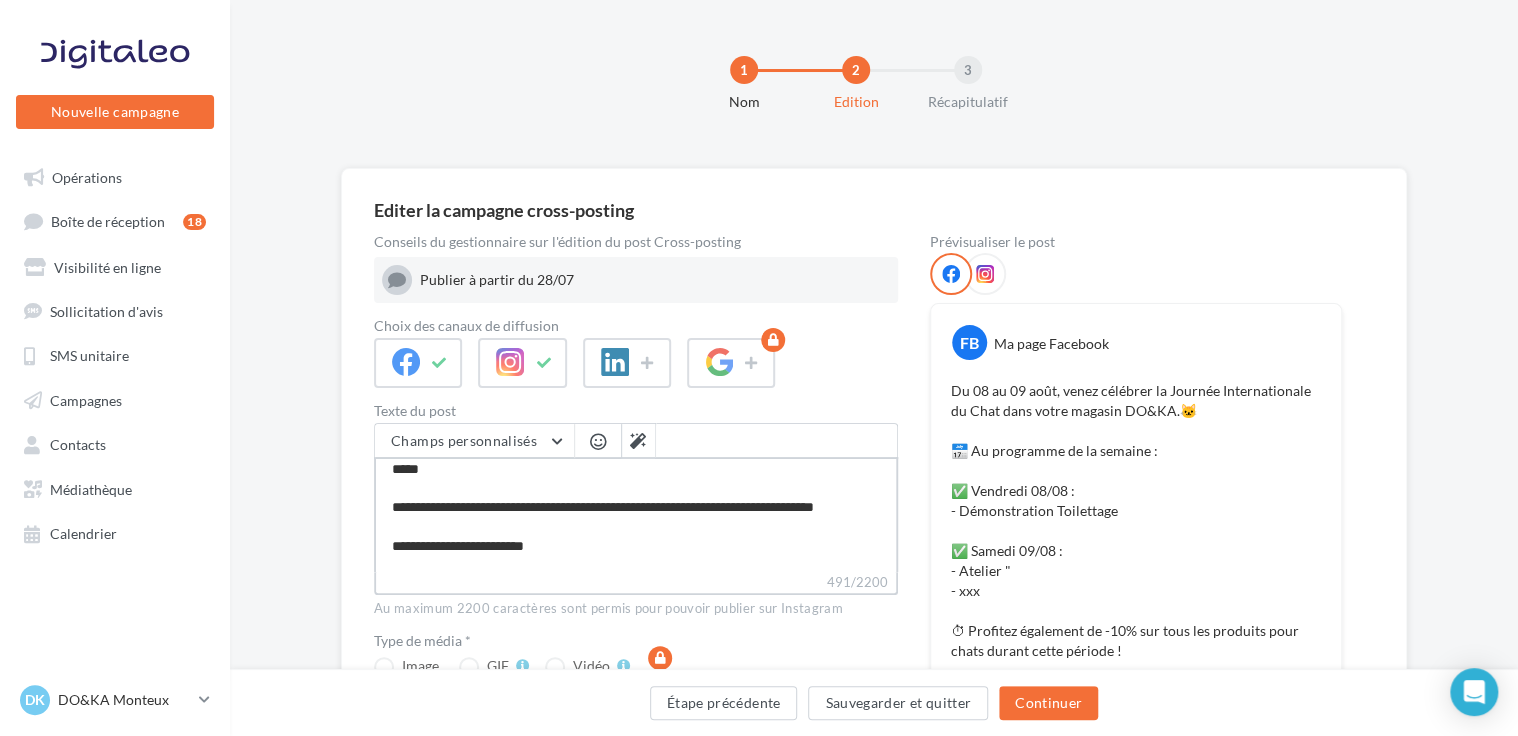 type on "**********" 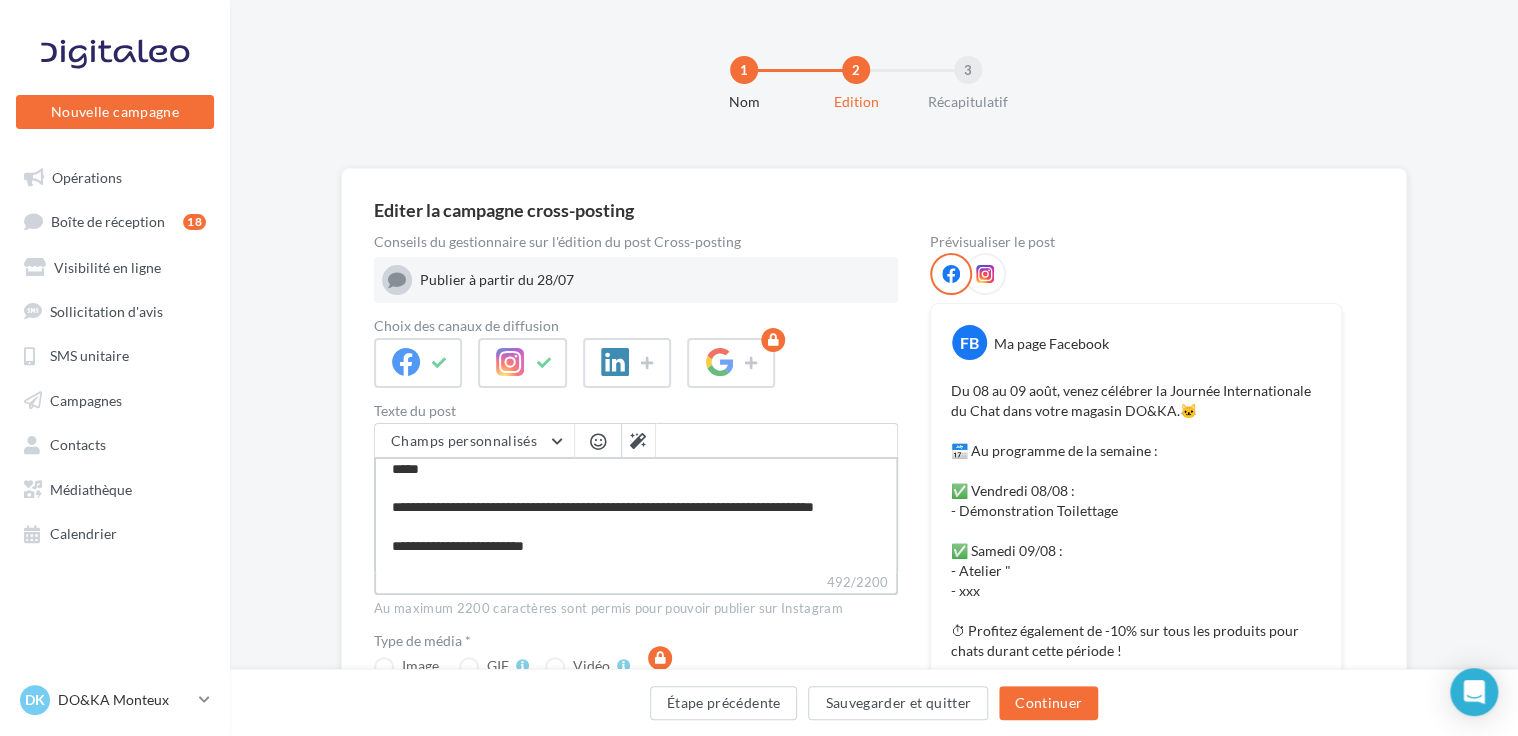 type on "**********" 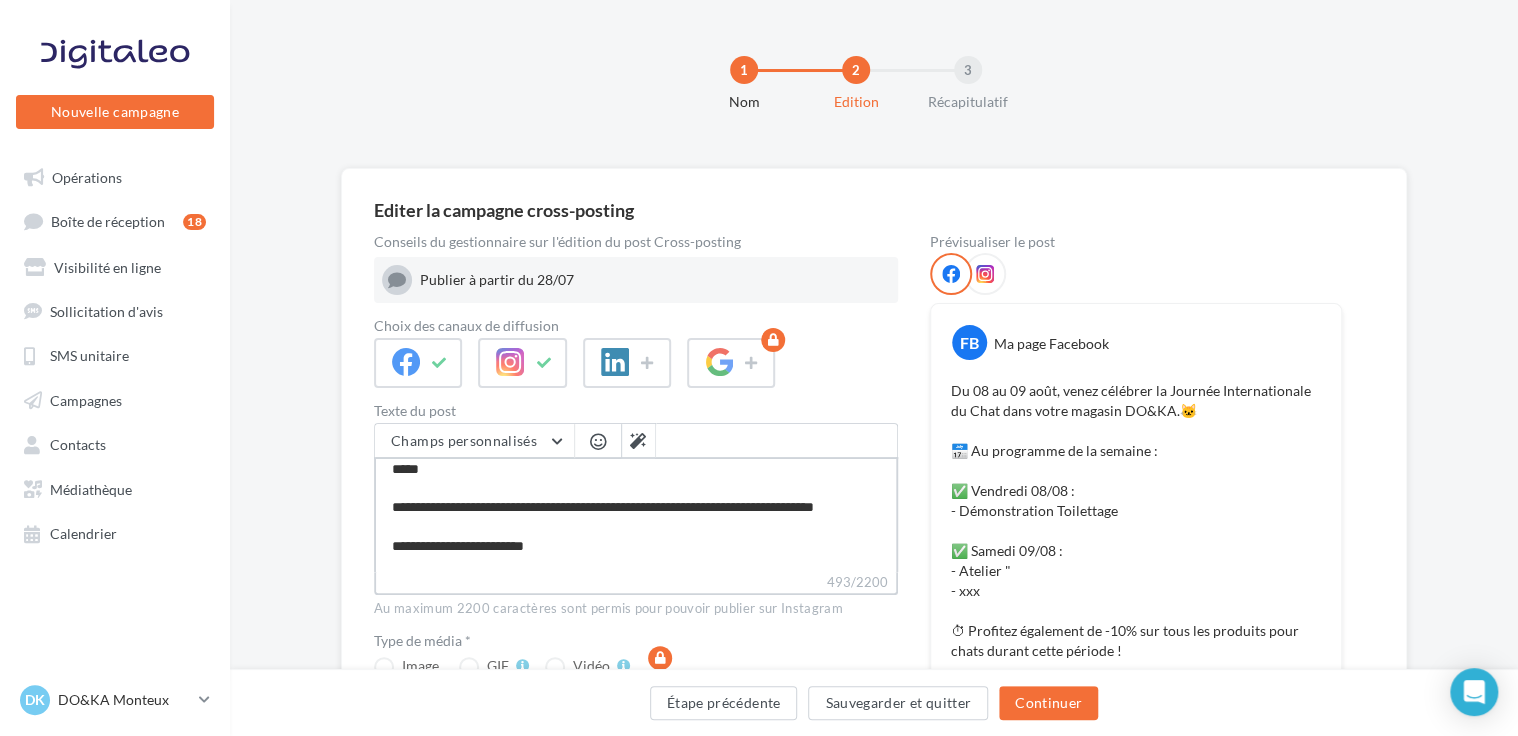 type on "**********" 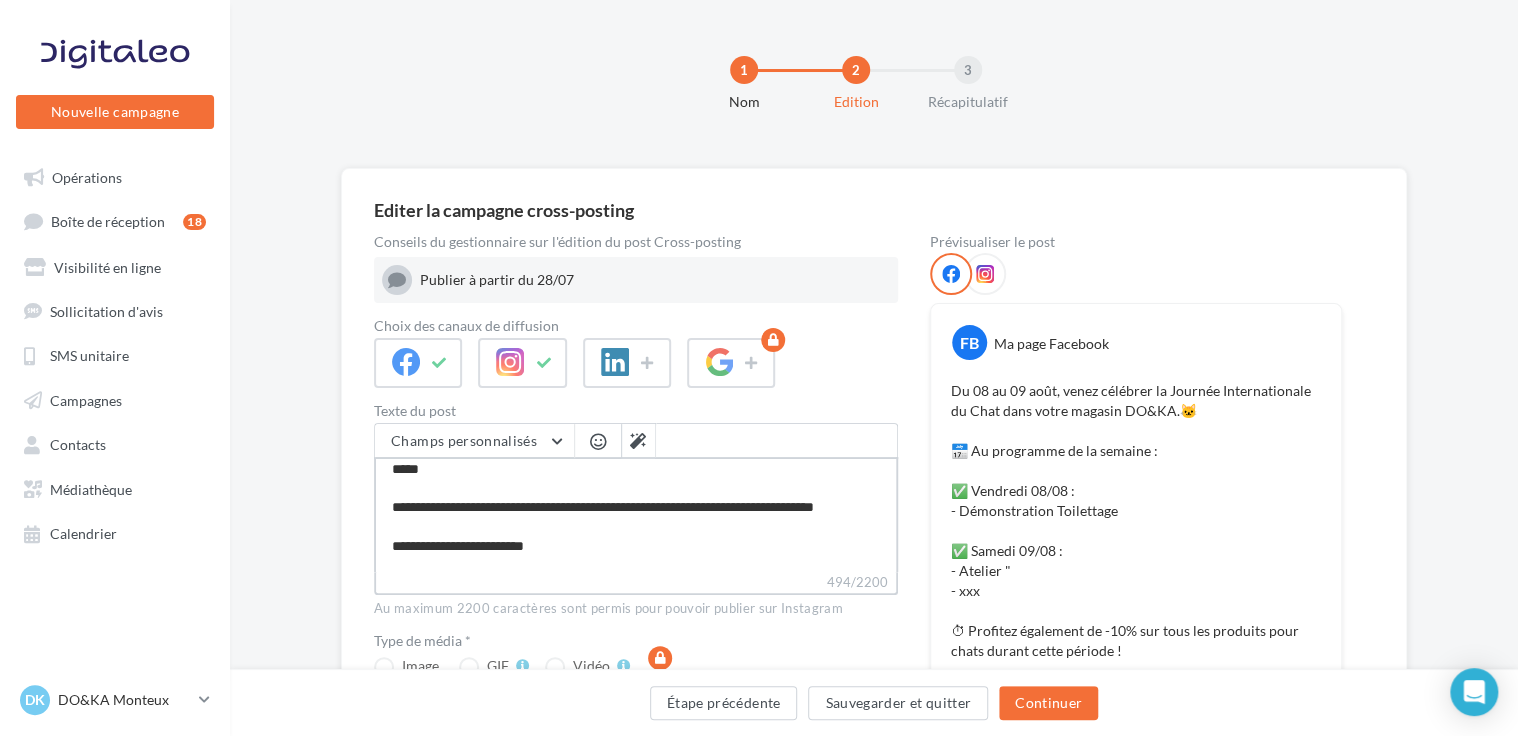 type on "**********" 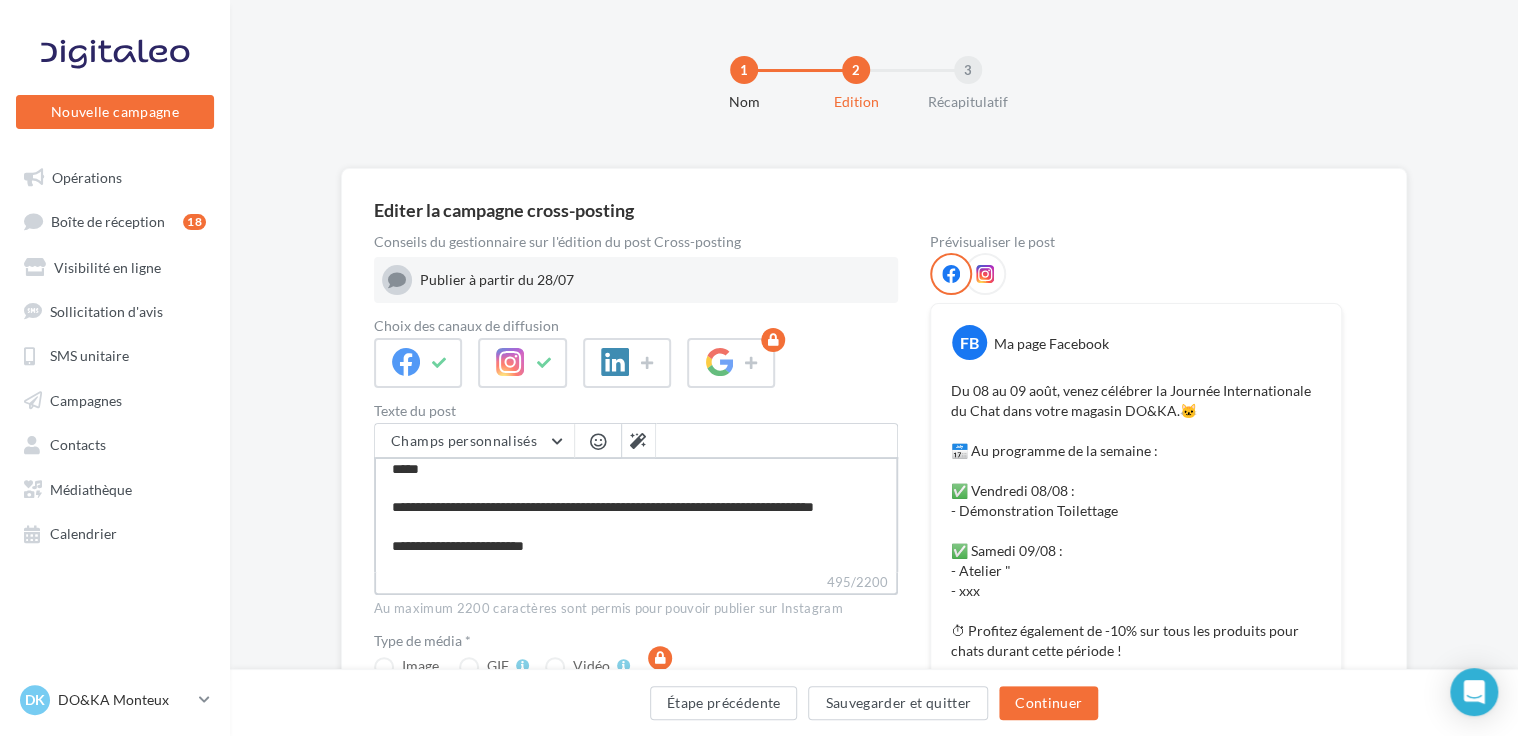 type on "**********" 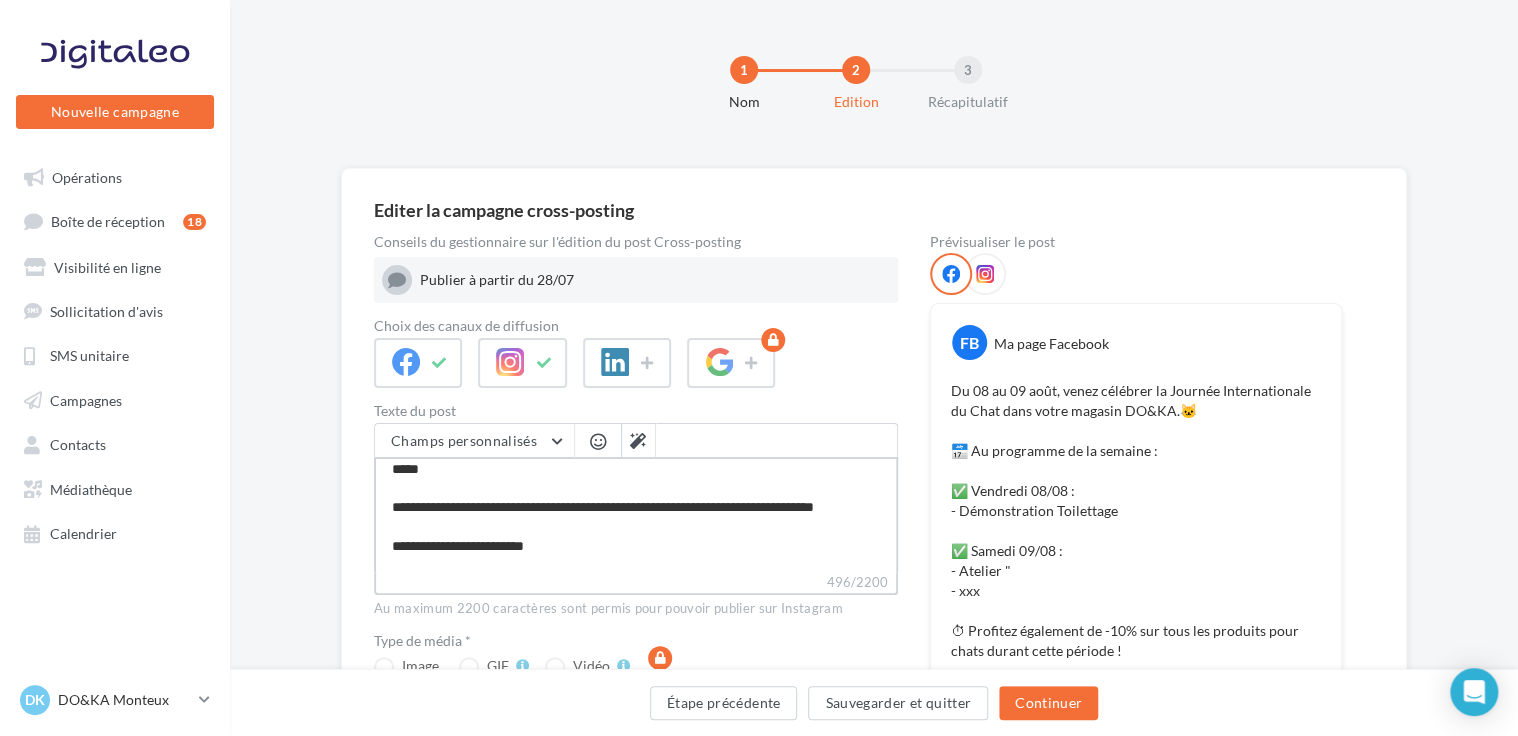 type on "**********" 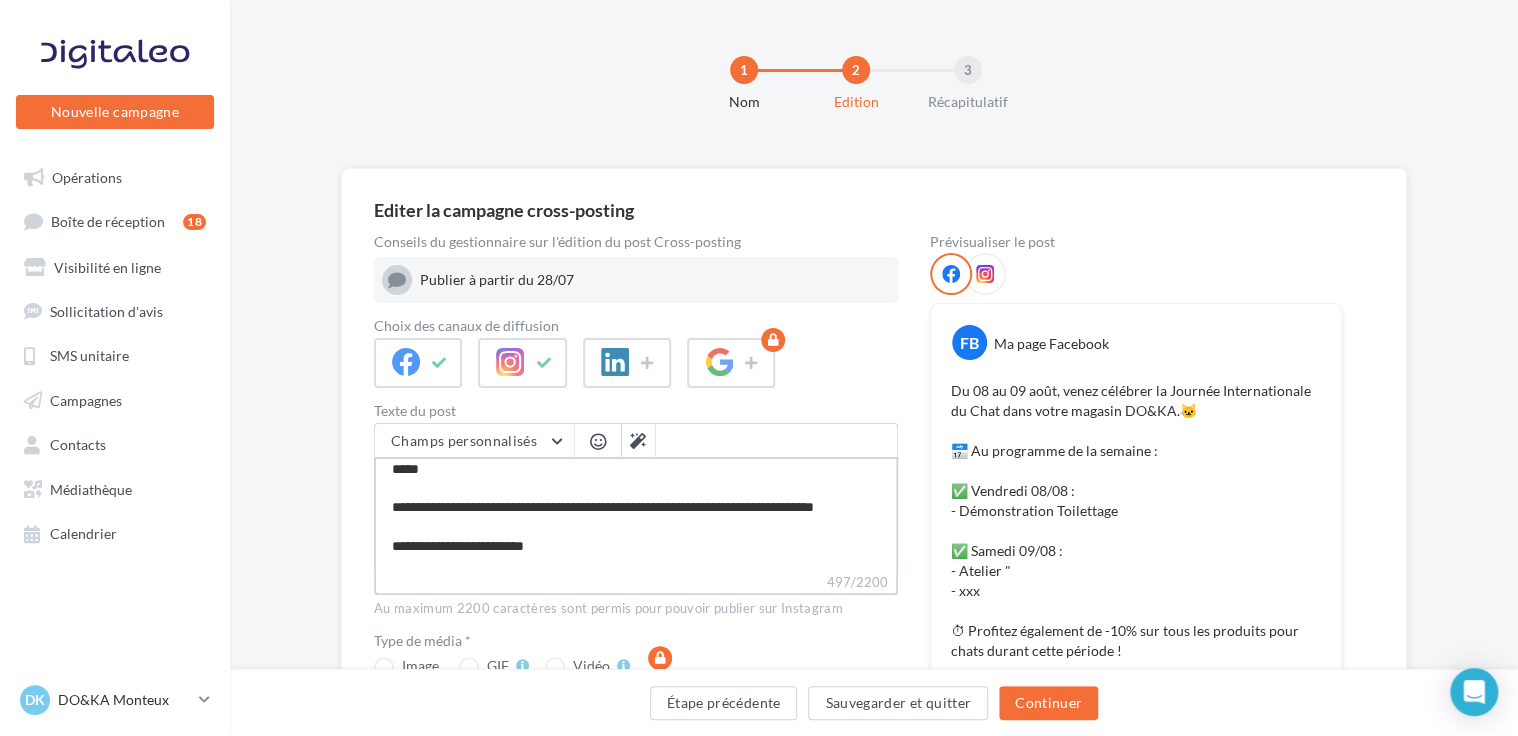 type on "**********" 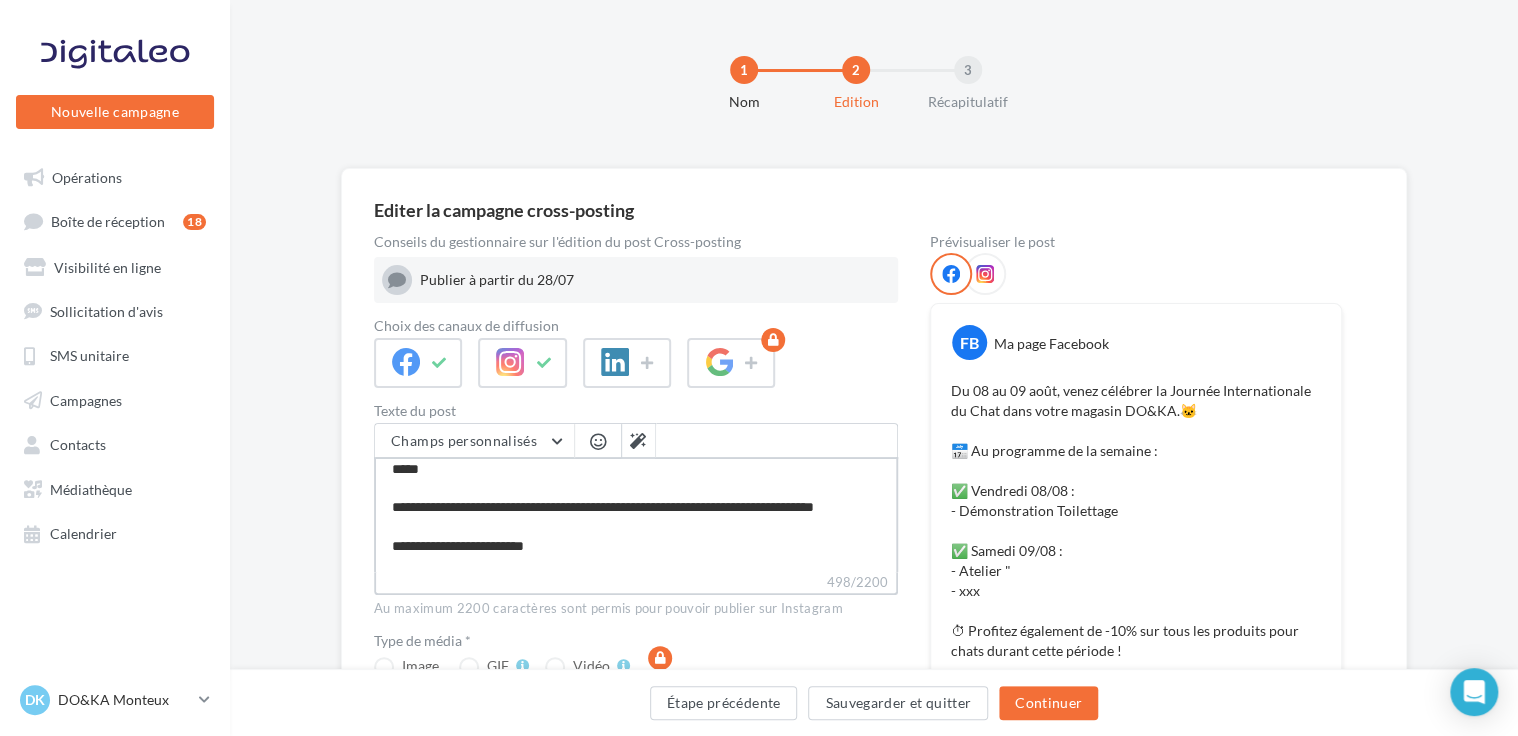 type on "**********" 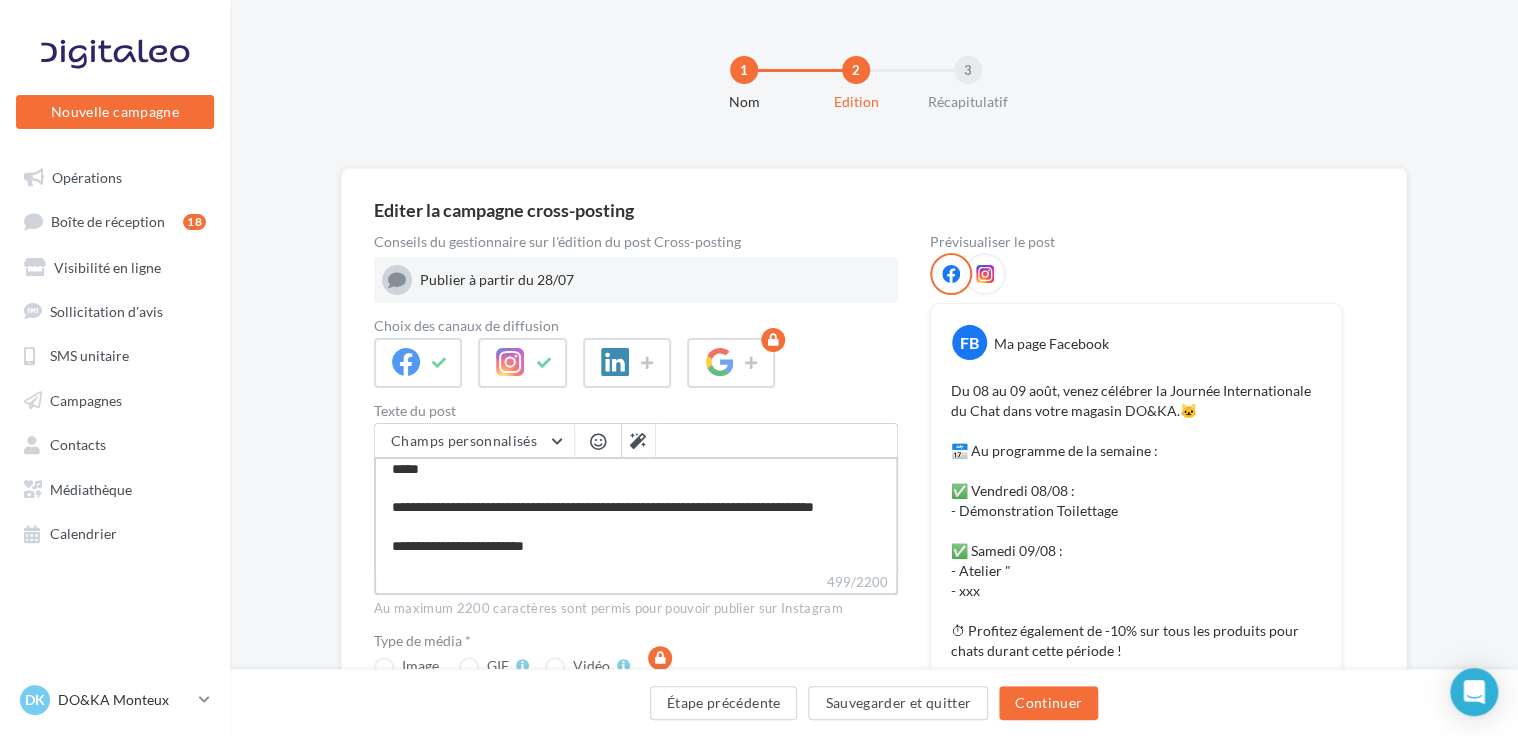 type on "**********" 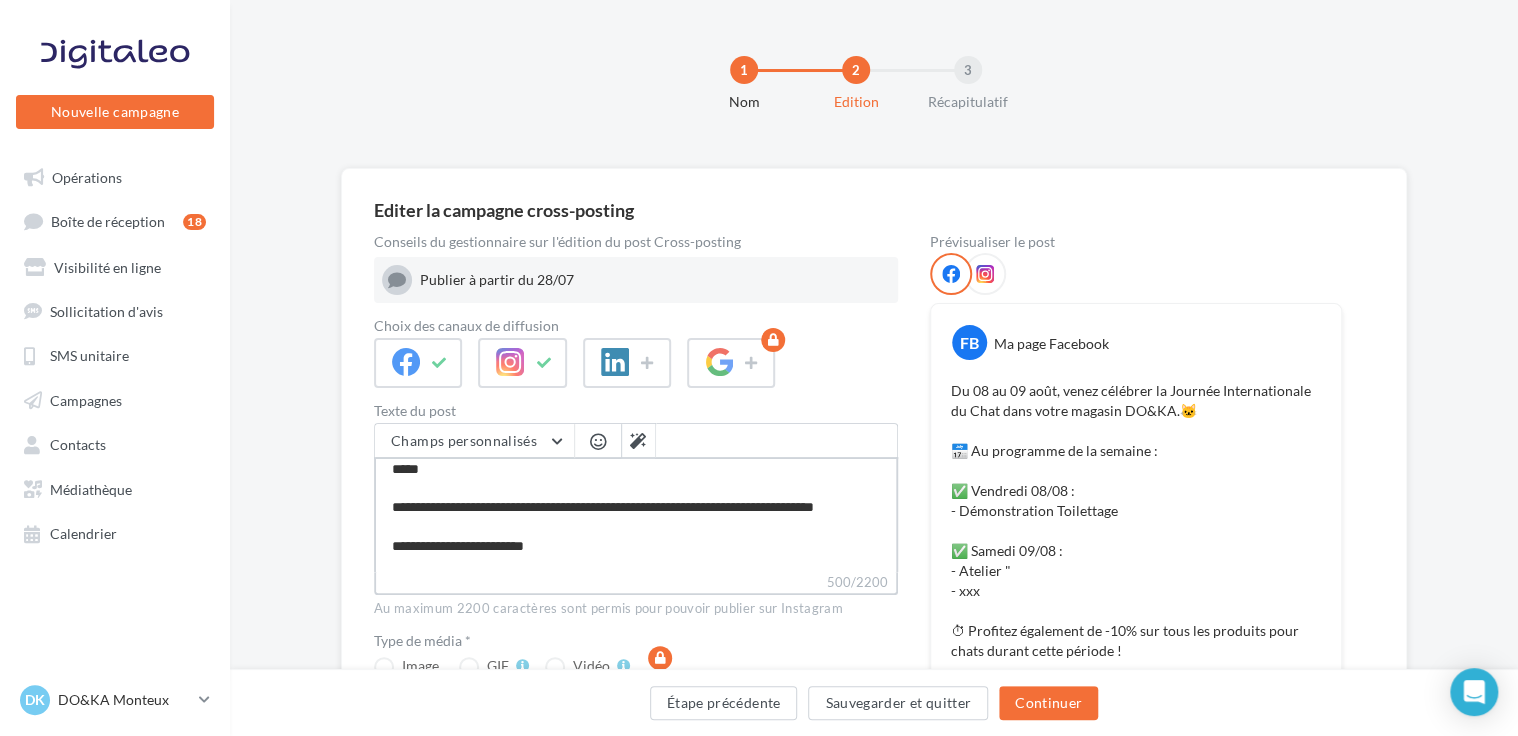 type on "**********" 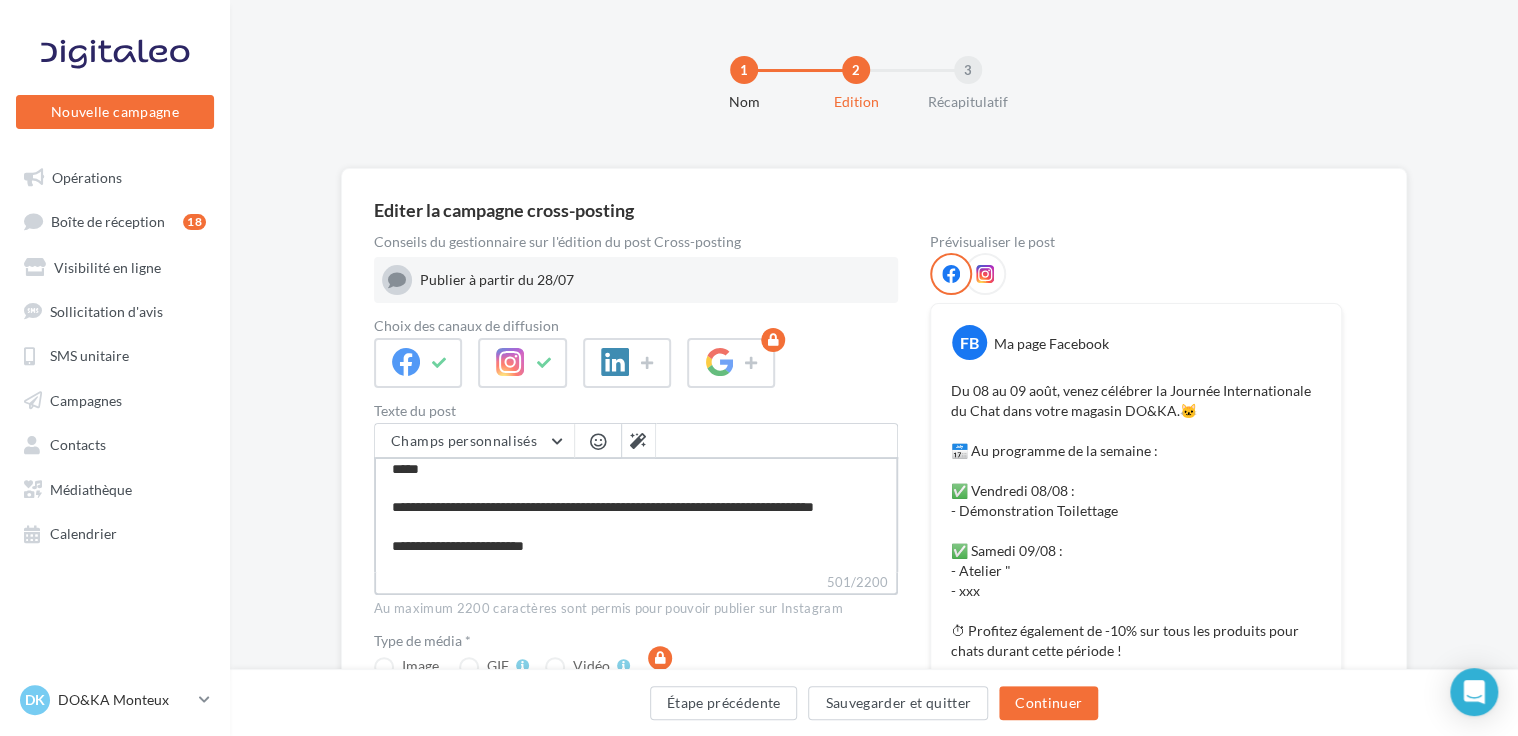 type on "**********" 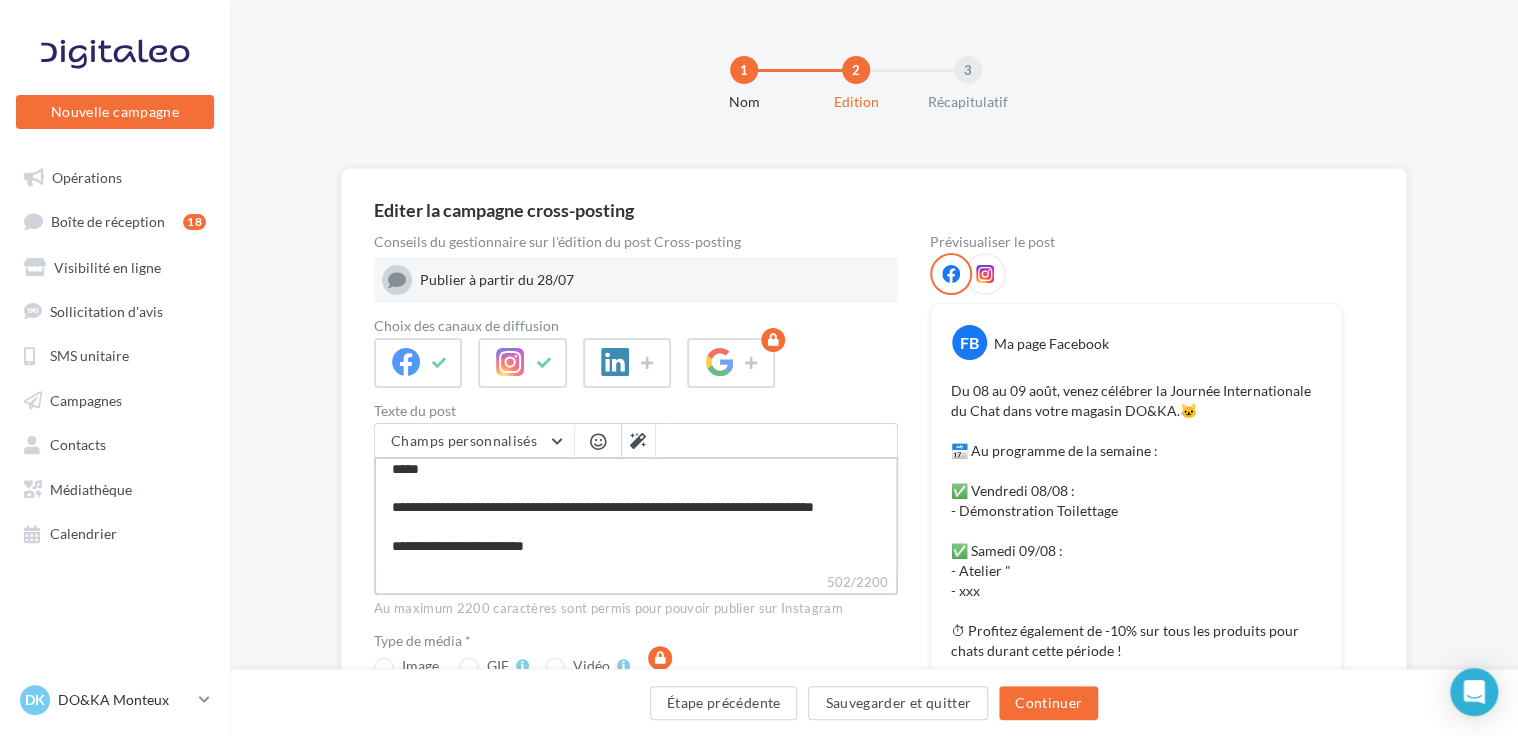 type on "**********" 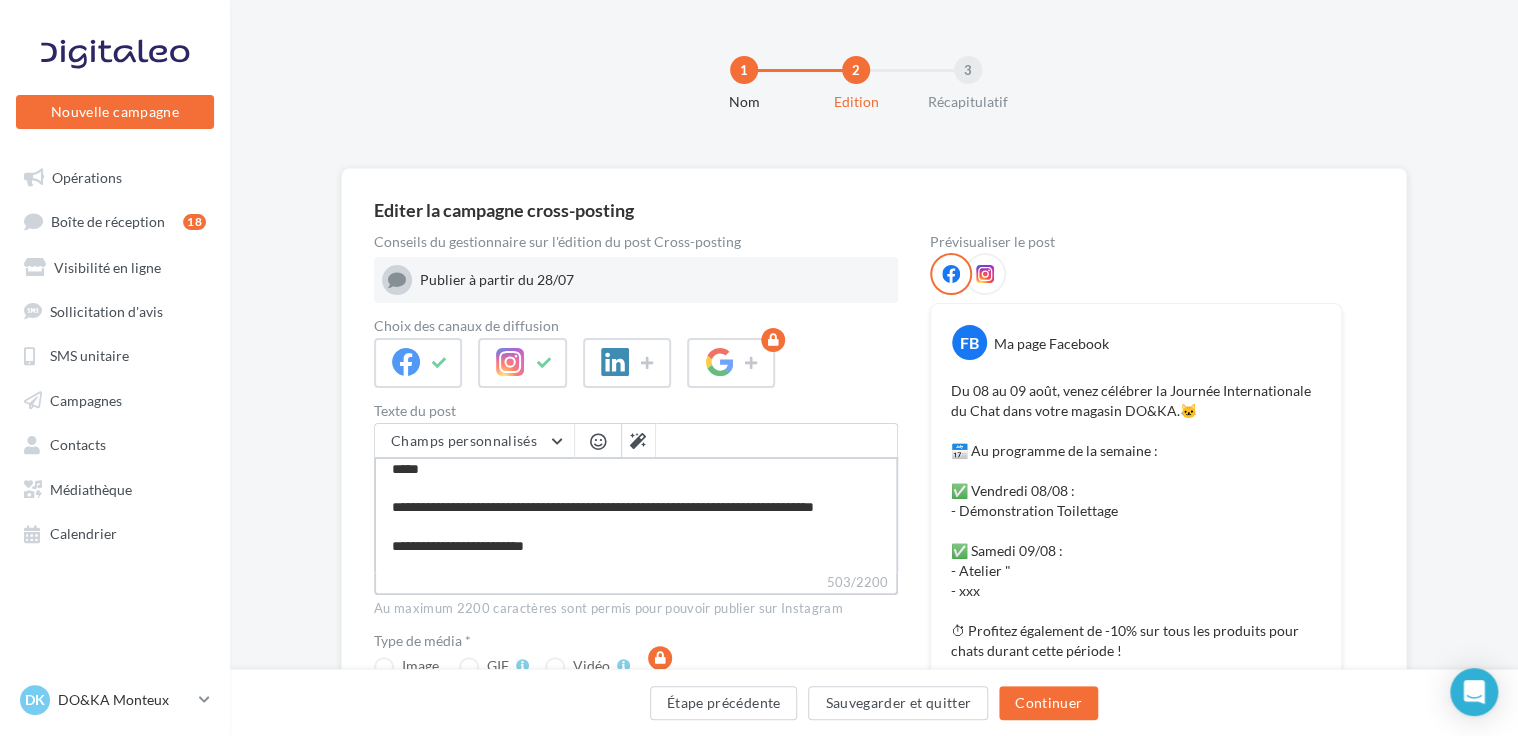 type on "**********" 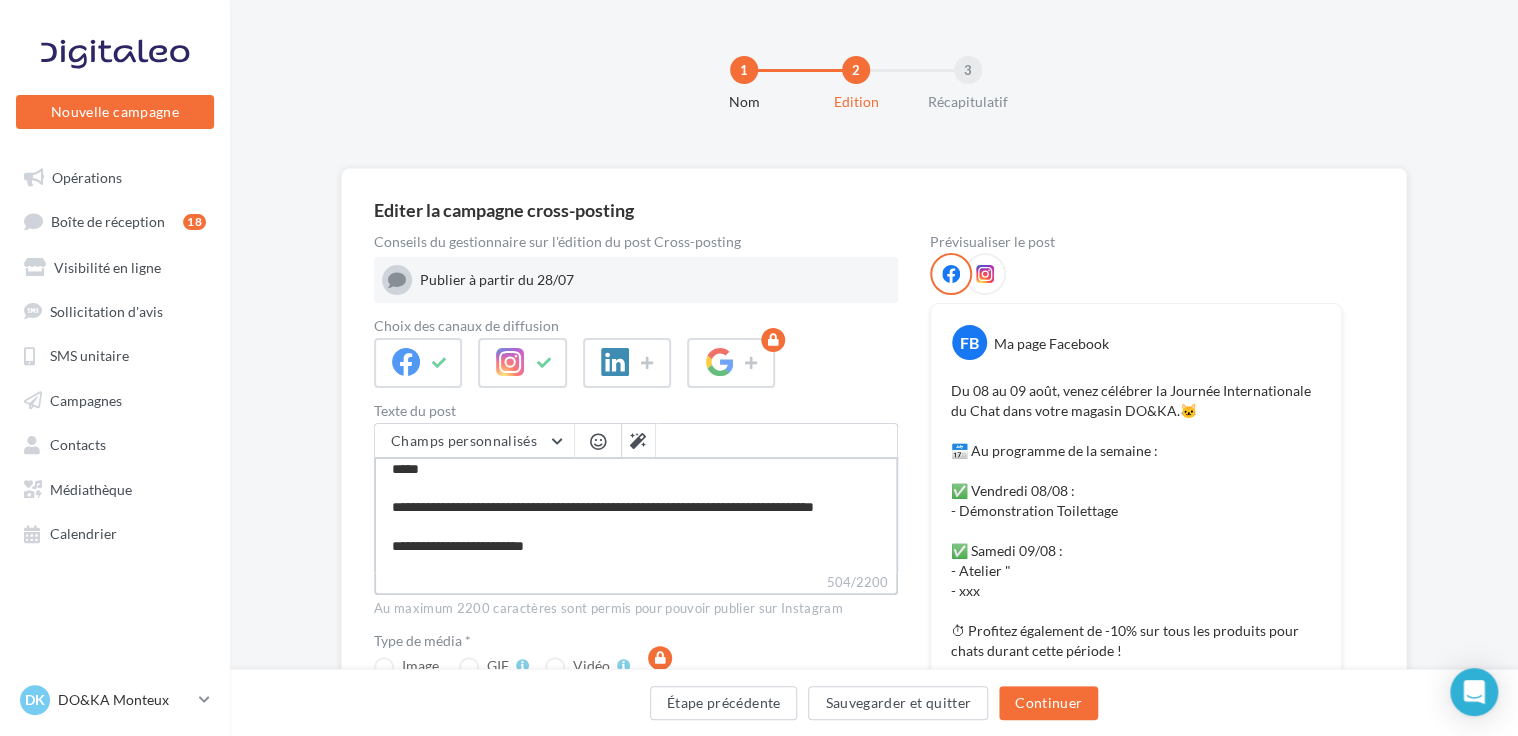 type on "**********" 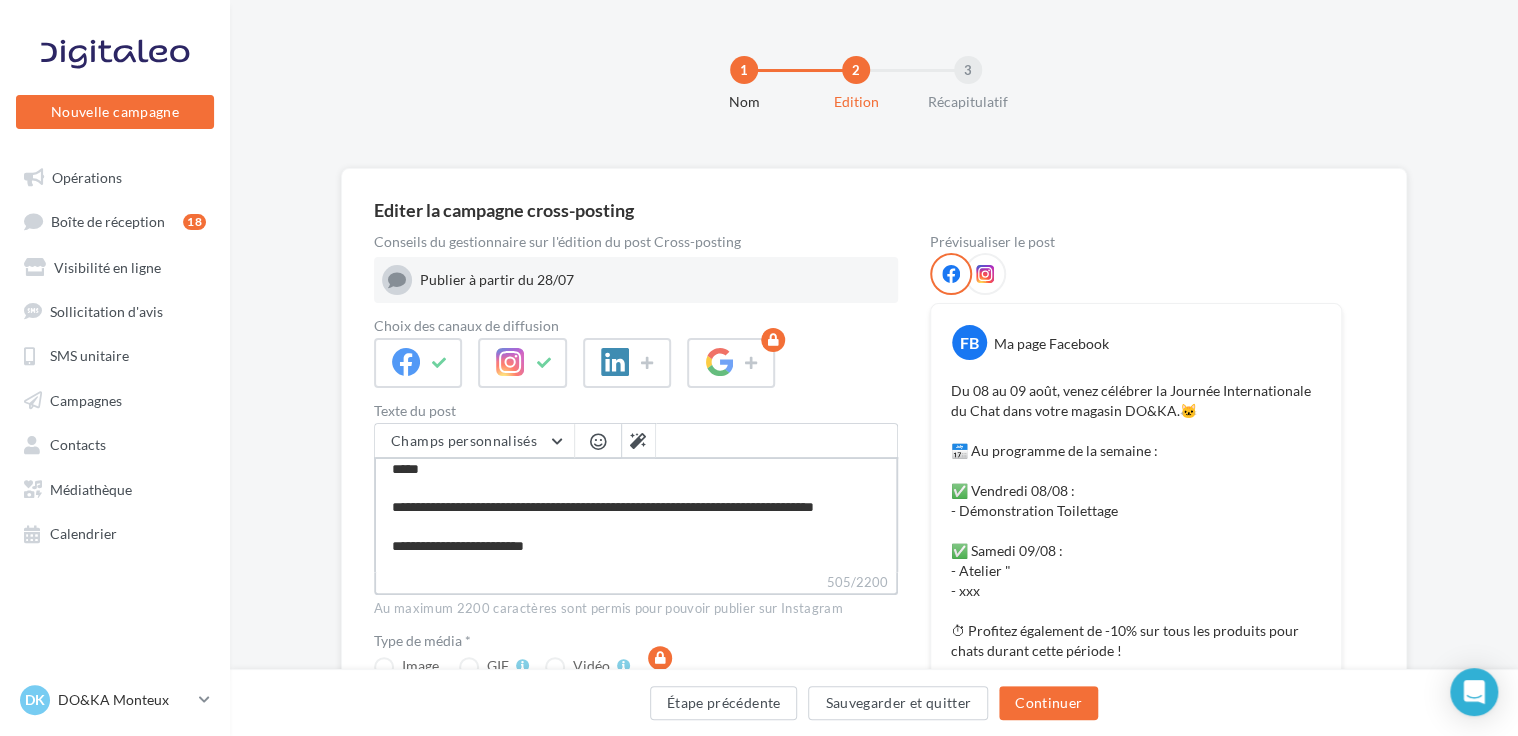 type on "**********" 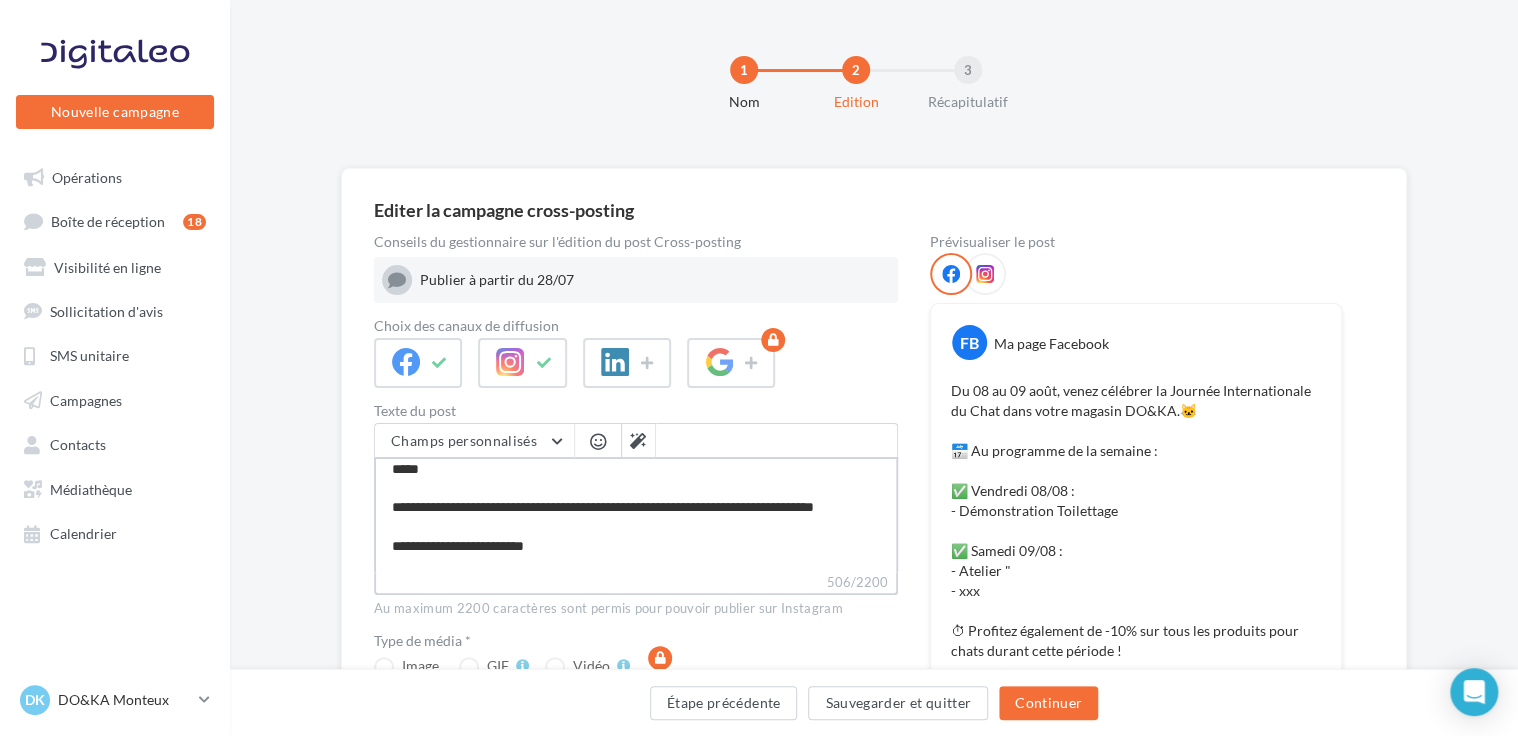 type on "**********" 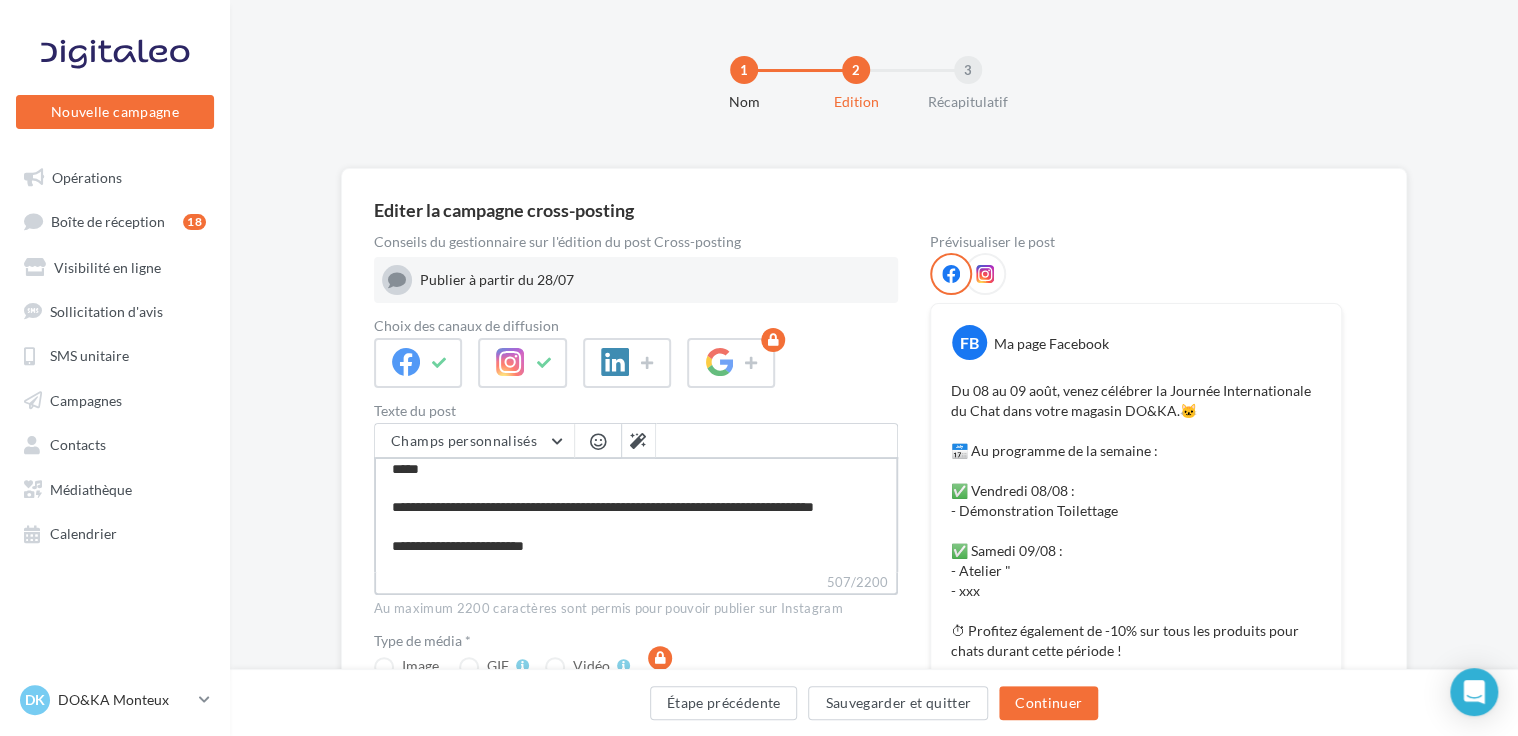type on "**********" 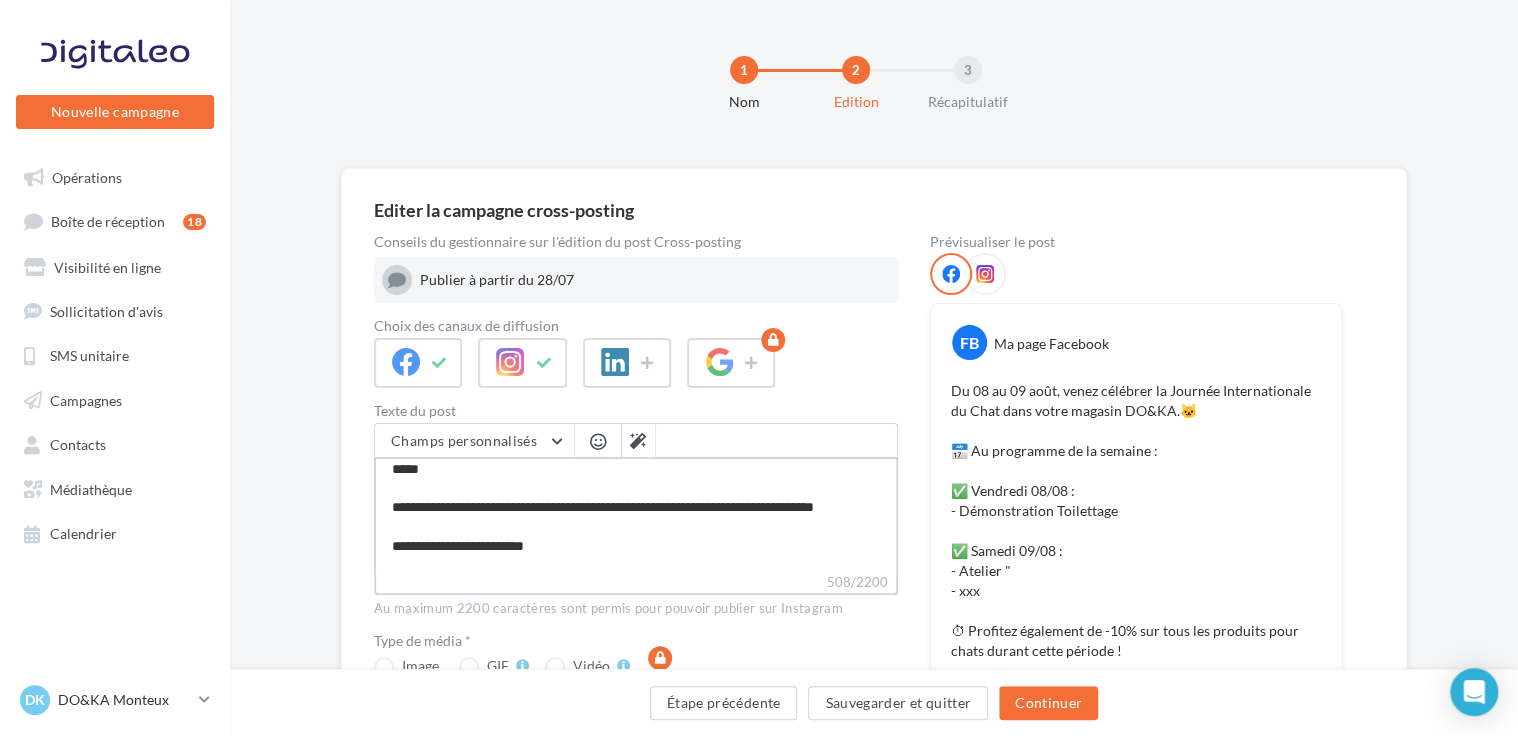 type on "**********" 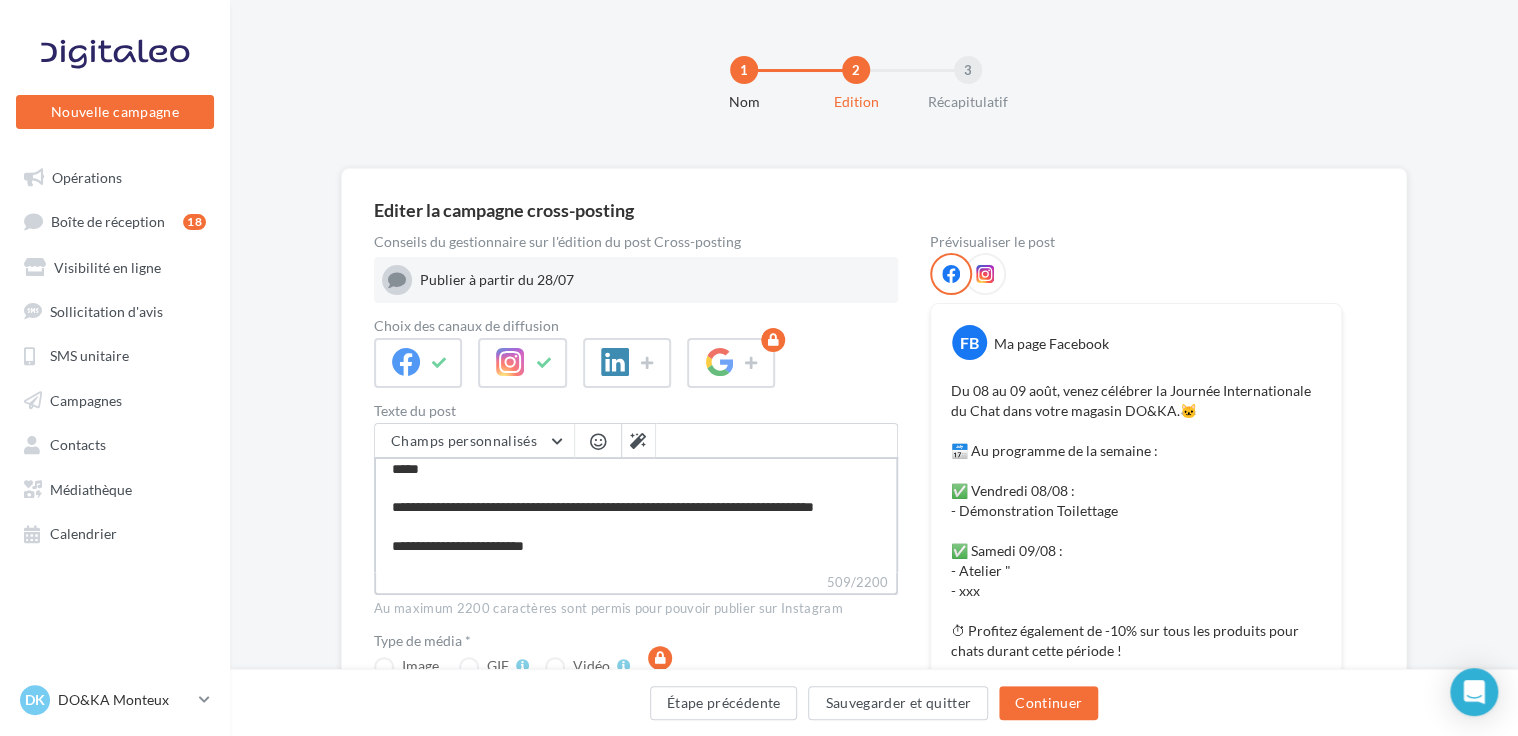 type on "**********" 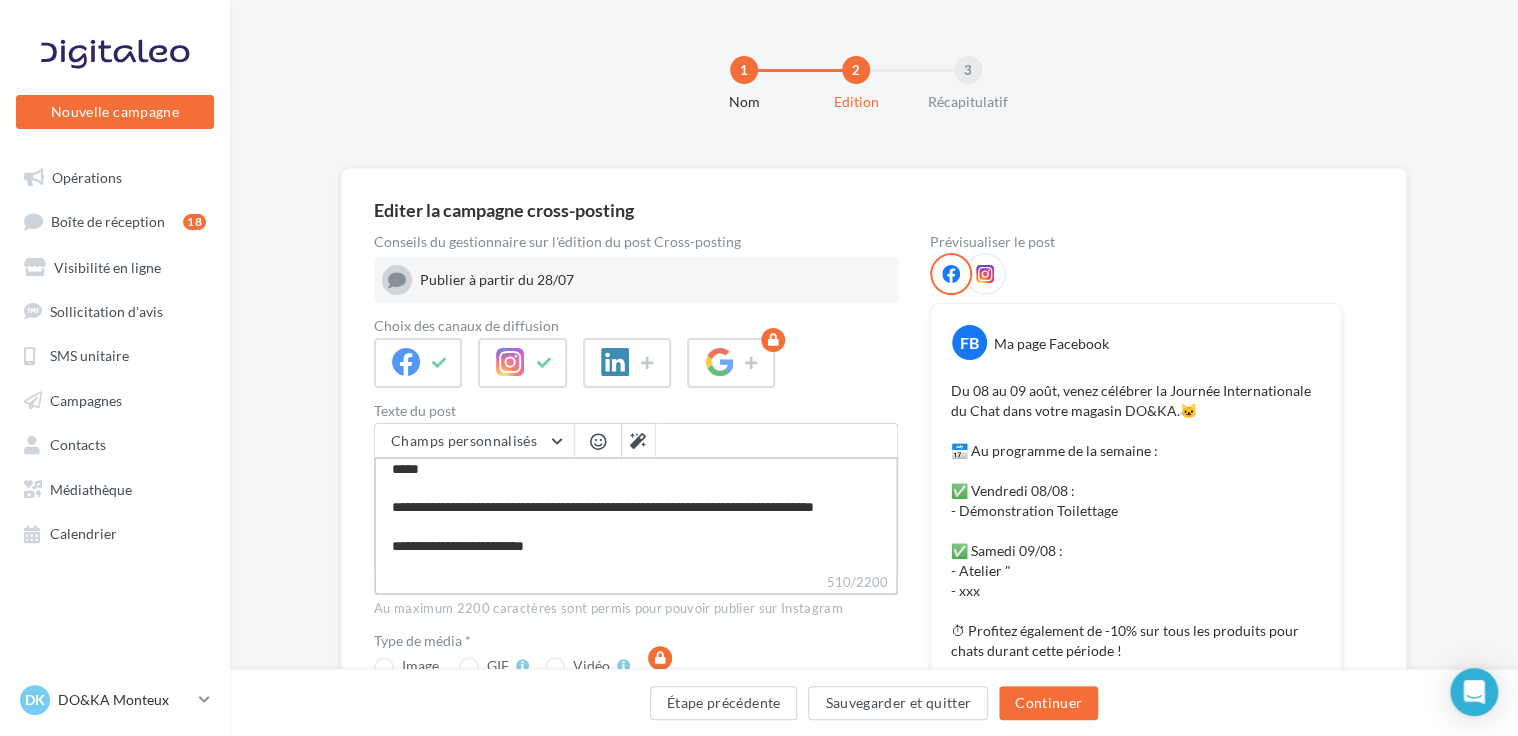 type on "**********" 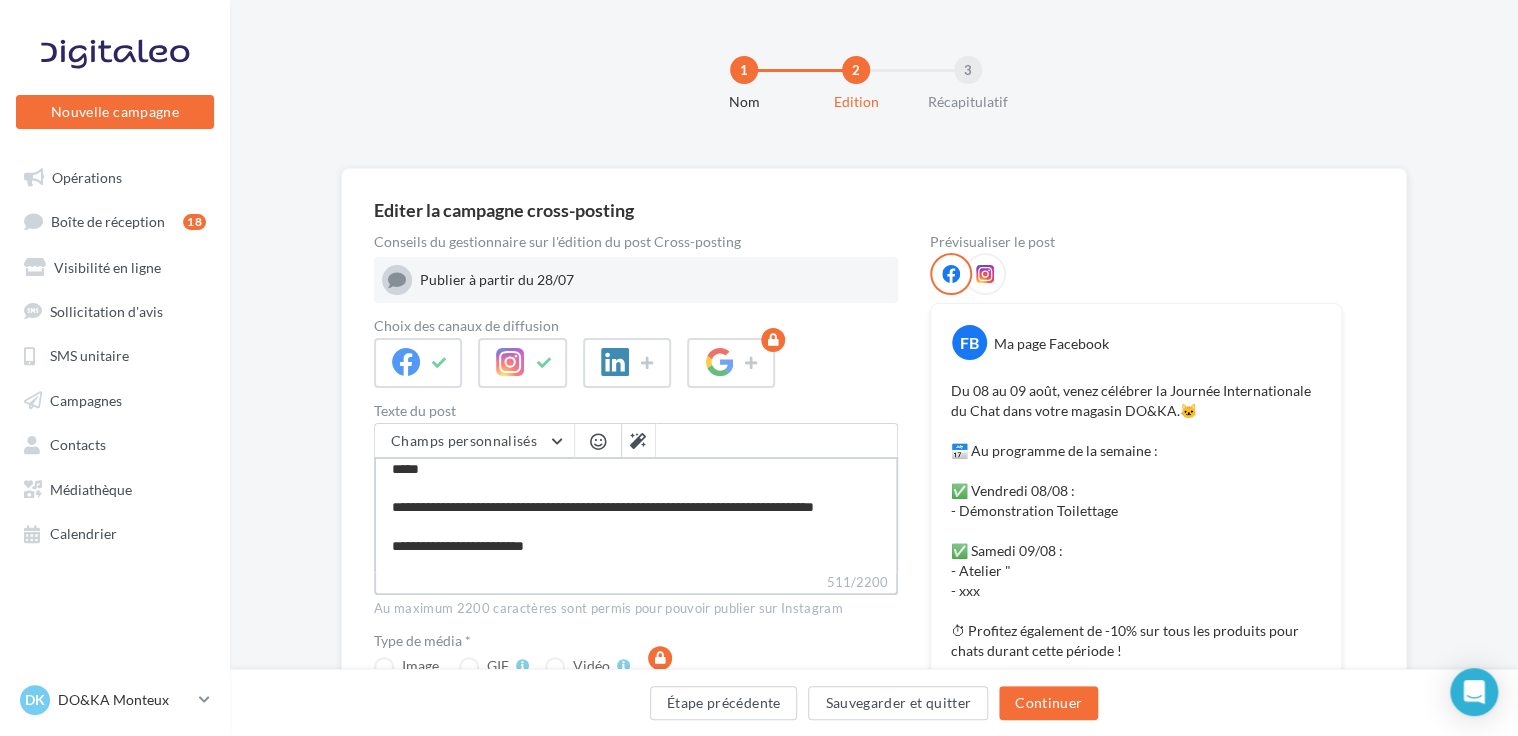 type on "**********" 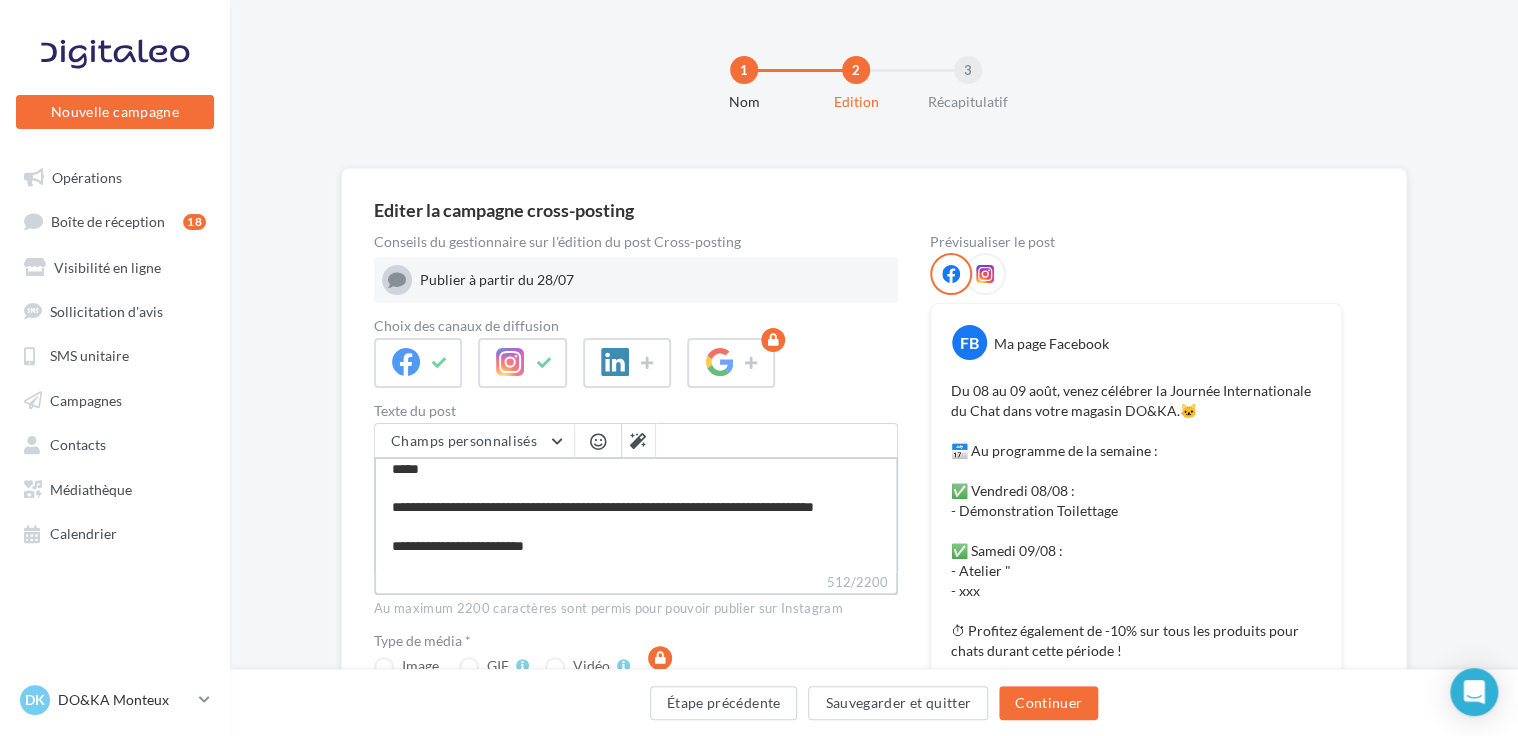 type on "**********" 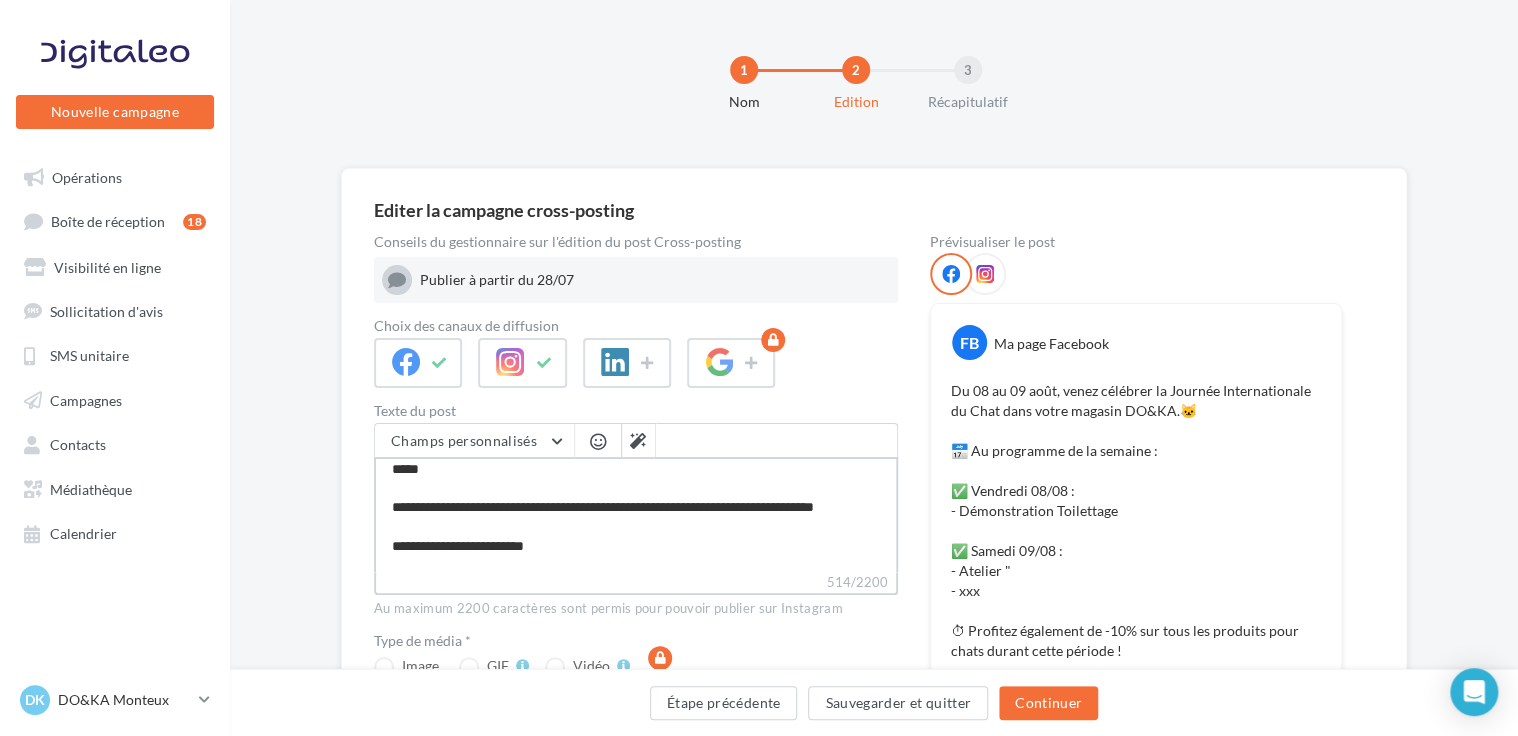 type on "**********" 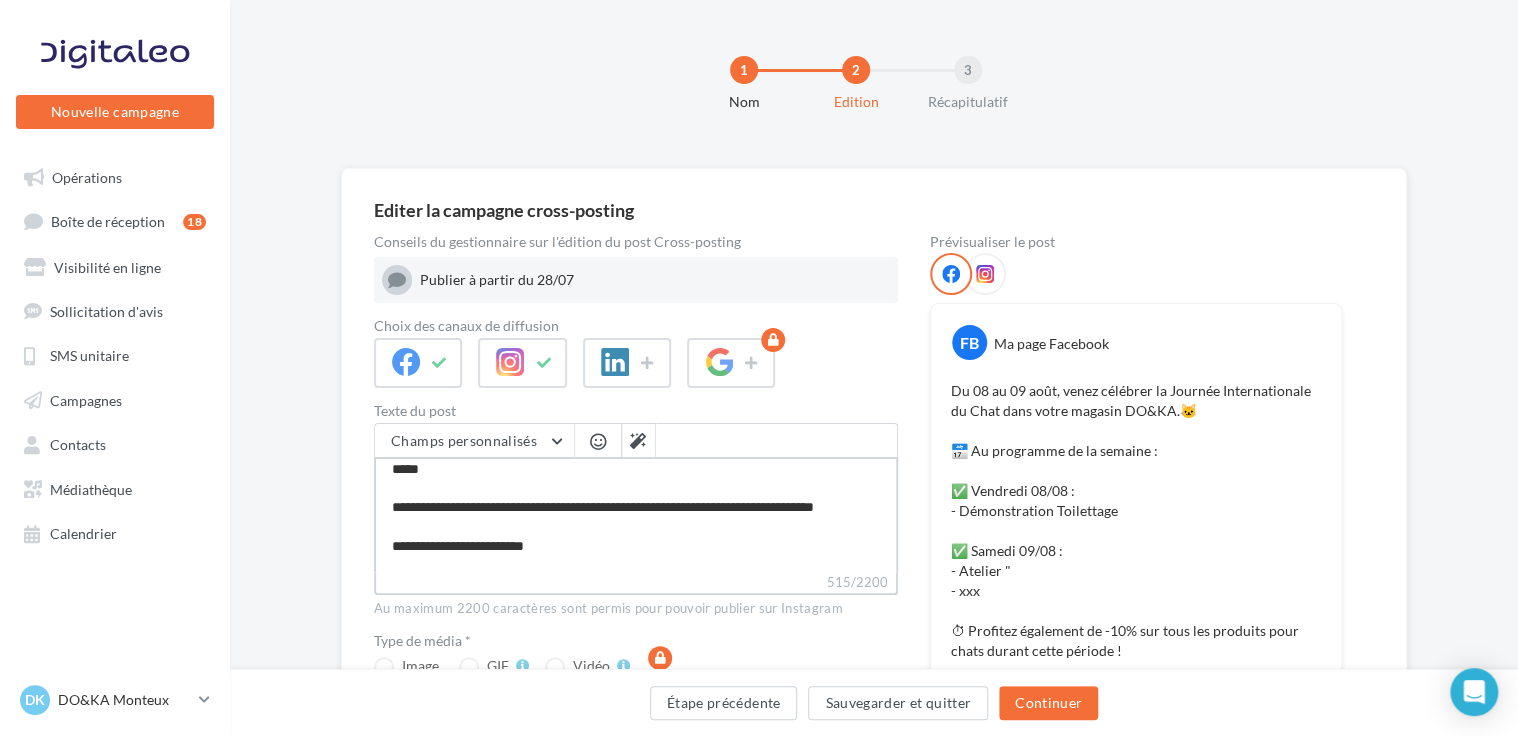 type on "**********" 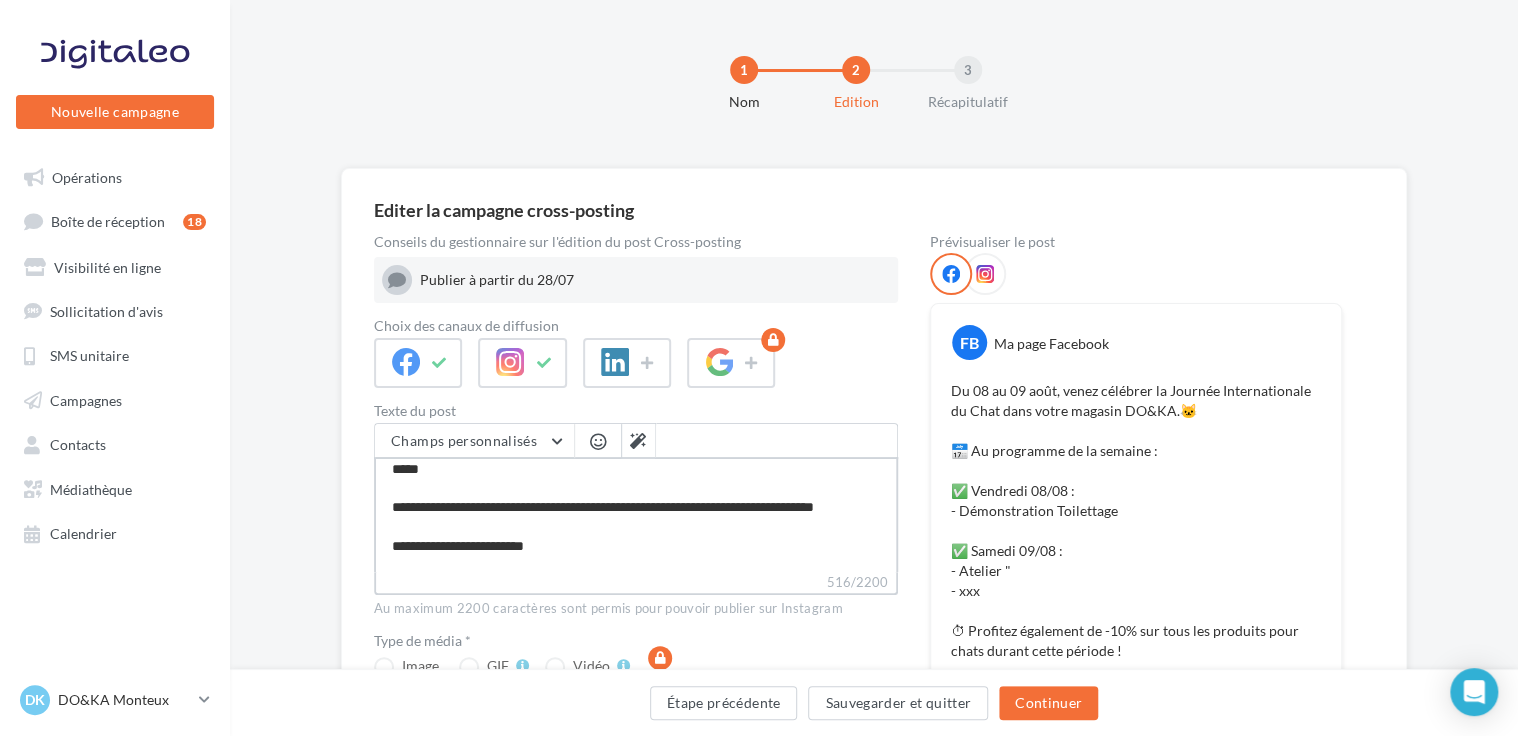 type on "**********" 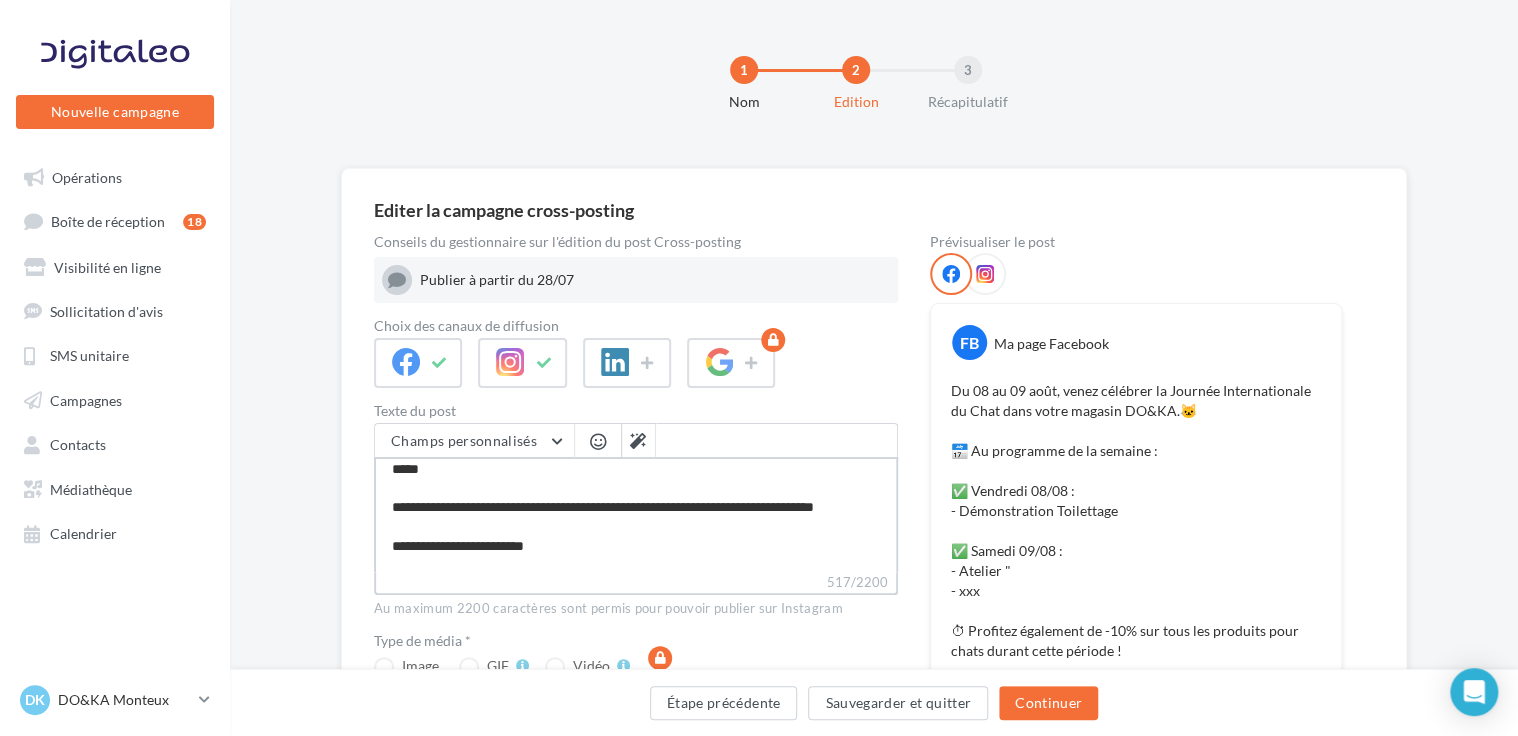 type on "**********" 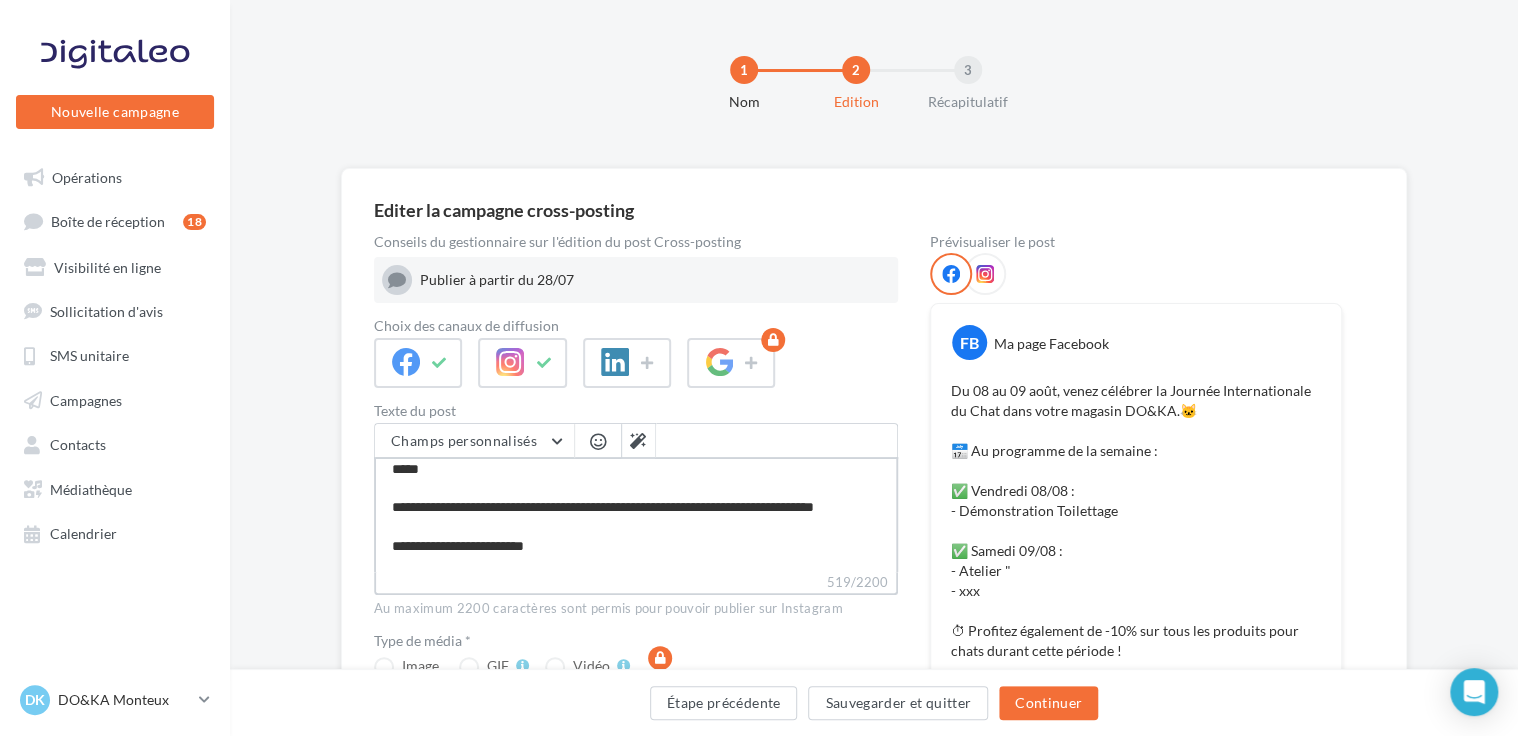 type on "**********" 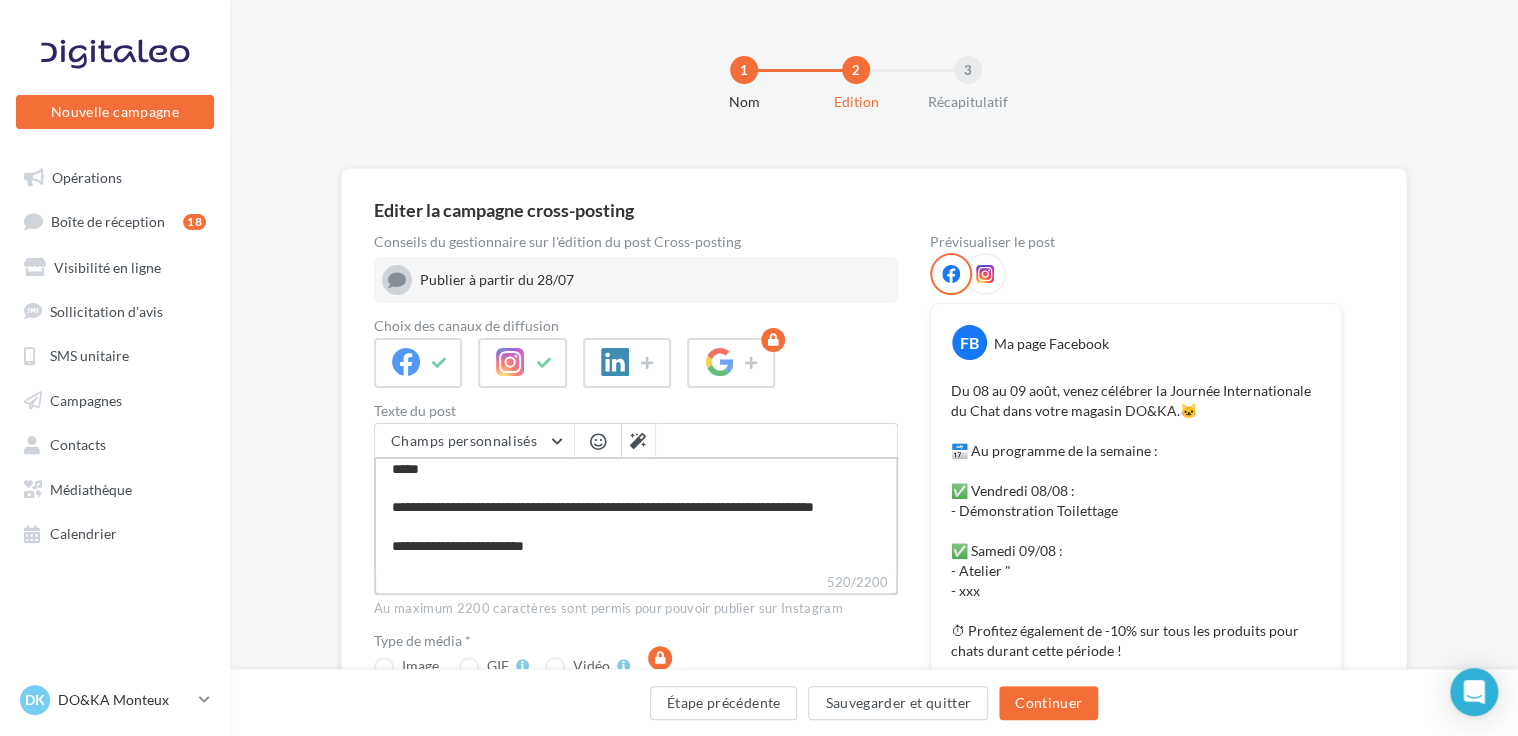 type on "**********" 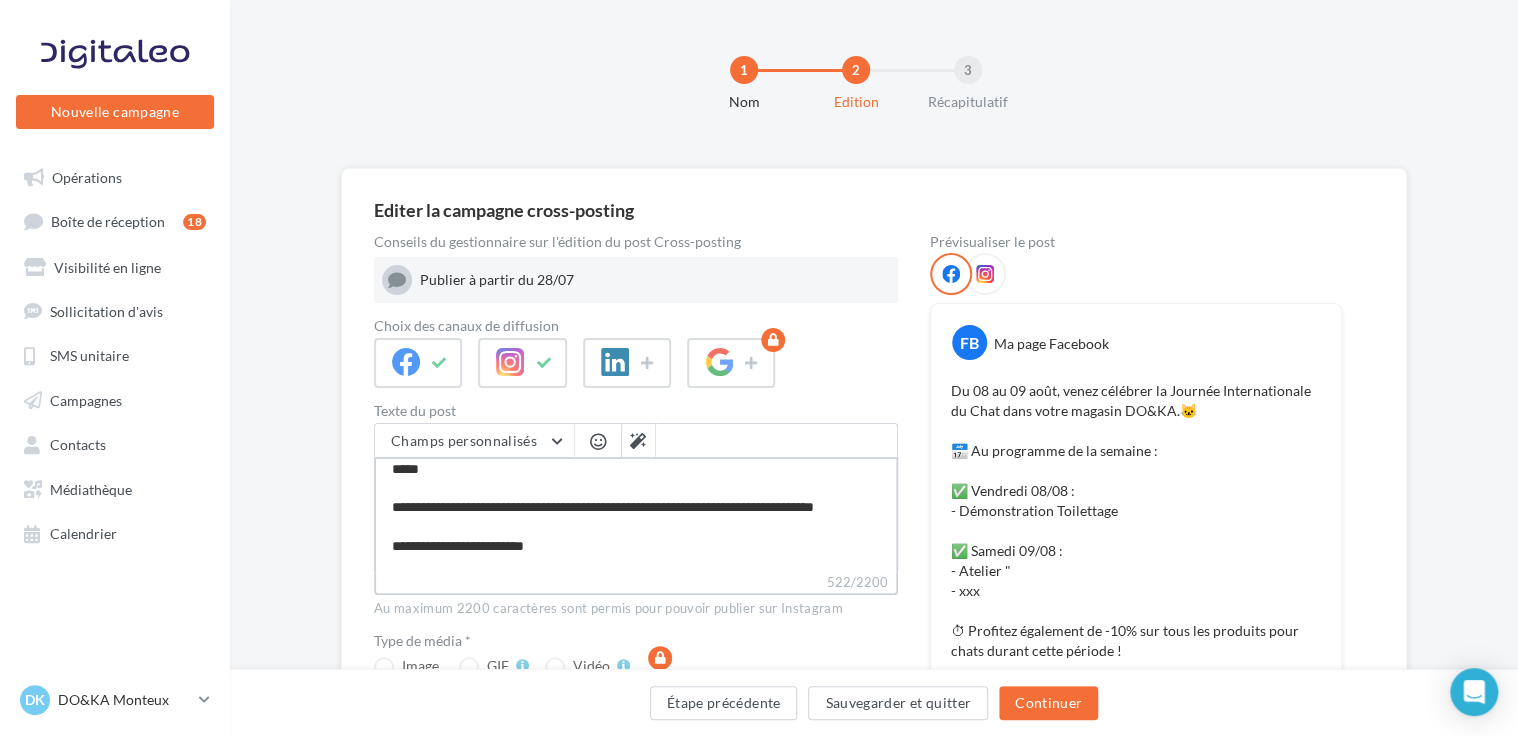 type on "**********" 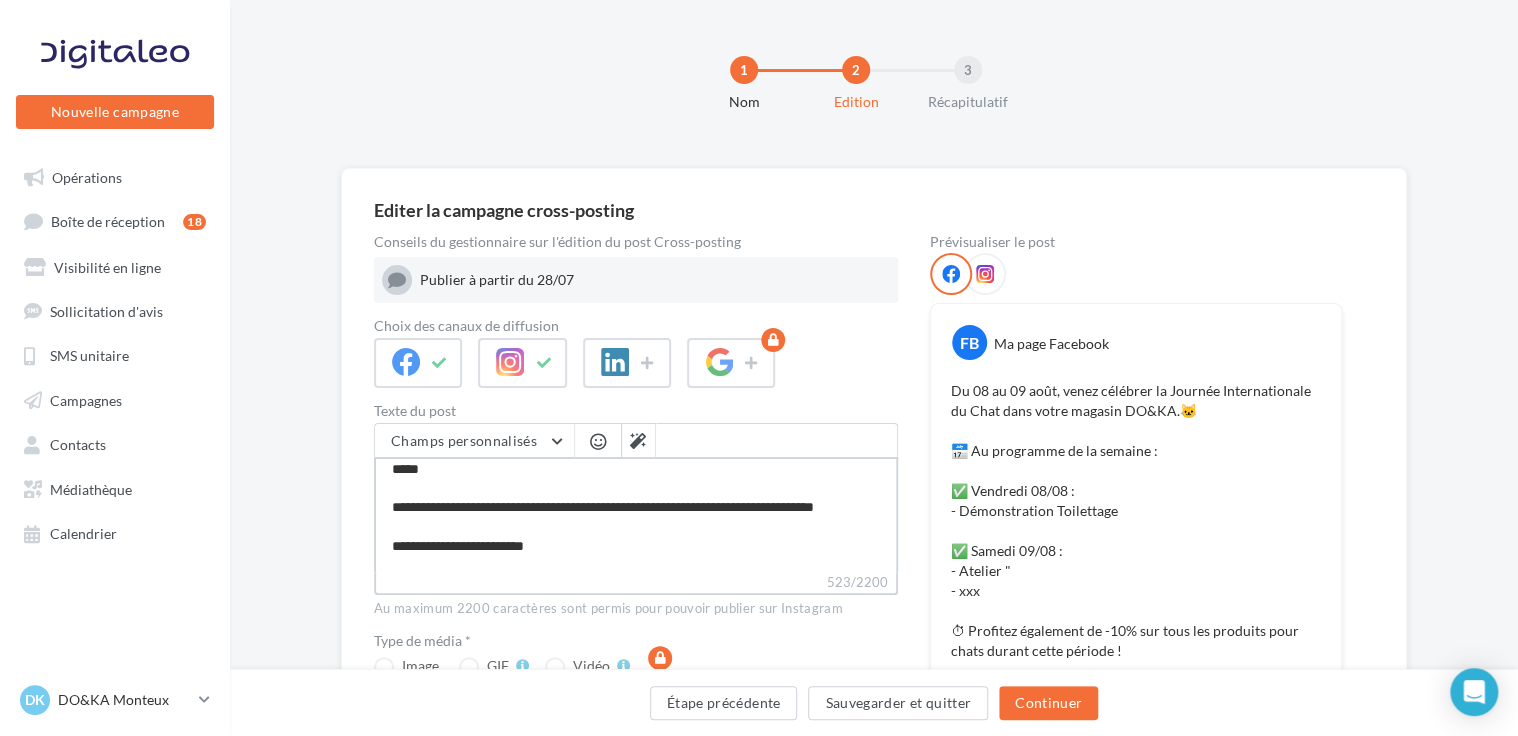 type on "**********" 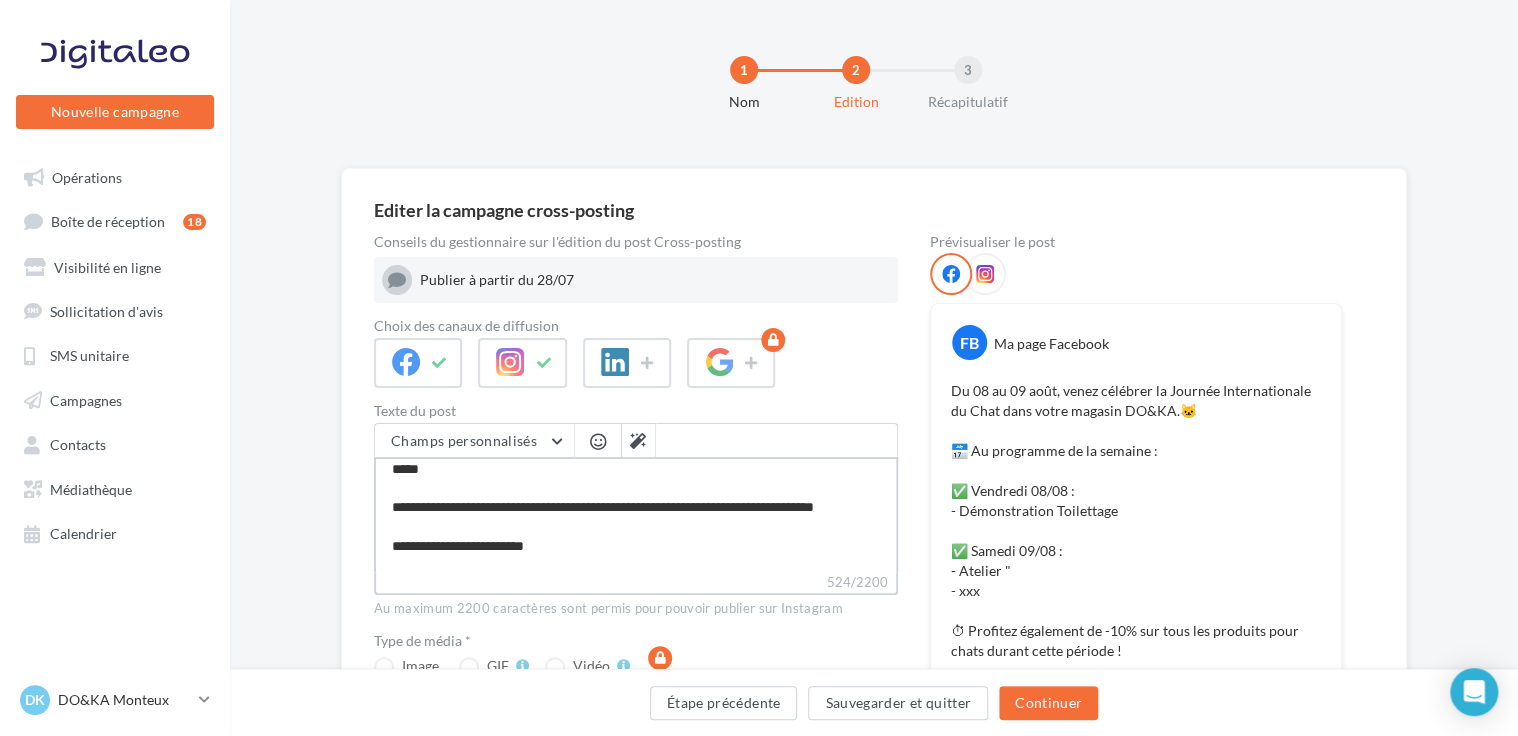 type on "**********" 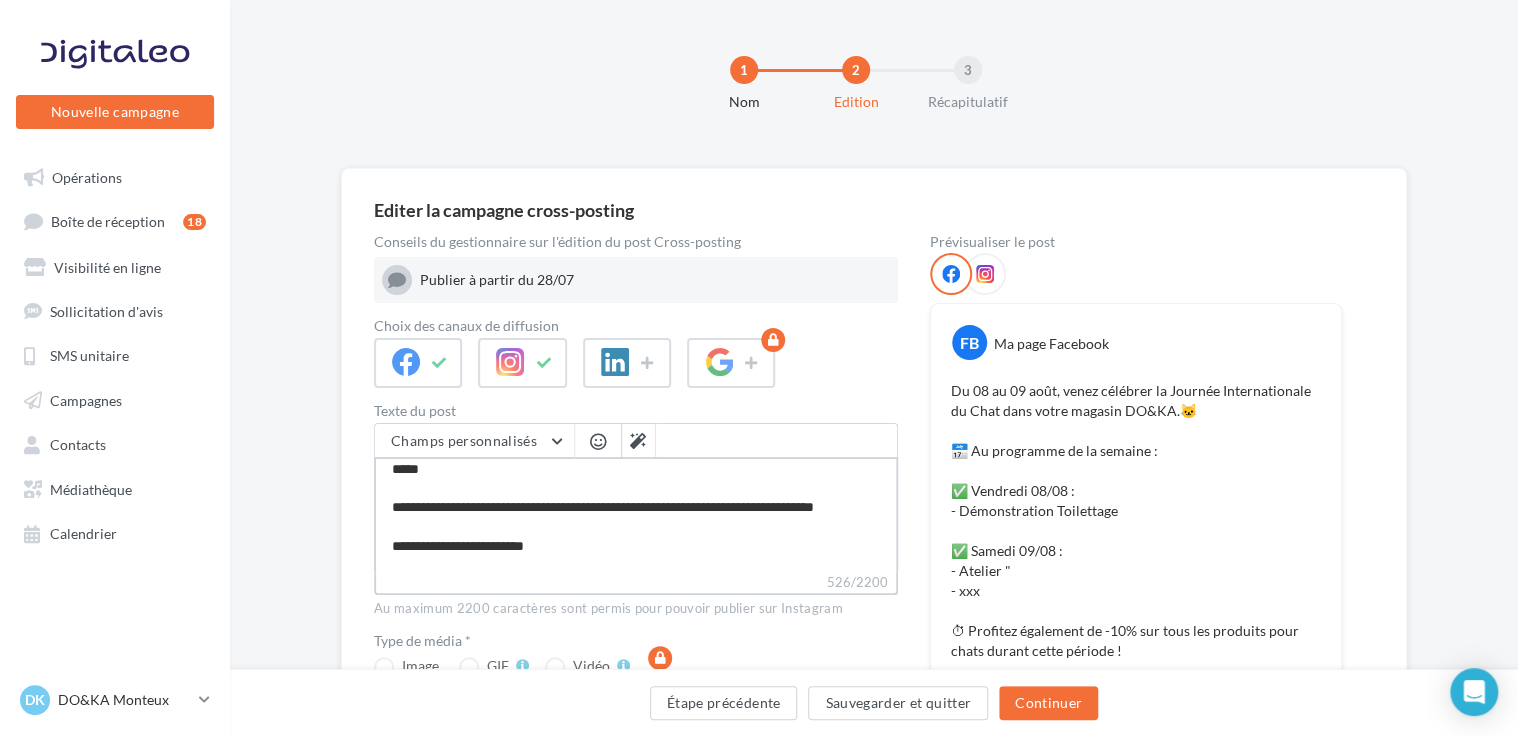 type on "**********" 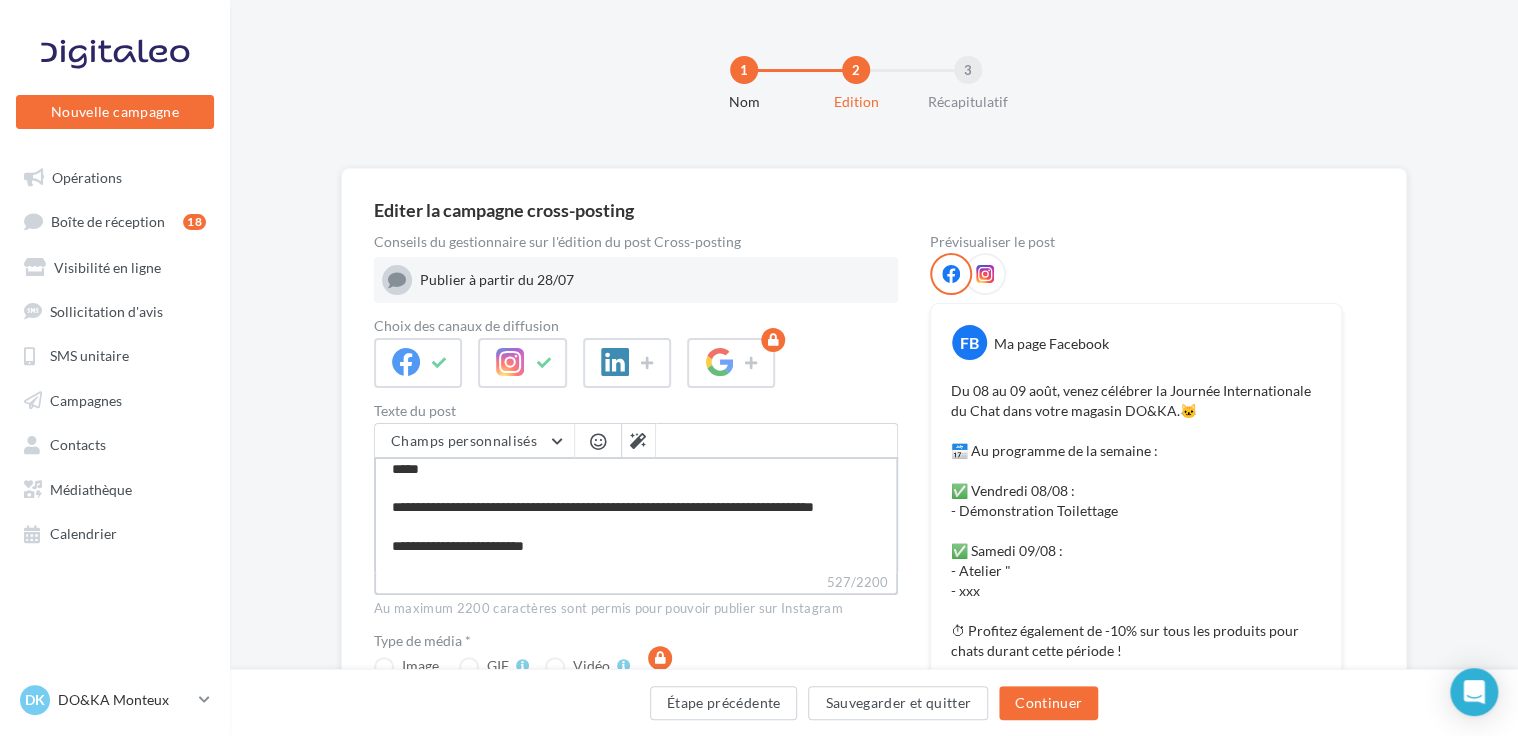 type on "**********" 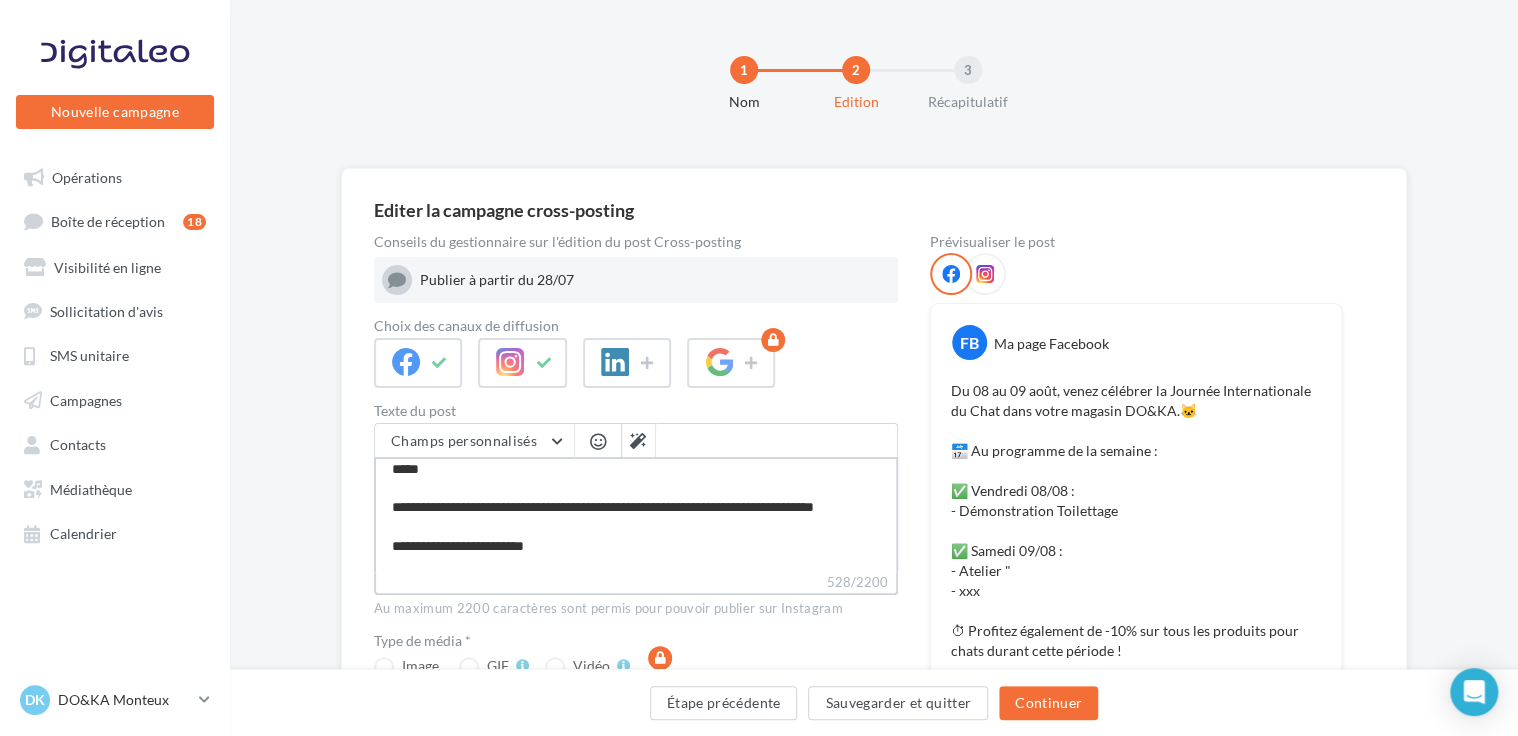 type on "**********" 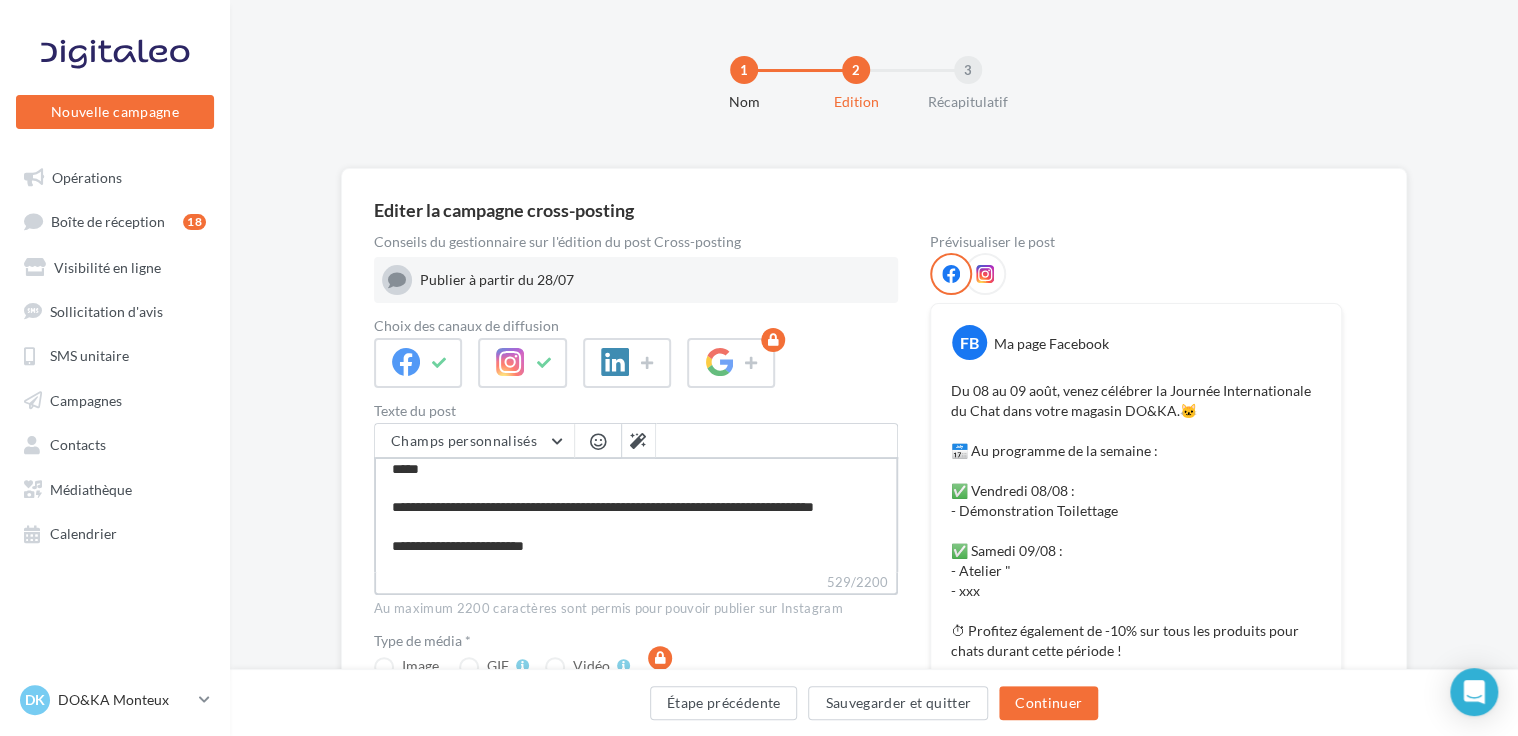 type on "**********" 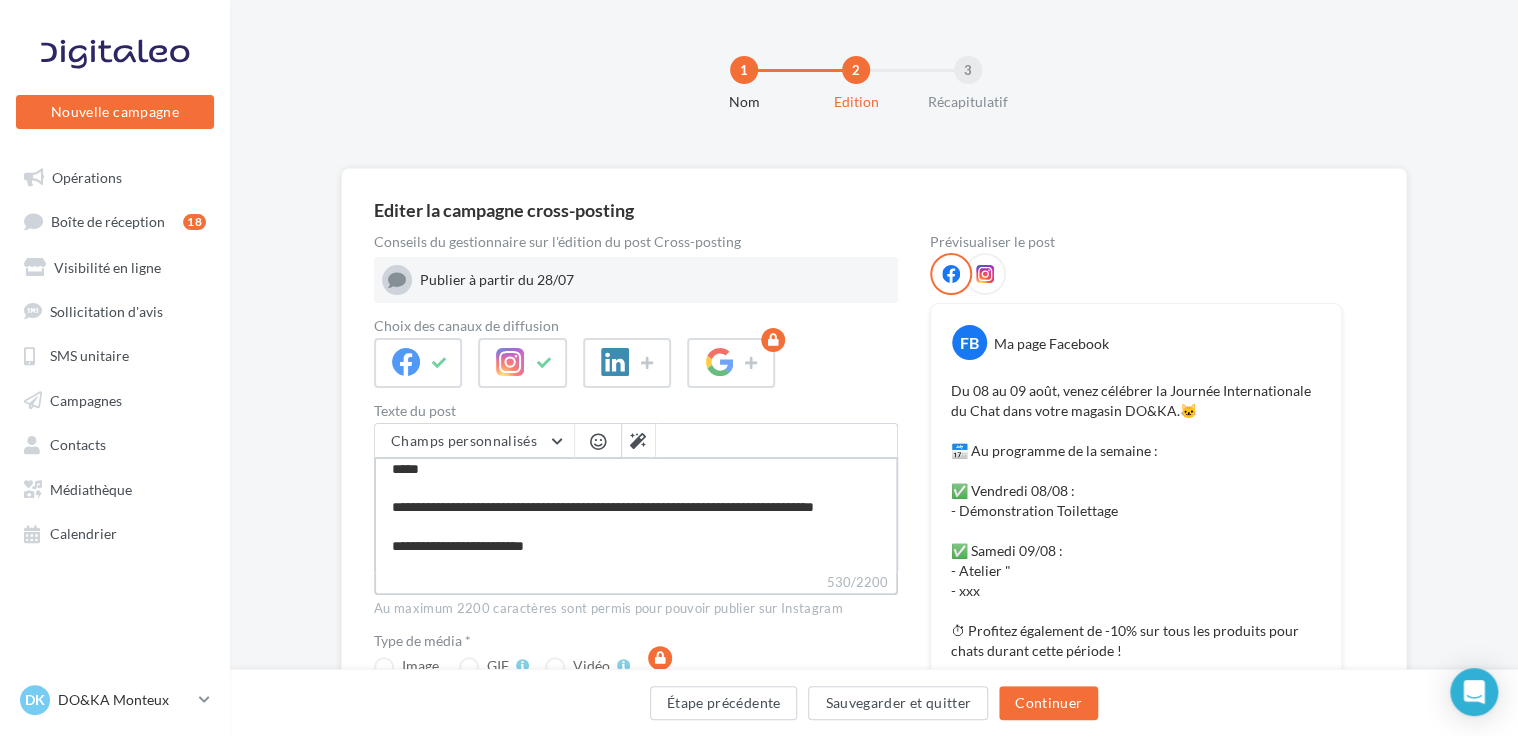 type on "**********" 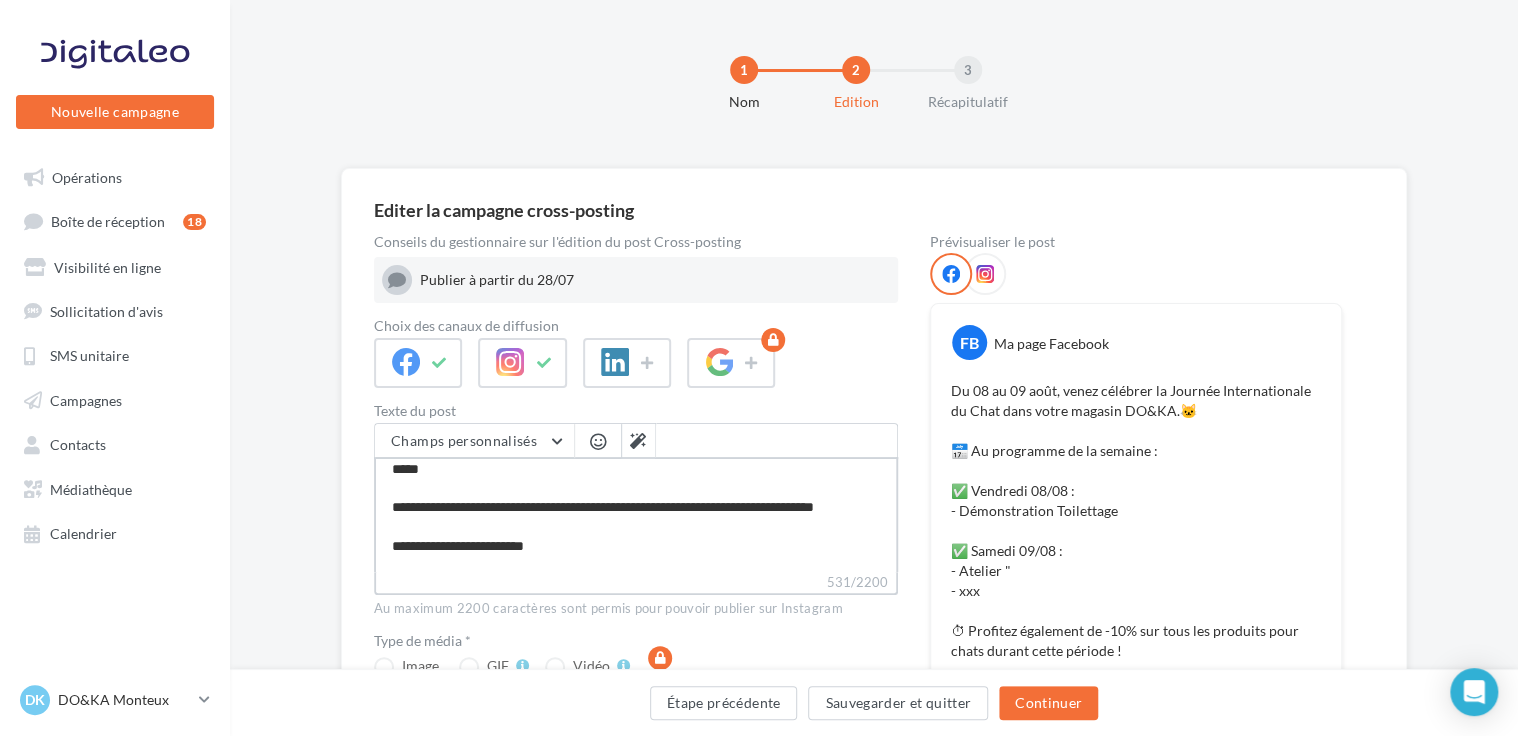 type on "**********" 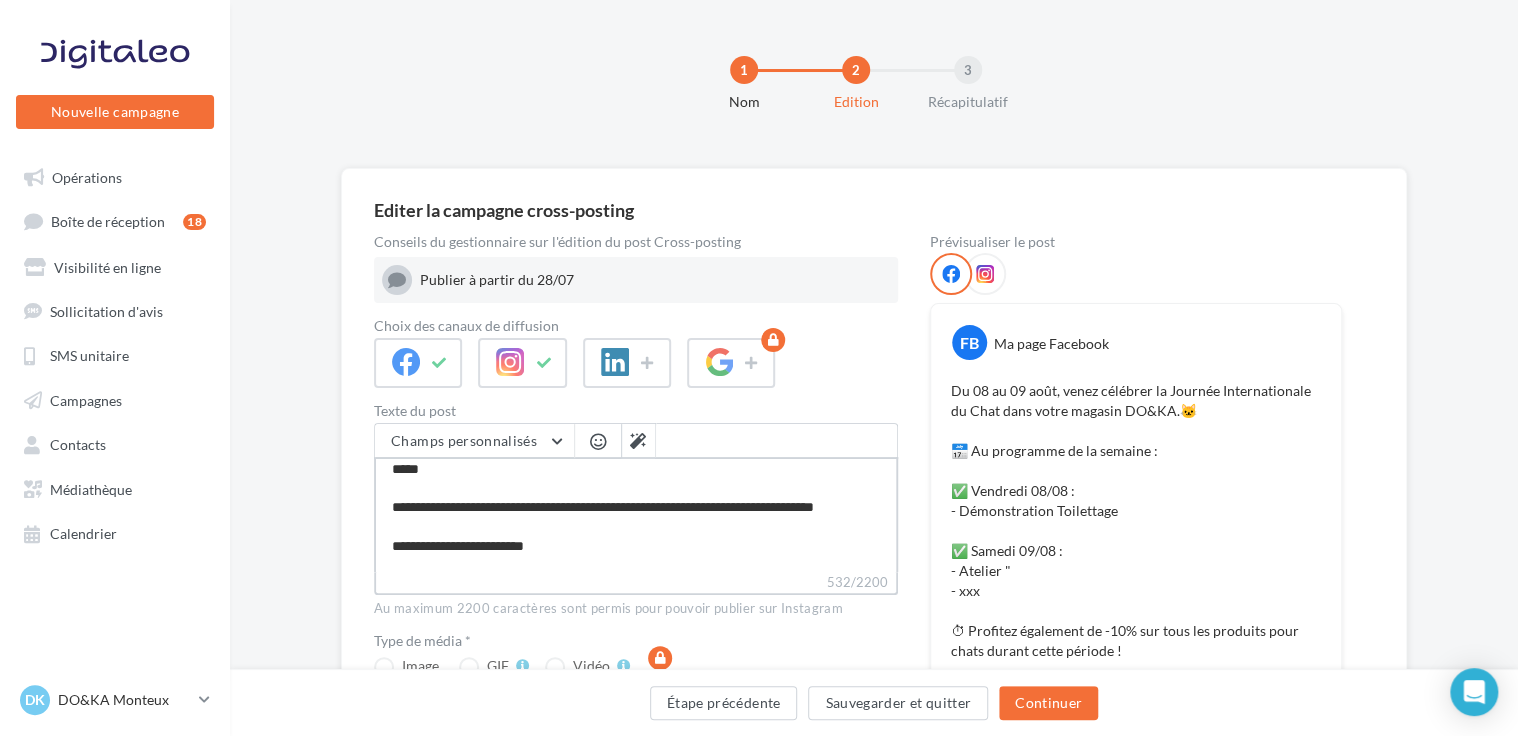 type on "**********" 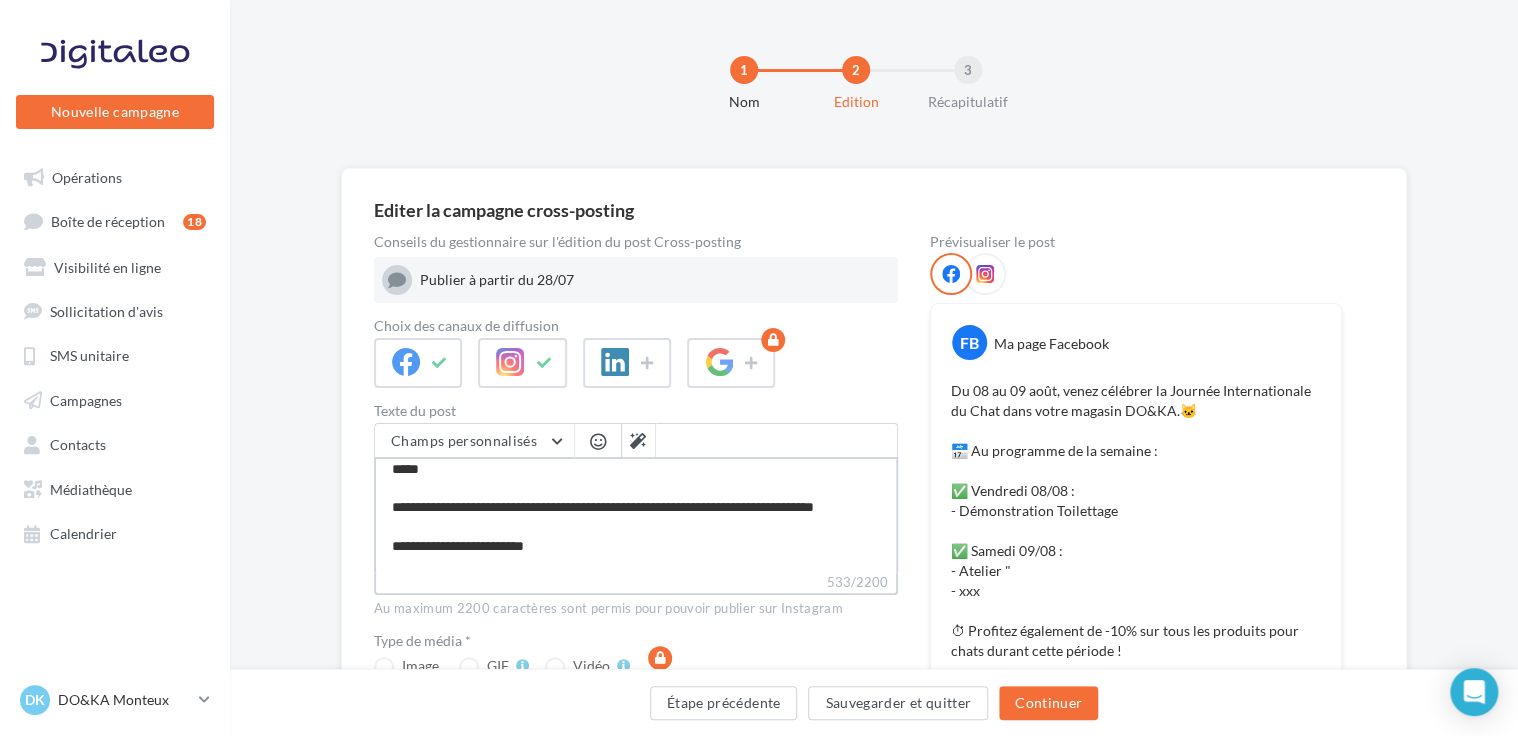 type on "**********" 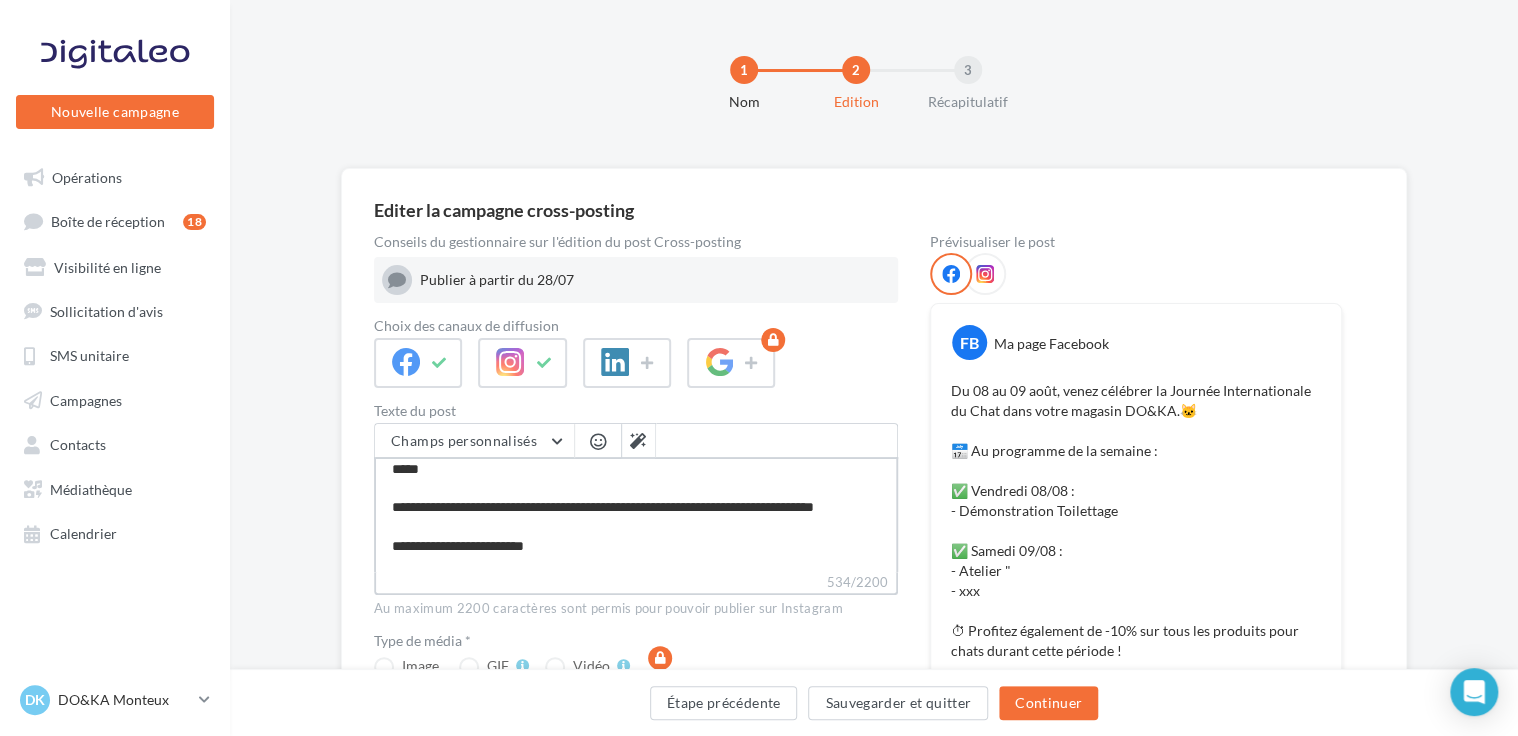 type 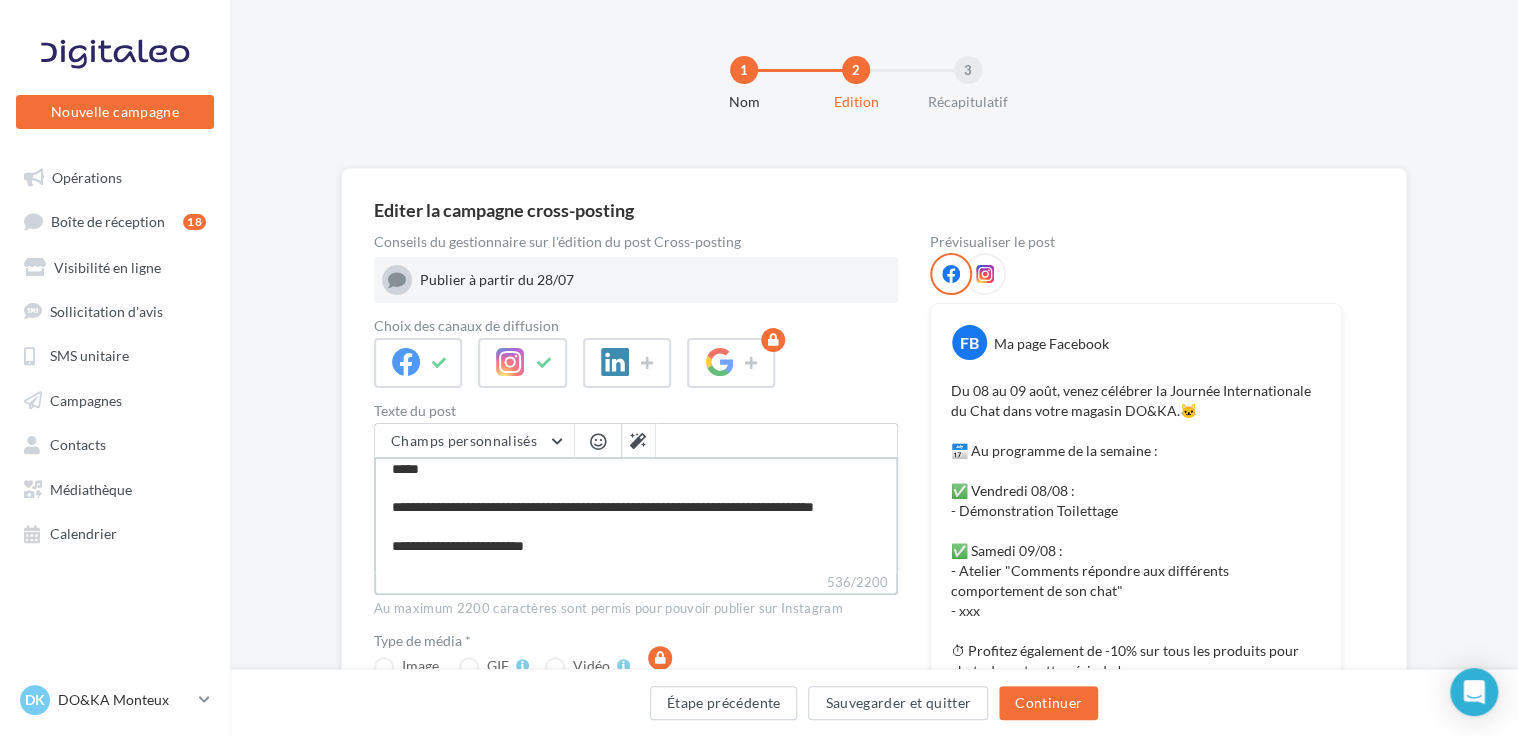 click on "**********" at bounding box center [636, 514] 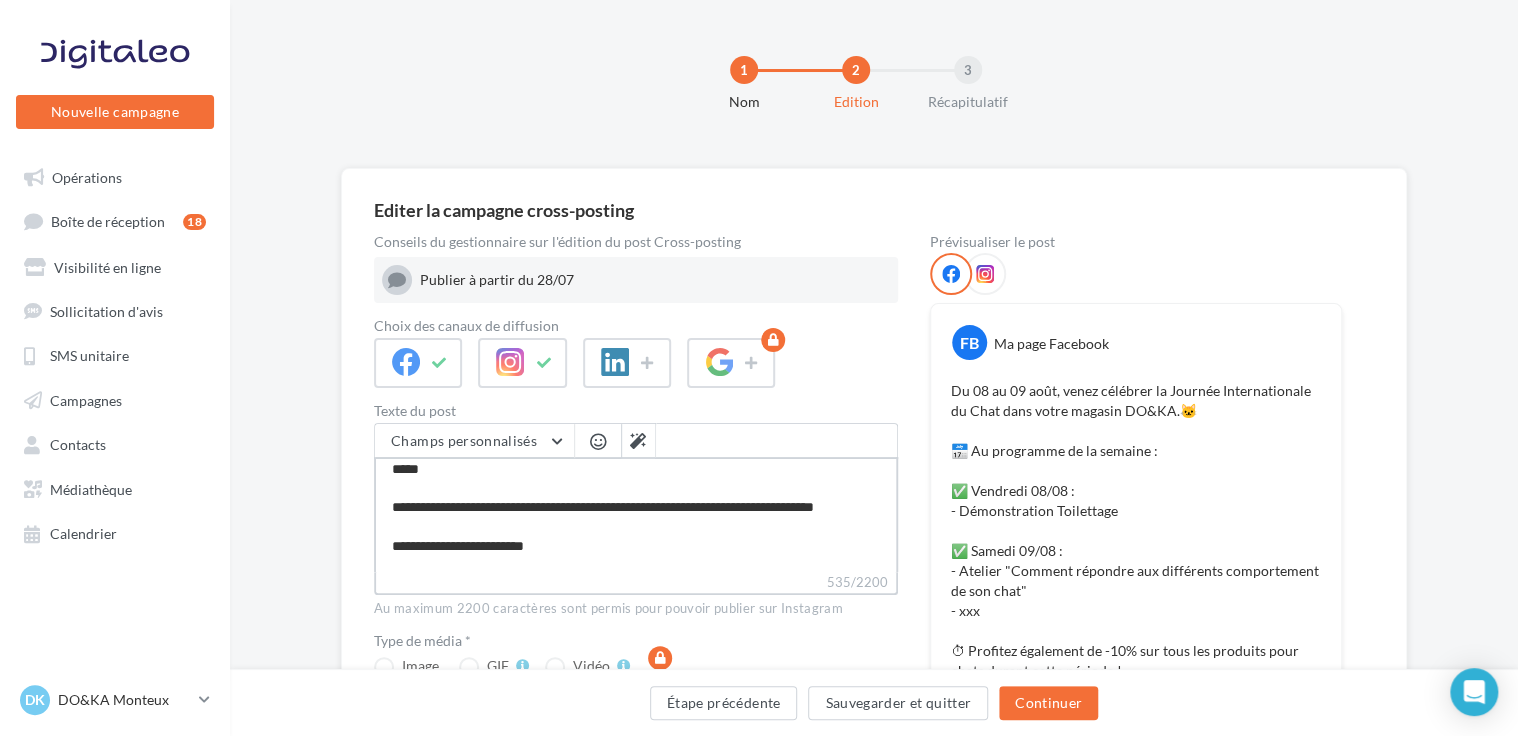 click on "**********" at bounding box center (636, 514) 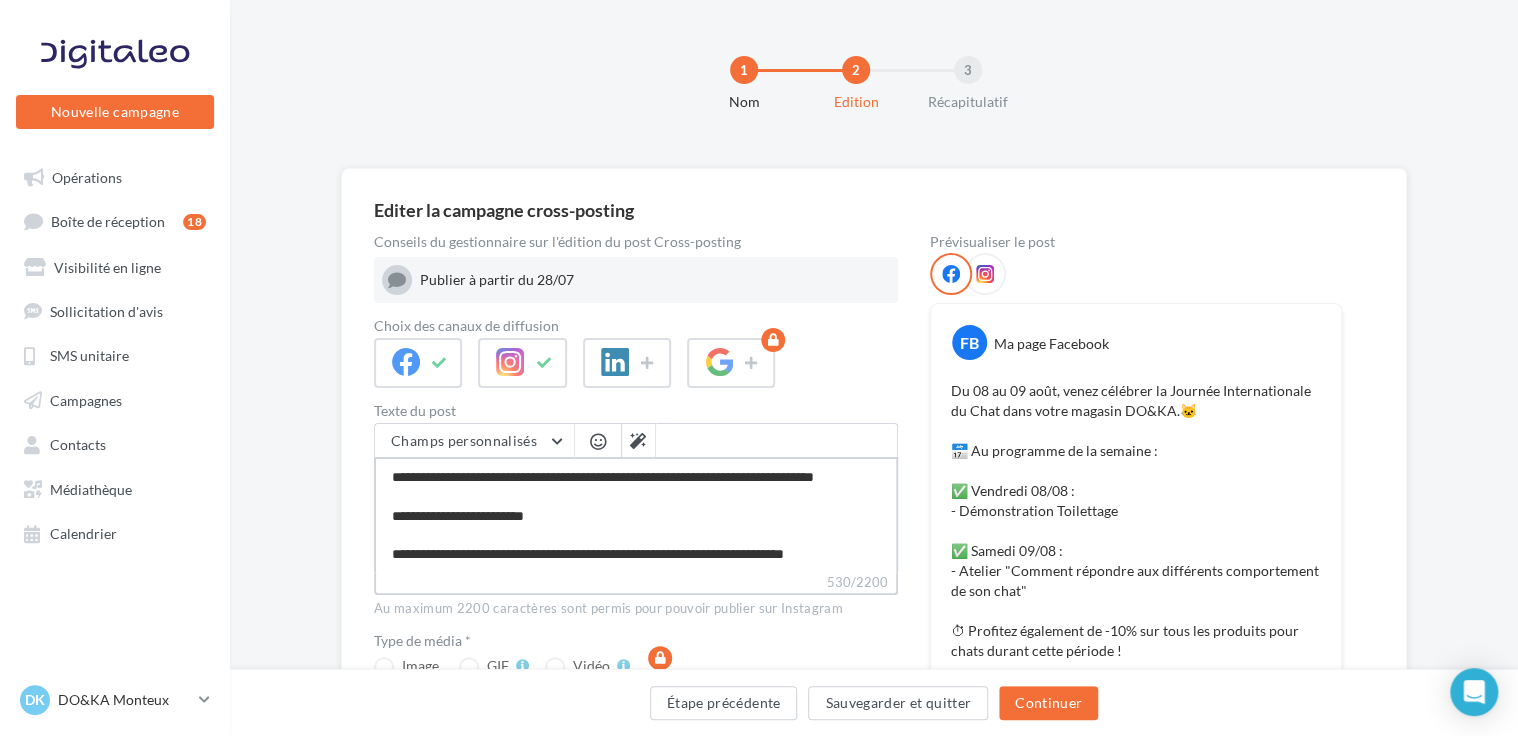 scroll, scrollTop: 287, scrollLeft: 0, axis: vertical 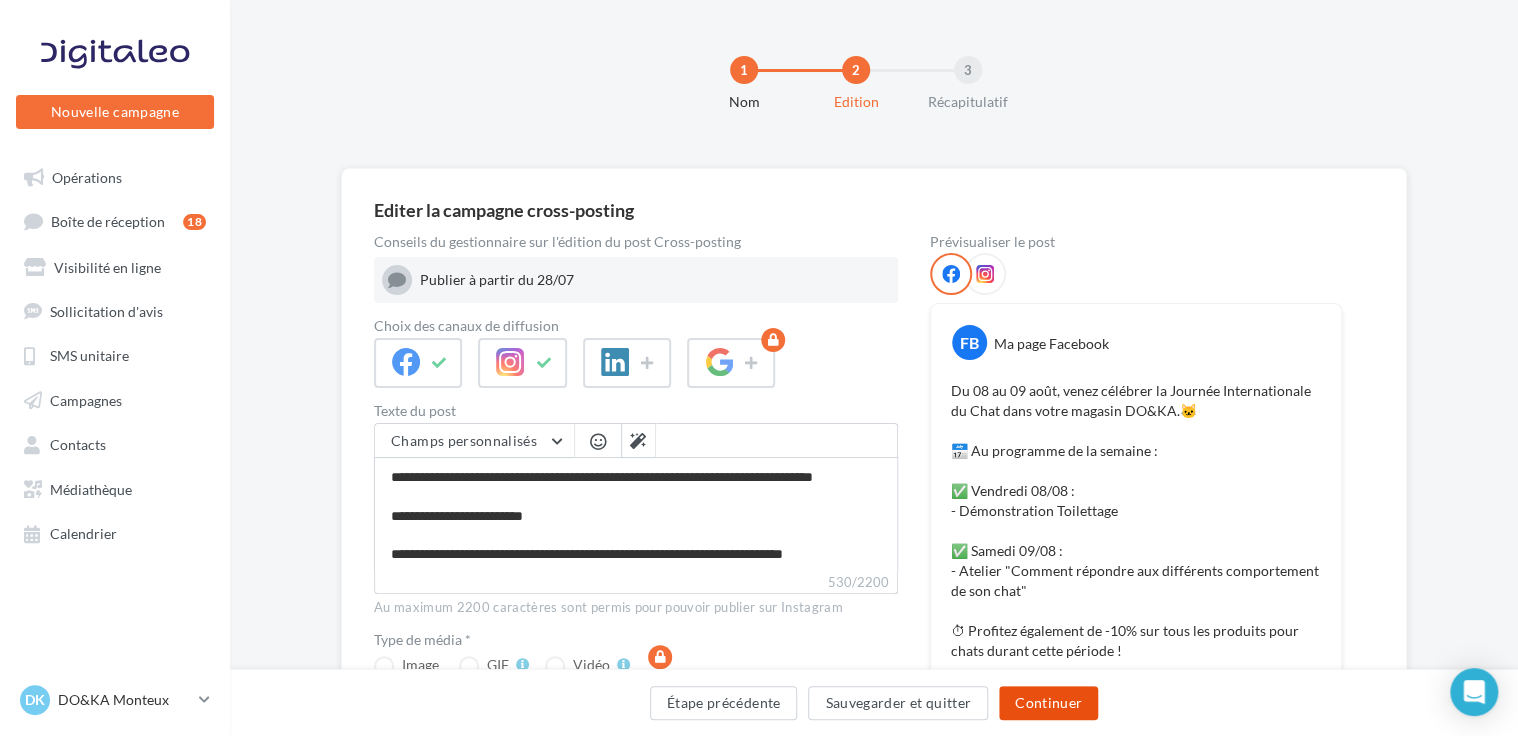 click on "Continuer" at bounding box center [1048, 703] 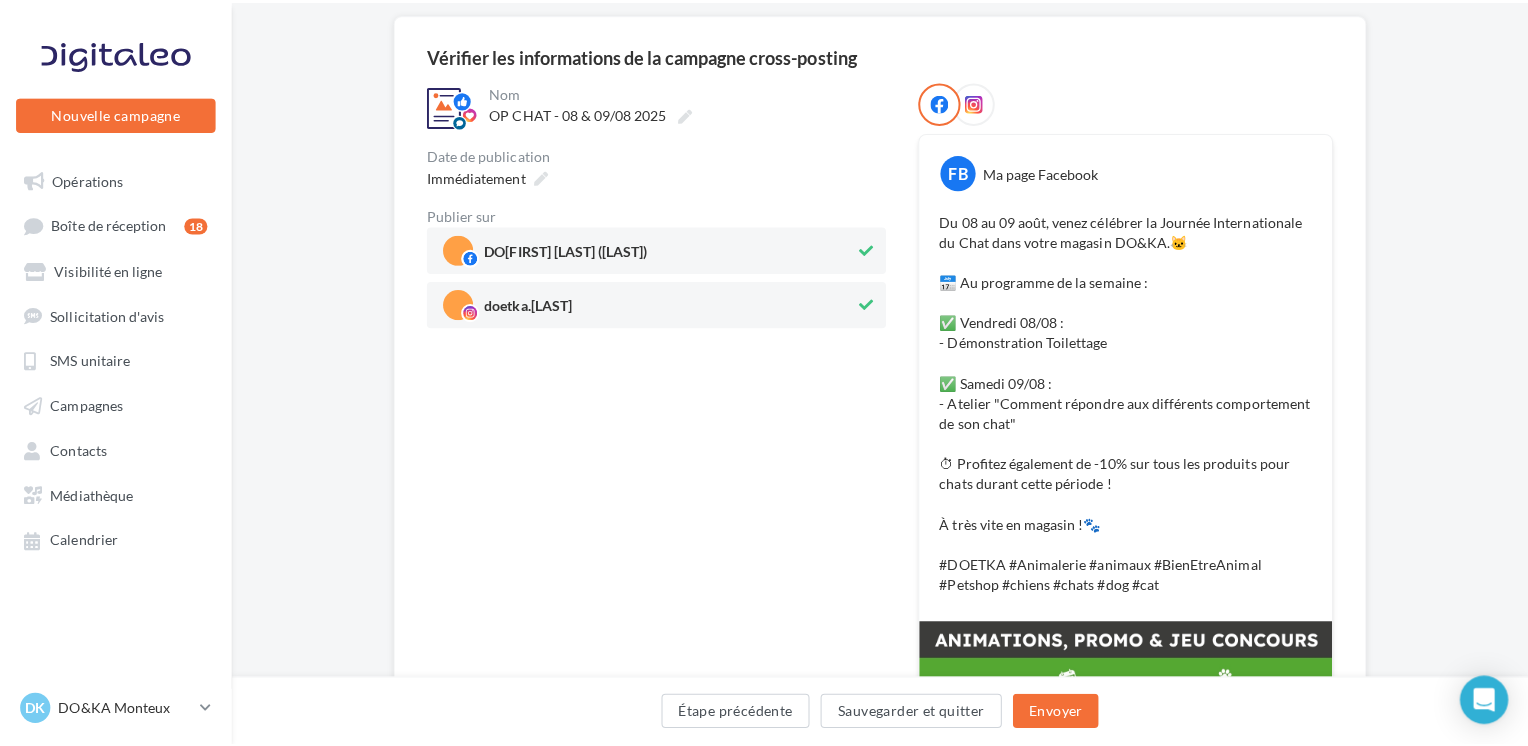 scroll, scrollTop: 200, scrollLeft: 0, axis: vertical 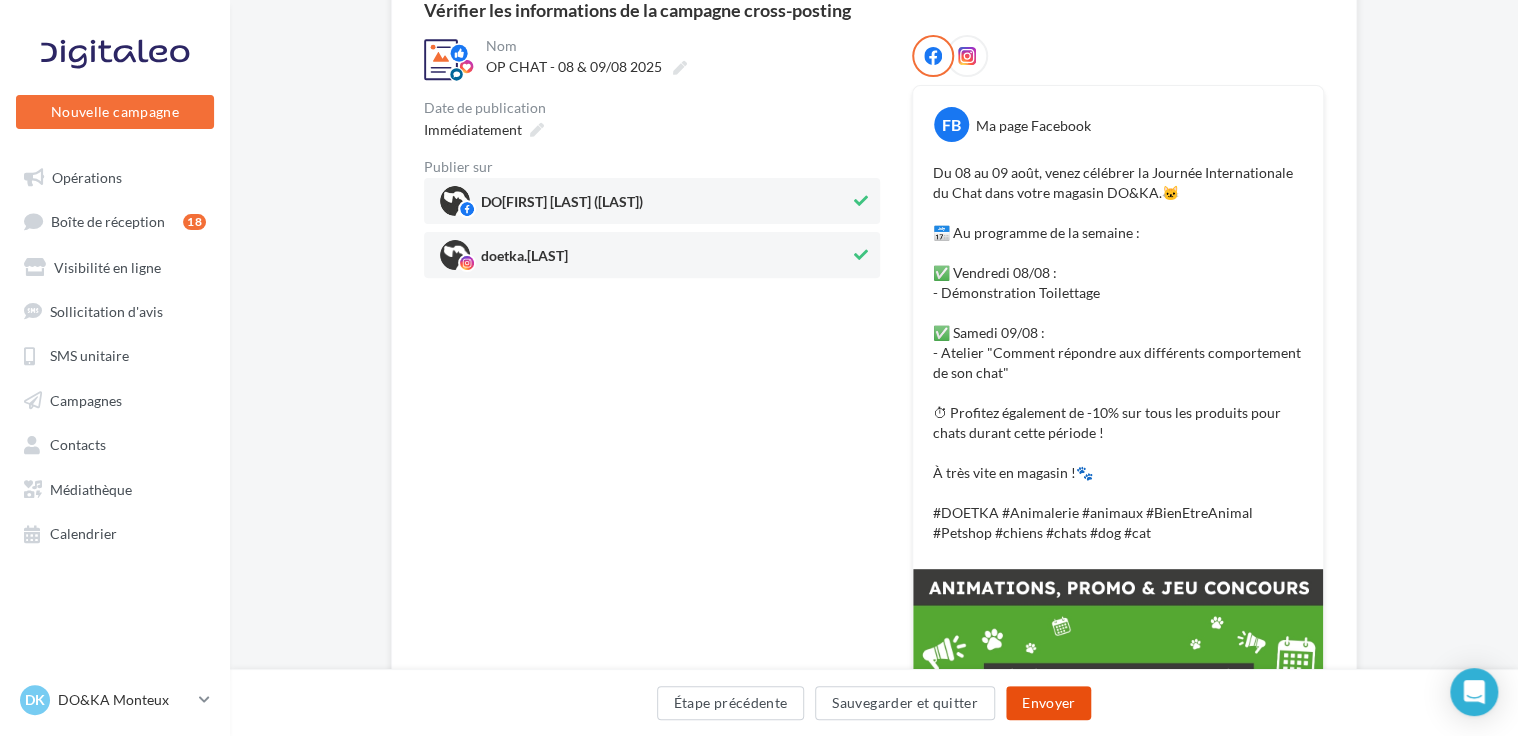 click on "Envoyer" at bounding box center (1048, 703) 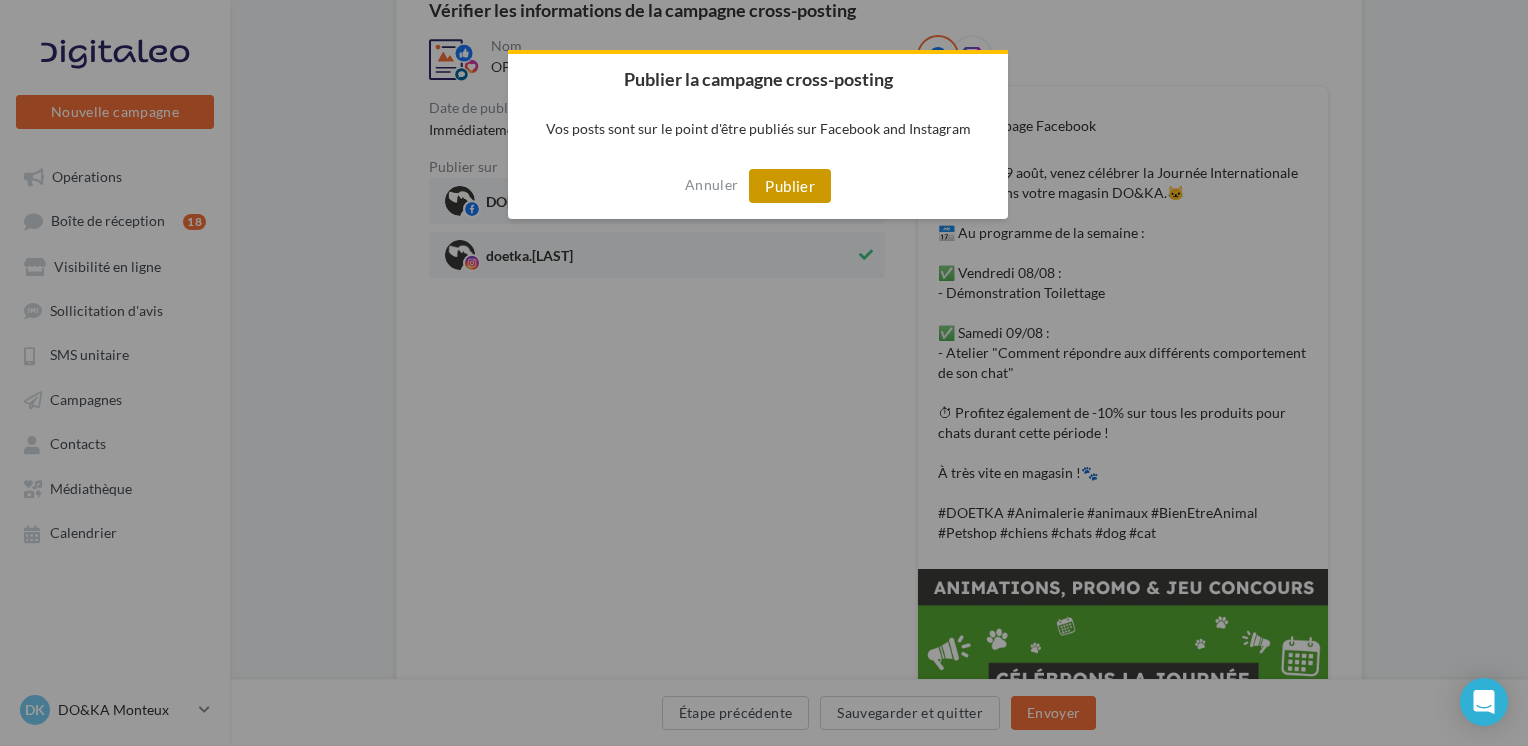 click on "Publier" at bounding box center [790, 186] 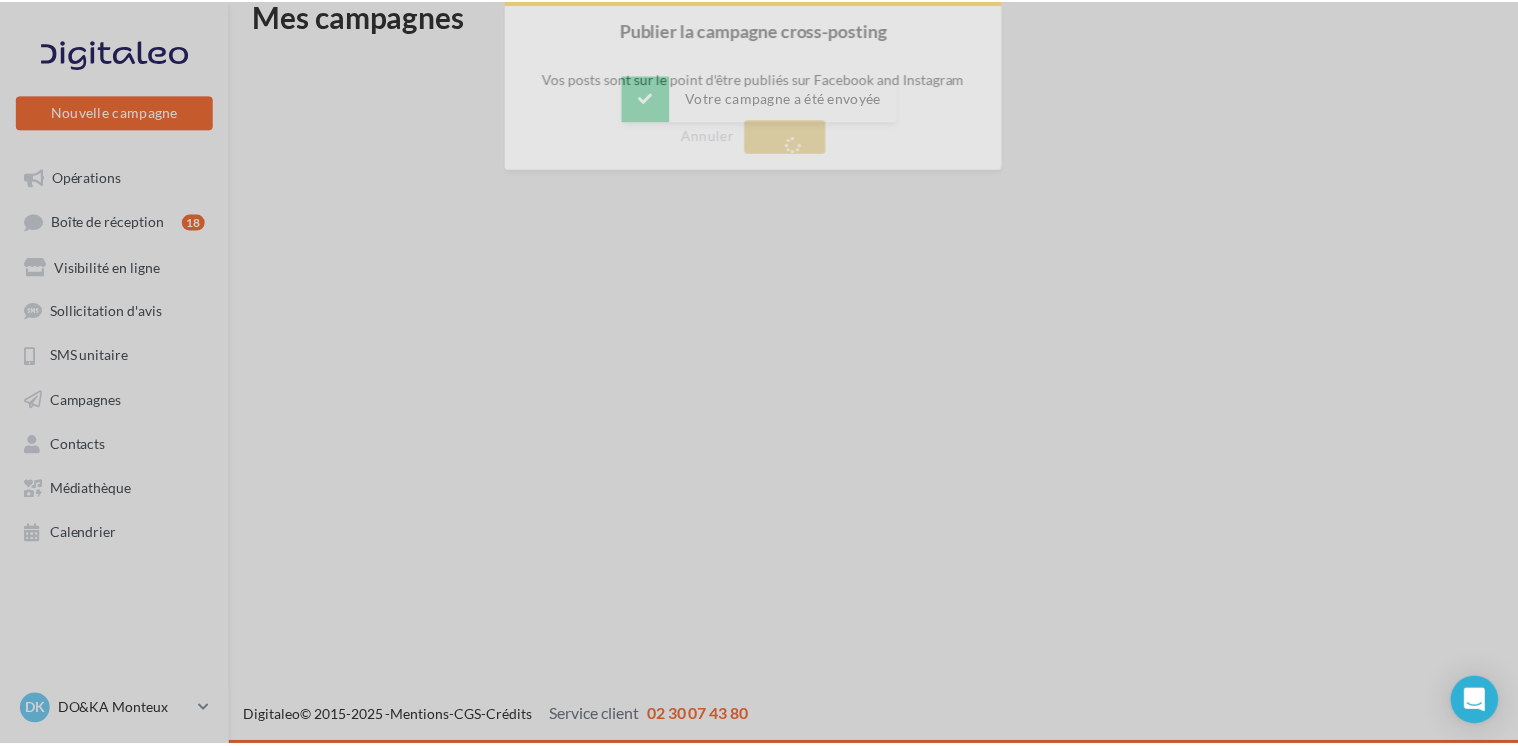 scroll, scrollTop: 32, scrollLeft: 0, axis: vertical 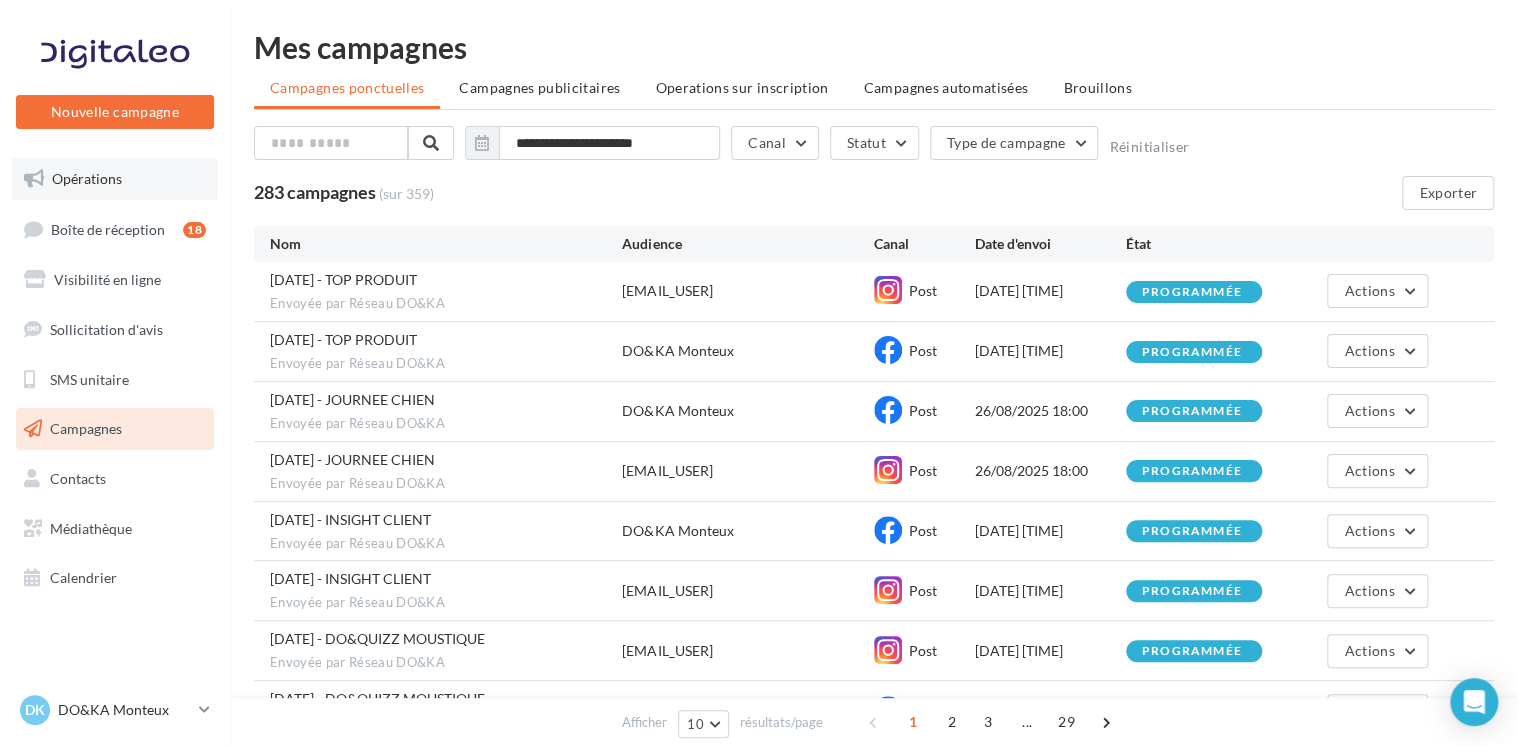 click on "Opérations" at bounding box center (87, 178) 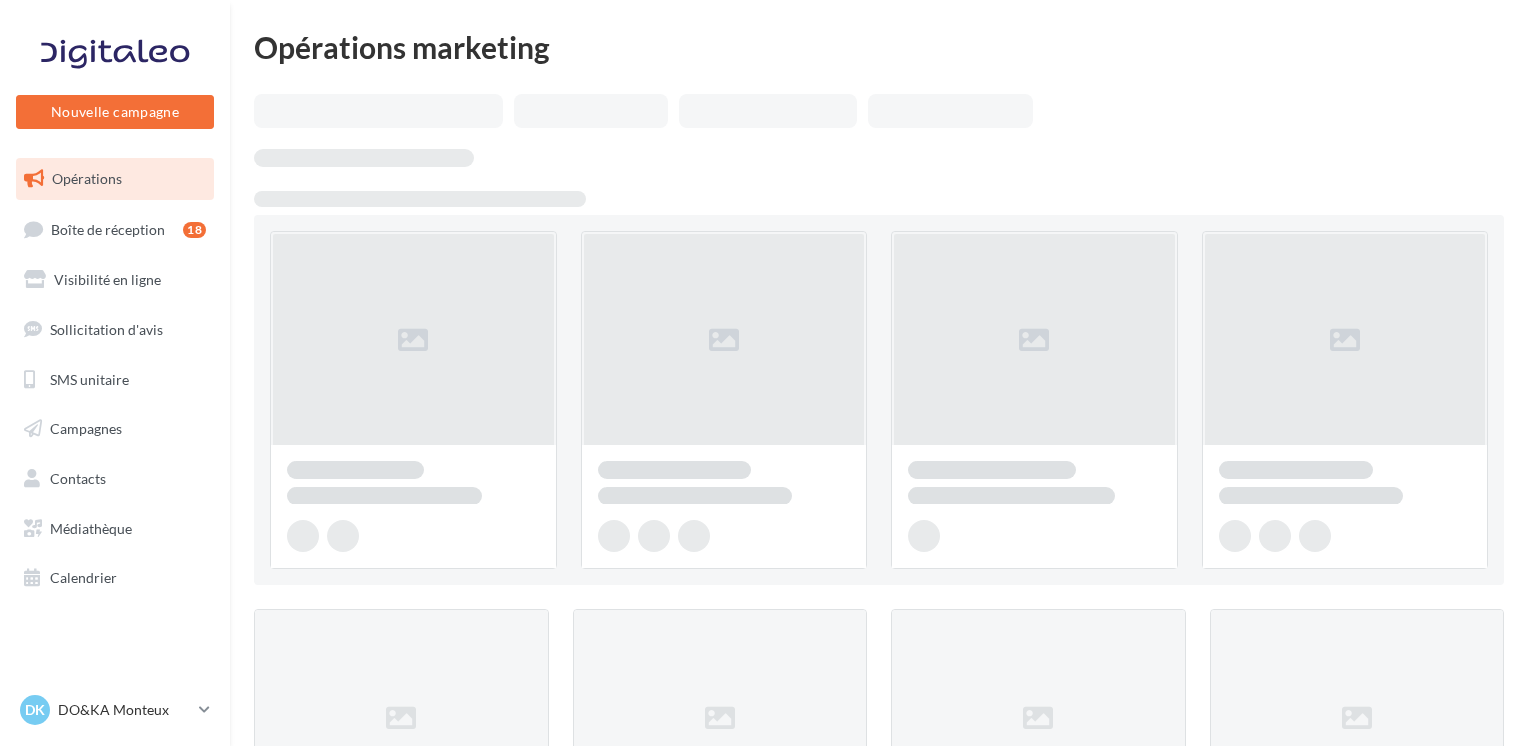 scroll, scrollTop: 0, scrollLeft: 0, axis: both 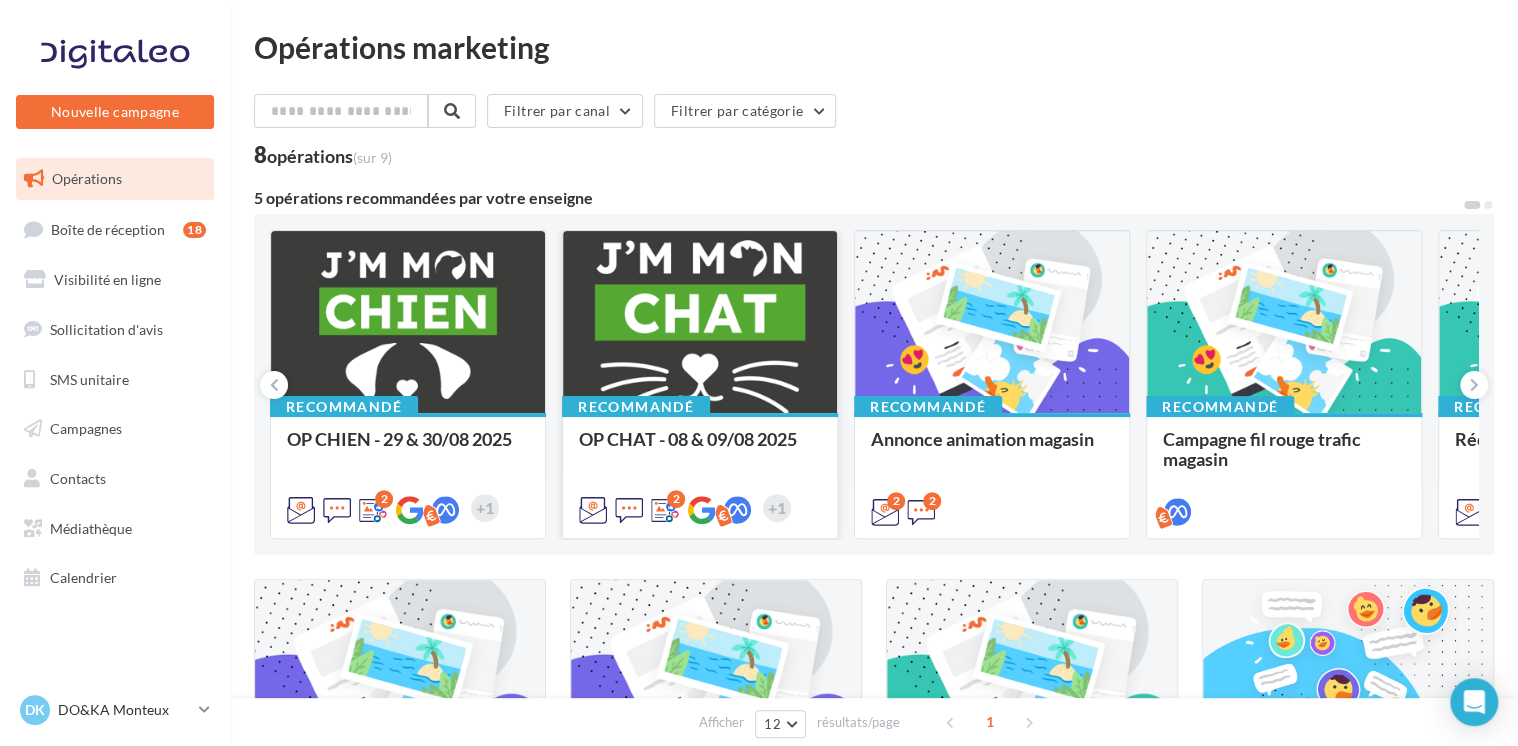 click at bounding box center [700, 323] 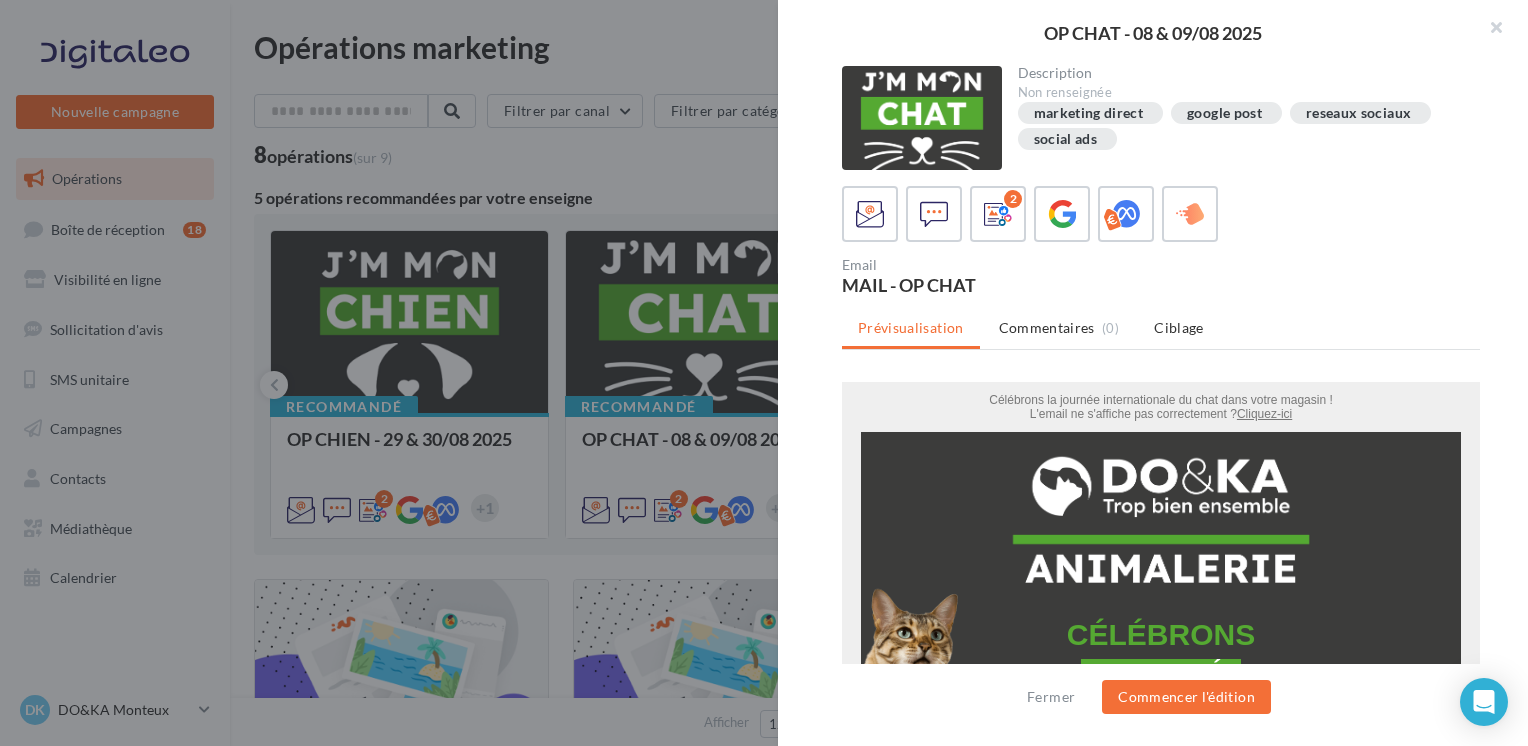 scroll, scrollTop: 0, scrollLeft: 0, axis: both 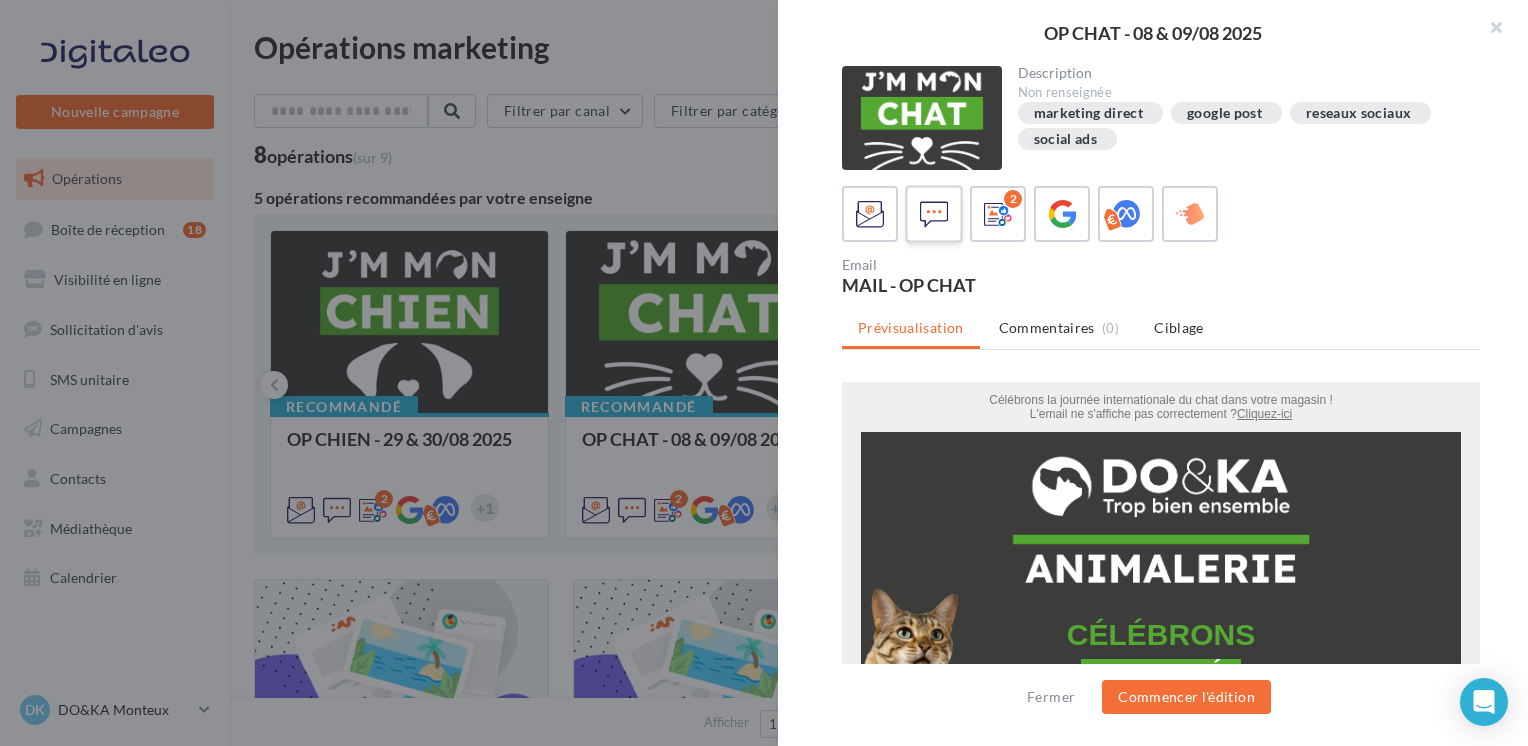 click at bounding box center (934, 214) 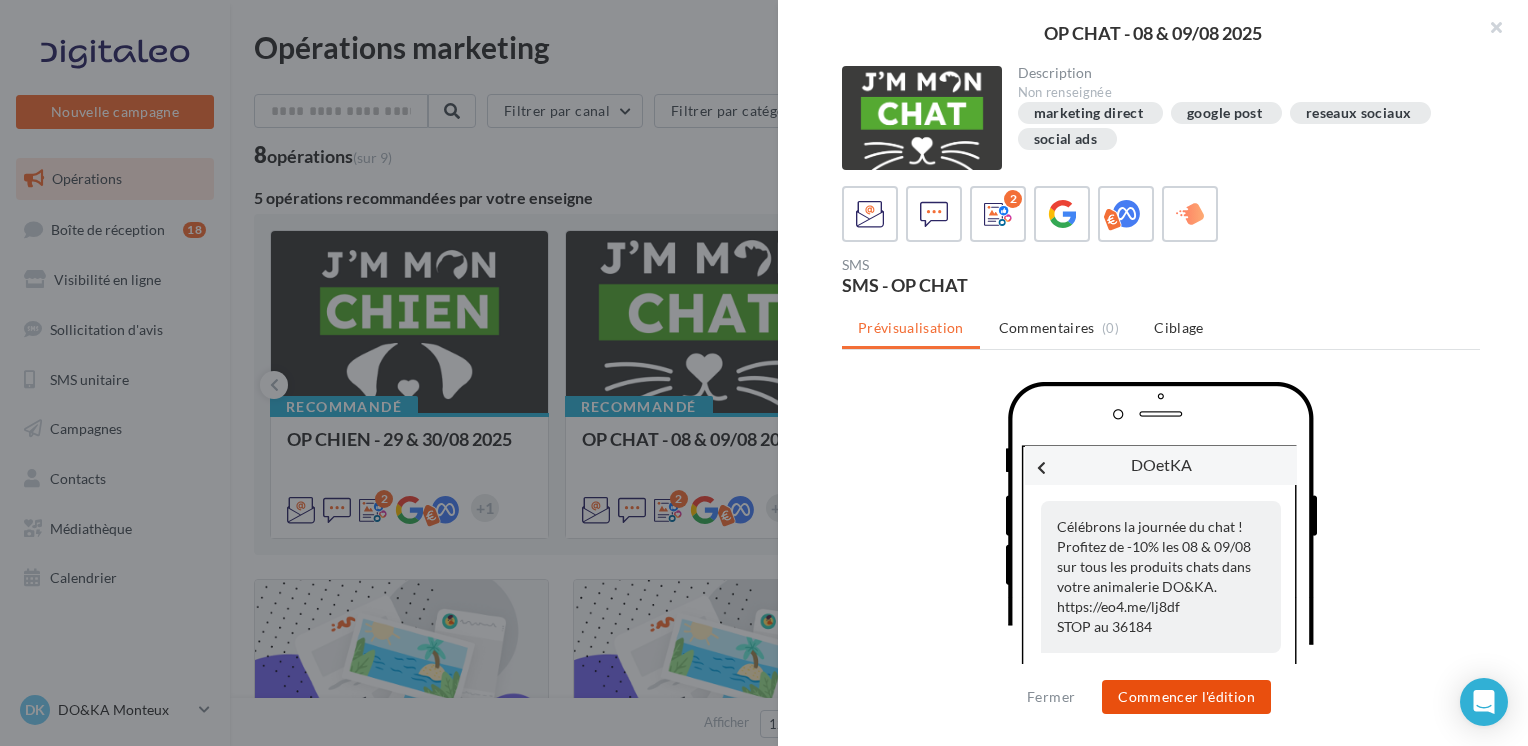 click on "Commencer l'édition" at bounding box center [1186, 697] 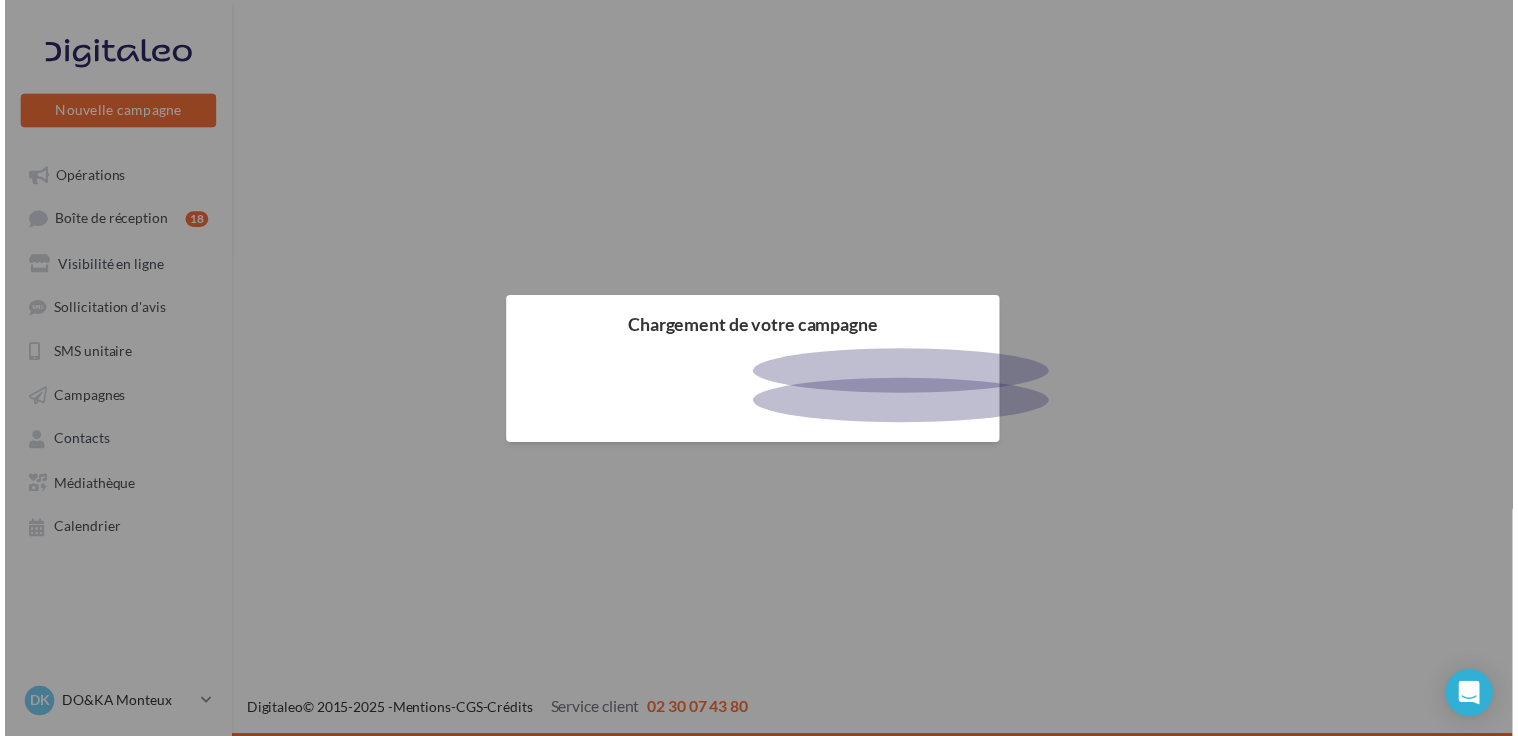 scroll, scrollTop: 0, scrollLeft: 0, axis: both 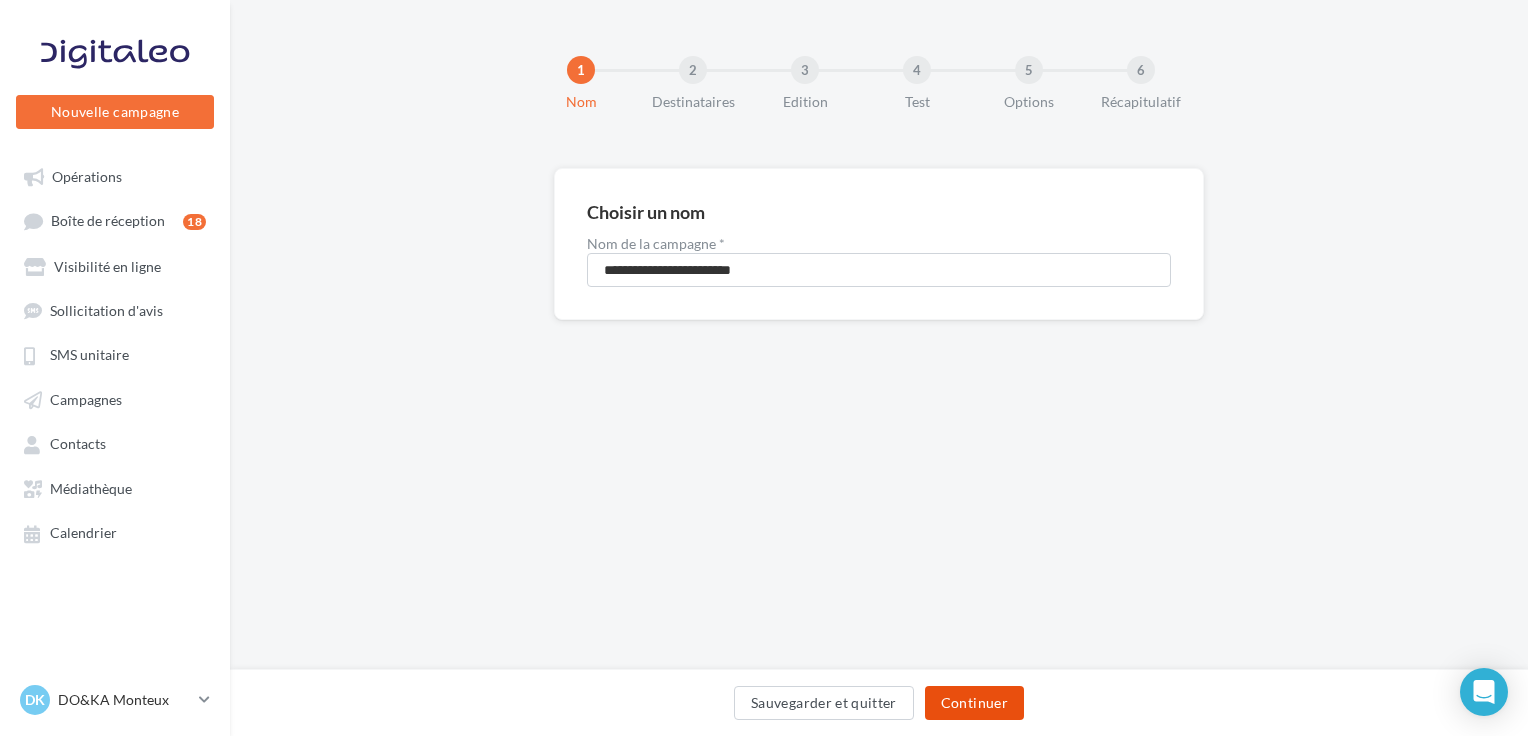 click on "Continuer" at bounding box center (974, 703) 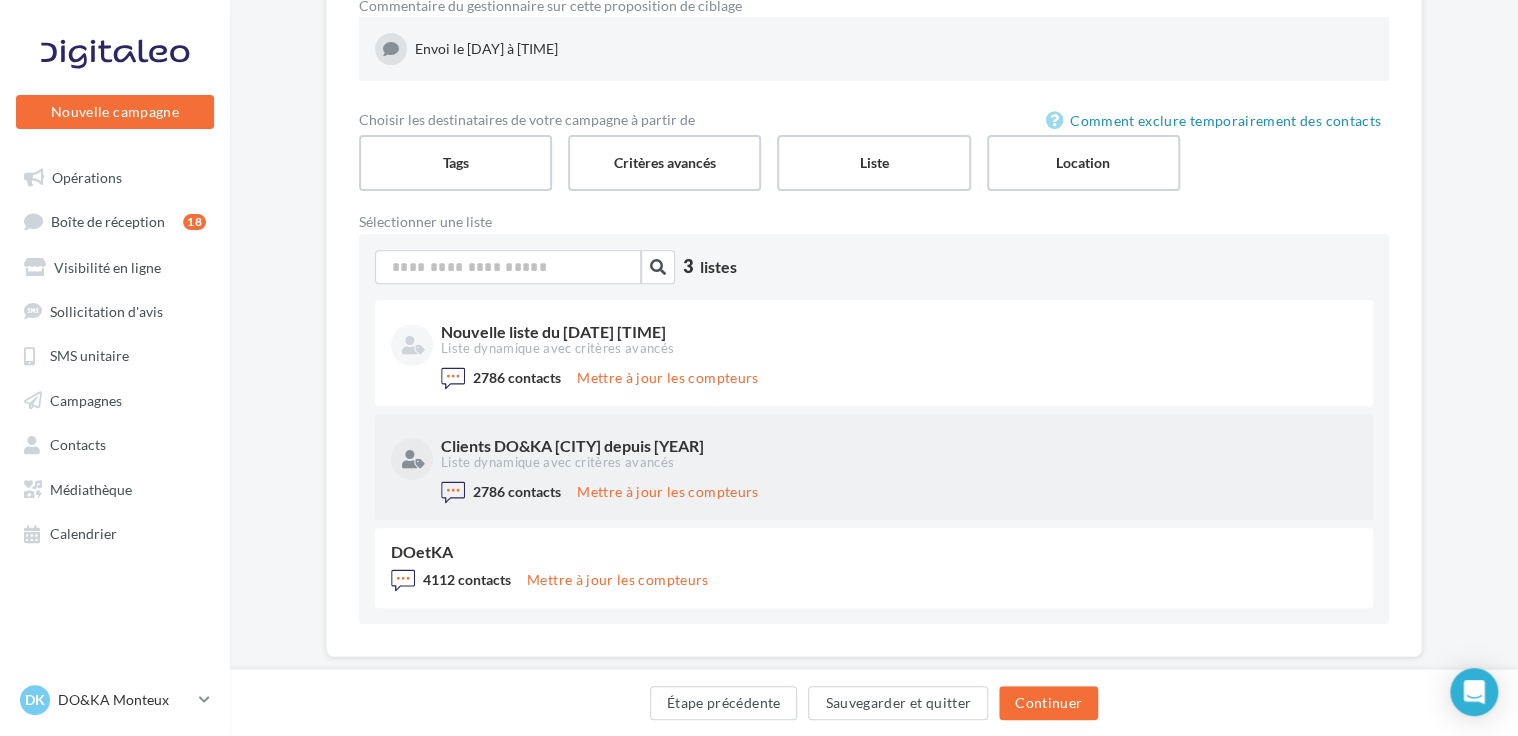 scroll, scrollTop: 273, scrollLeft: 0, axis: vertical 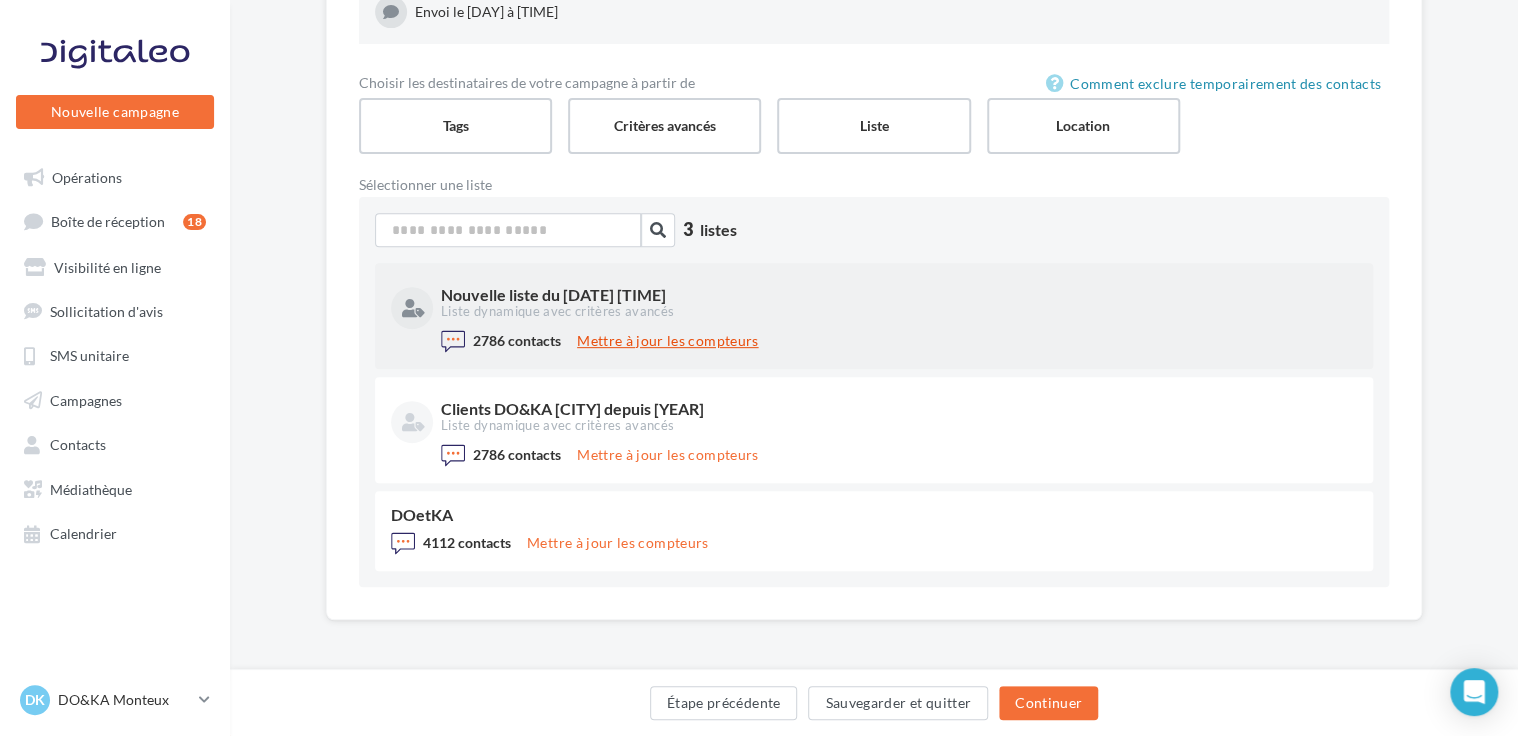 click on "Mettre à jour les compteurs" at bounding box center (667, 341) 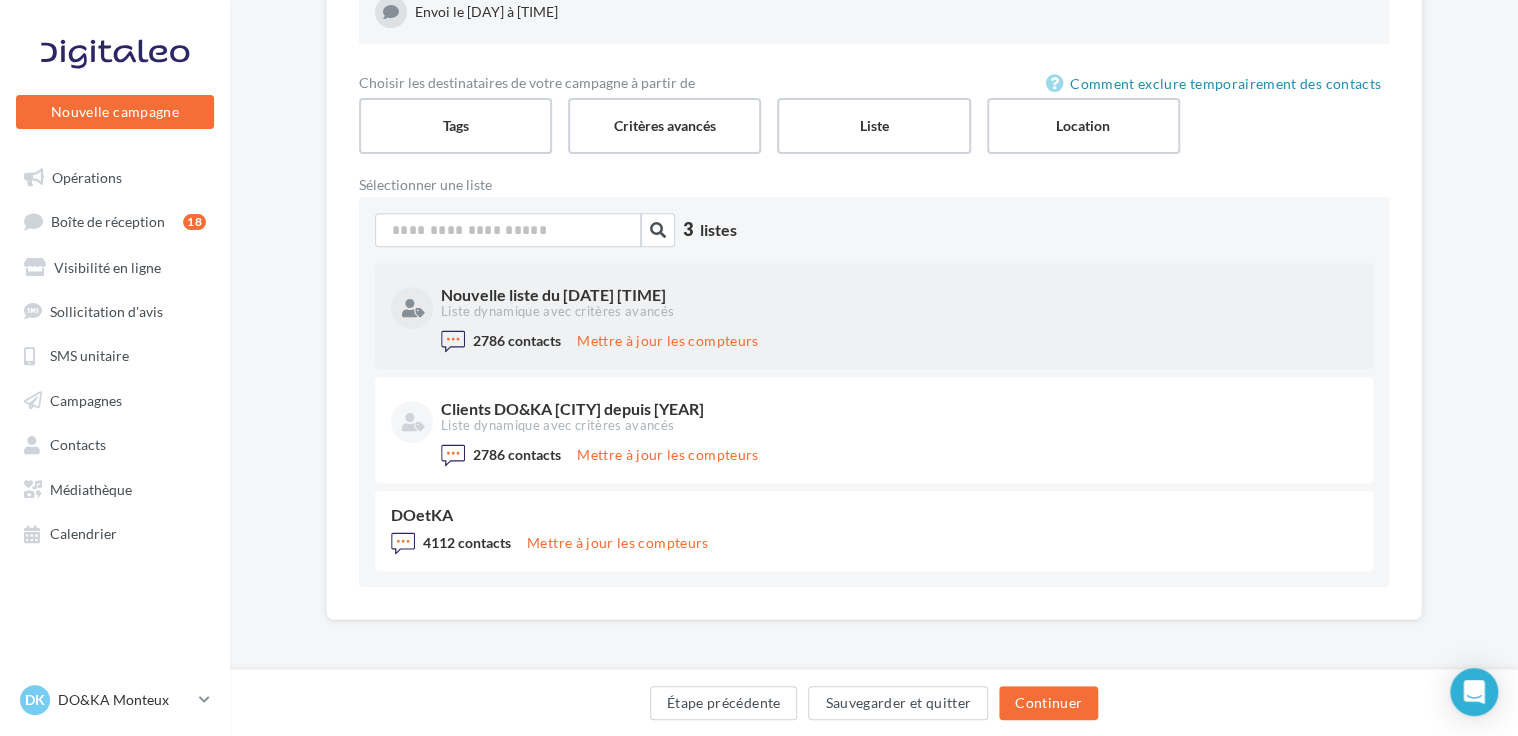 click on "Liste dynamique avec critères avancés" at bounding box center [897, 312] 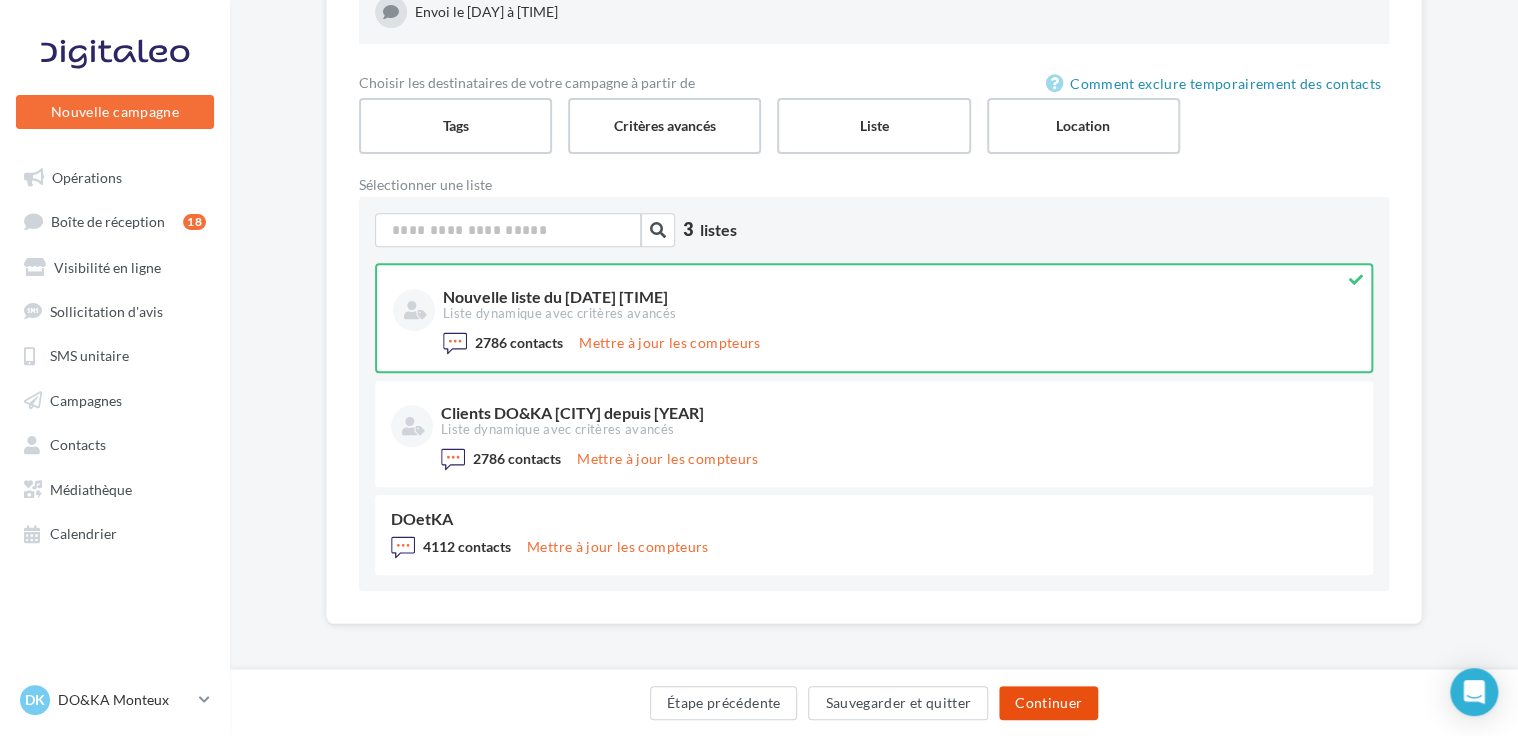 click on "Continuer" at bounding box center [1048, 703] 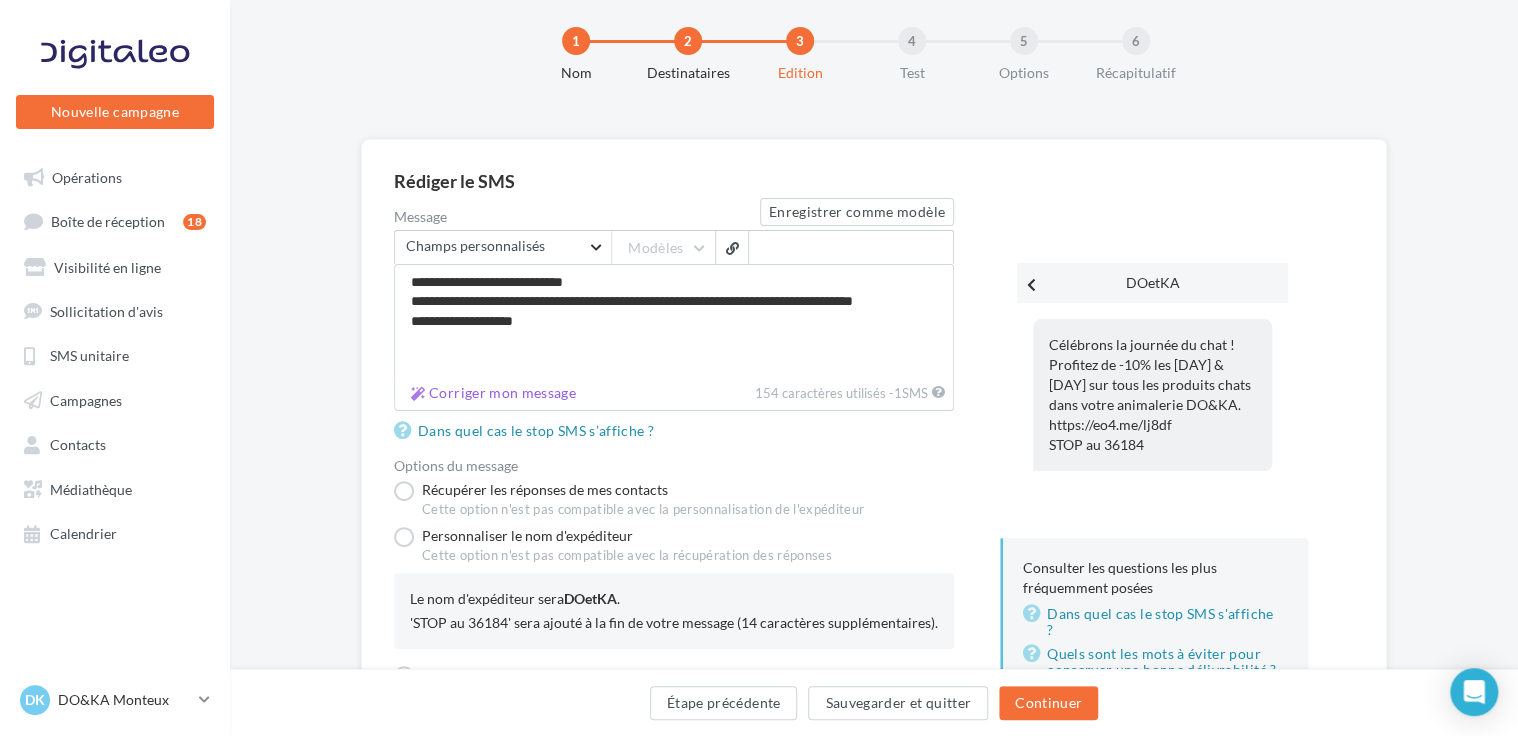 scroll, scrollTop: 133, scrollLeft: 0, axis: vertical 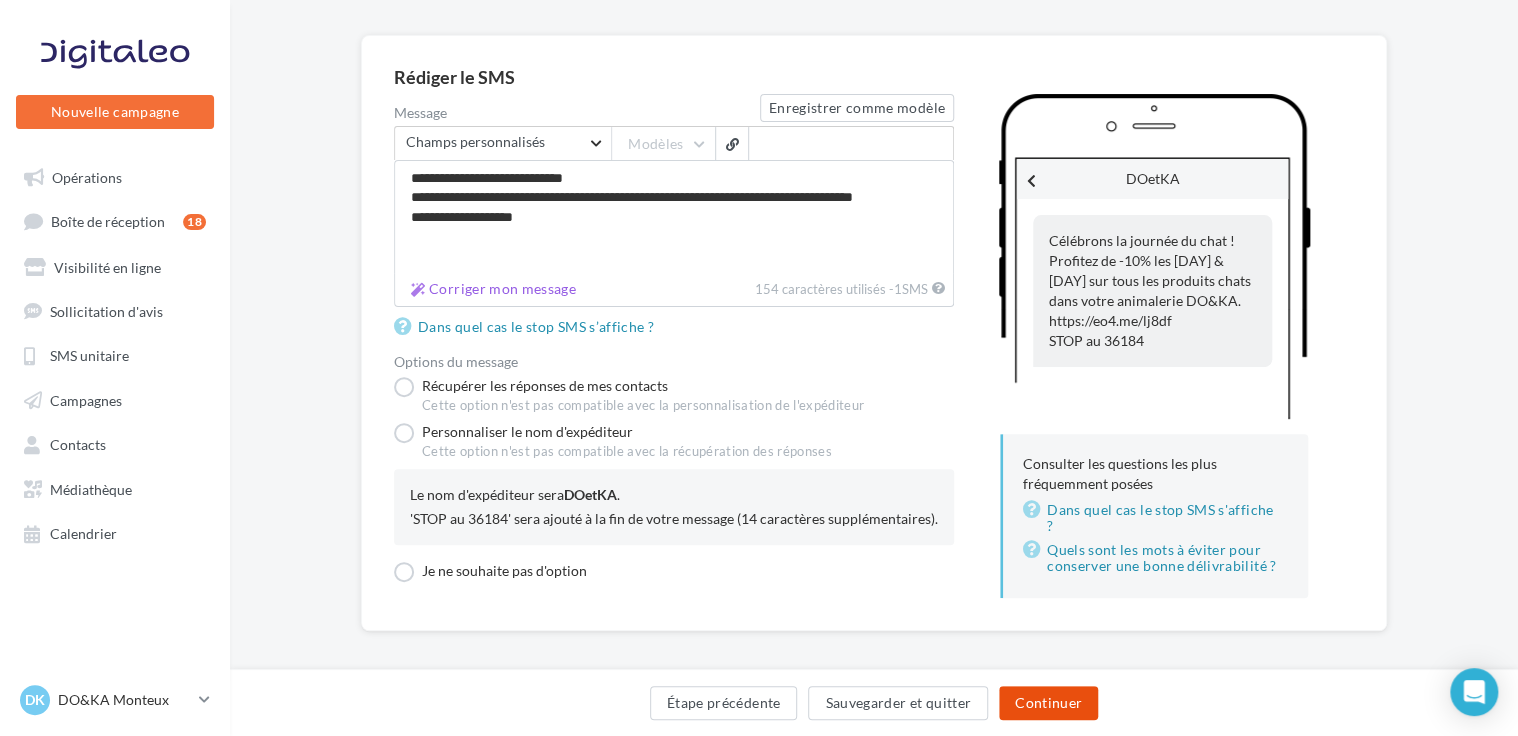 click on "Continuer" at bounding box center [1048, 703] 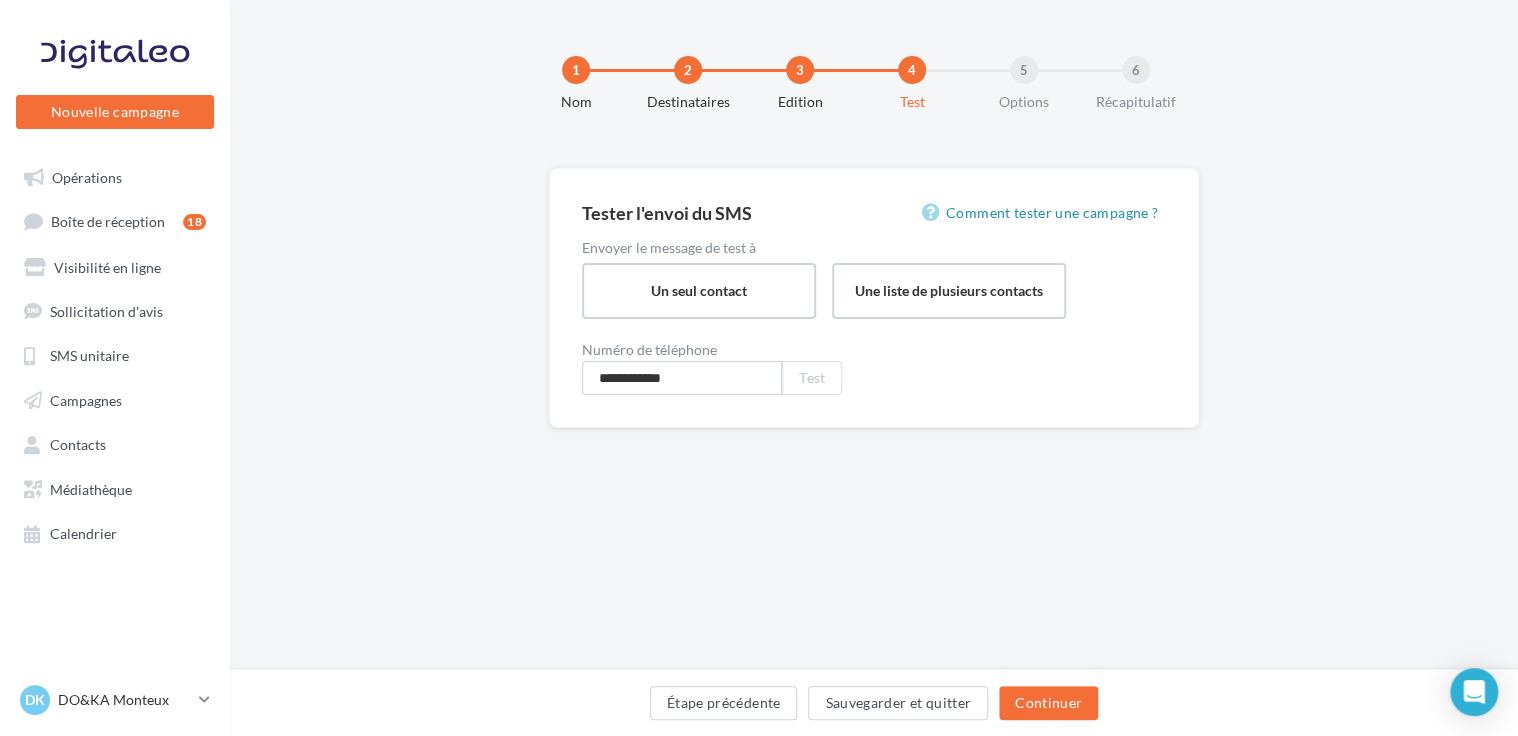 scroll, scrollTop: 0, scrollLeft: 0, axis: both 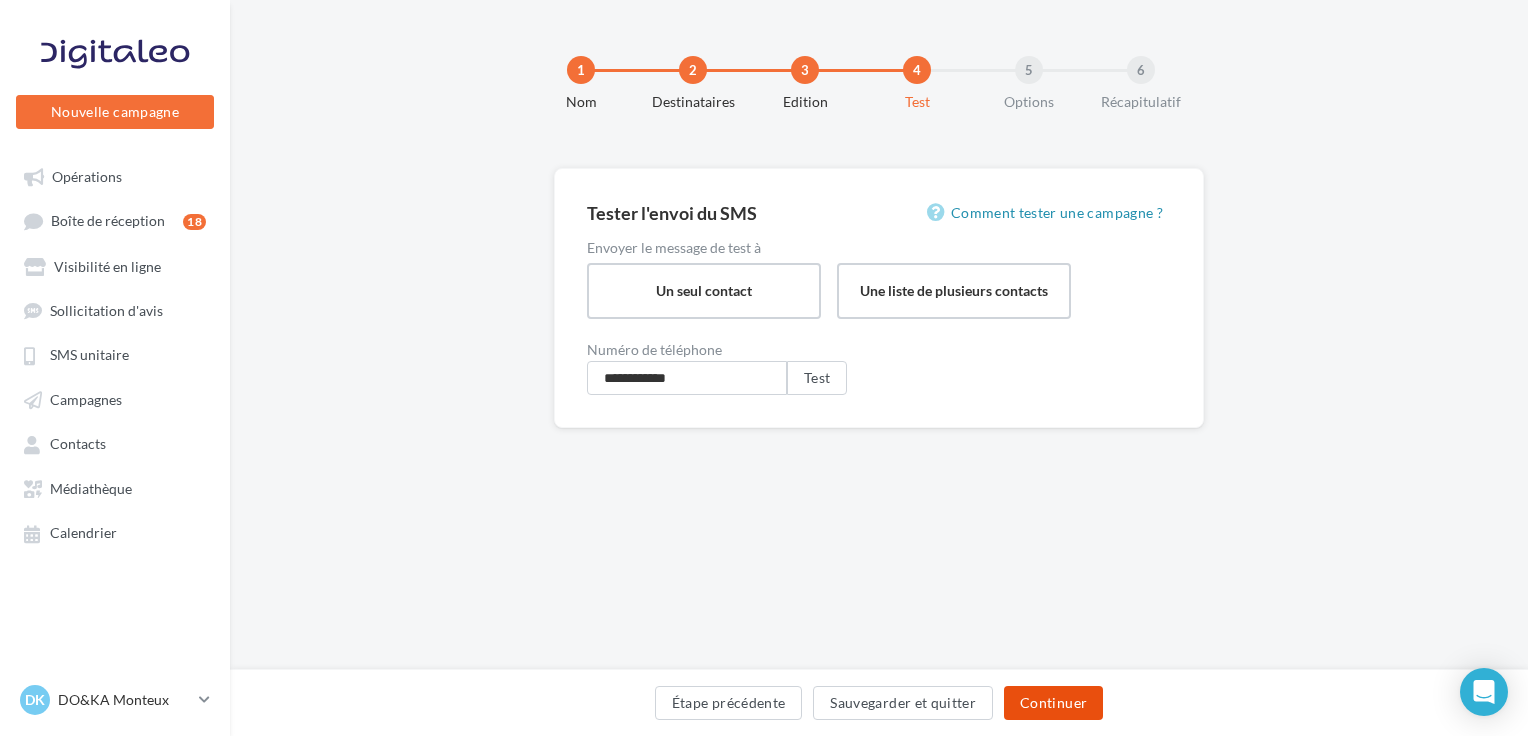 click on "Continuer" at bounding box center (1053, 703) 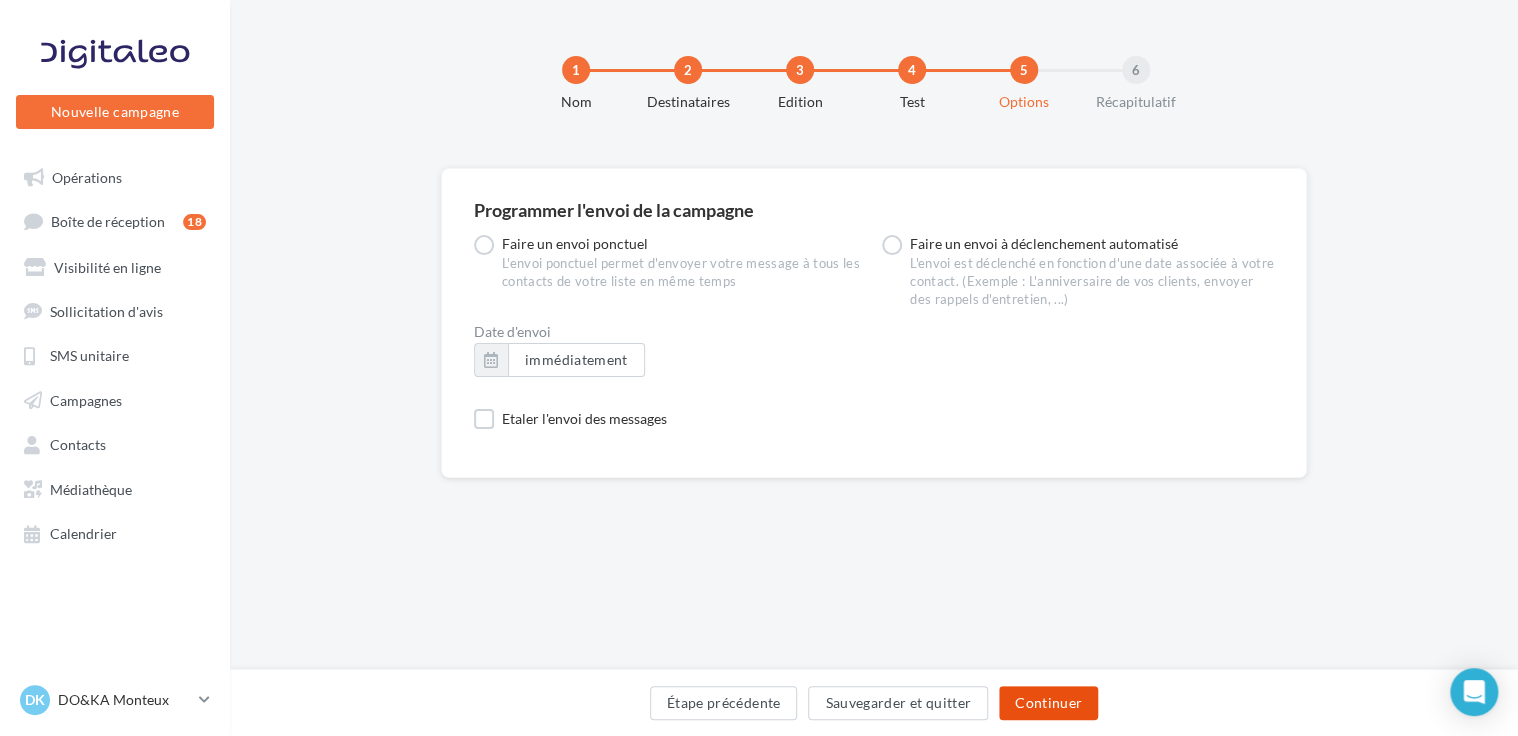 click on "Continuer" at bounding box center (1048, 703) 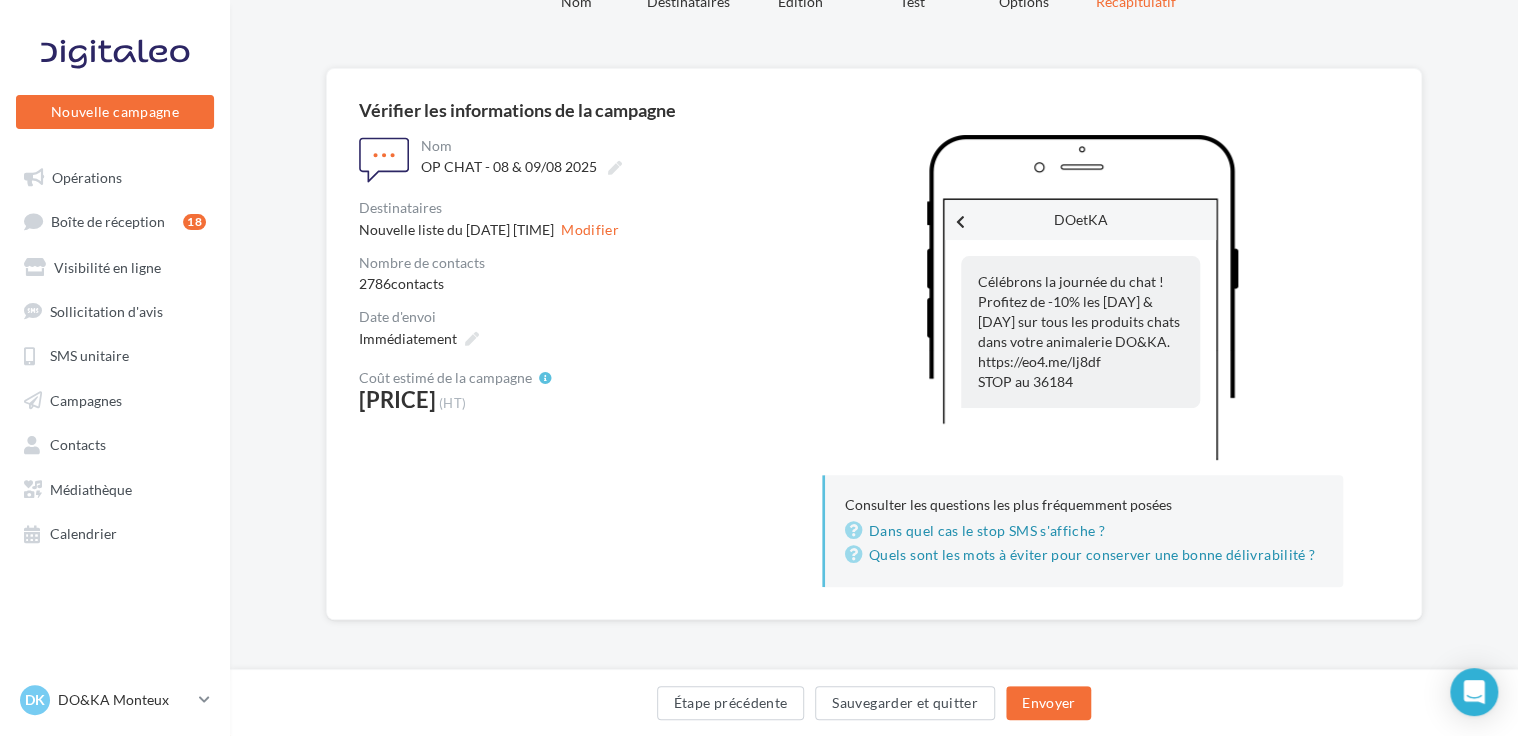 scroll, scrollTop: 101, scrollLeft: 0, axis: vertical 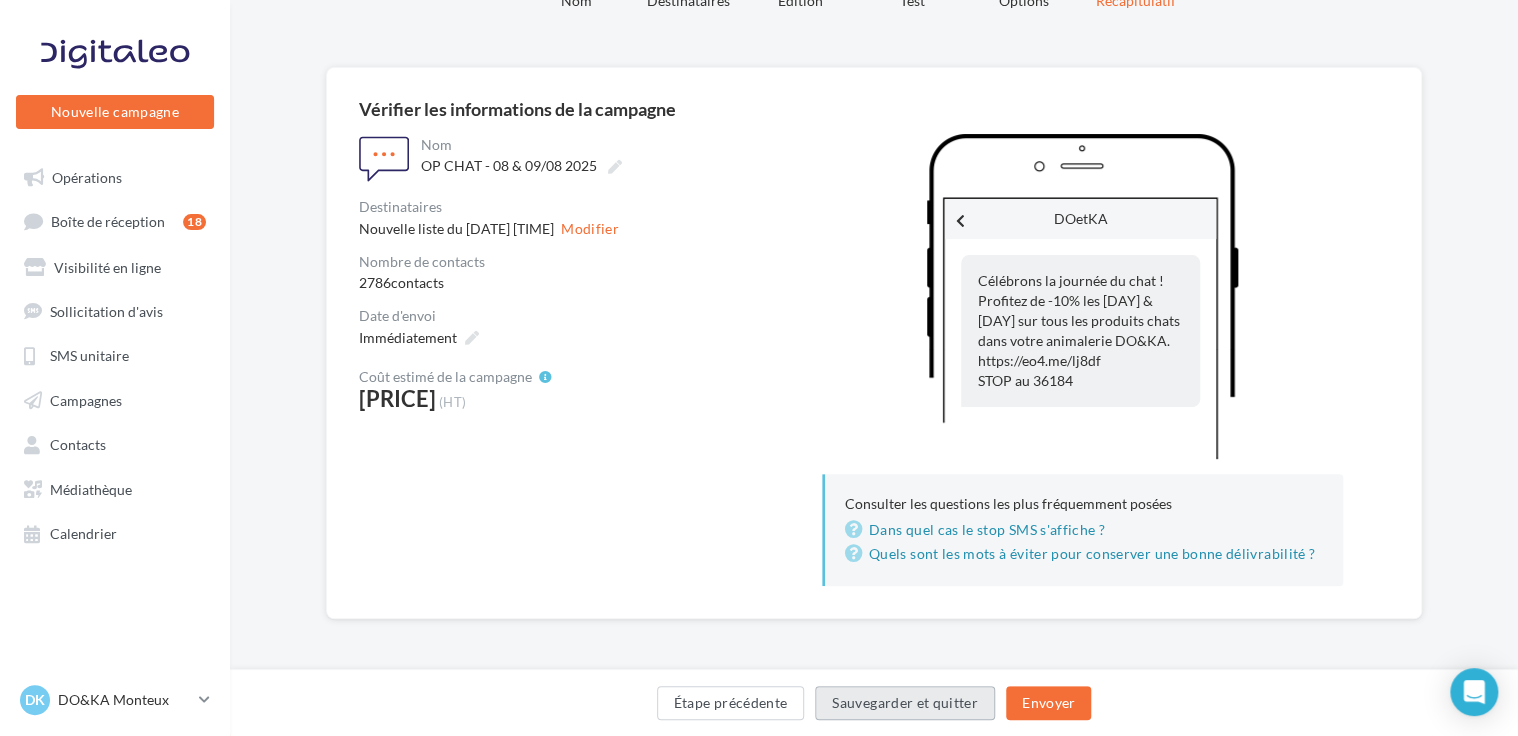 click on "Sauvegarder et quitter" at bounding box center (905, 703) 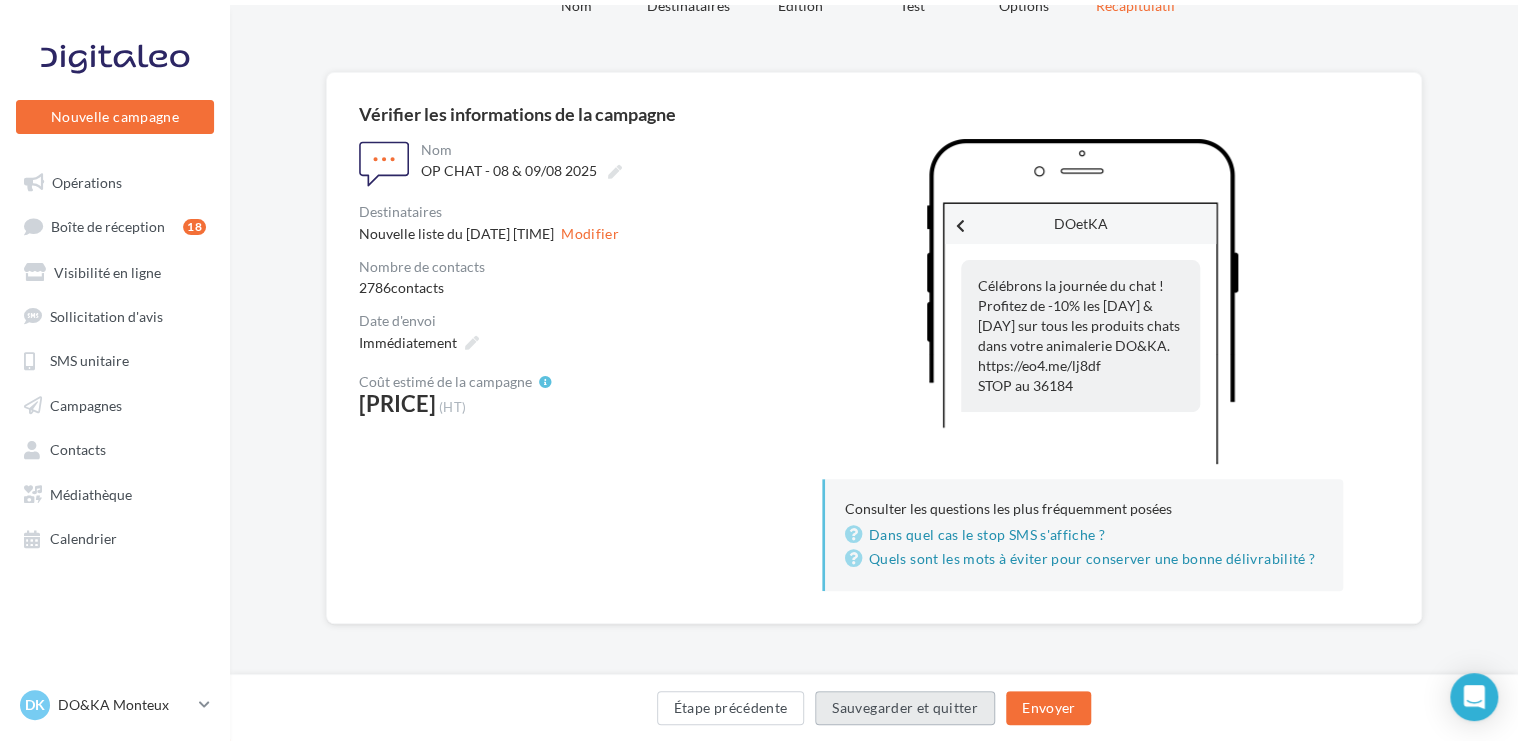 scroll, scrollTop: 32, scrollLeft: 0, axis: vertical 